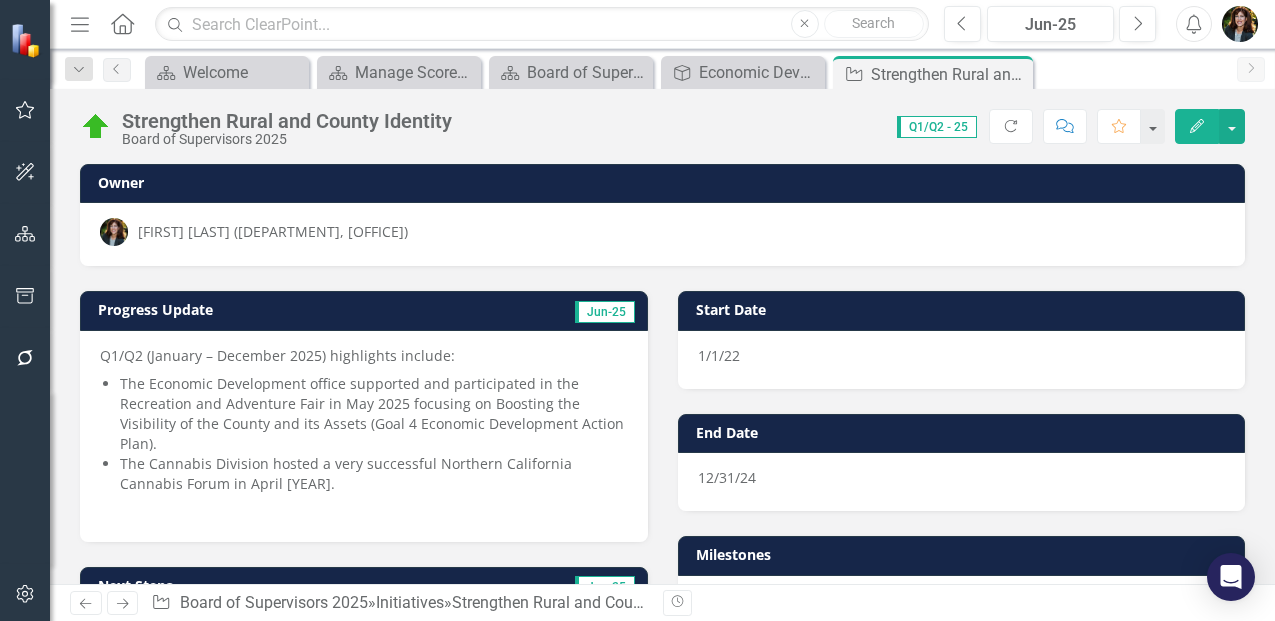 scroll, scrollTop: 0, scrollLeft: 0, axis: both 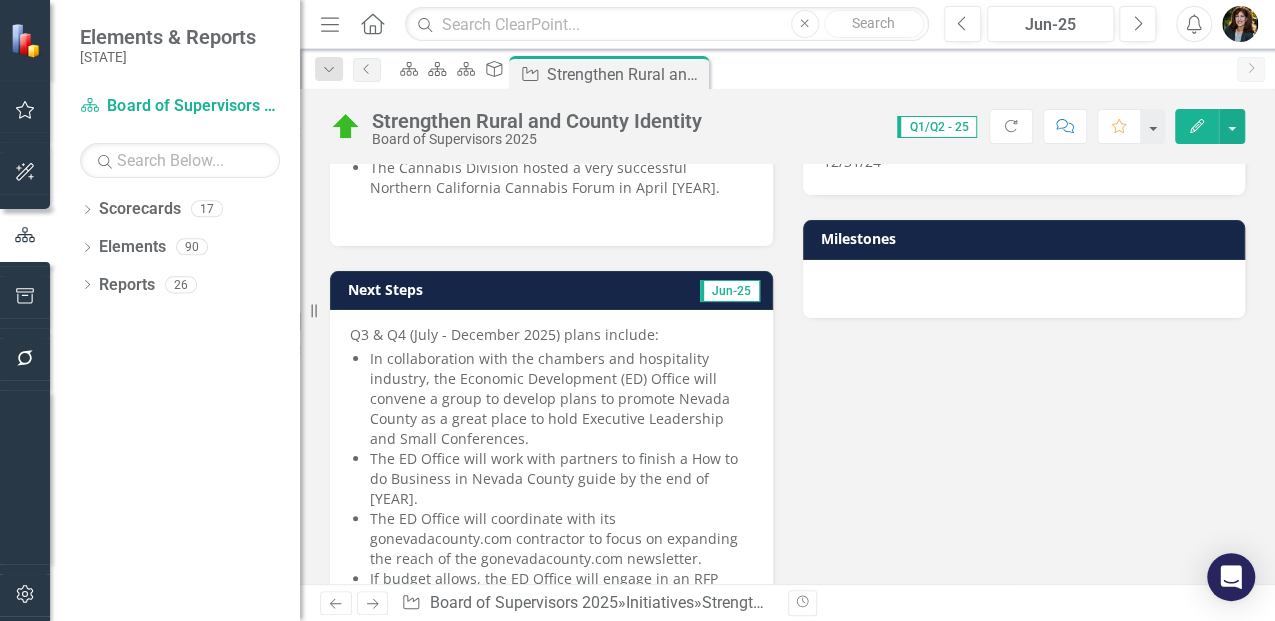 click on "Close" 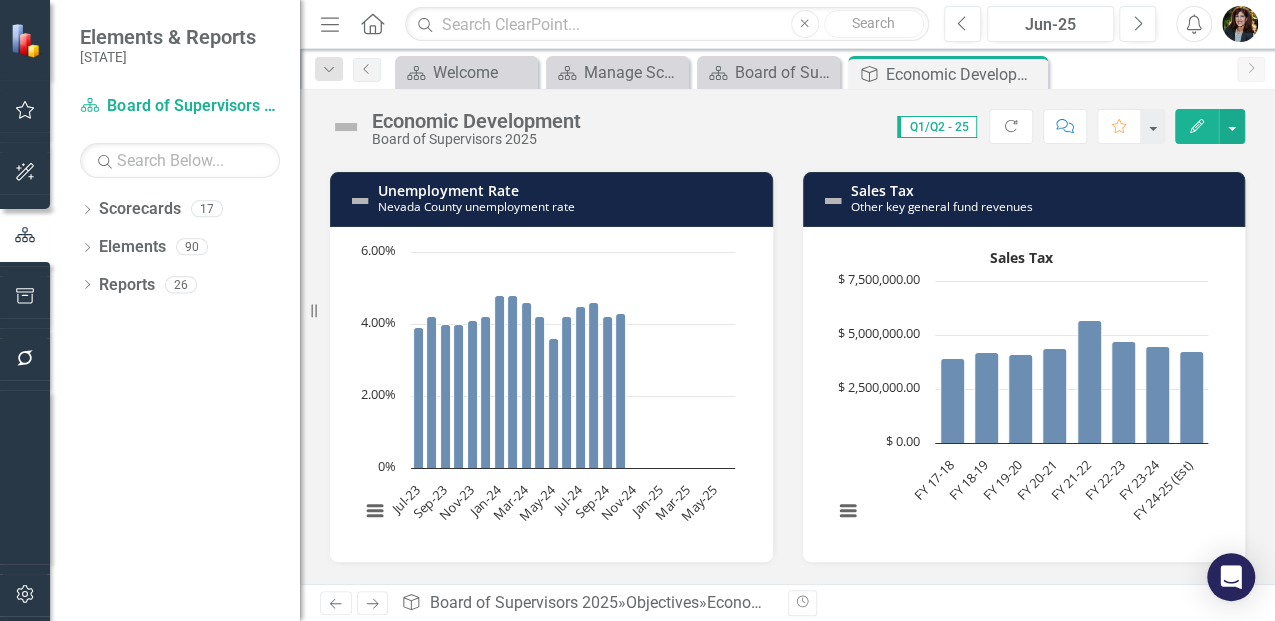 scroll, scrollTop: 1803, scrollLeft: 0, axis: vertical 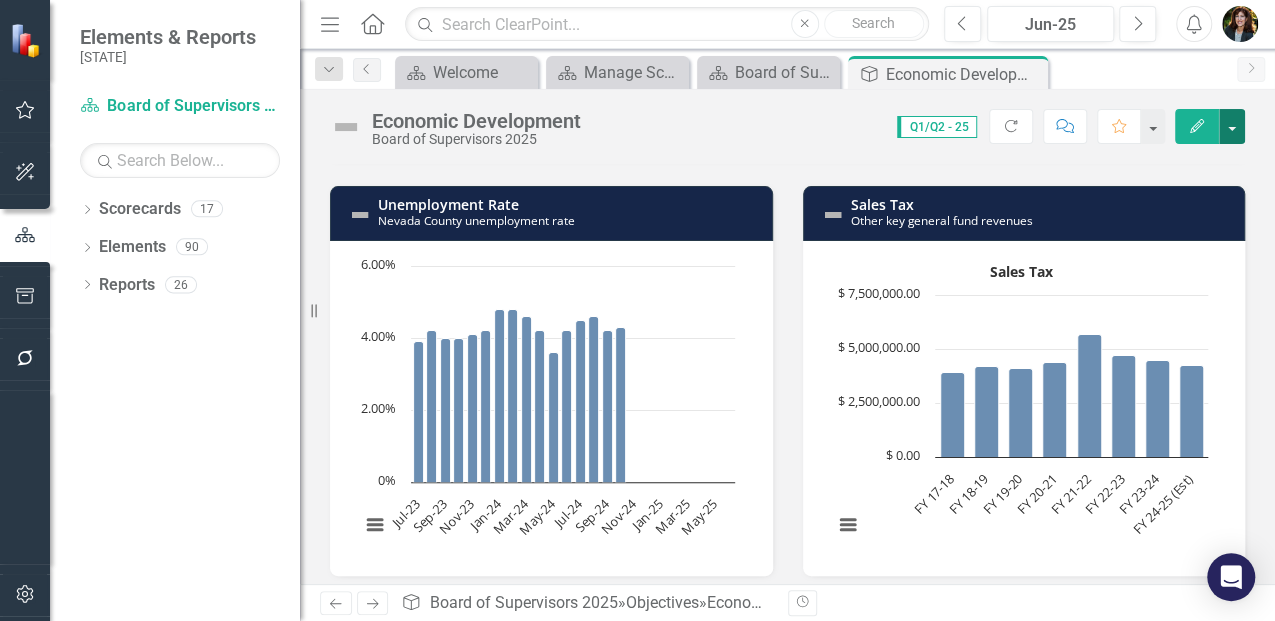 click at bounding box center [1232, 126] 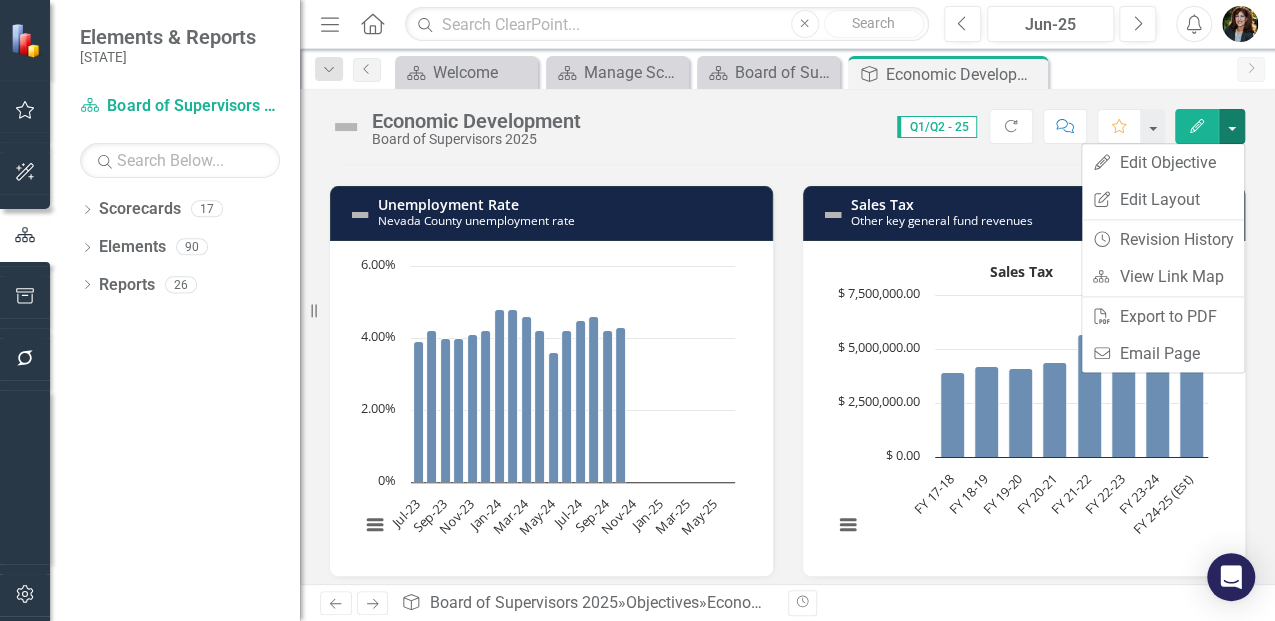 click on "Score: 0.00 Q1/Q2 - 25 Completed  Refresh Comment Favorite Edit" at bounding box center (918, 126) 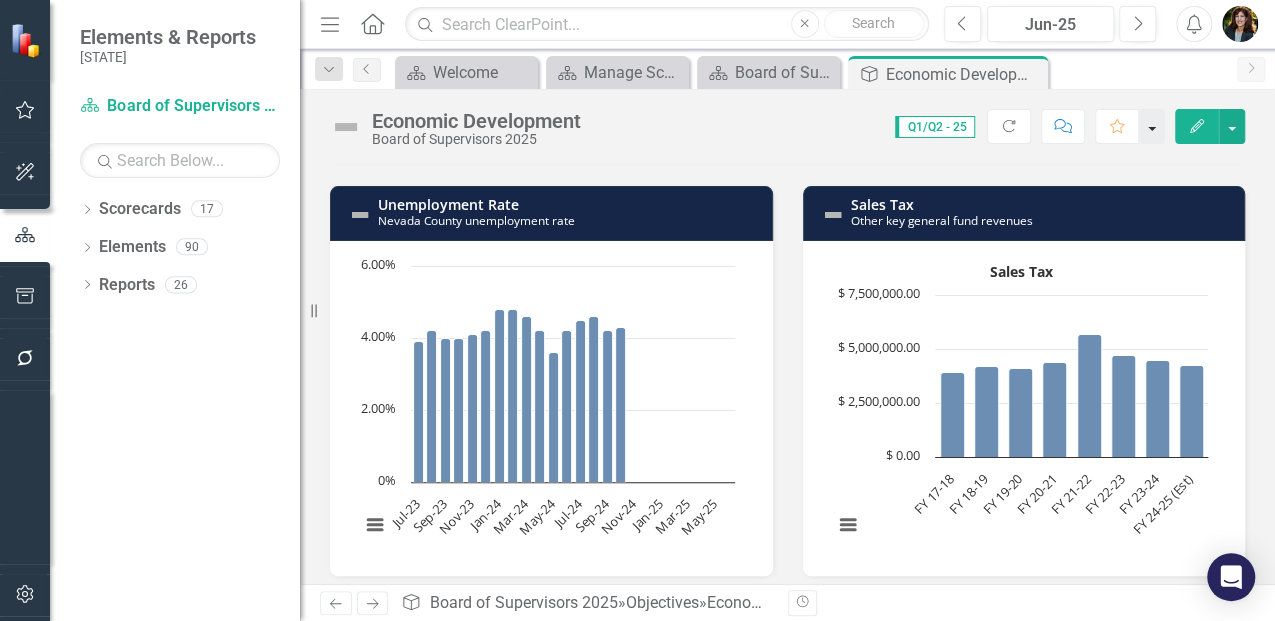 click at bounding box center [1152, 126] 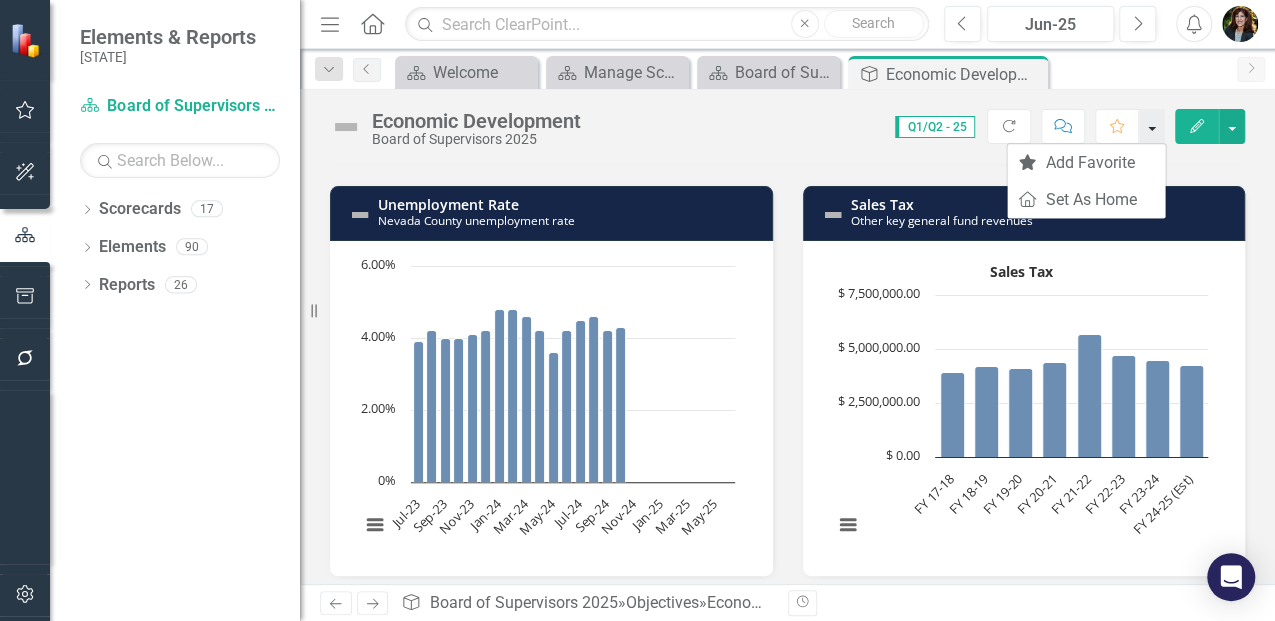 click at bounding box center (1152, 126) 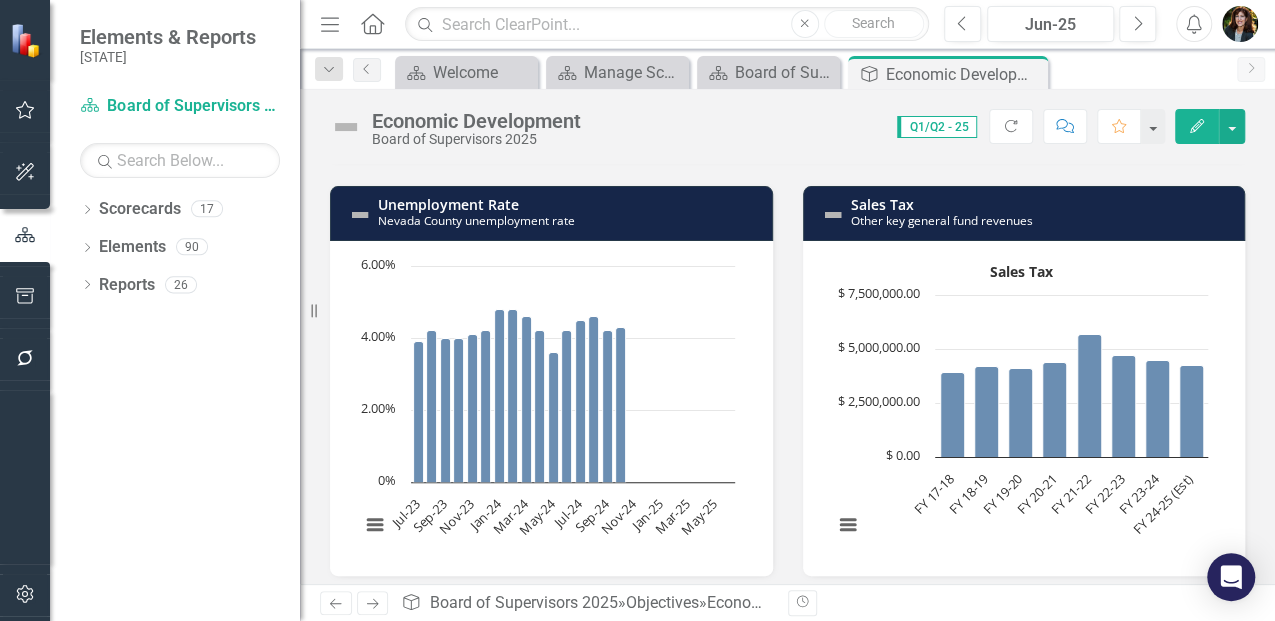 click on "Menu" 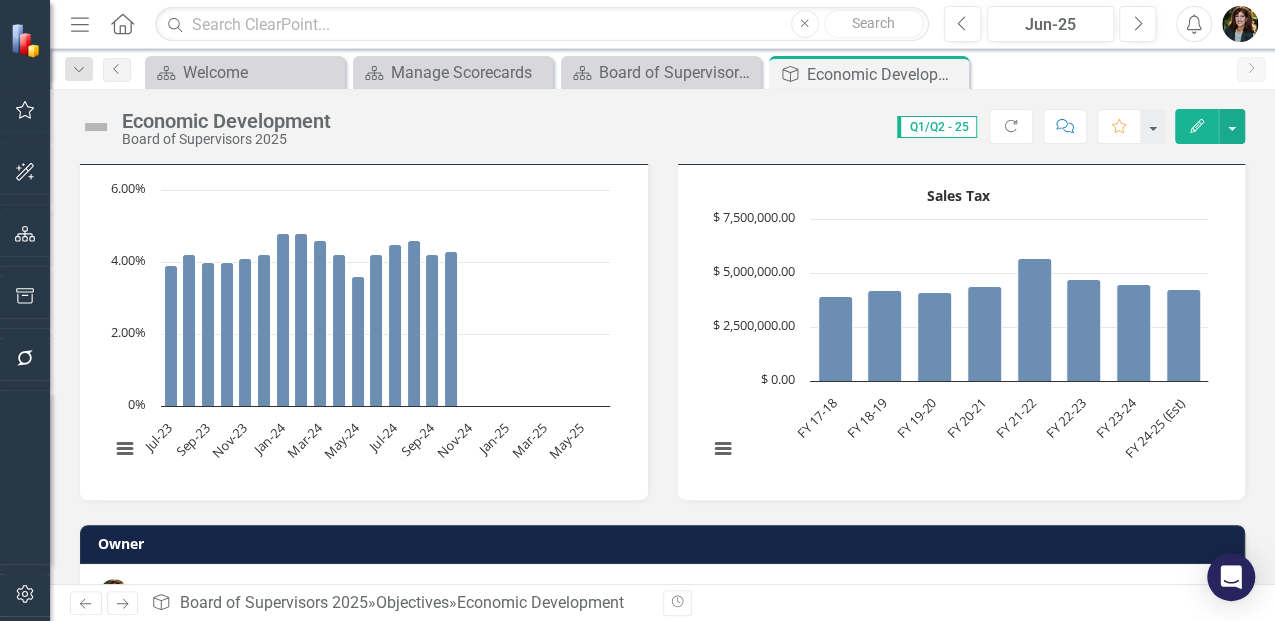 scroll, scrollTop: 1727, scrollLeft: 0, axis: vertical 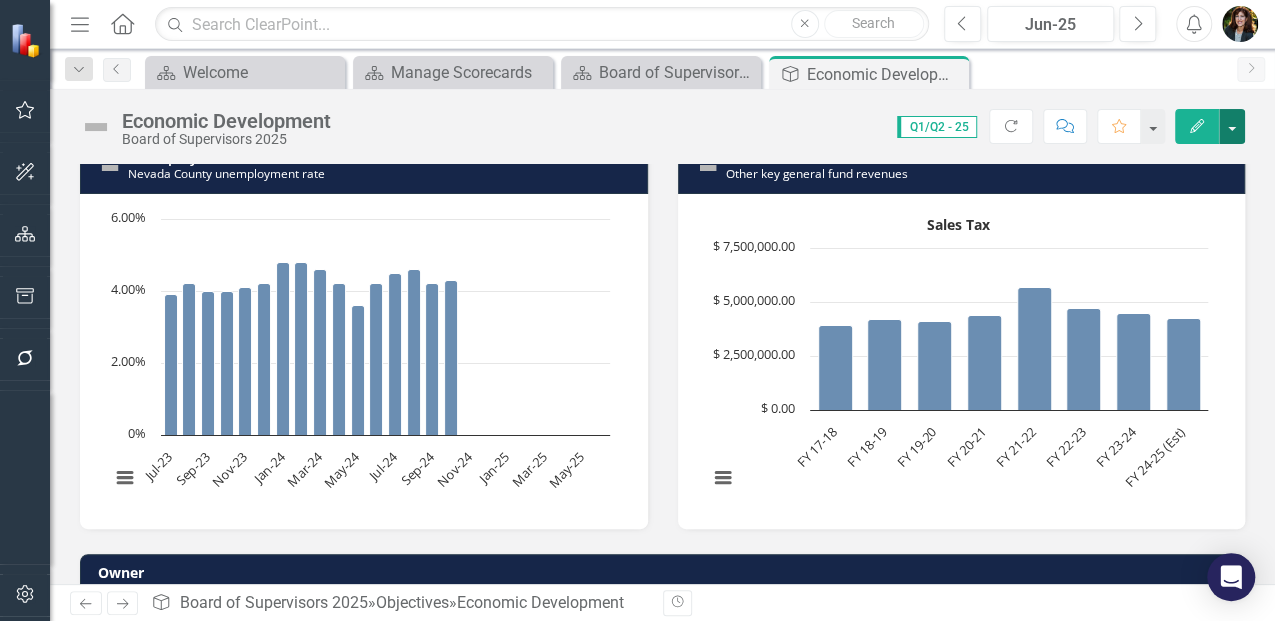 click at bounding box center (1232, 126) 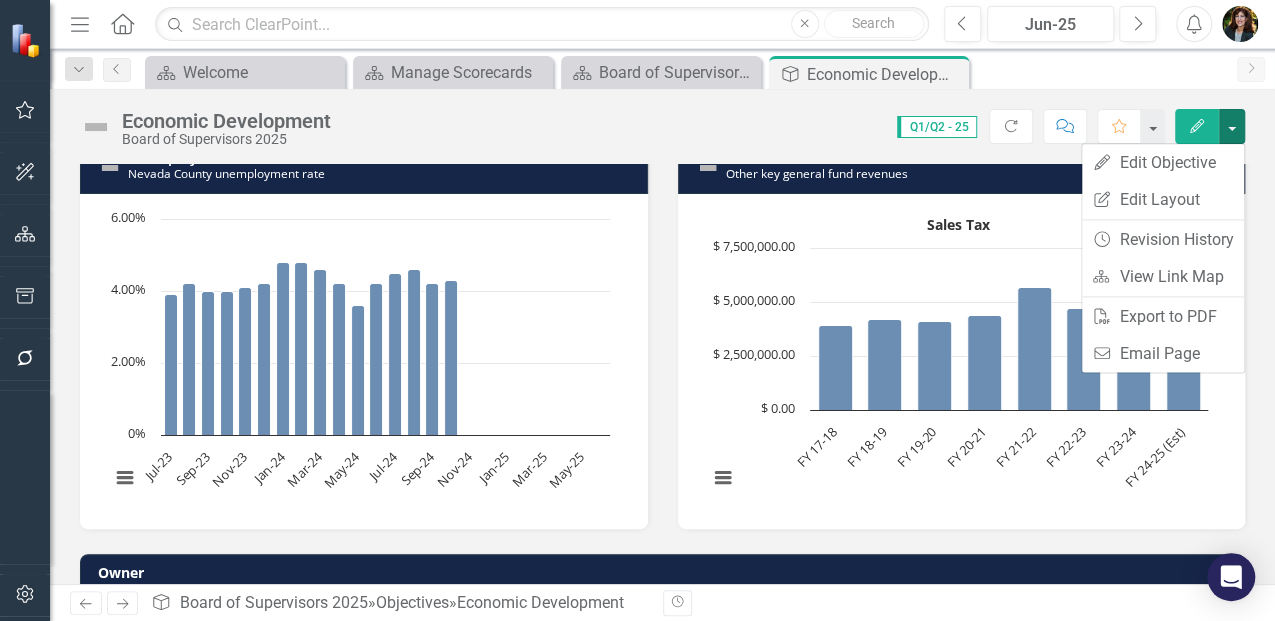 click 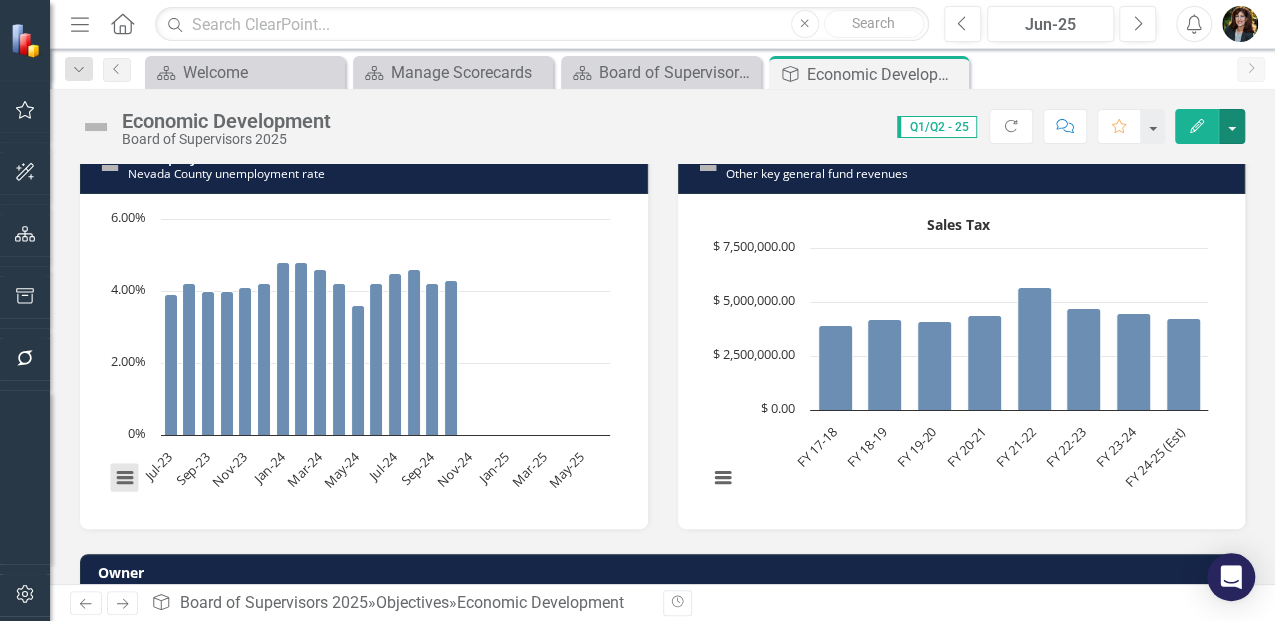 click at bounding box center (125, 478) 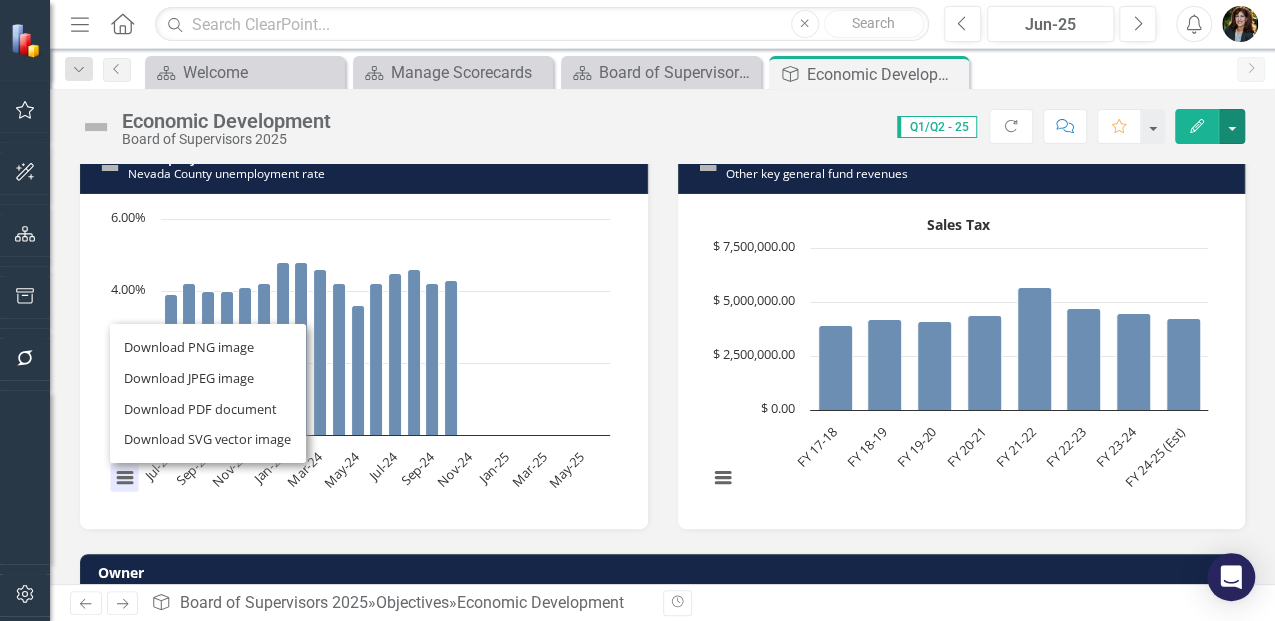click on "Download PNG image Download JPEG image Download PDF document Download SVG vector image" at bounding box center [208, 393] 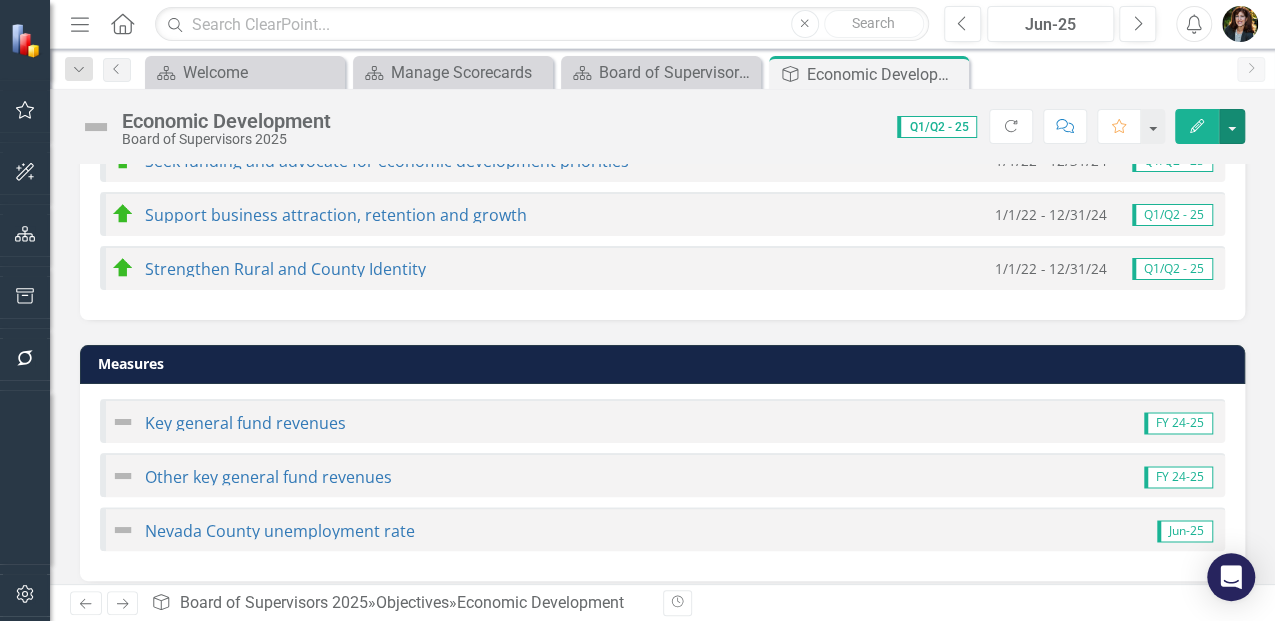 scroll, scrollTop: 727, scrollLeft: 0, axis: vertical 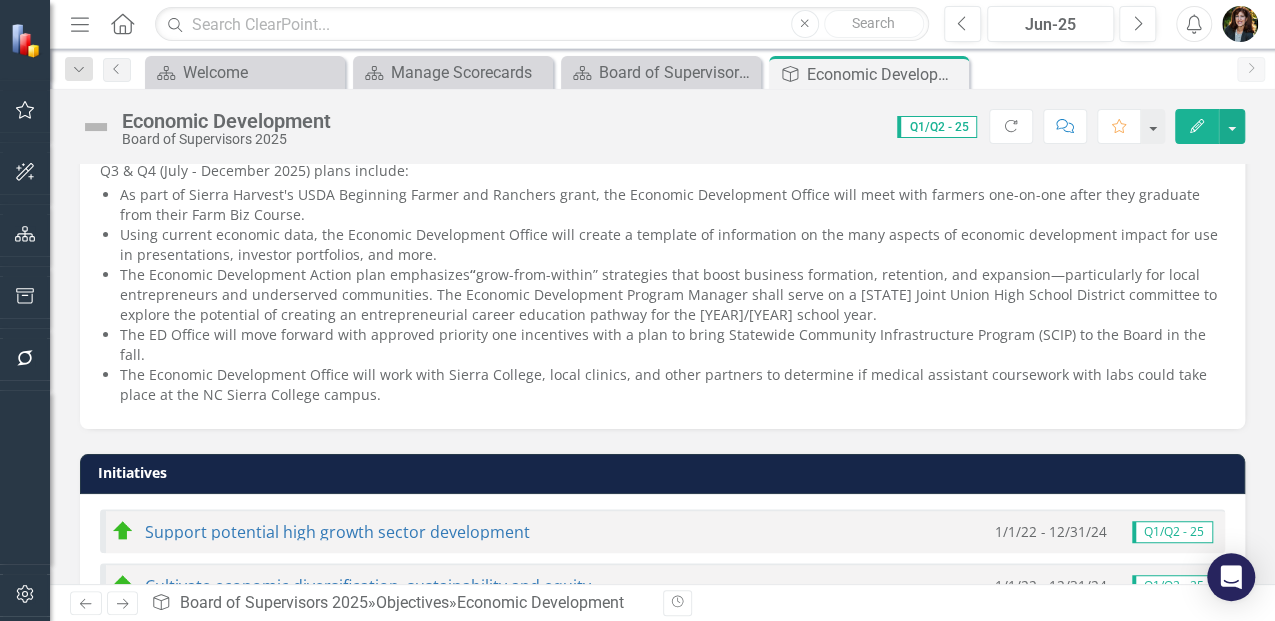 click on "Home" 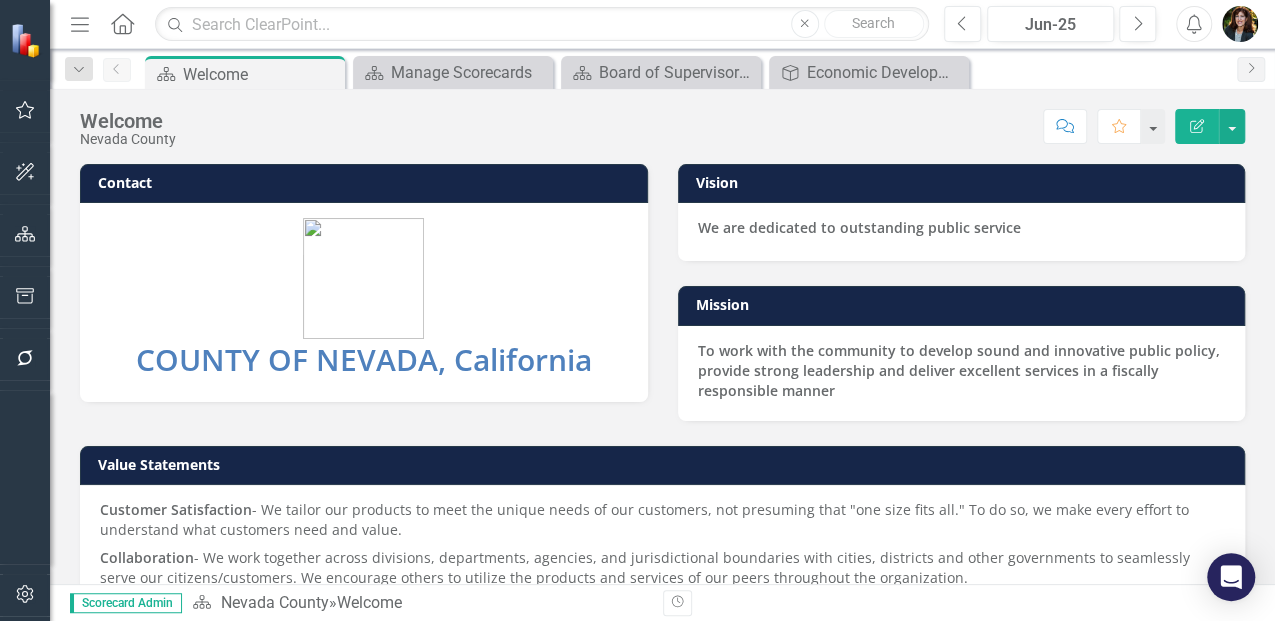 click on "Menu" 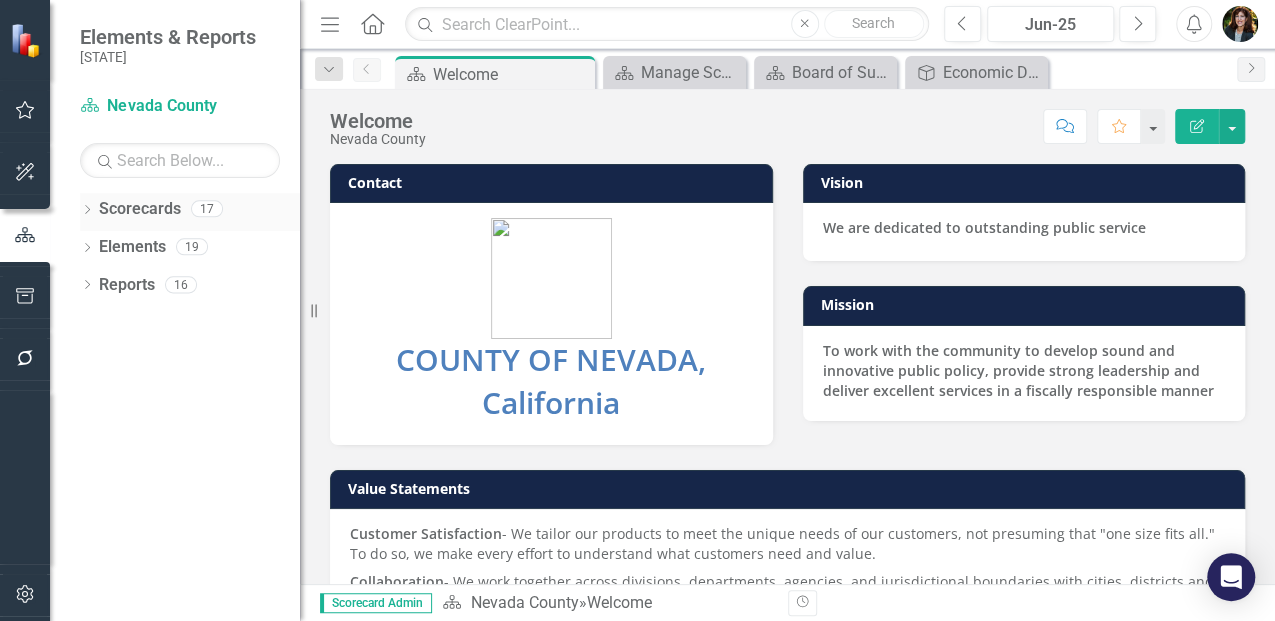 click on "Dropdown" 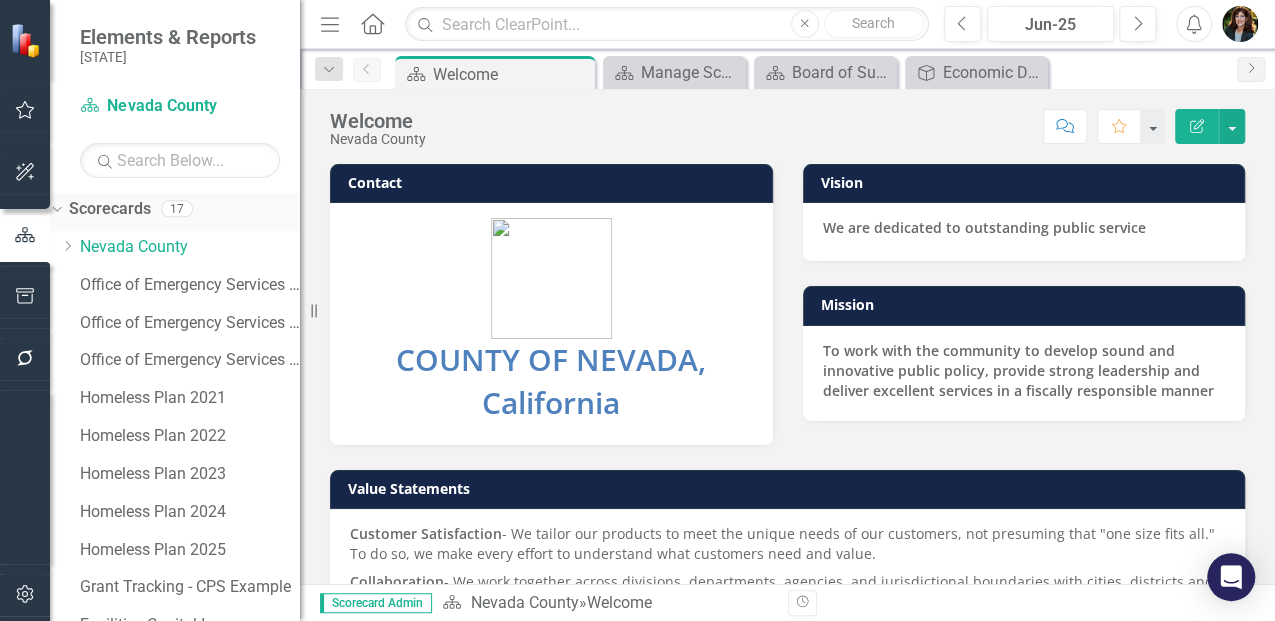 click 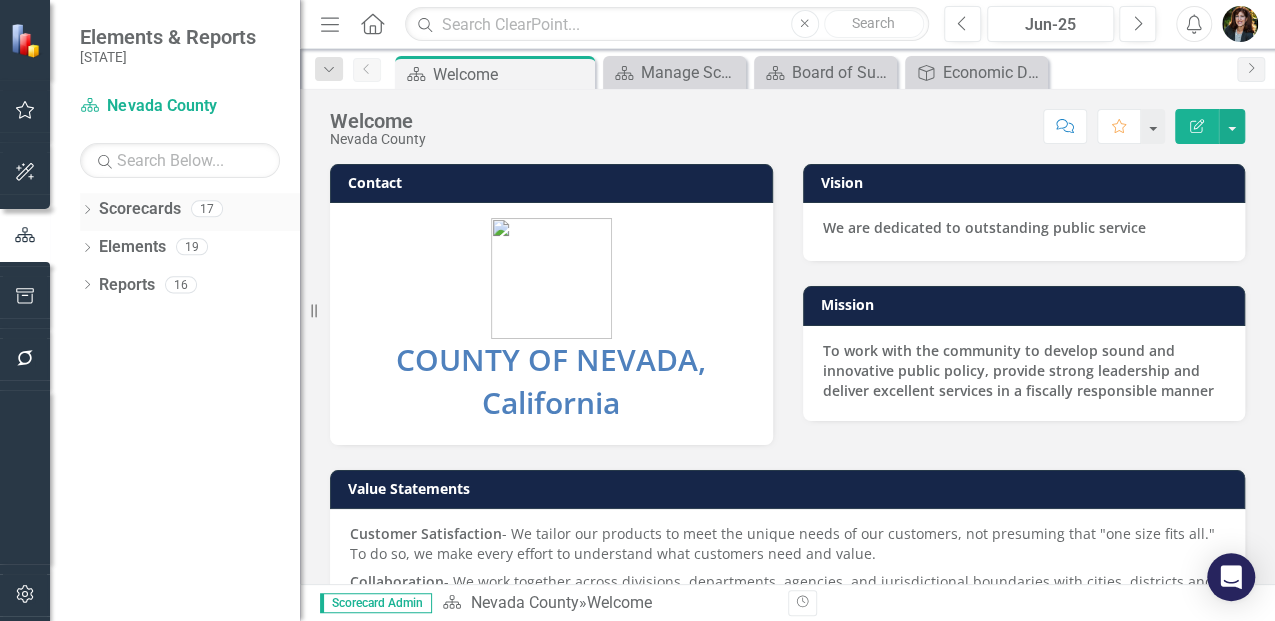 click on "Scorecards" at bounding box center (140, 209) 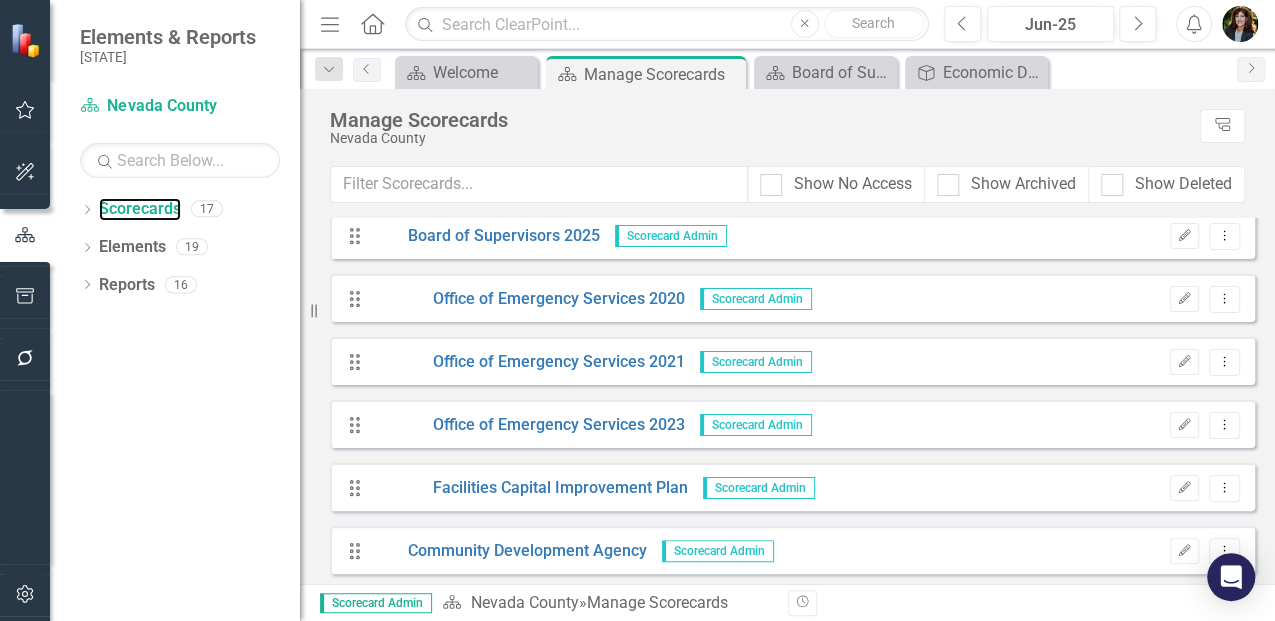 scroll, scrollTop: 200, scrollLeft: 0, axis: vertical 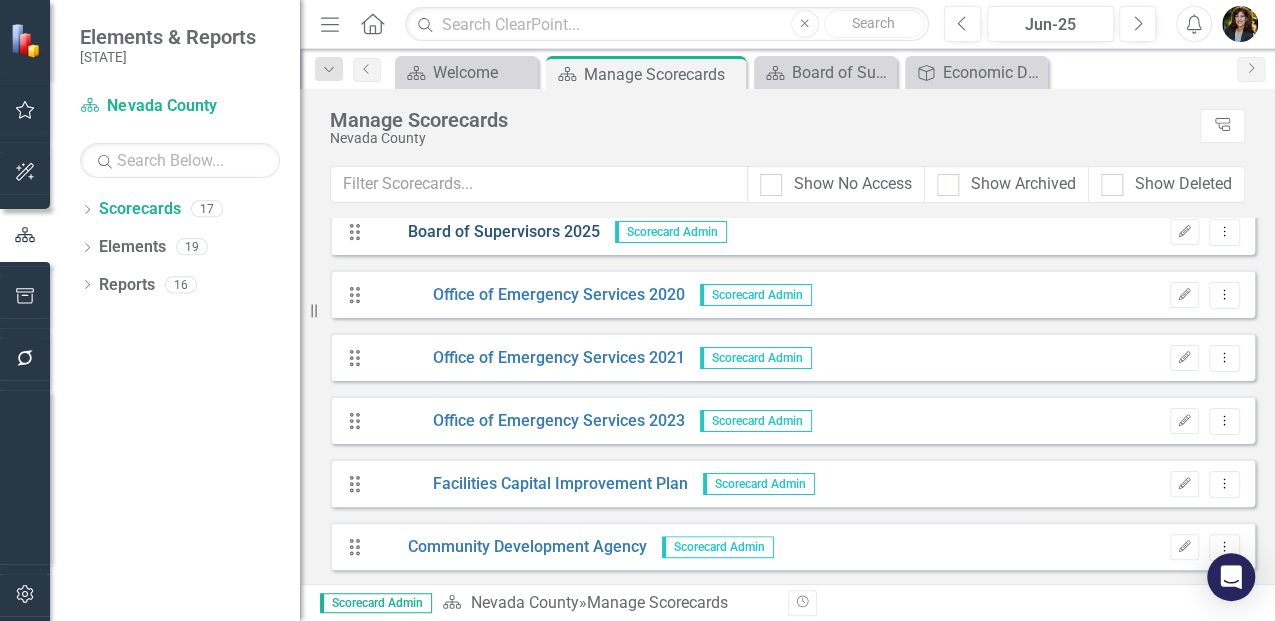 click on "Board of Supervisors 2025" at bounding box center [486, 232] 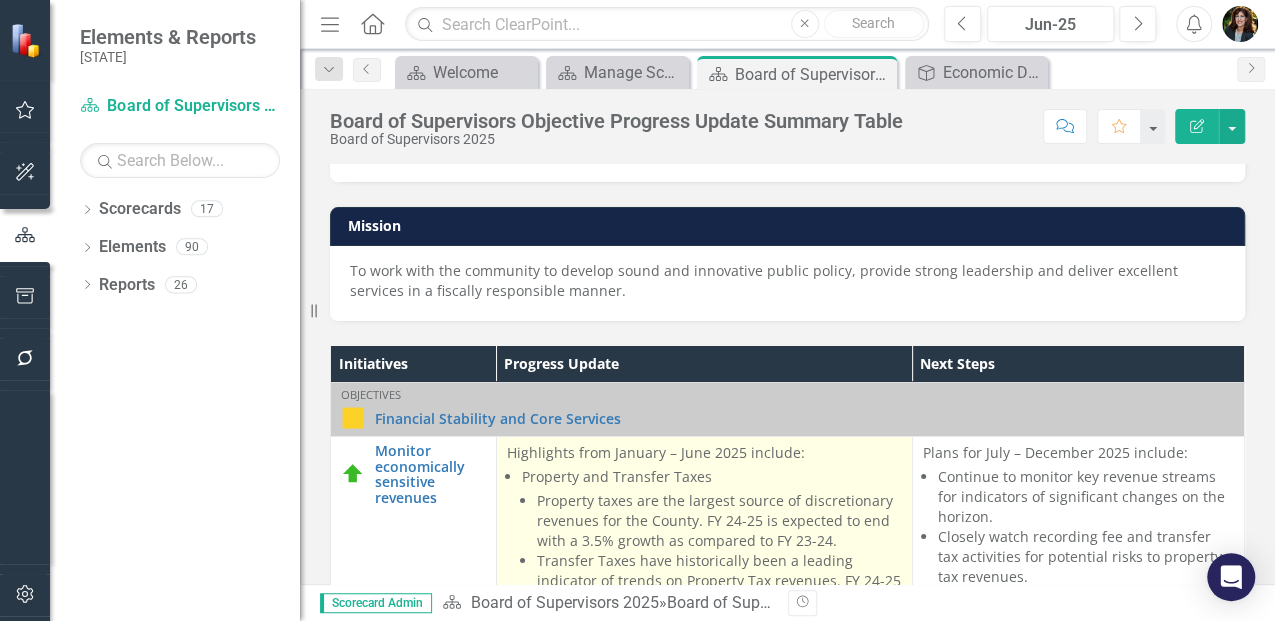 scroll, scrollTop: 495, scrollLeft: 0, axis: vertical 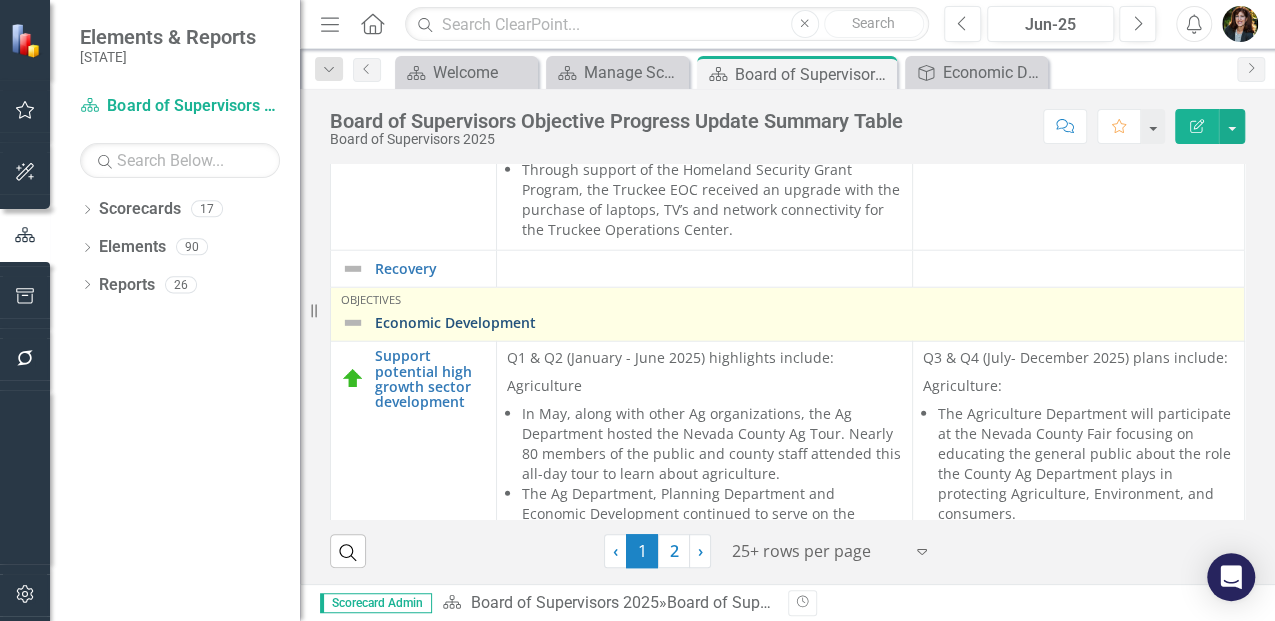 click on "Economic Development" at bounding box center [804, 322] 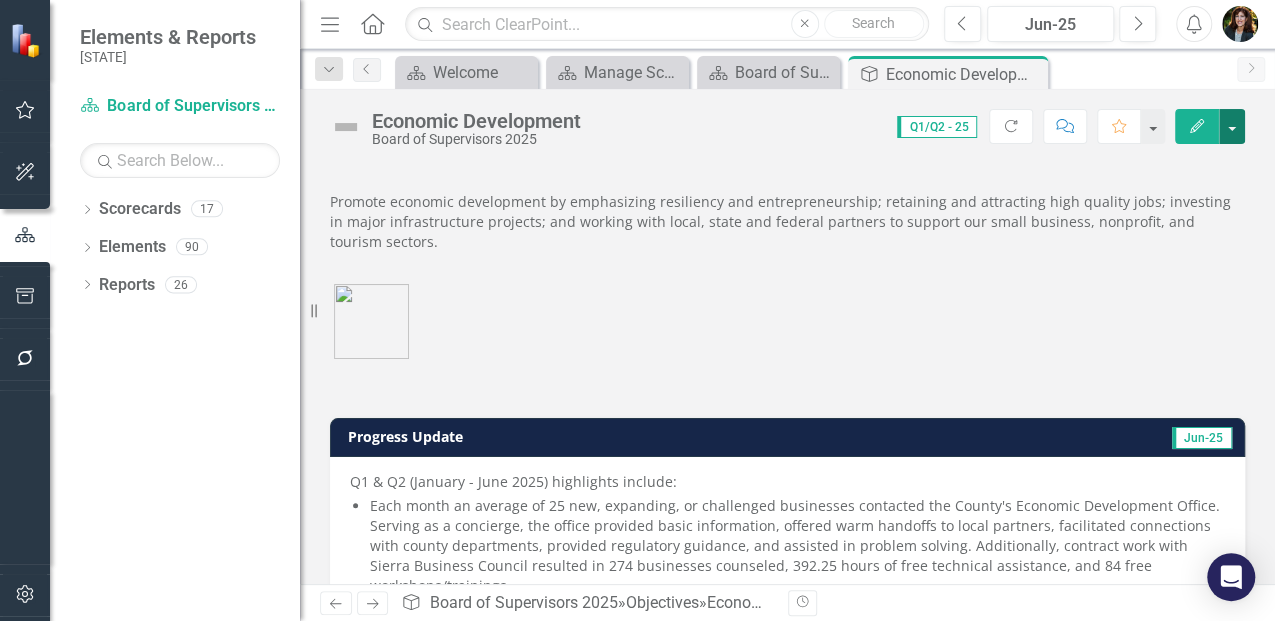 click at bounding box center (1232, 126) 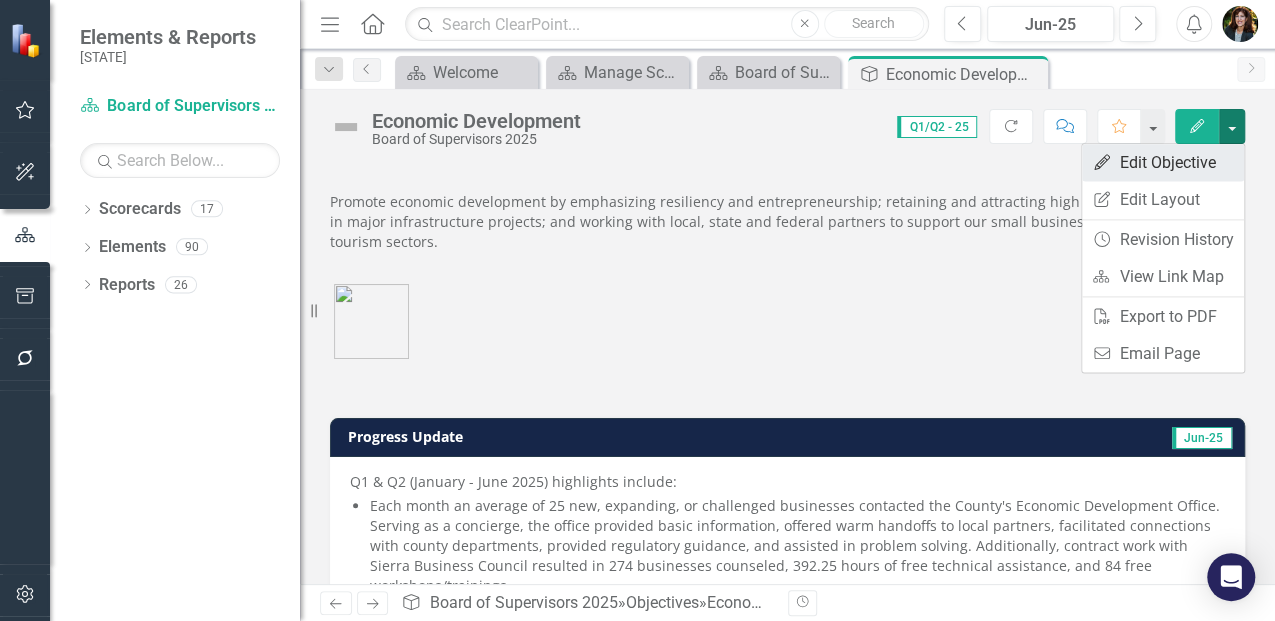click on "Edit Edit Objective" at bounding box center (1163, 162) 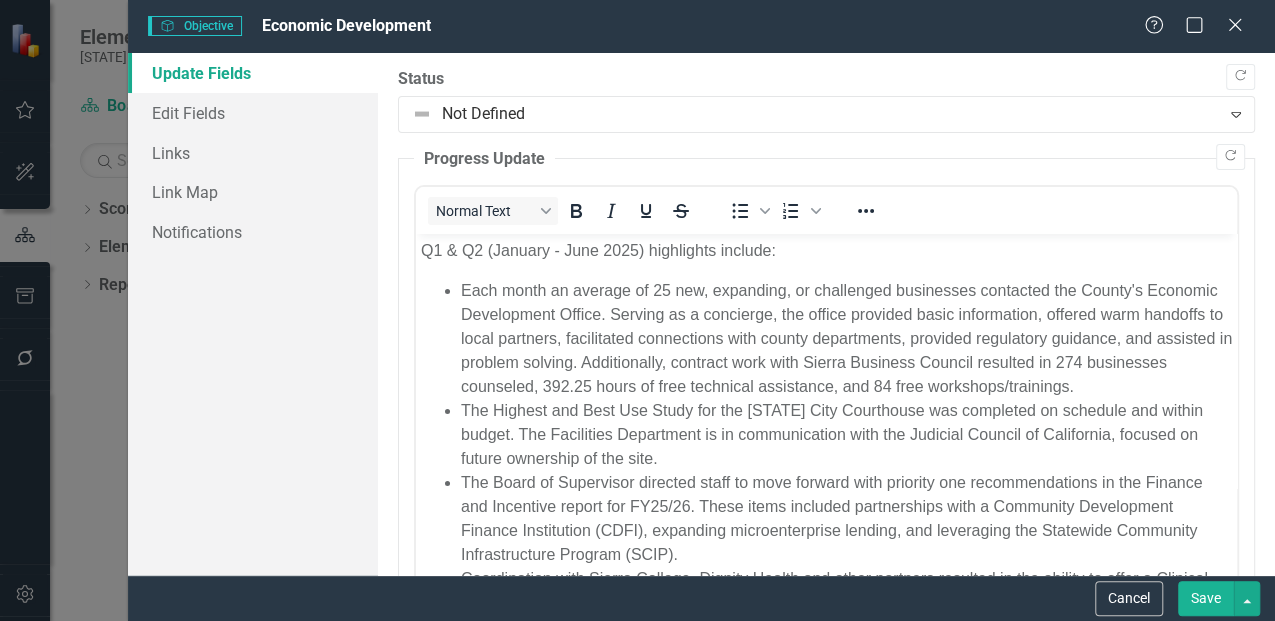scroll, scrollTop: 0, scrollLeft: 0, axis: both 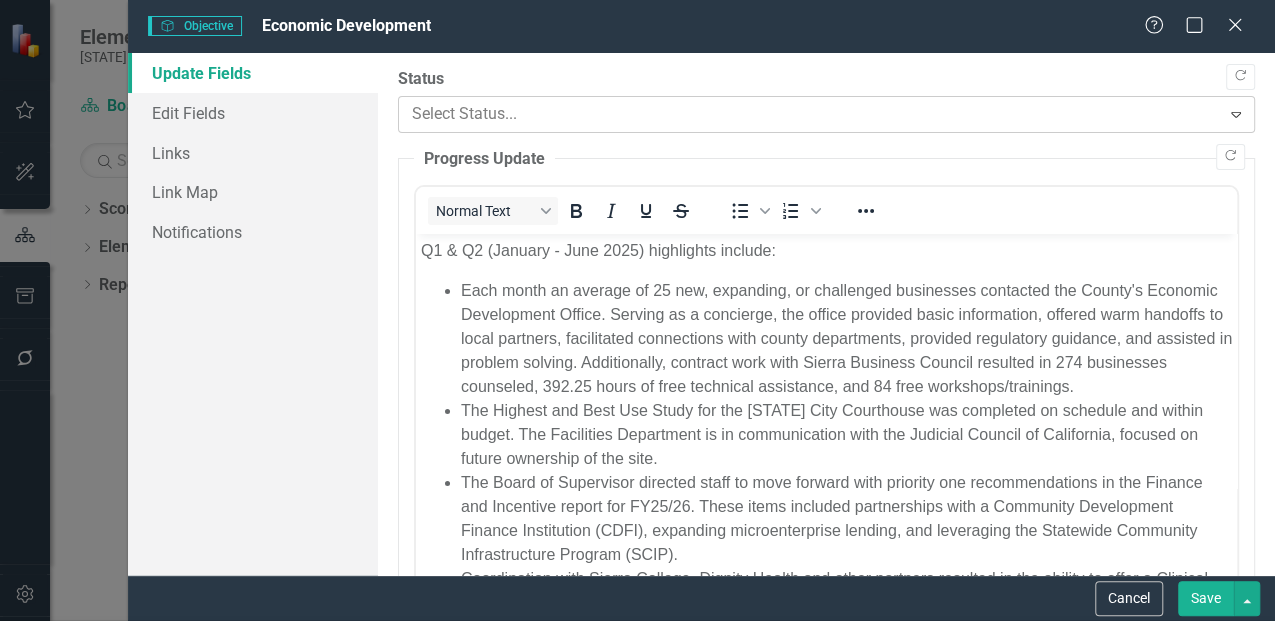 click at bounding box center [810, 114] 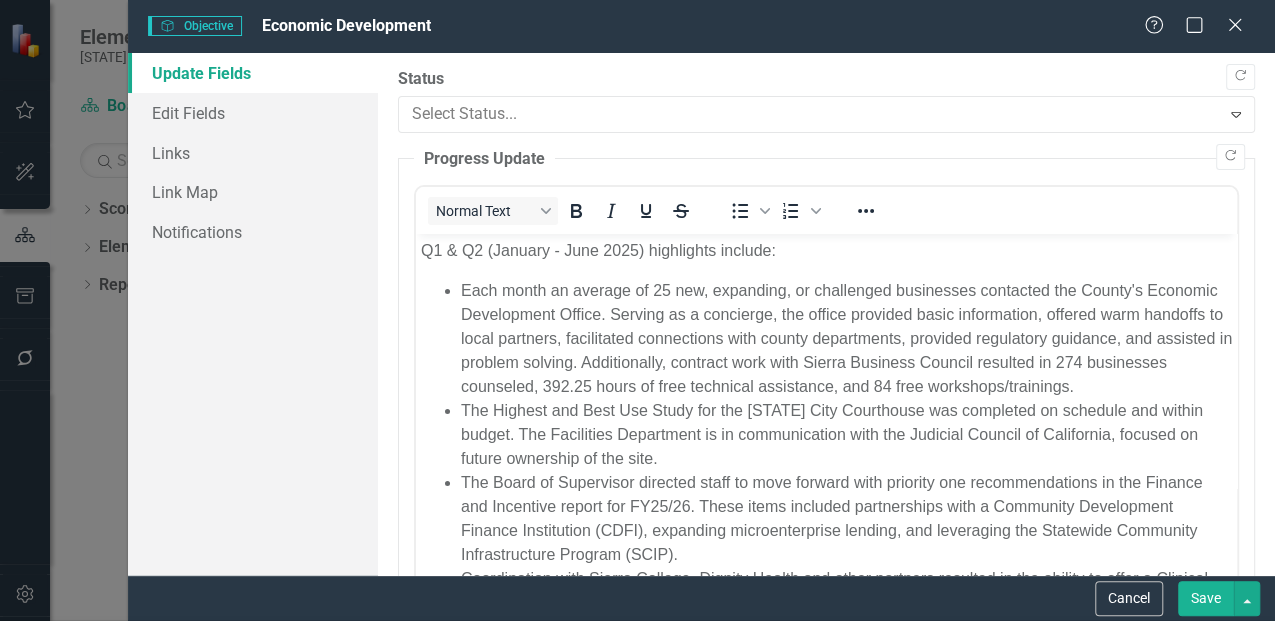 click on "On Target" at bounding box center [88, 662] 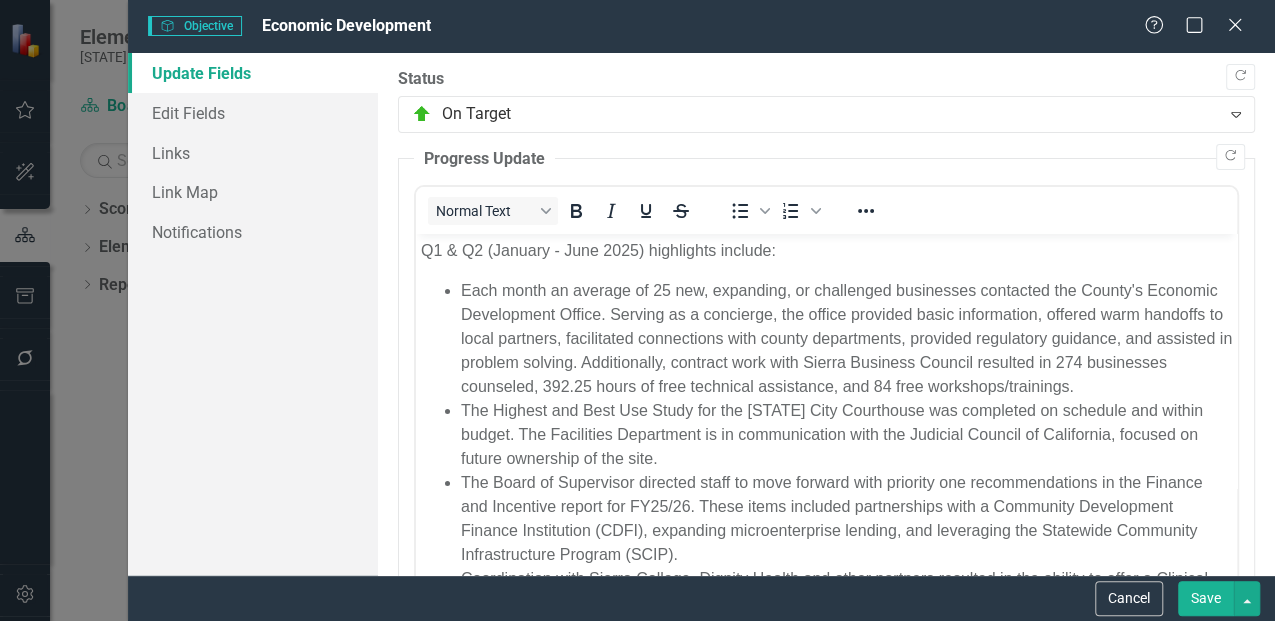 click on "Save" at bounding box center [1206, 598] 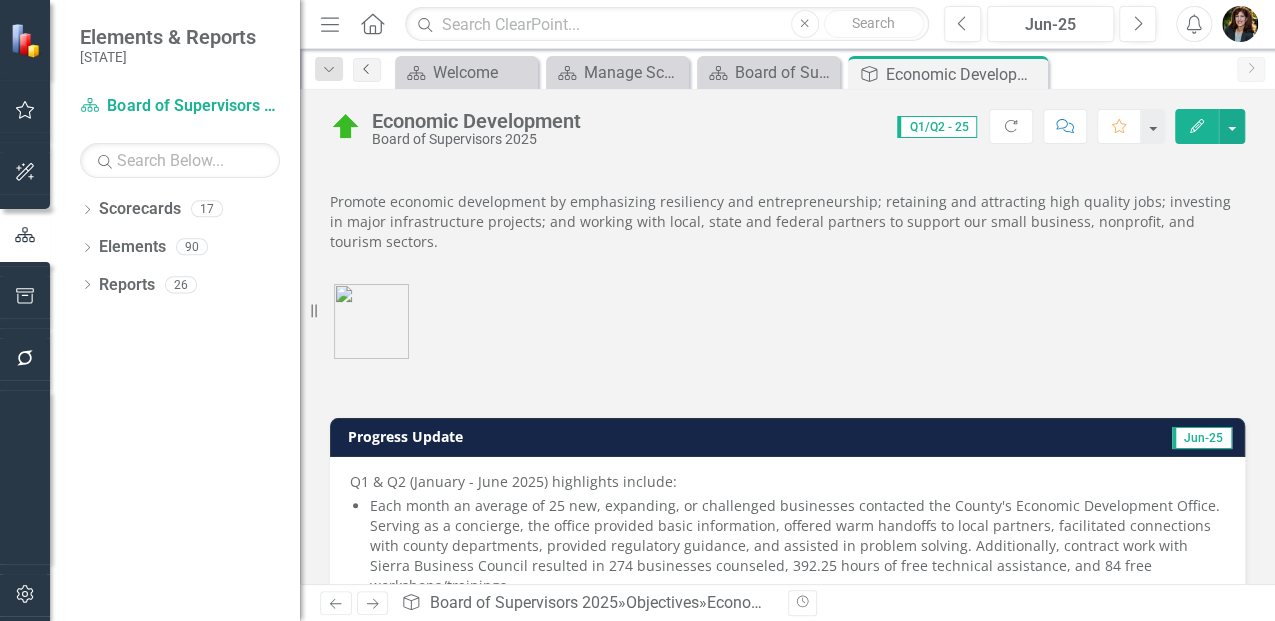click on "Previous" at bounding box center [367, 70] 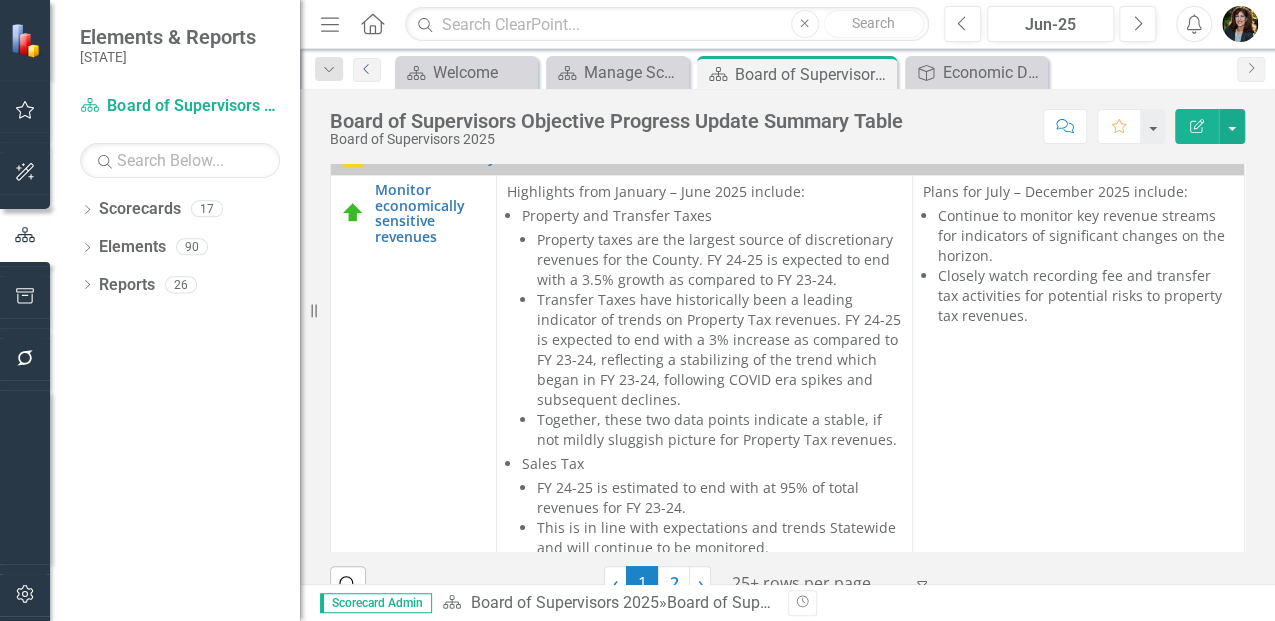 scroll, scrollTop: 495, scrollLeft: 0, axis: vertical 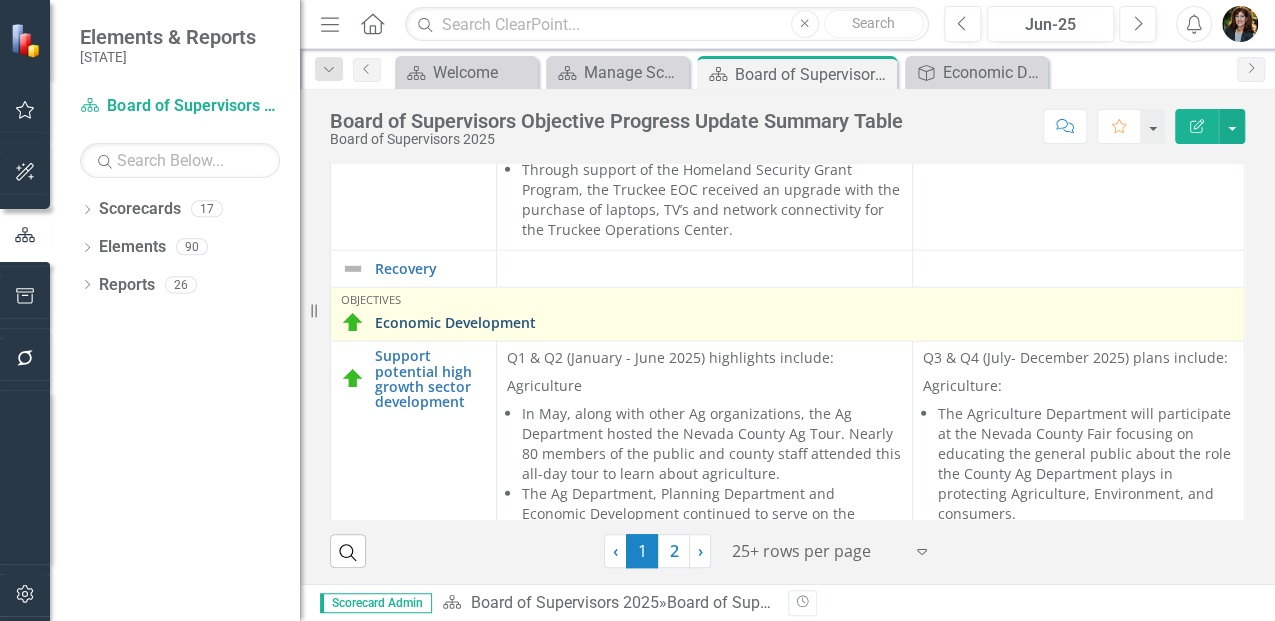 click on "Economic Development" at bounding box center [804, 322] 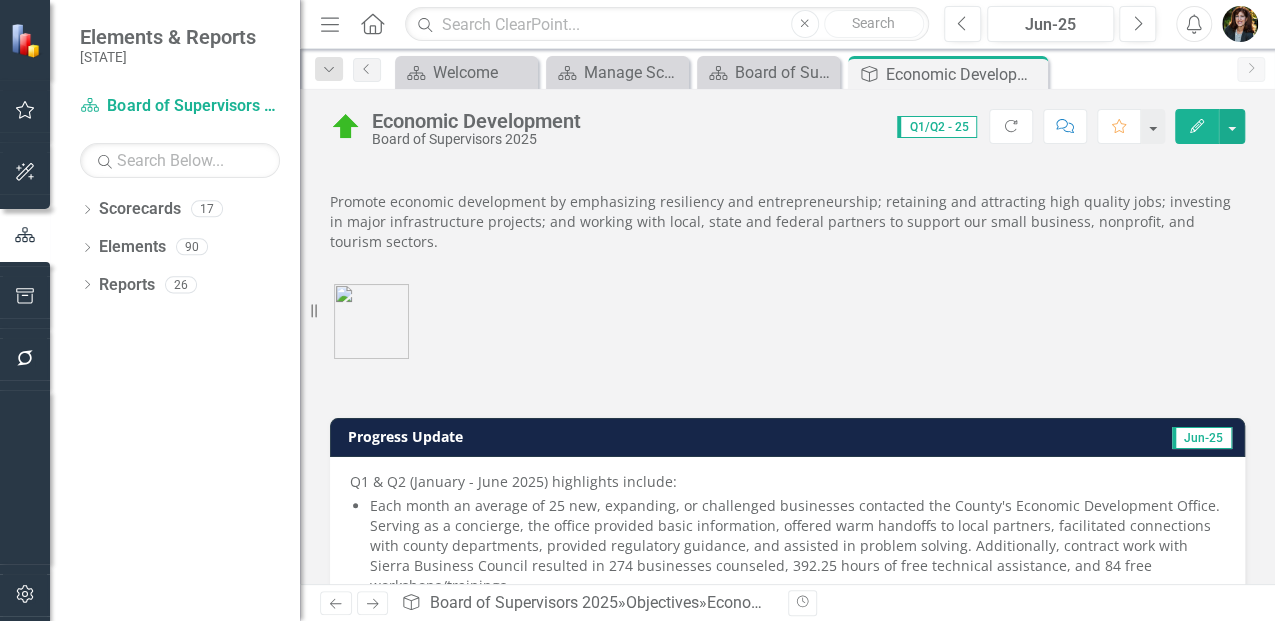 click on "Menu" 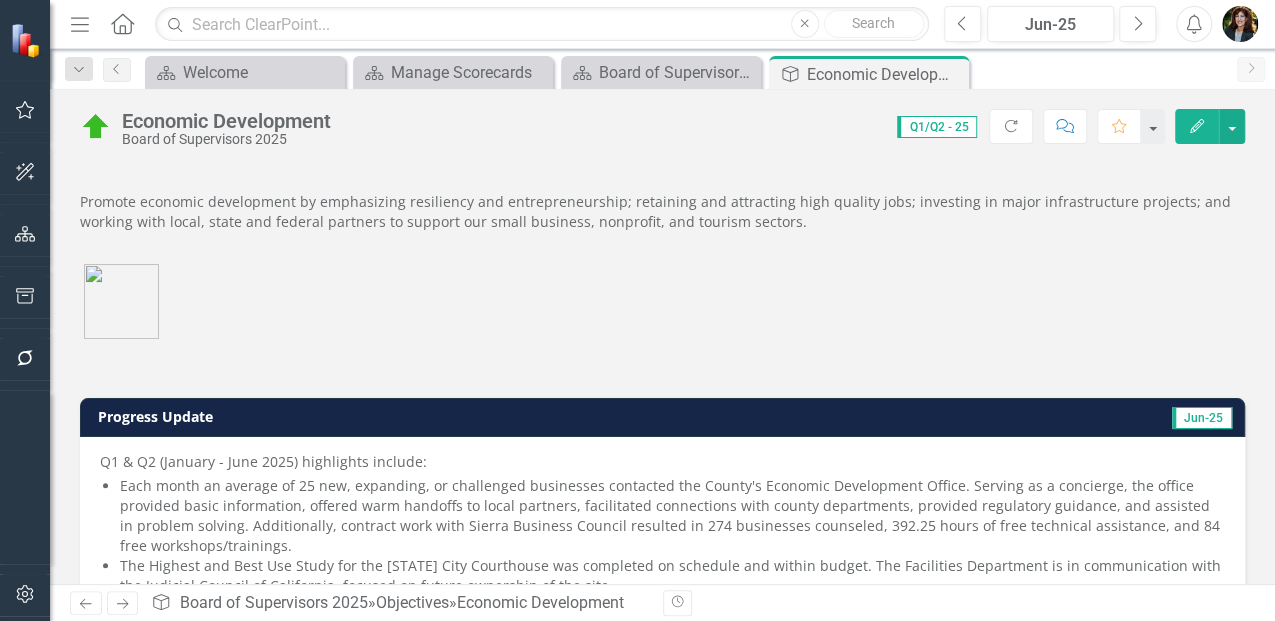 click at bounding box center (27, 39) 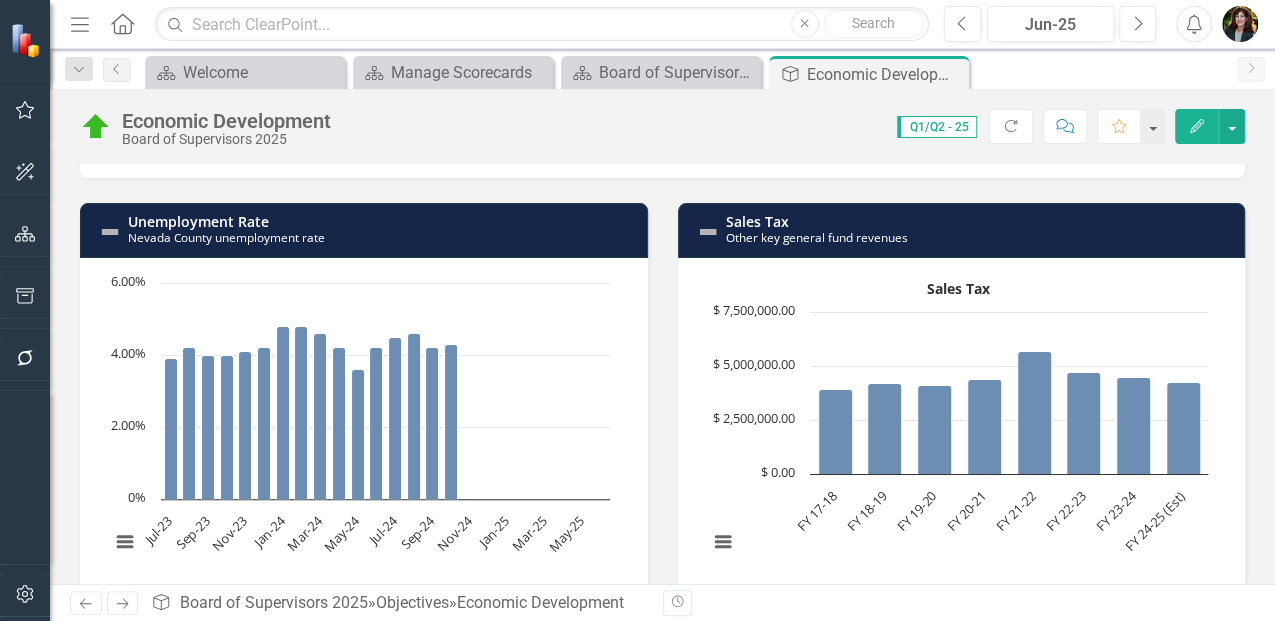 scroll, scrollTop: 1527, scrollLeft: 0, axis: vertical 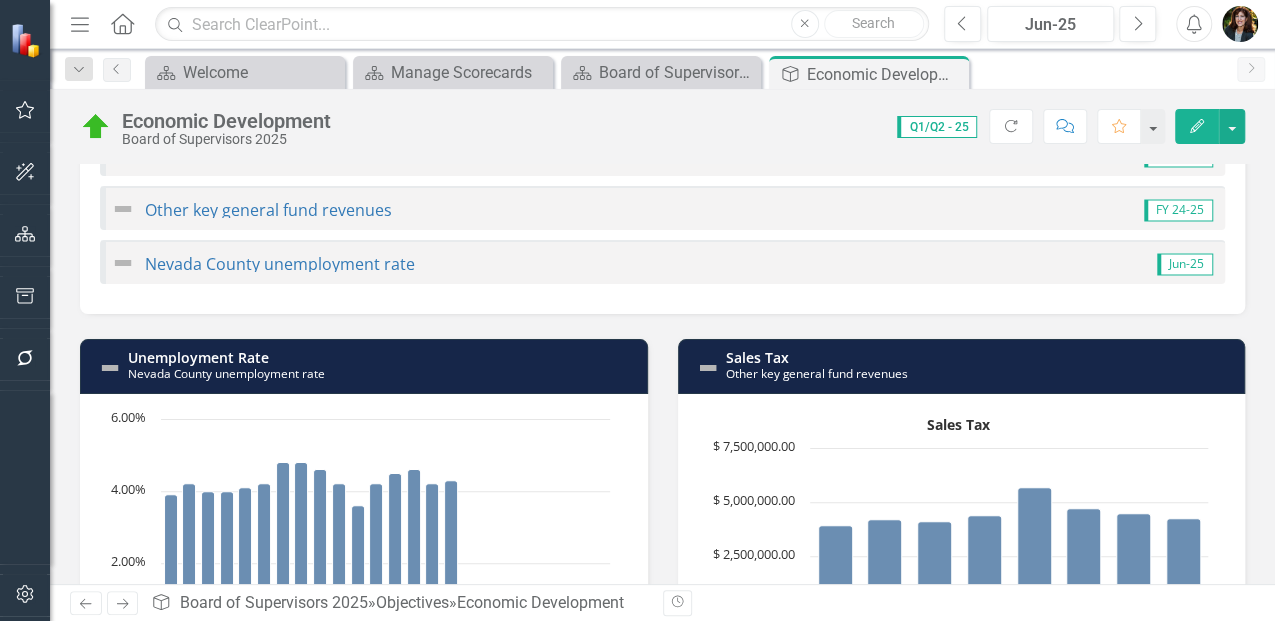 click on "Unemployment Rate Nevada County unemployment rate" at bounding box center [382, 365] 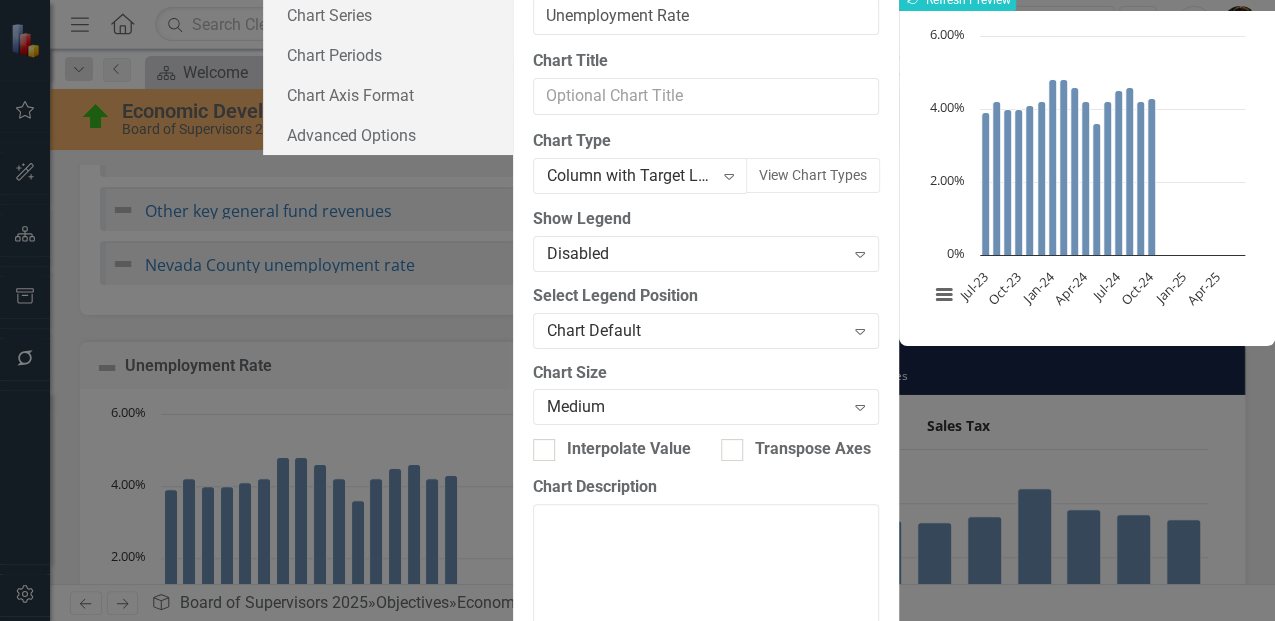 click 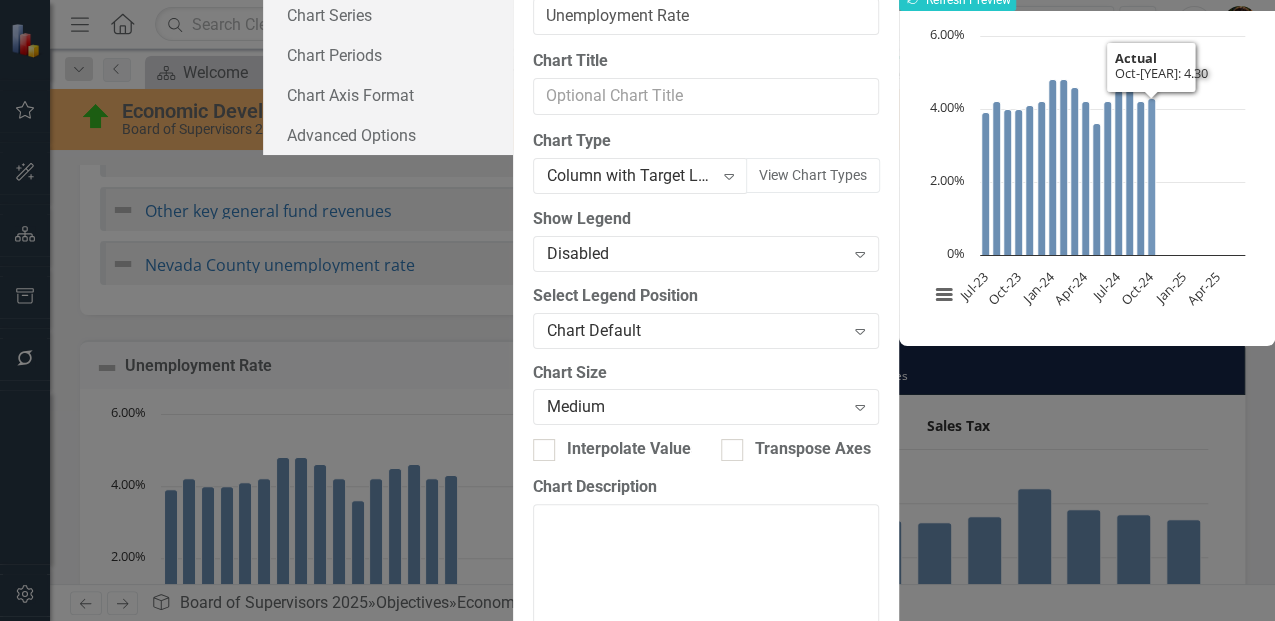click 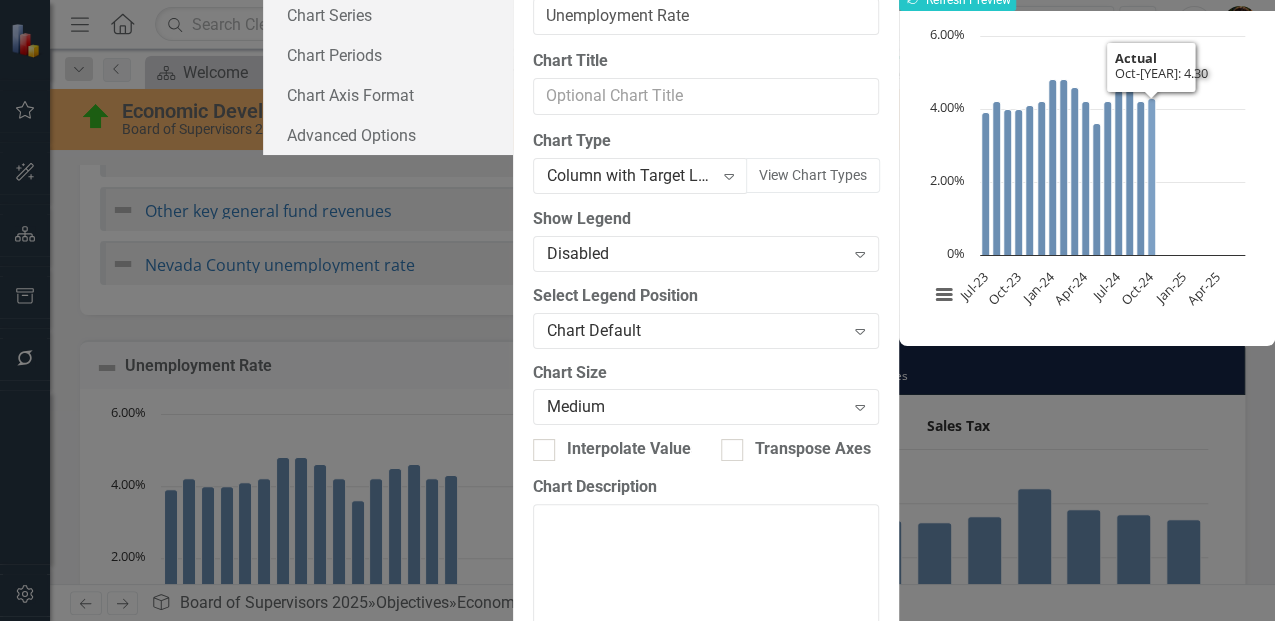 click 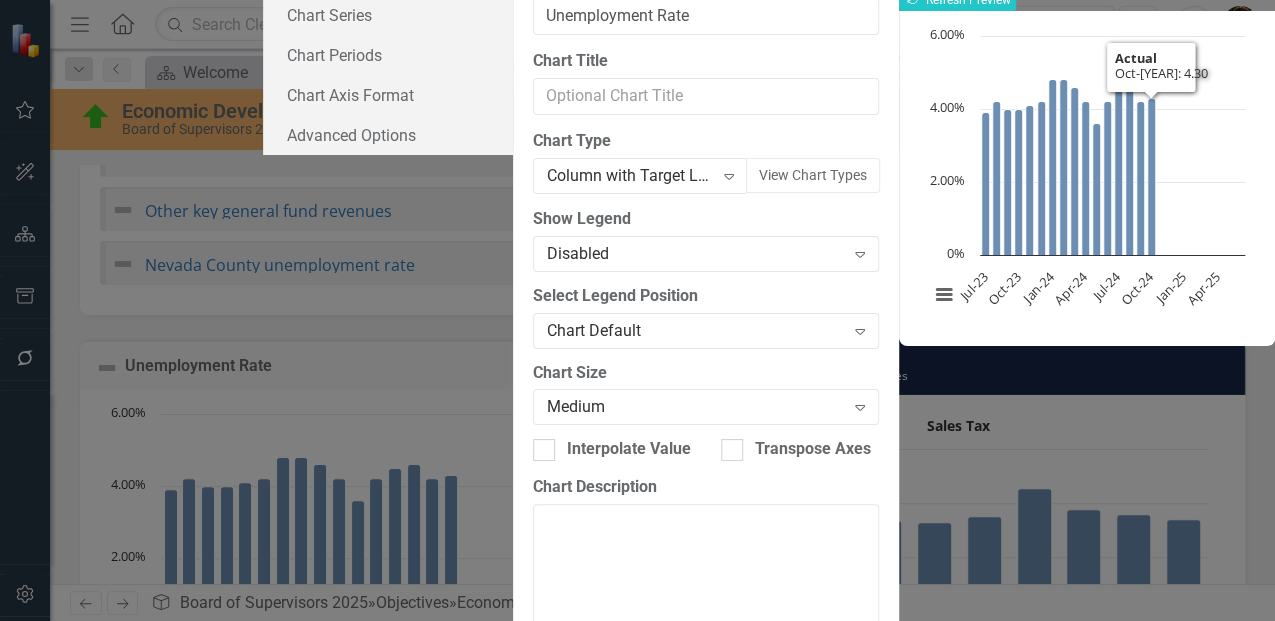click 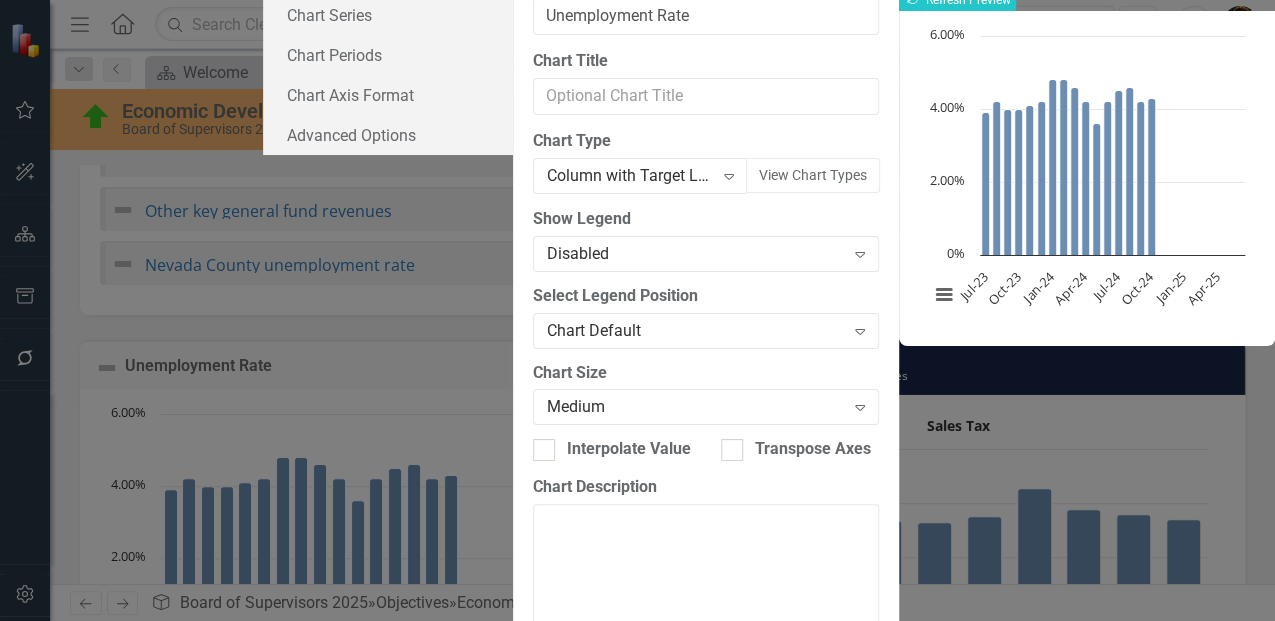 click at bounding box center (1247, 690) 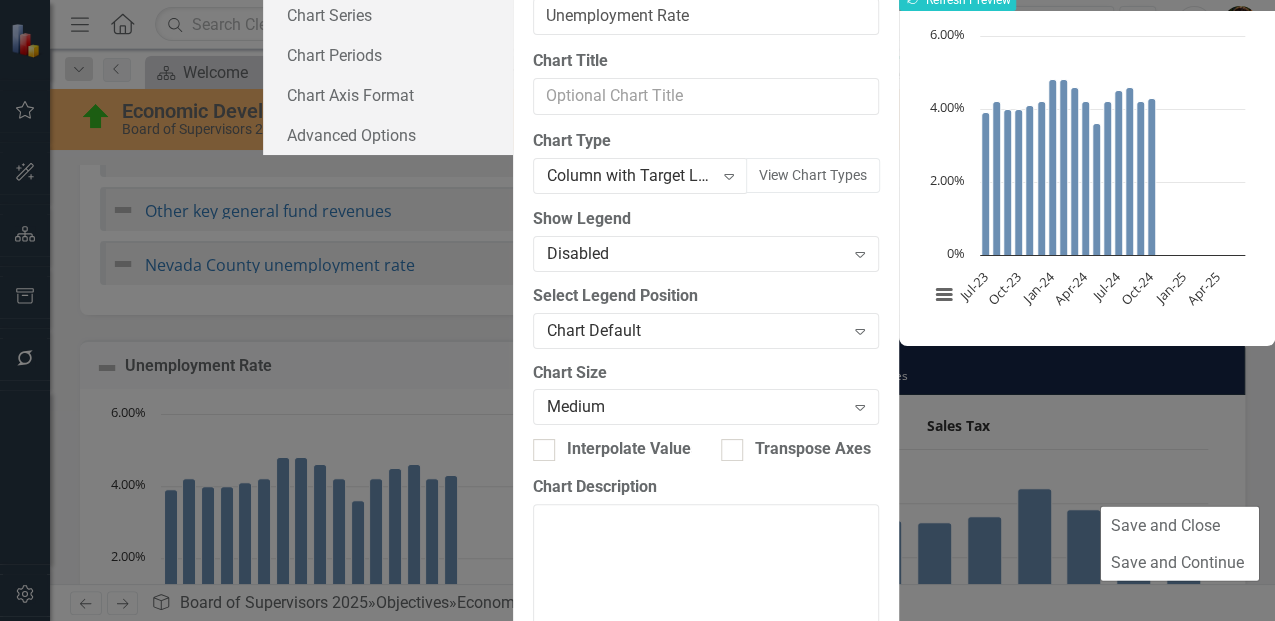 click on "Chart Bar chart with 24 bars. Unemployment Rate (Chart Type: Column with Target Line)
Plot Bands
Actual
Jul-23: 3.90
Aug-23: 4.20
Sep-23: 4.00
Oct-23: 4.00
Nov-23: 4.10
Dec-23: 4.20
Jan-24: 4.80
Feb-24: 4.80
Mar-24: 4.60
Apr-24: 4.20
May-24: 3.60
Jun-24: 4.20
Jul-24: 4.50
Aug-24: 4.60
Sep-24: 4.20
Oct-24: 4.30
Nov-24: No Value
Dec-24: No Value
Jan-25: No Value
Feb-25: No Value
Mar-25: No Value
Apr-25: No Value
May-25: No Value
Jun-25: No Value The chart has 1 X axis displaying categories.  The chart has 1 Y axis displaying values. Data ranges from 3.6 to 4.8. Unemployment Rate (Chart Type: Column with Target Line)
Plot Bands
Actual
Jul-23: 3.90
Aug-23: 4.20
Sep-23: 4.00
Oct-23: 4.00
Nov-23: 4.10
Dec-23: 4.20
Jan-24: 4.80
Feb-24: 4.80
Mar-24: 4.60
Apr-24: 4.20
May-24: 3.60
Jun-24: 4.20
Jul-24: 4.50
Aug-24: 4.60
Sep-24: 4.20
Oct-24: 4.30
Nov-24: No Value
Dec-24: No Value
Jan-25: No Value
Feb-25: No Value
Mar-25: No Value
Apr-25: No Value
May-25: No Value
Jun-25: No Value Chart context menu Jul-23 Oct-23 0%" at bounding box center [1087, 178] 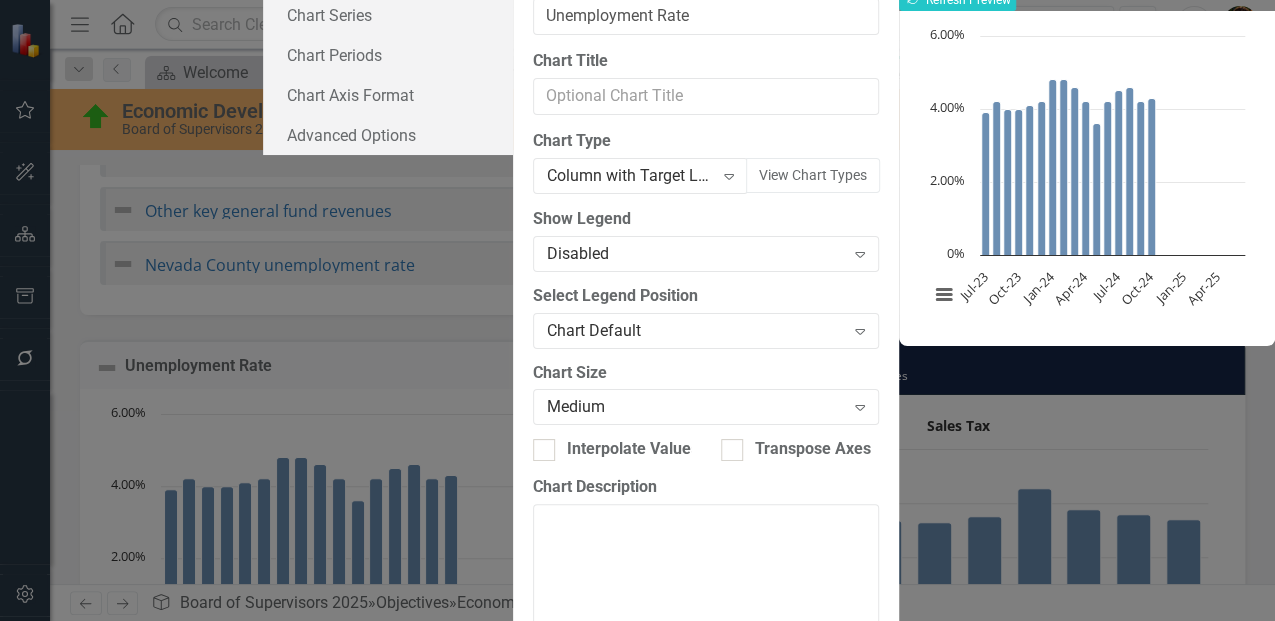 scroll, scrollTop: 181, scrollLeft: 0, axis: vertical 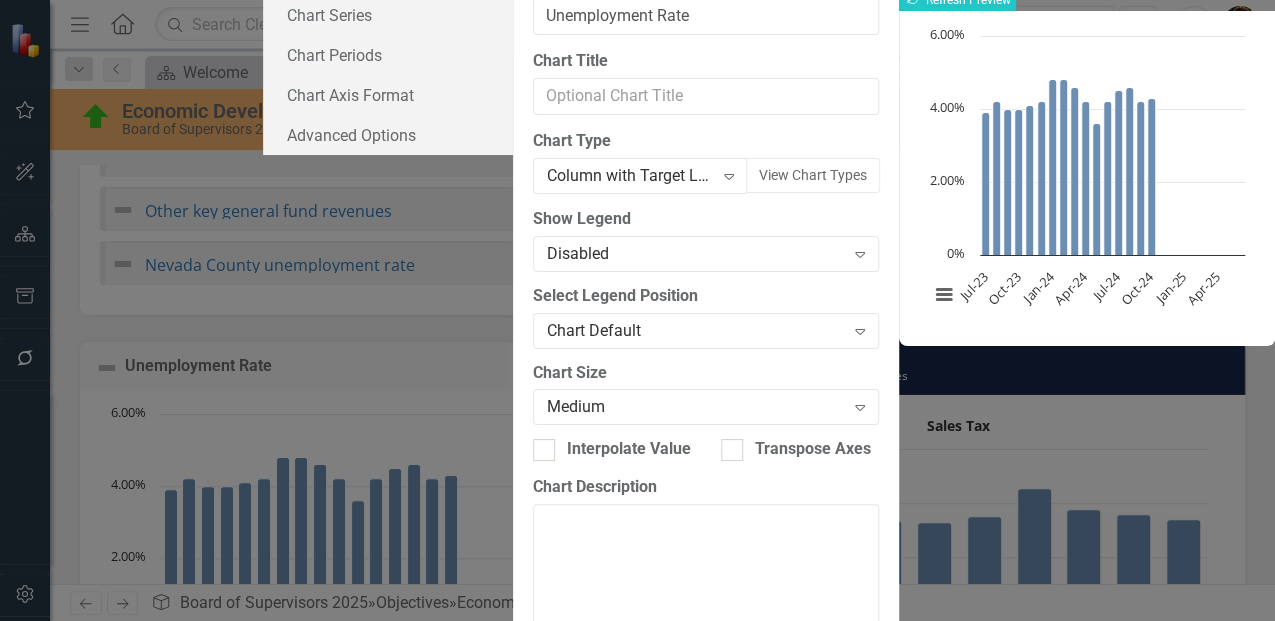click on "Close" 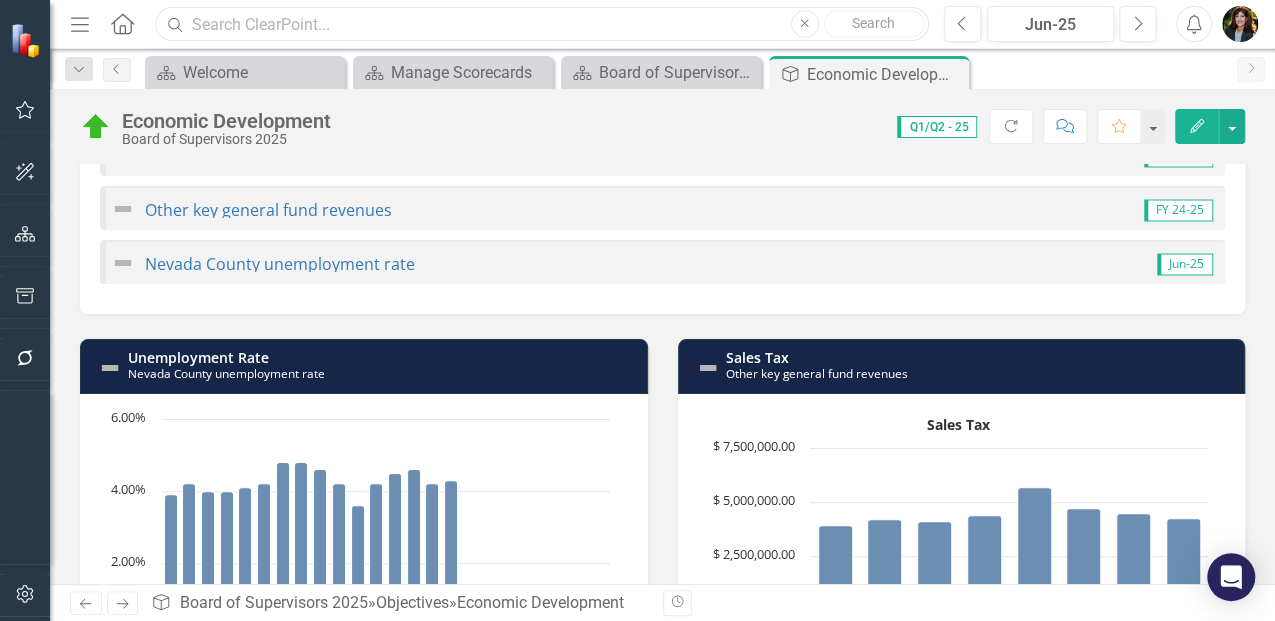click at bounding box center [541, 24] 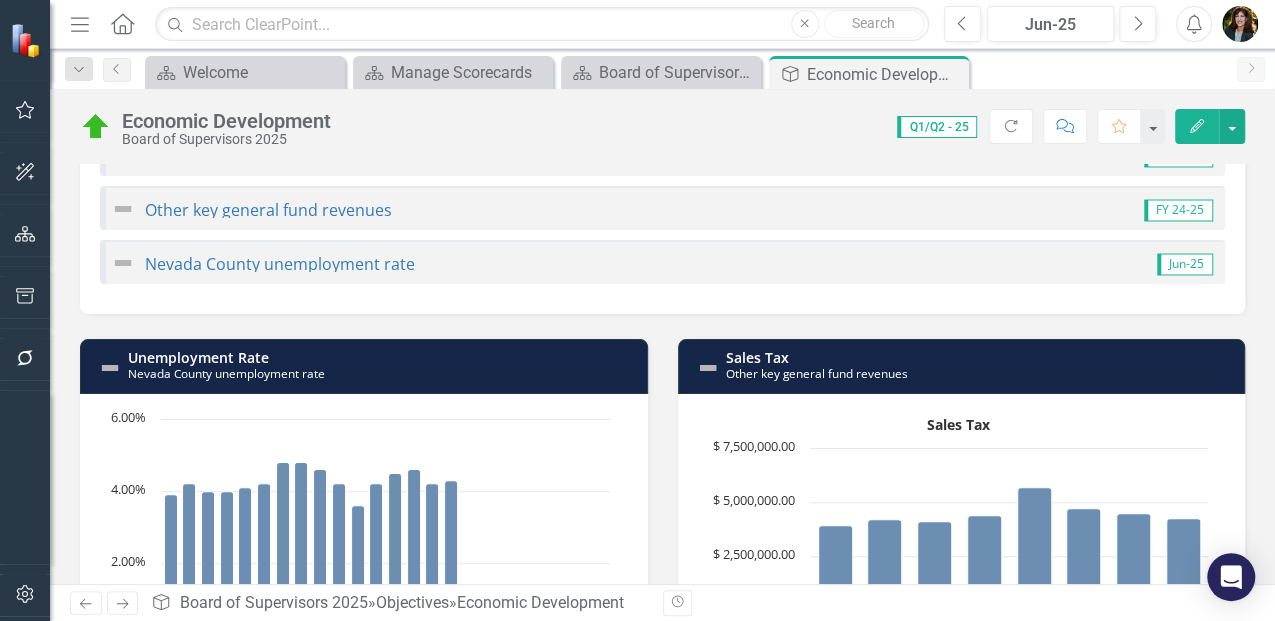 click on "Other key general fund revenues FY 24-25" at bounding box center [662, 208] 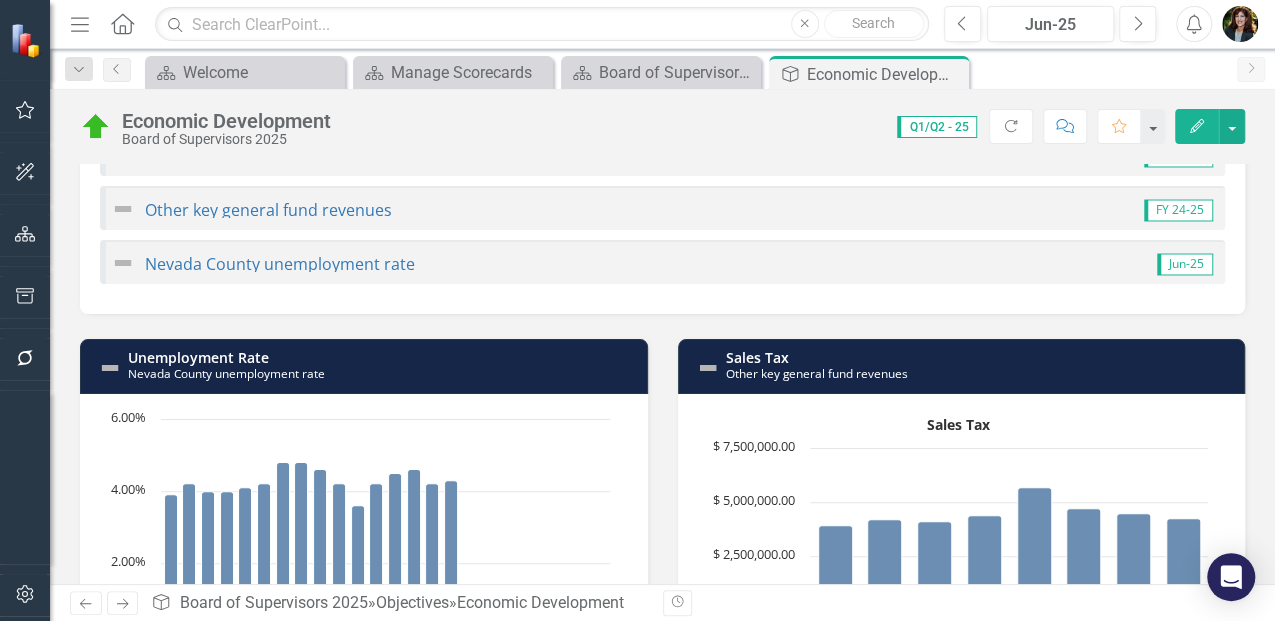 click at bounding box center [27, 39] 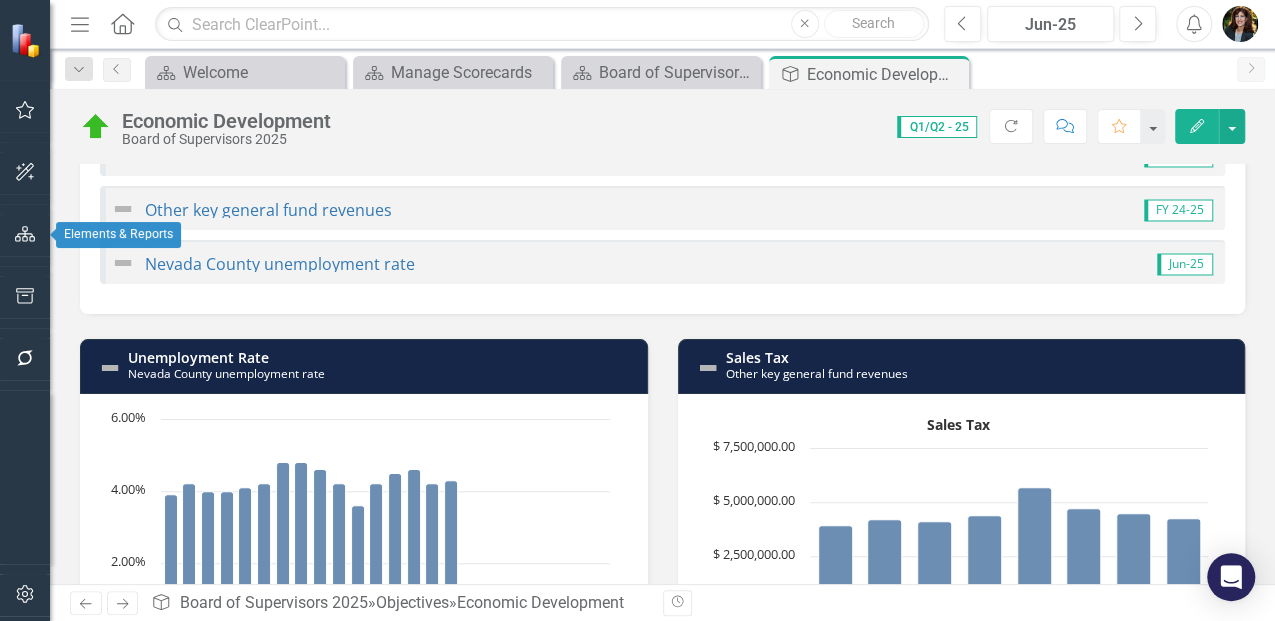 click 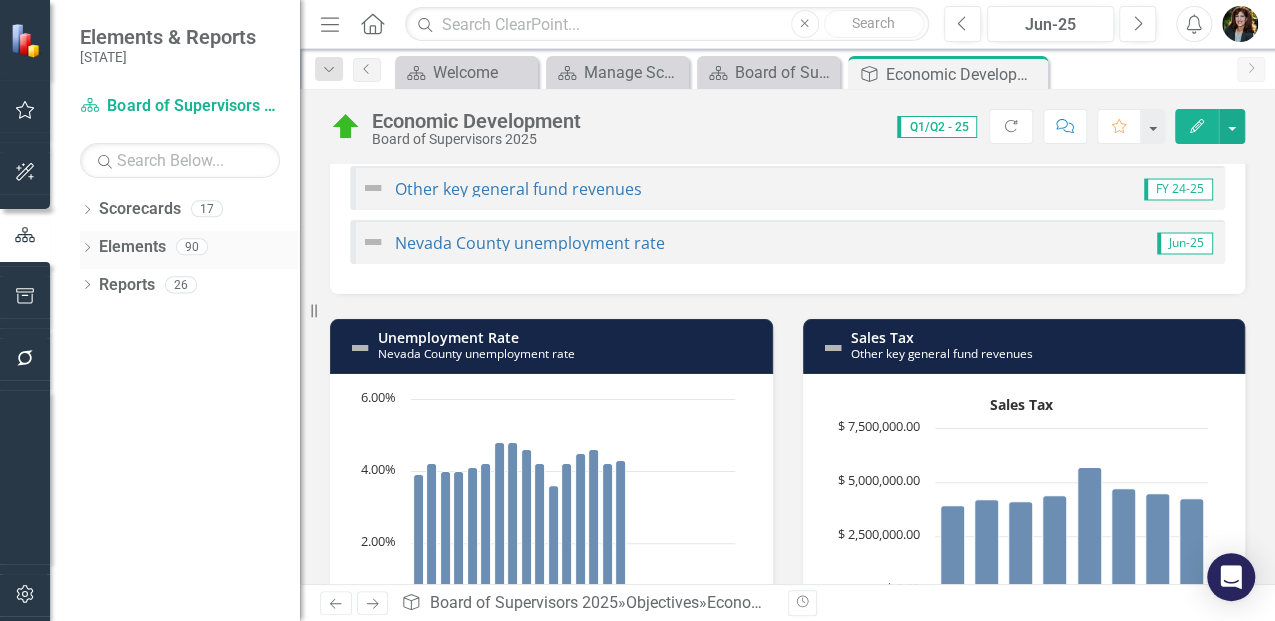 click on "Dropdown" 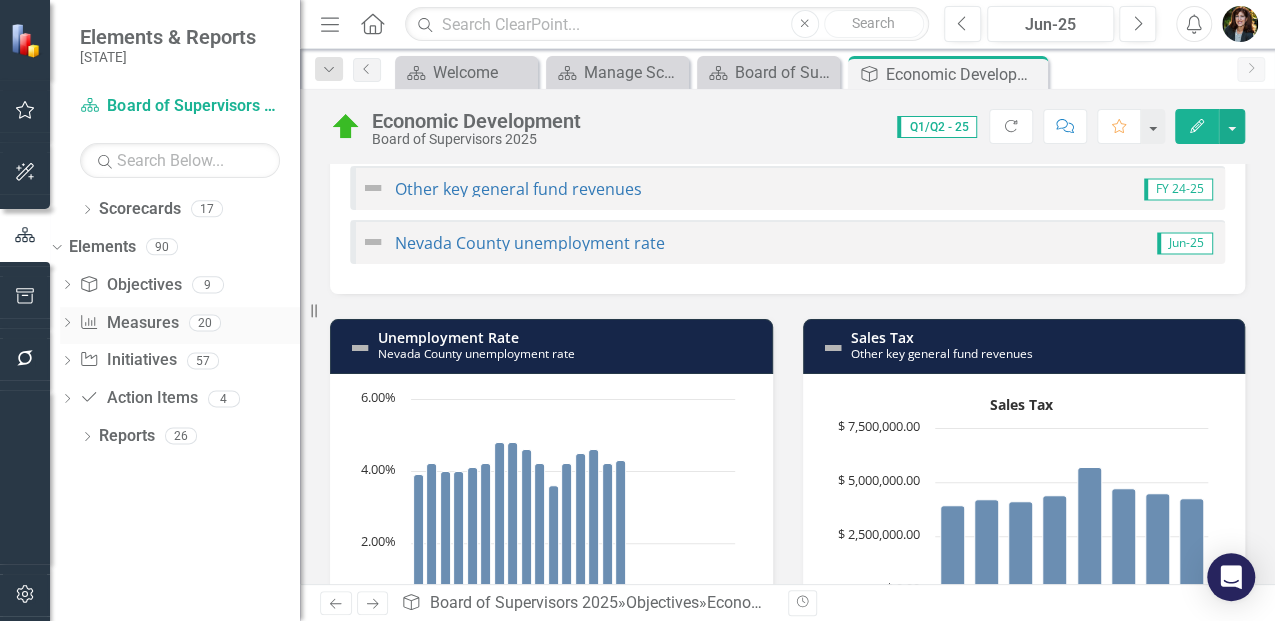 click on "Measure Measures" at bounding box center [128, 323] 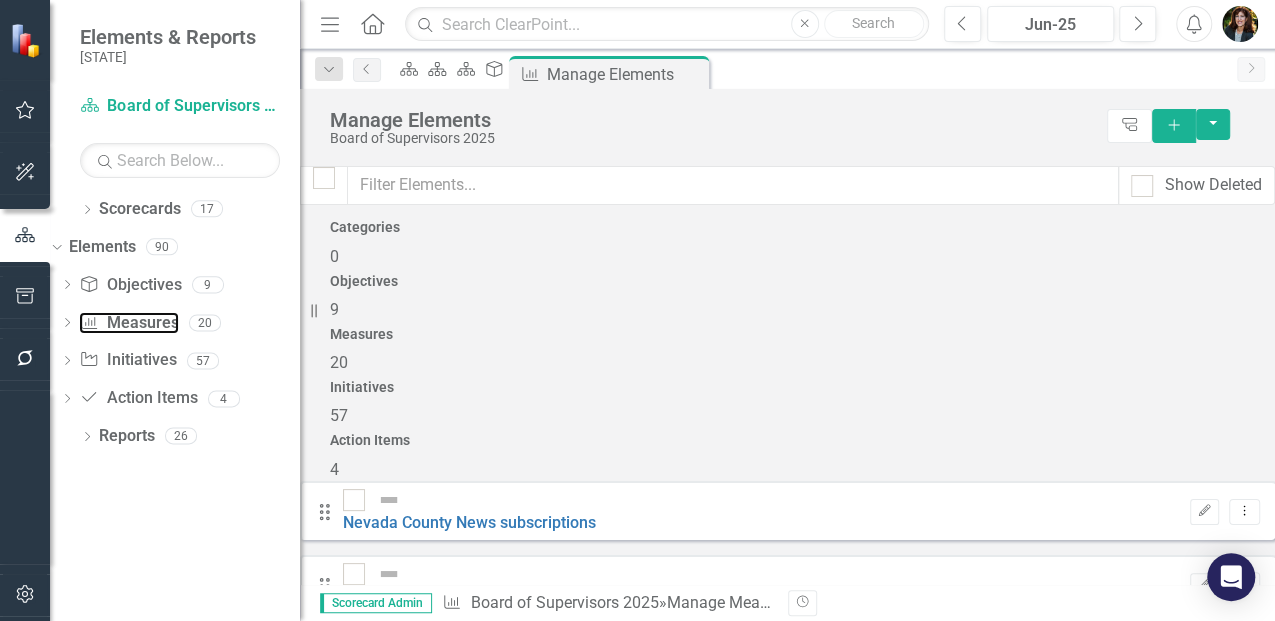 checkbox on "false" 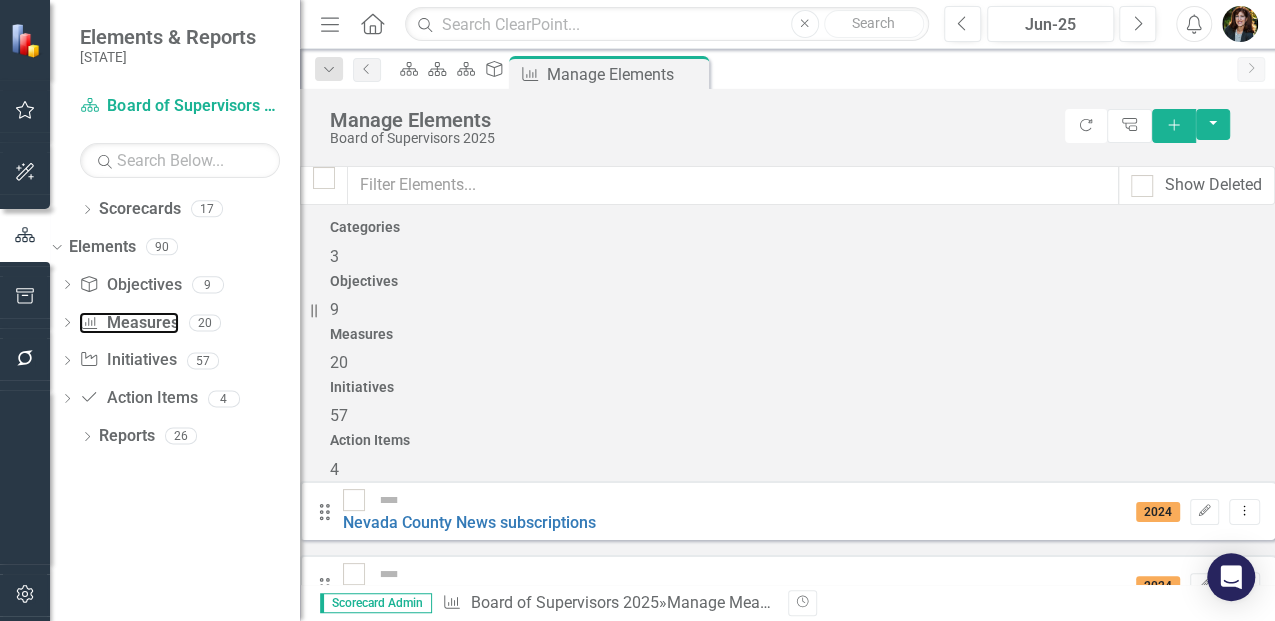 scroll, scrollTop: 400, scrollLeft: 0, axis: vertical 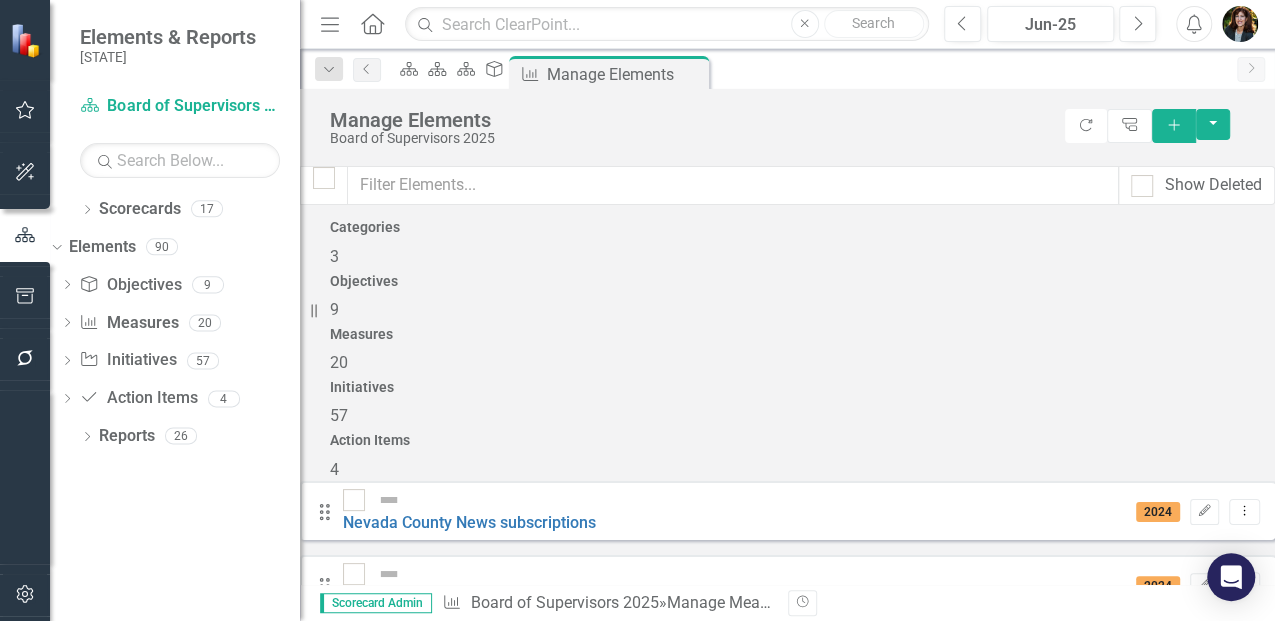 click on "Nevada County unemployment rate" at bounding box center (470, 1062) 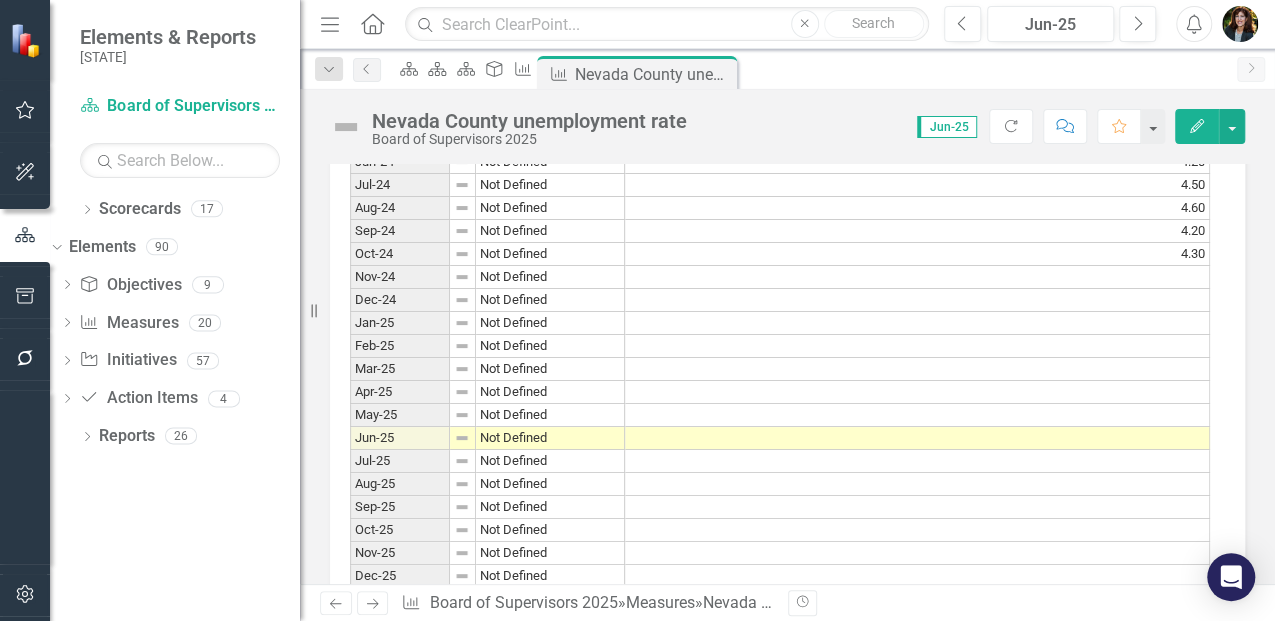 scroll, scrollTop: 2305, scrollLeft: 0, axis: vertical 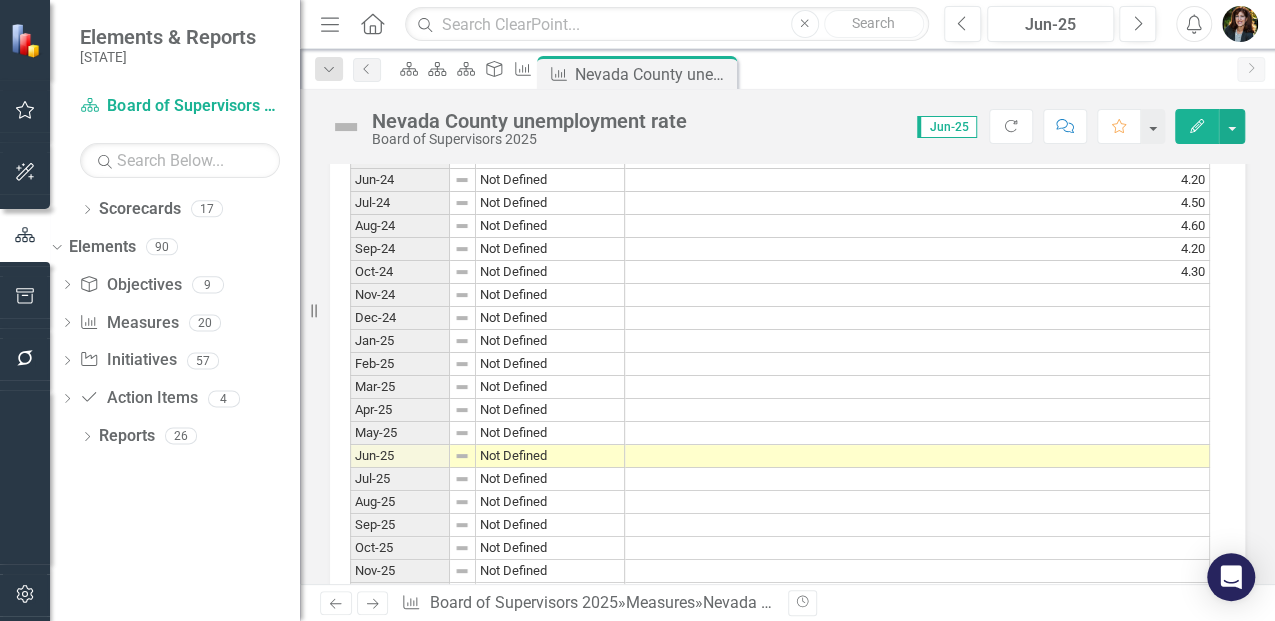 click on "4.20" at bounding box center (917, 249) 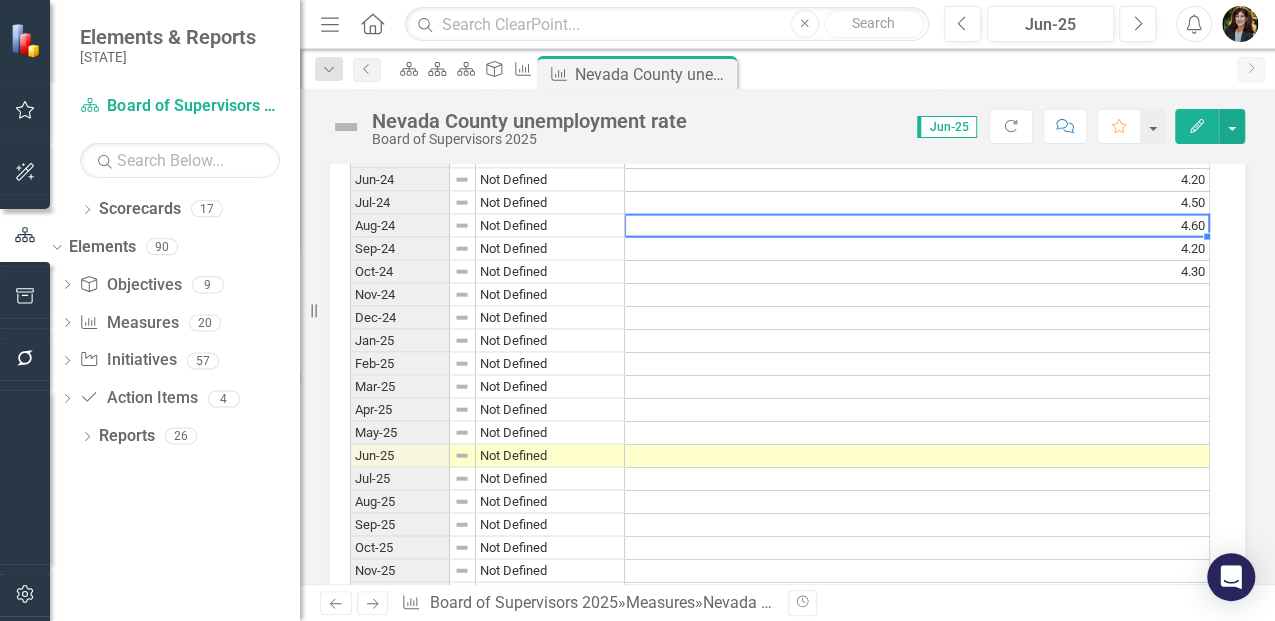 click on "4.20" at bounding box center (917, 249) 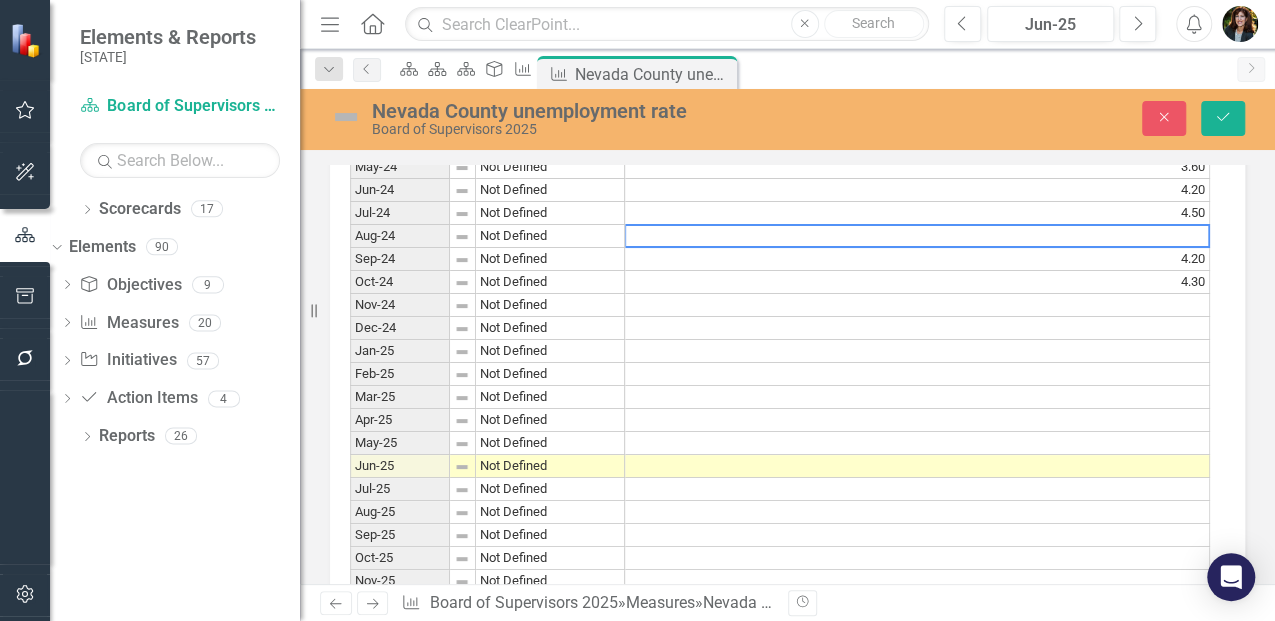 scroll, scrollTop: 2315, scrollLeft: 0, axis: vertical 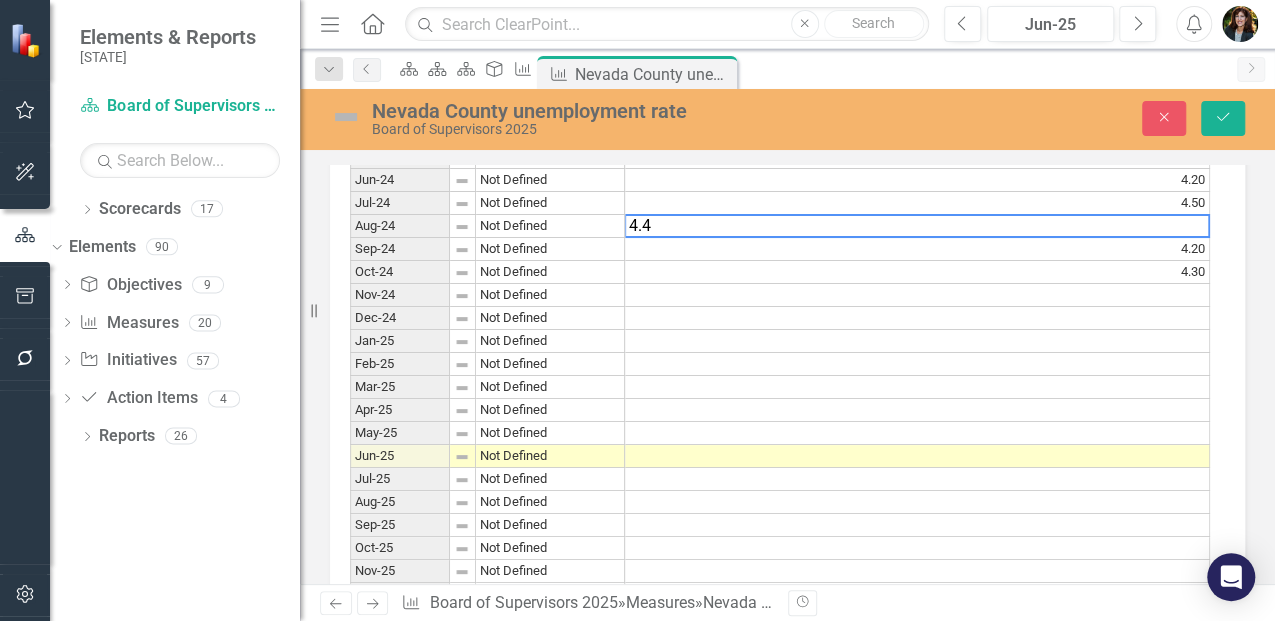 click on "4.30" at bounding box center [917, 272] 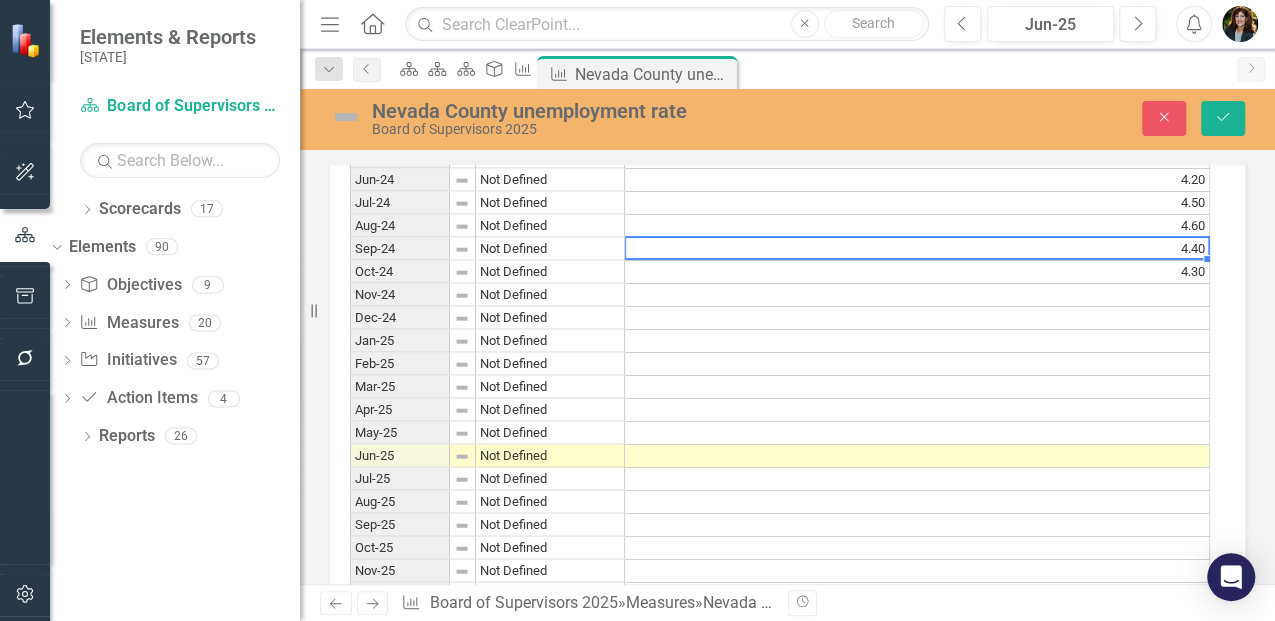 click on "4.30" at bounding box center [917, 272] 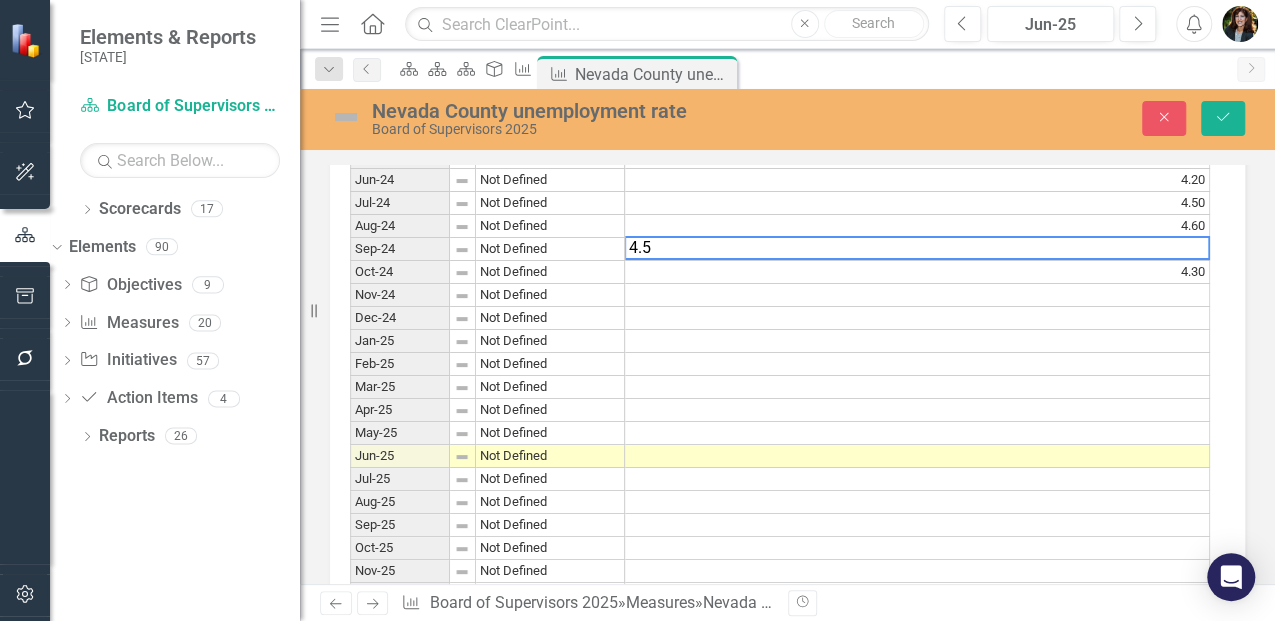 type on "4.5" 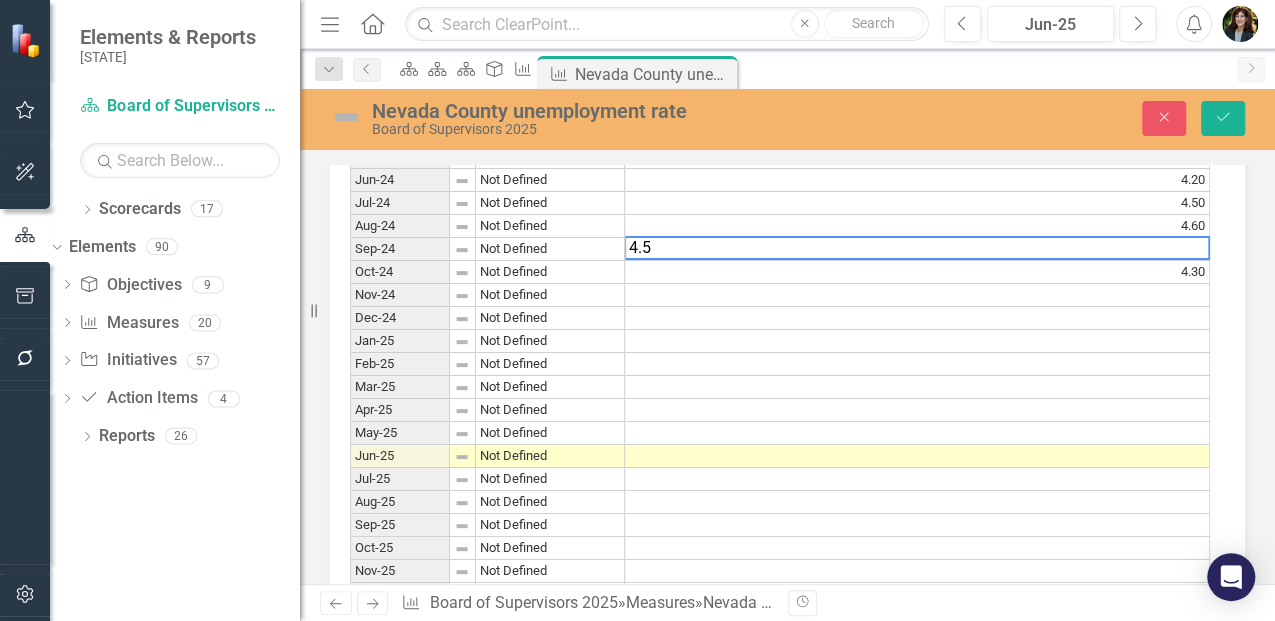 click at bounding box center [917, 525] 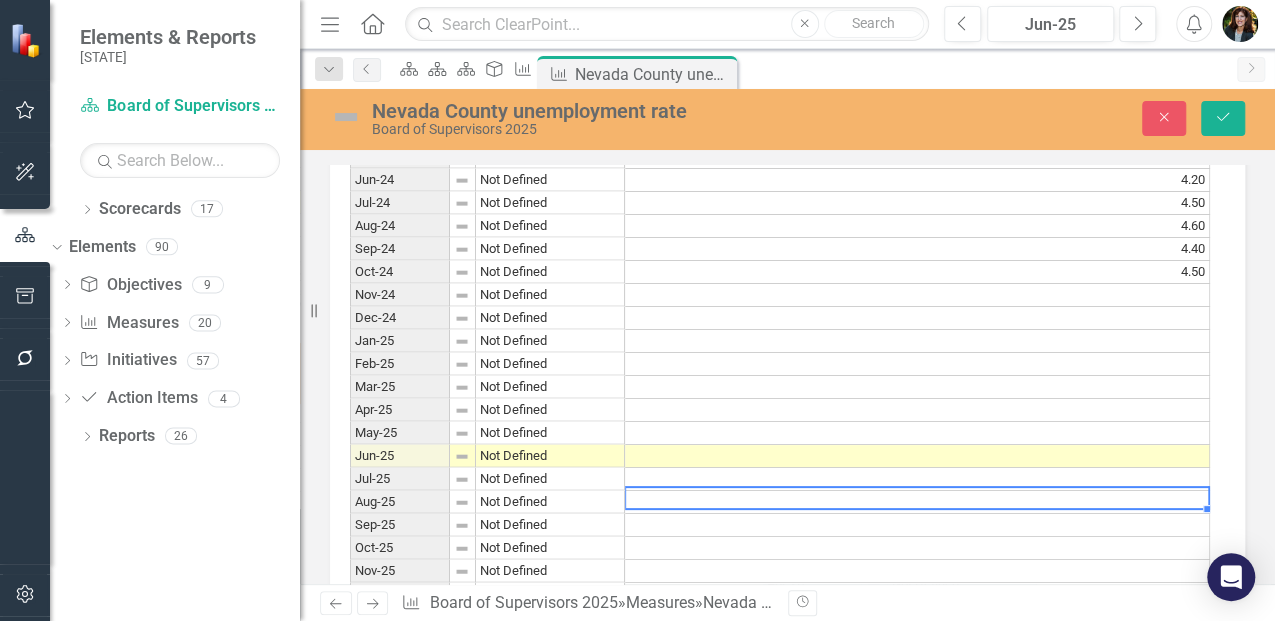 click at bounding box center [917, 295] 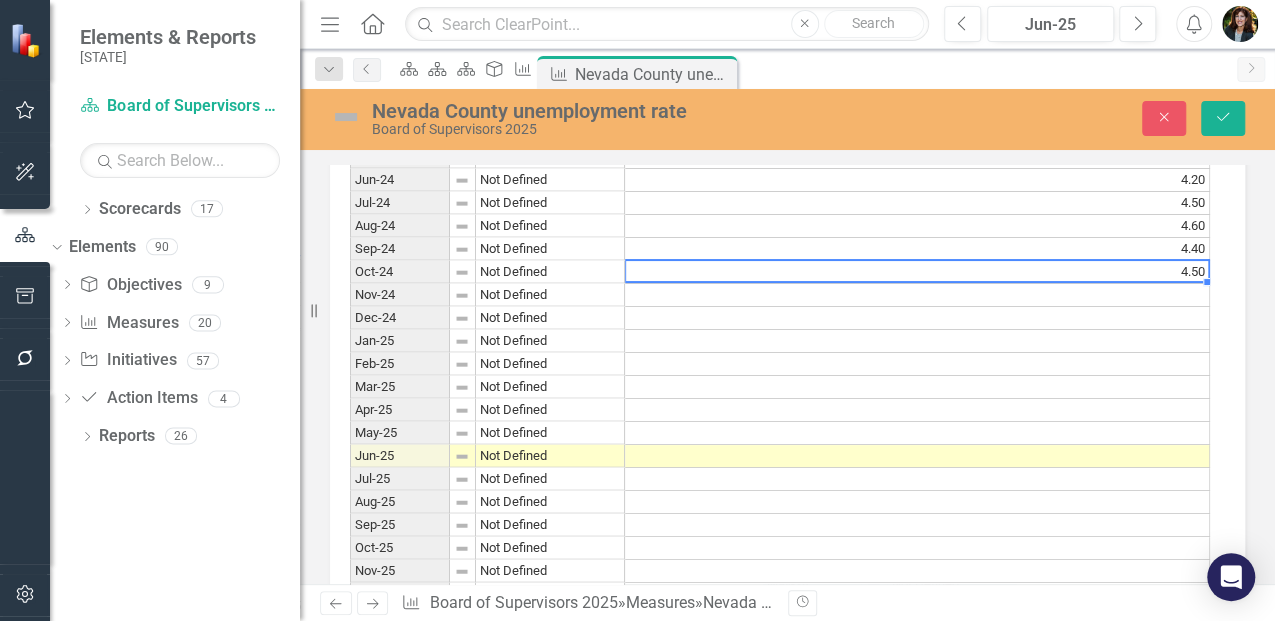click at bounding box center [917, 295] 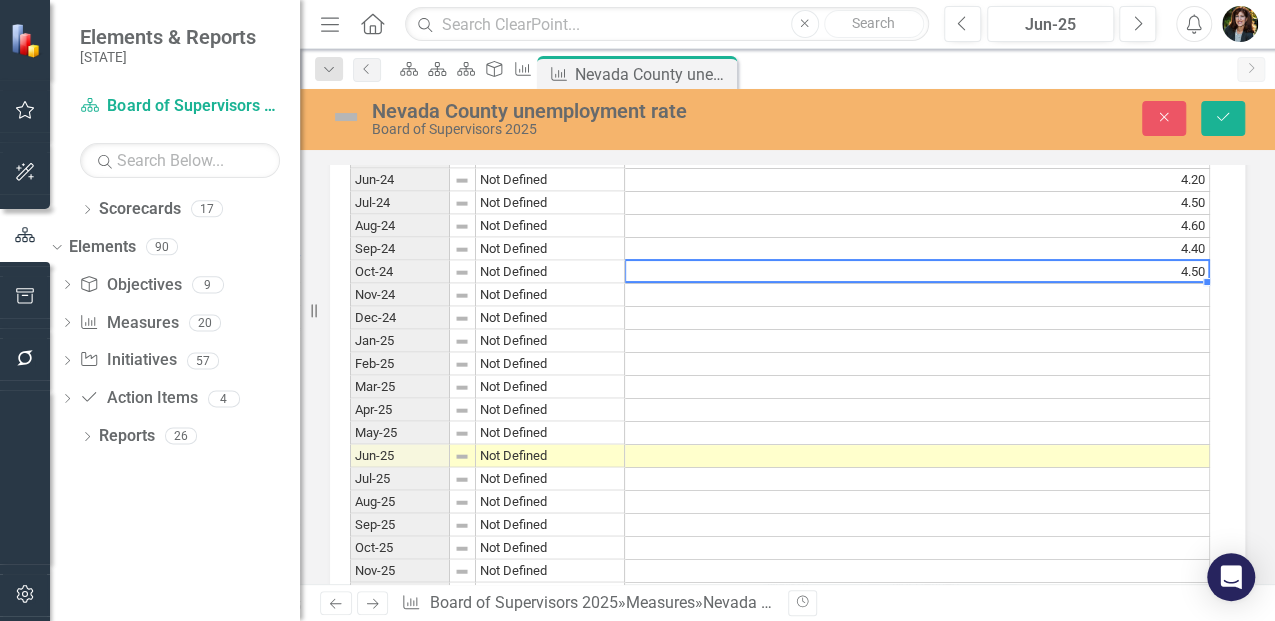 click at bounding box center (917, 295) 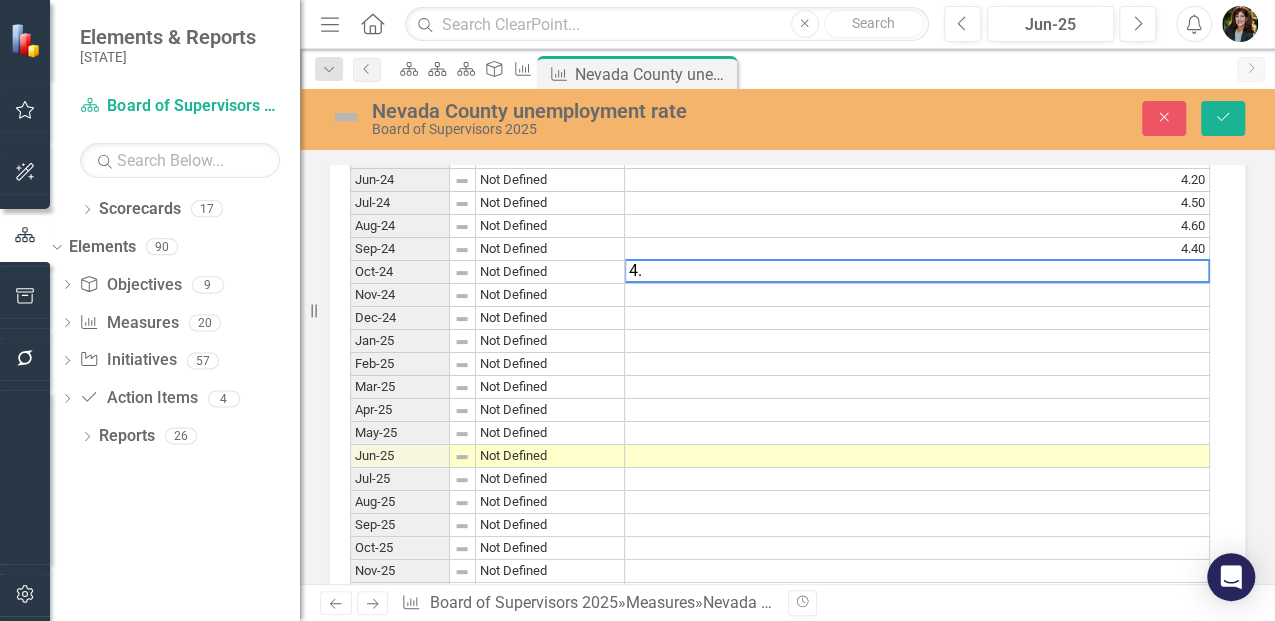 type on "4.6" 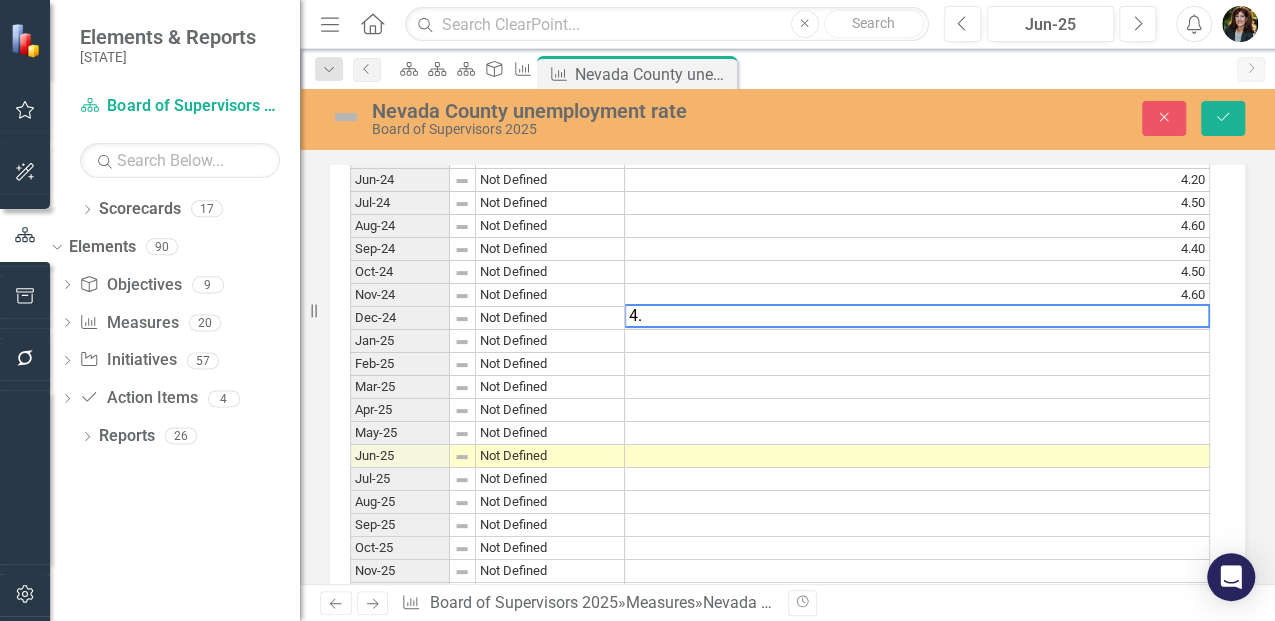type on "4.9" 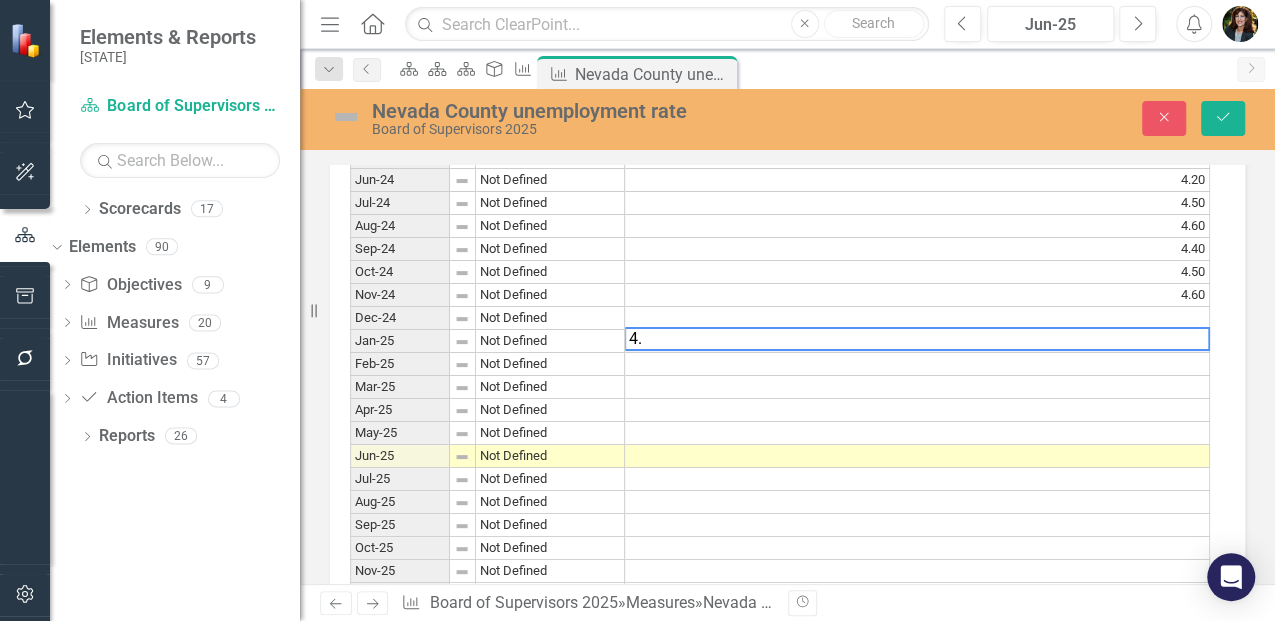 type on "4.8" 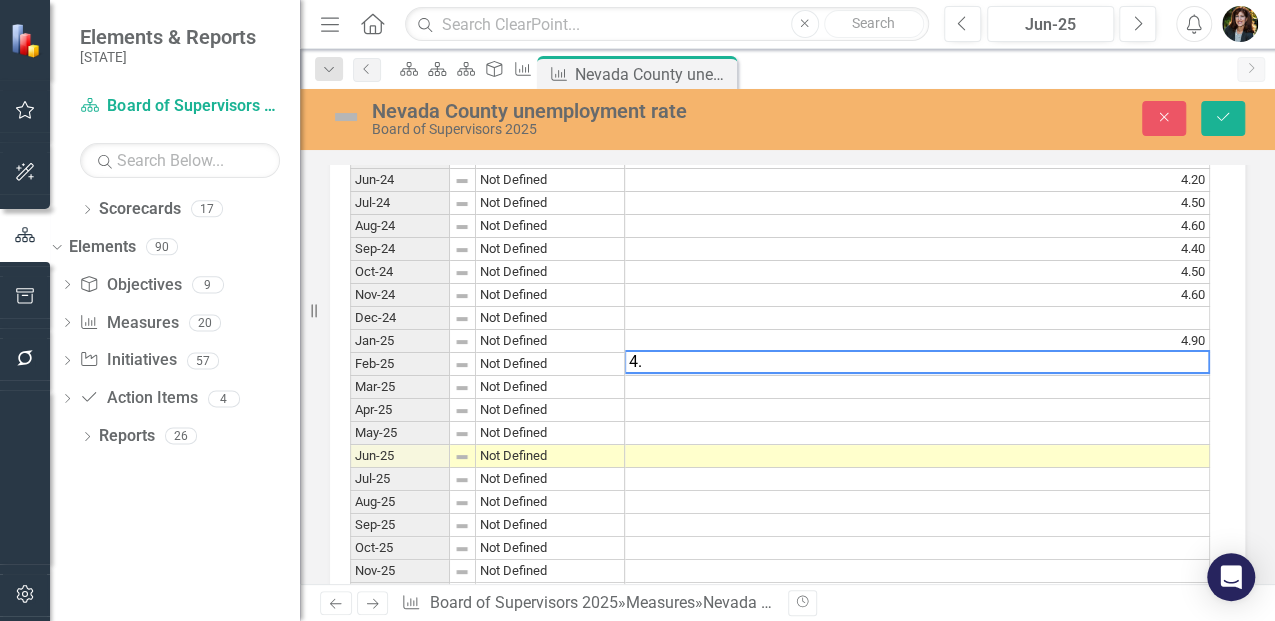 type on "4.7" 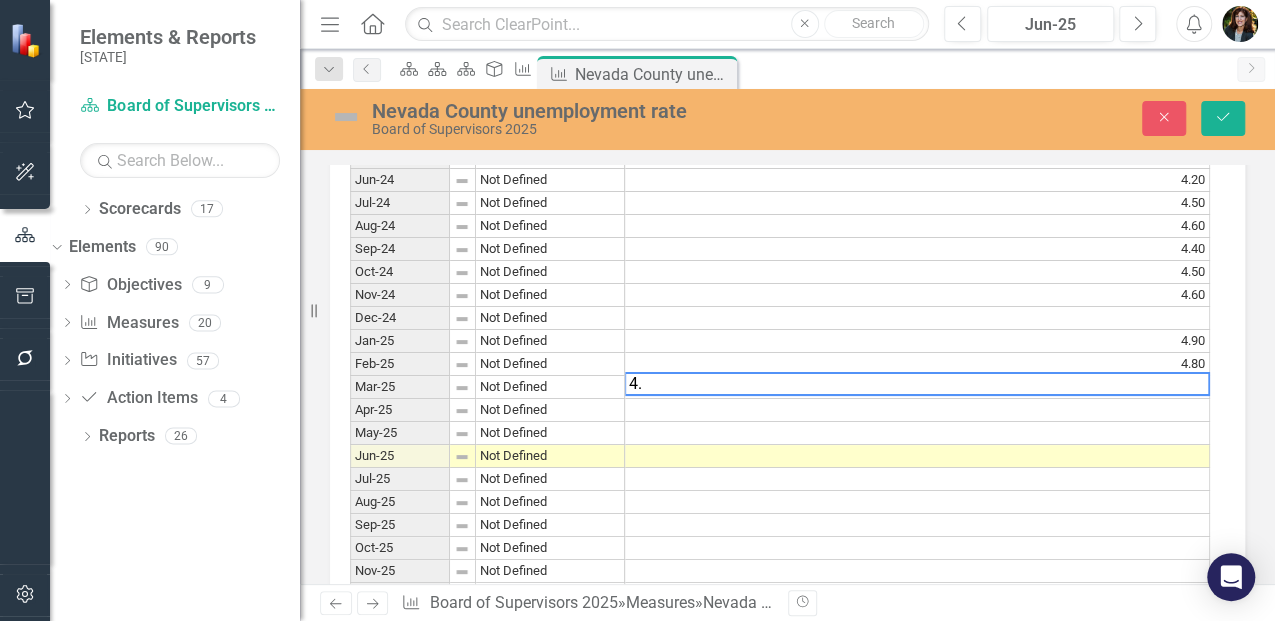 type on "4.5" 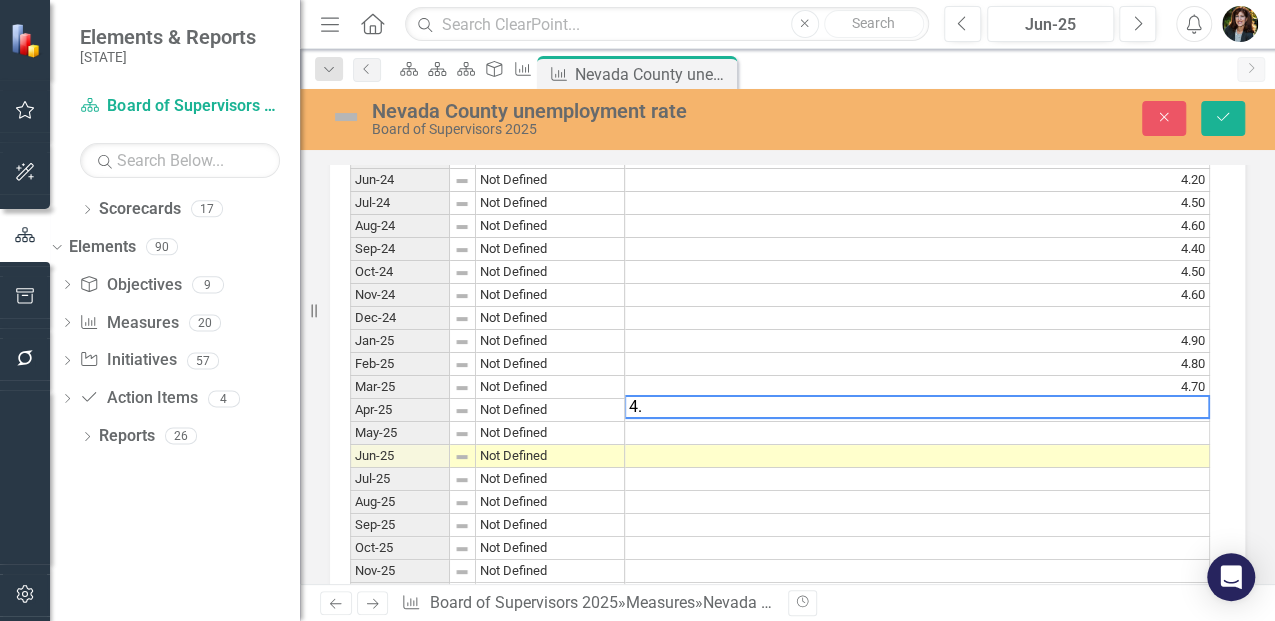 type on "4.3" 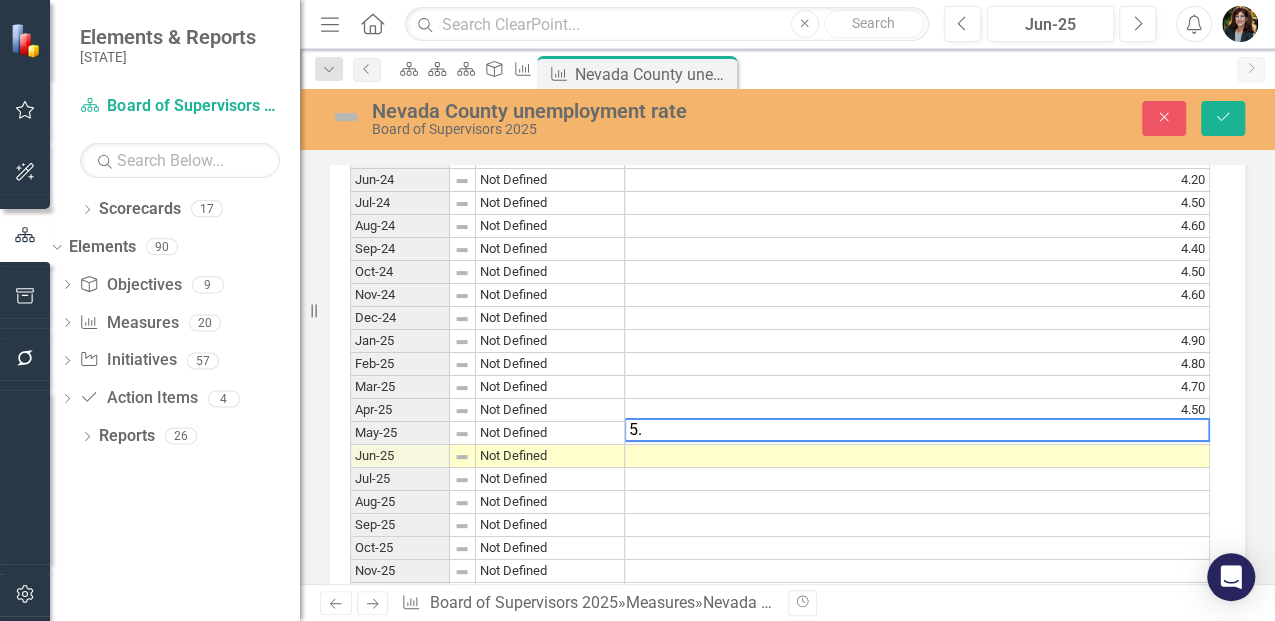 type on "5.0" 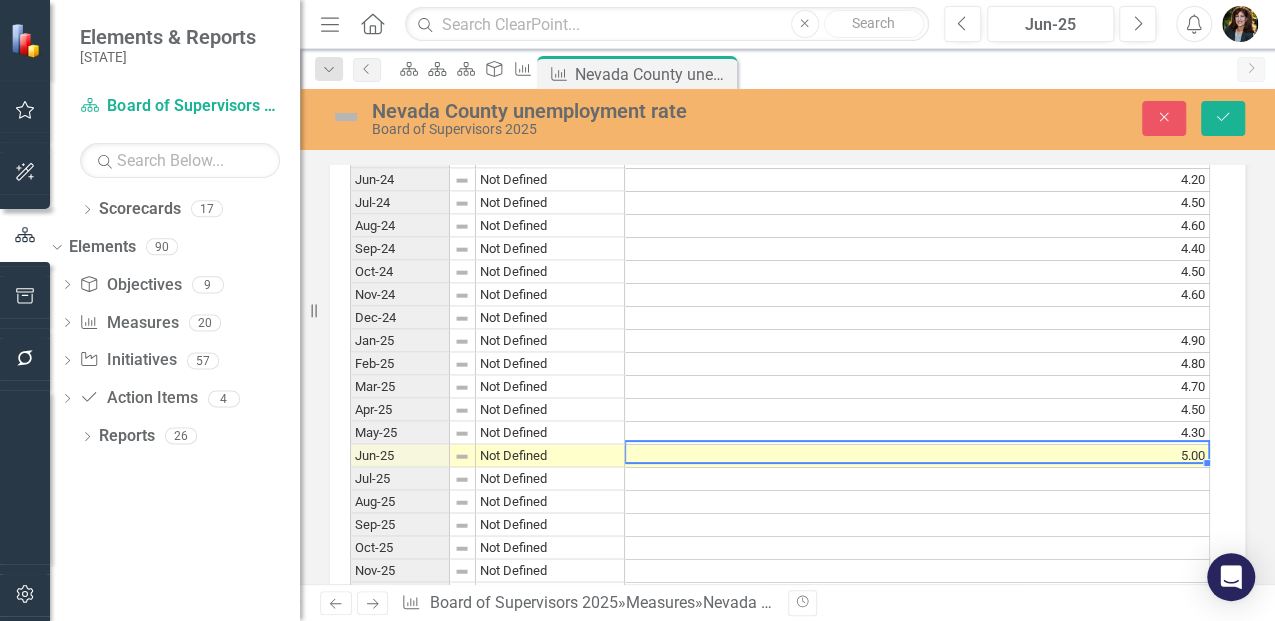 click at bounding box center (917, 318) 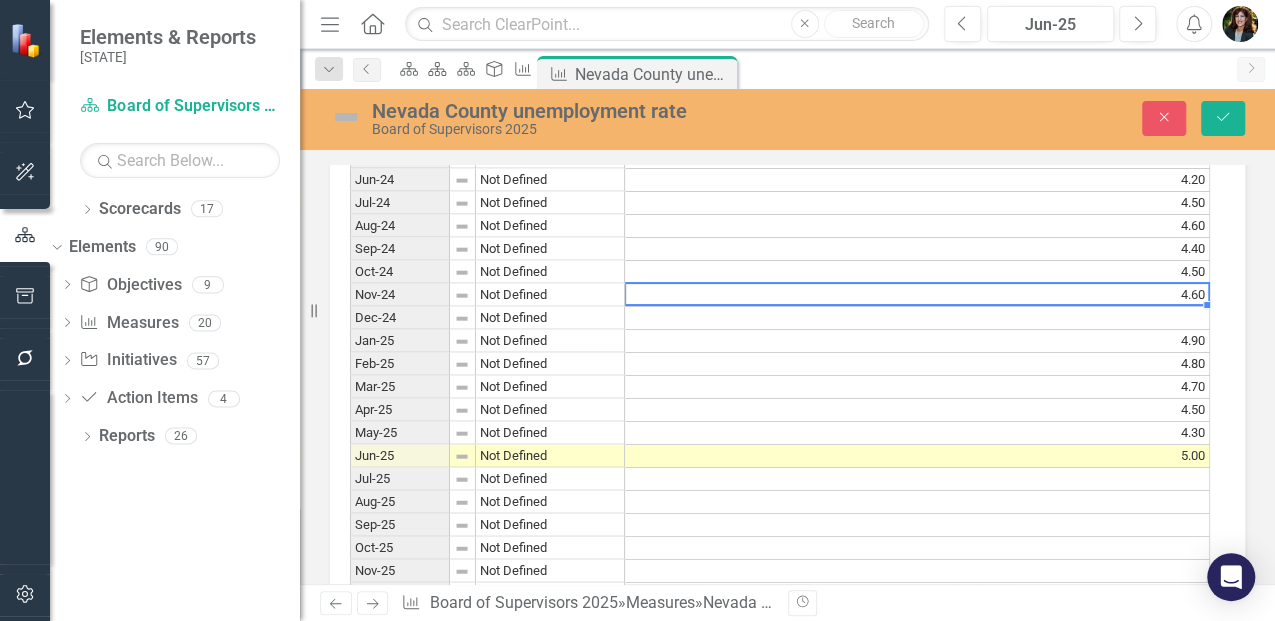 click at bounding box center (917, 318) 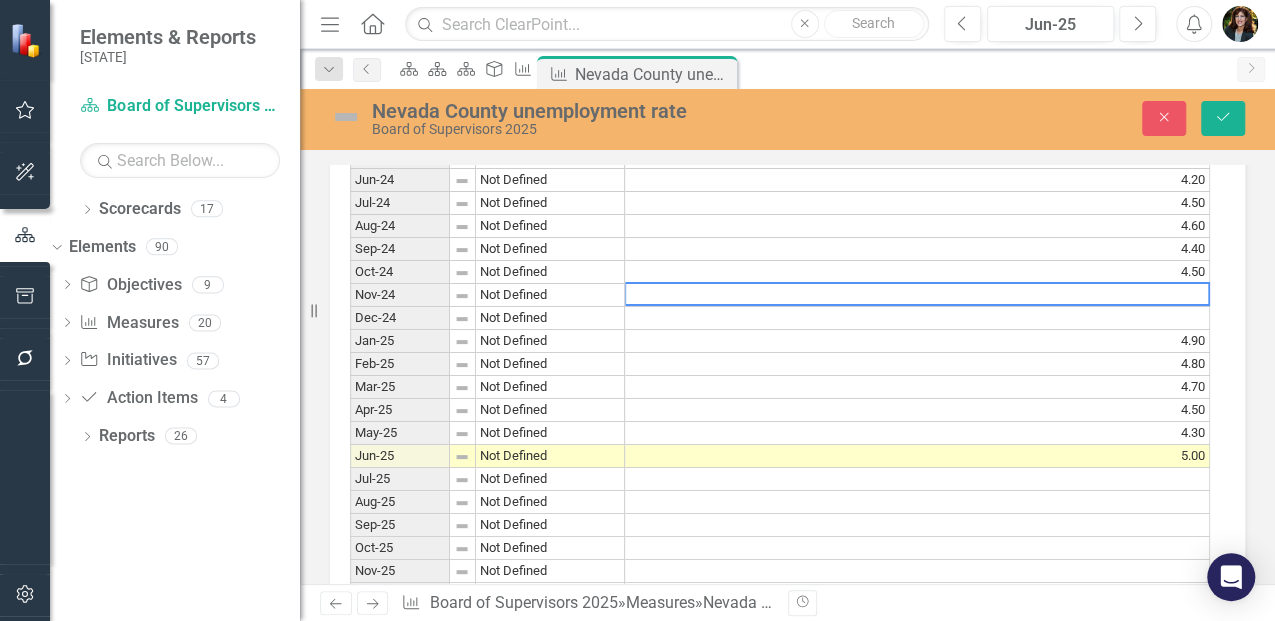 click at bounding box center (917, 294) 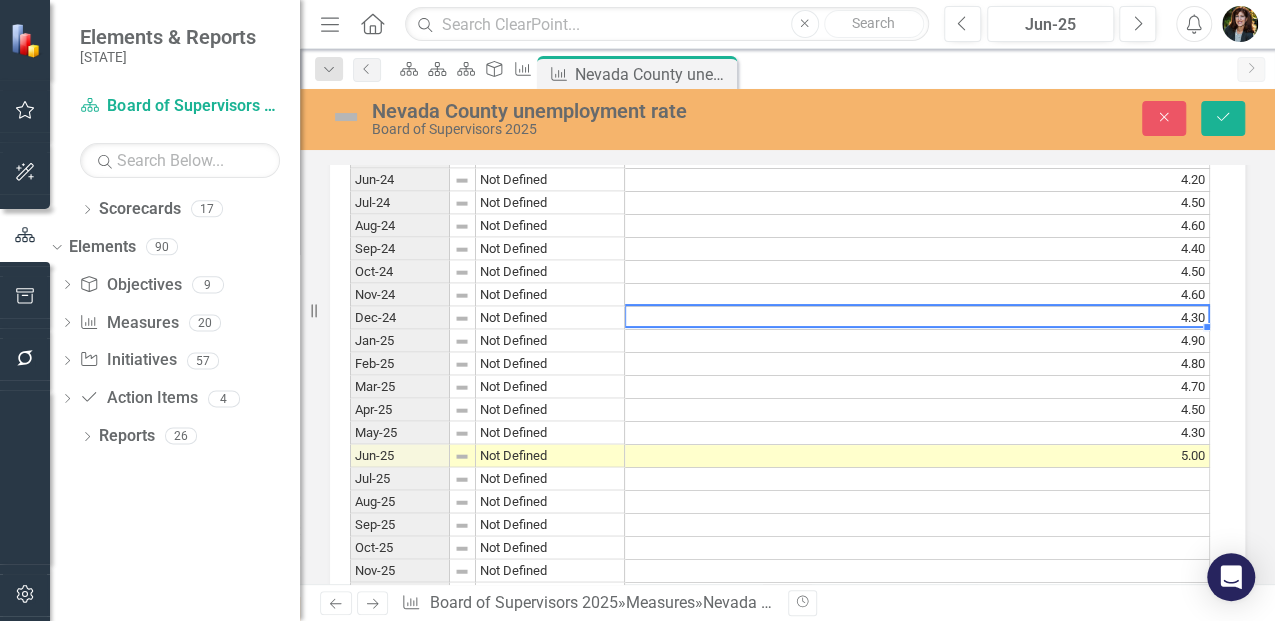 type on "4.9" 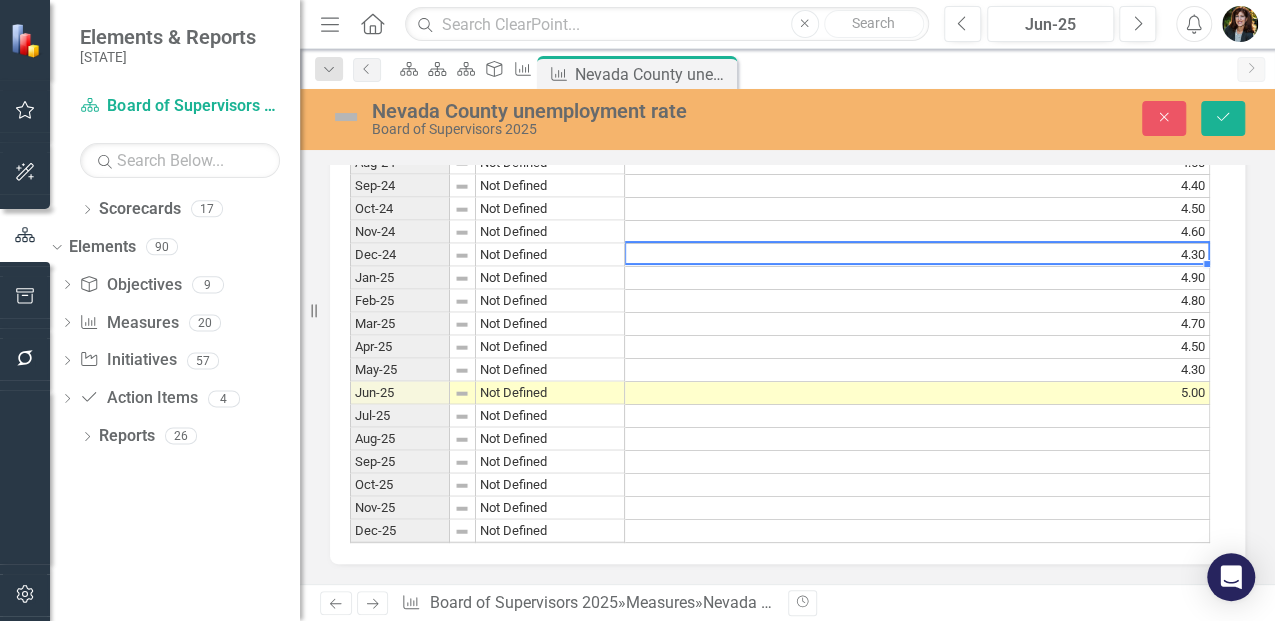 scroll, scrollTop: 2383, scrollLeft: 0, axis: vertical 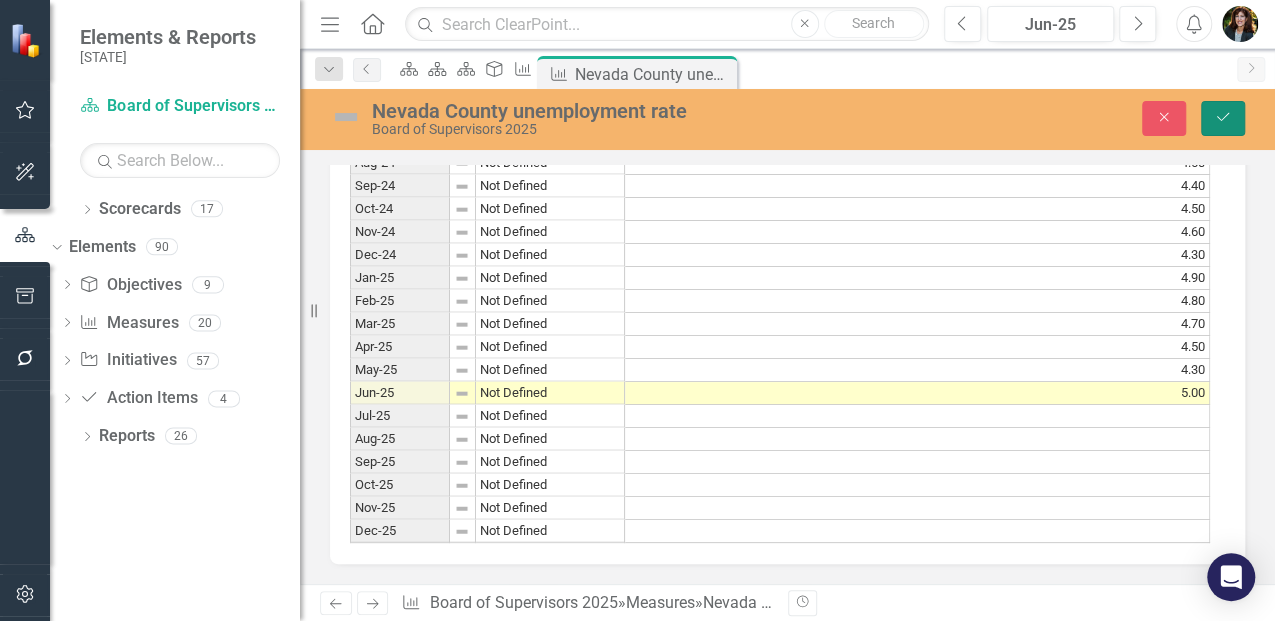 click on "Save" 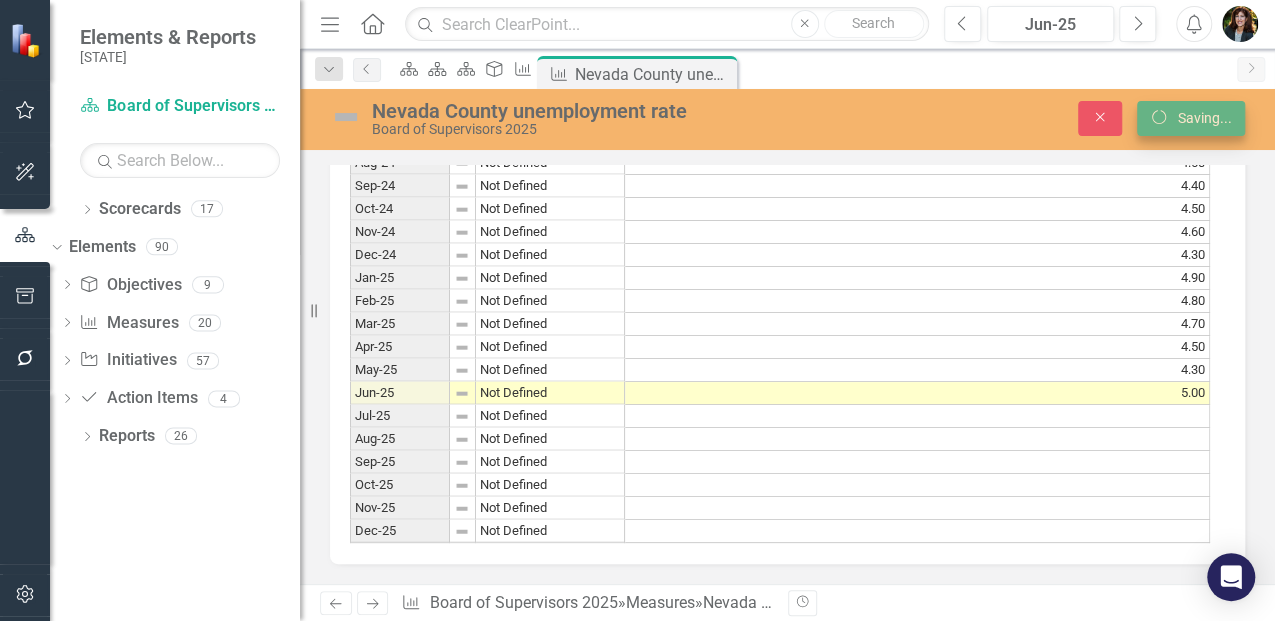 scroll, scrollTop: 0, scrollLeft: 0, axis: both 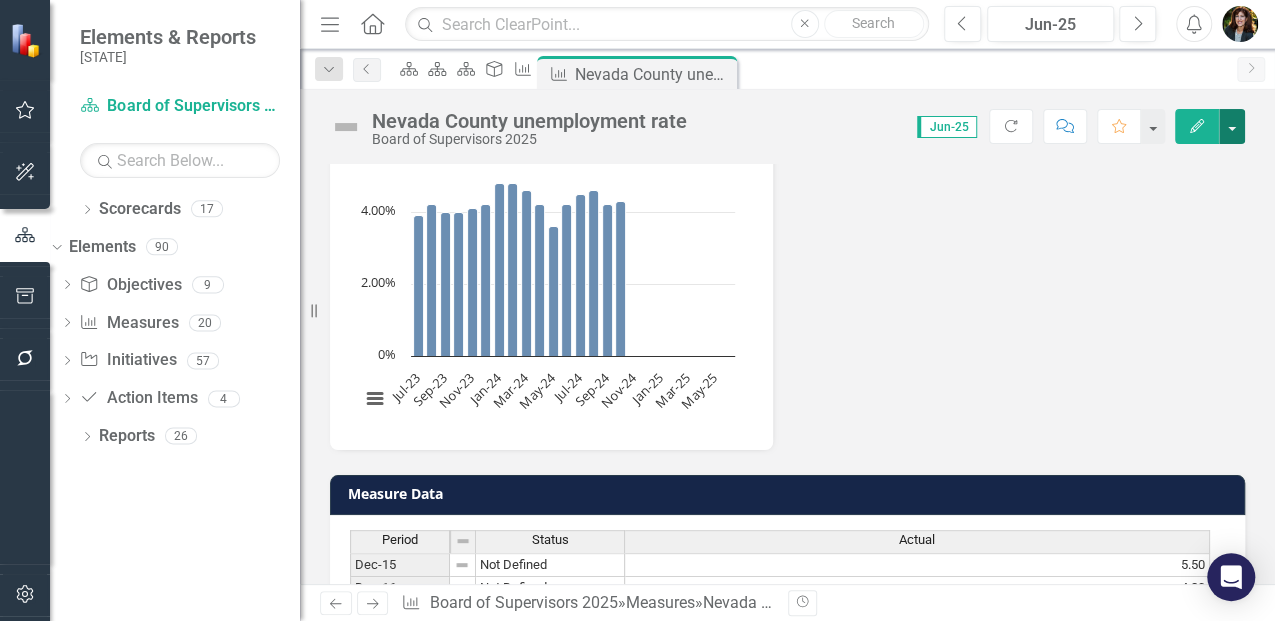 click at bounding box center [1232, 126] 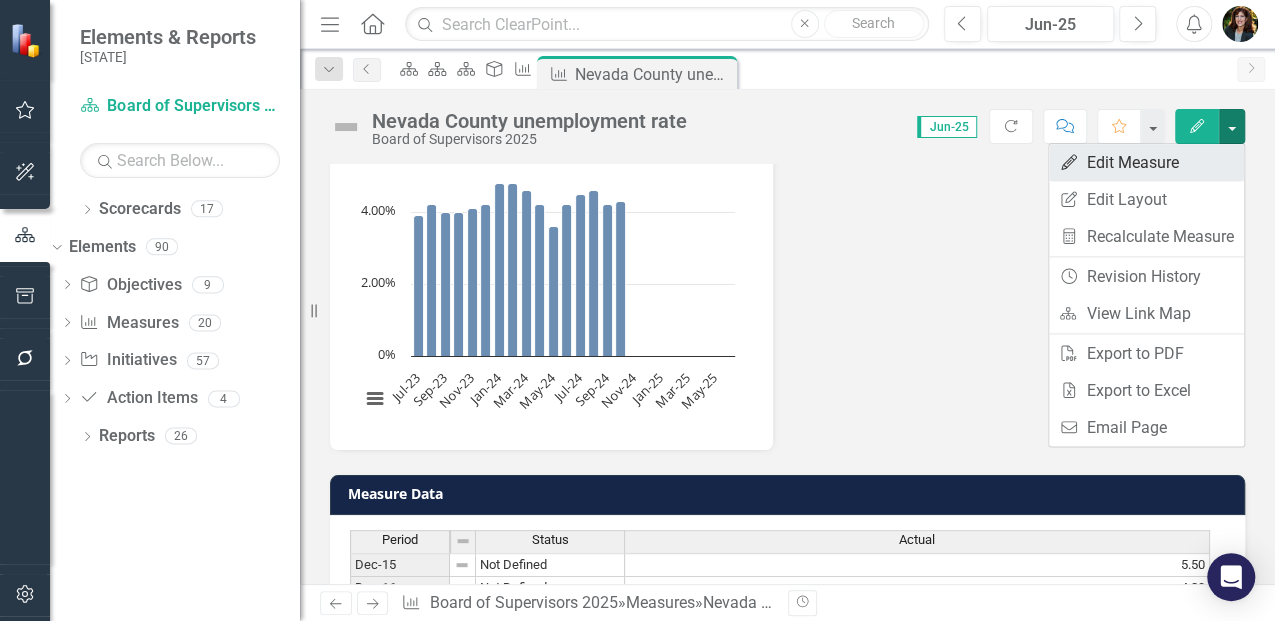 click on "Edit Edit Measure" at bounding box center (1146, 162) 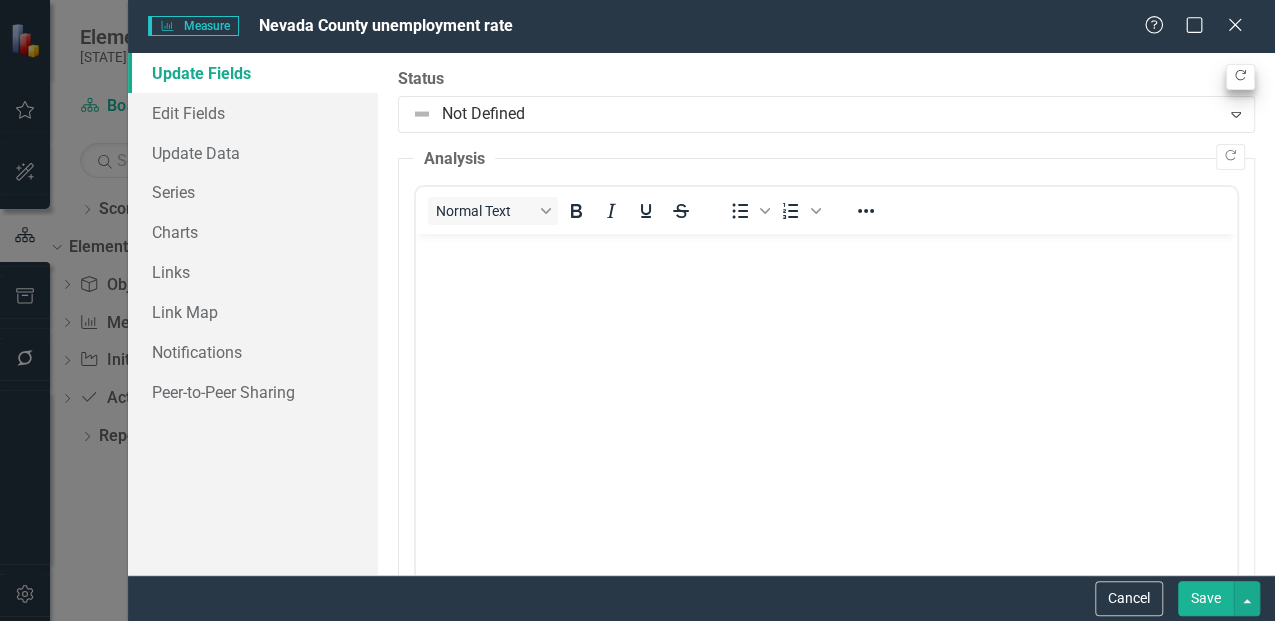 scroll, scrollTop: 0, scrollLeft: 0, axis: both 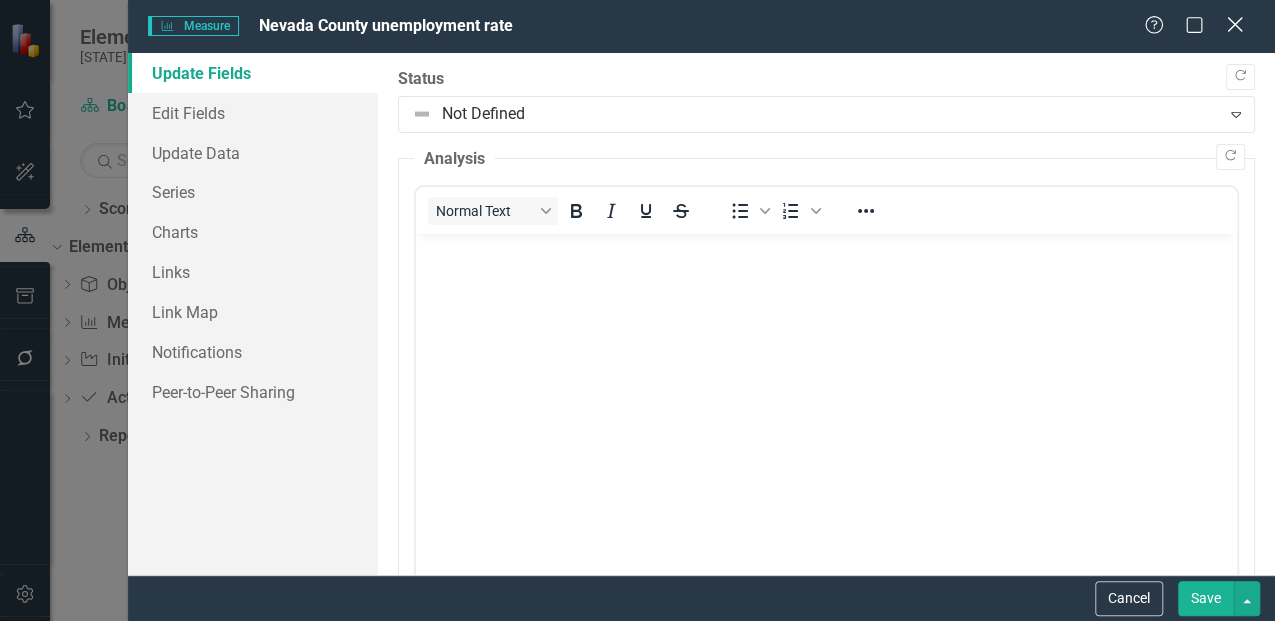 click on "Close" 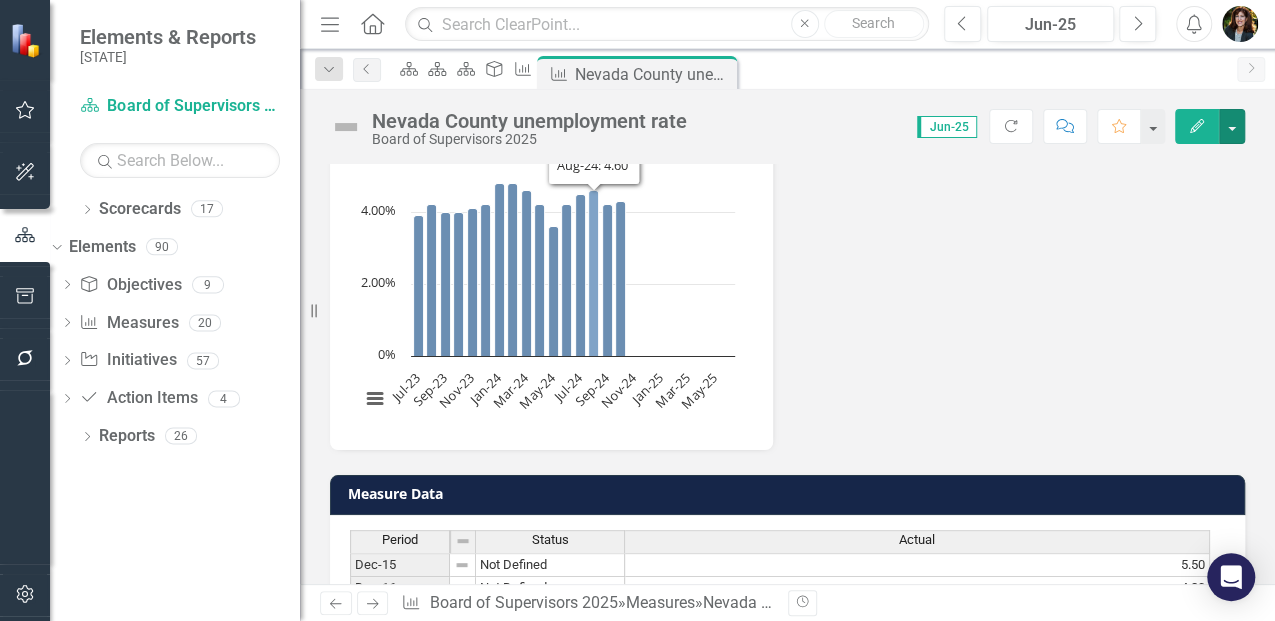 click 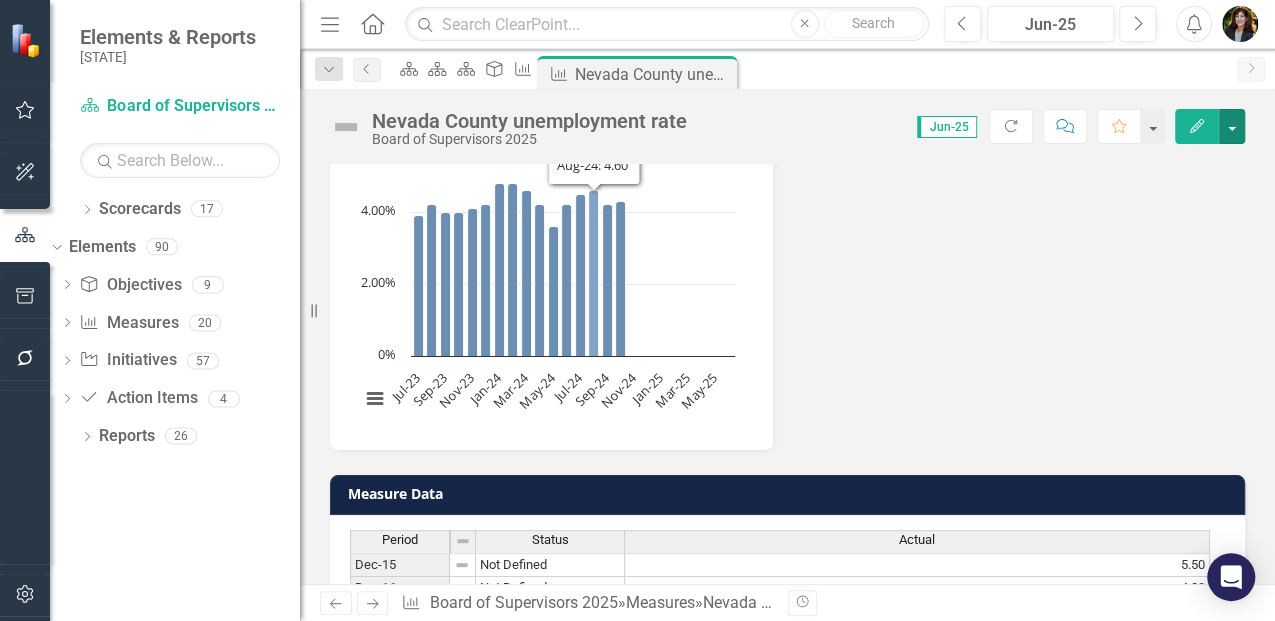 click 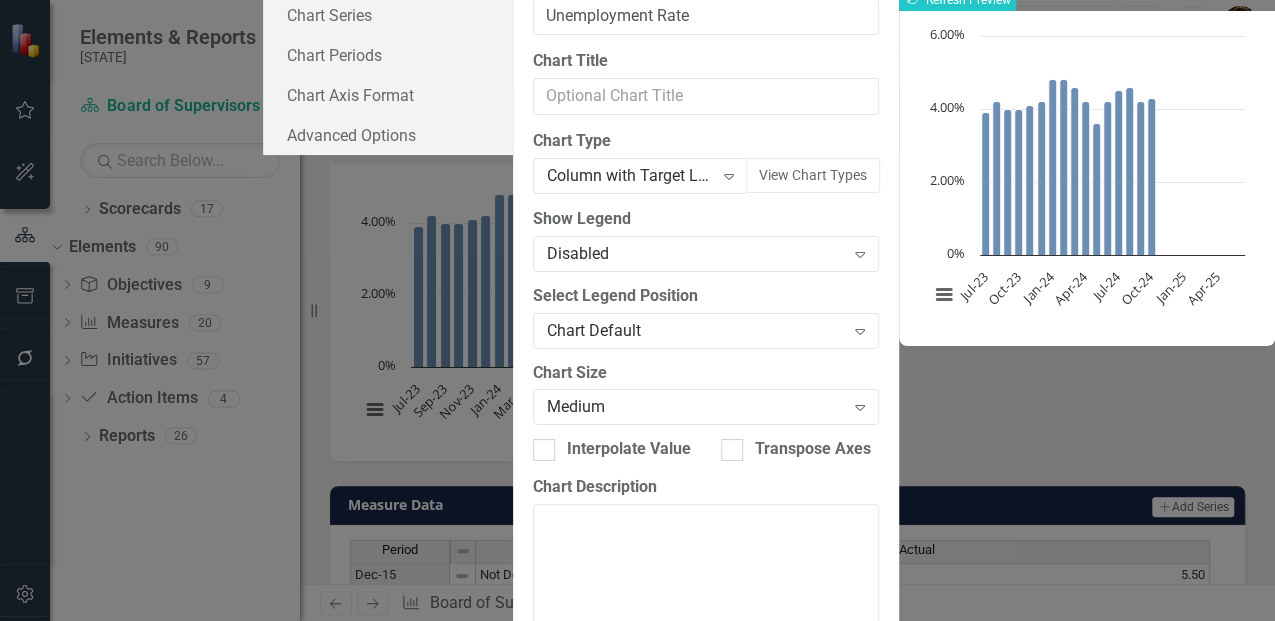 scroll, scrollTop: 343, scrollLeft: 0, axis: vertical 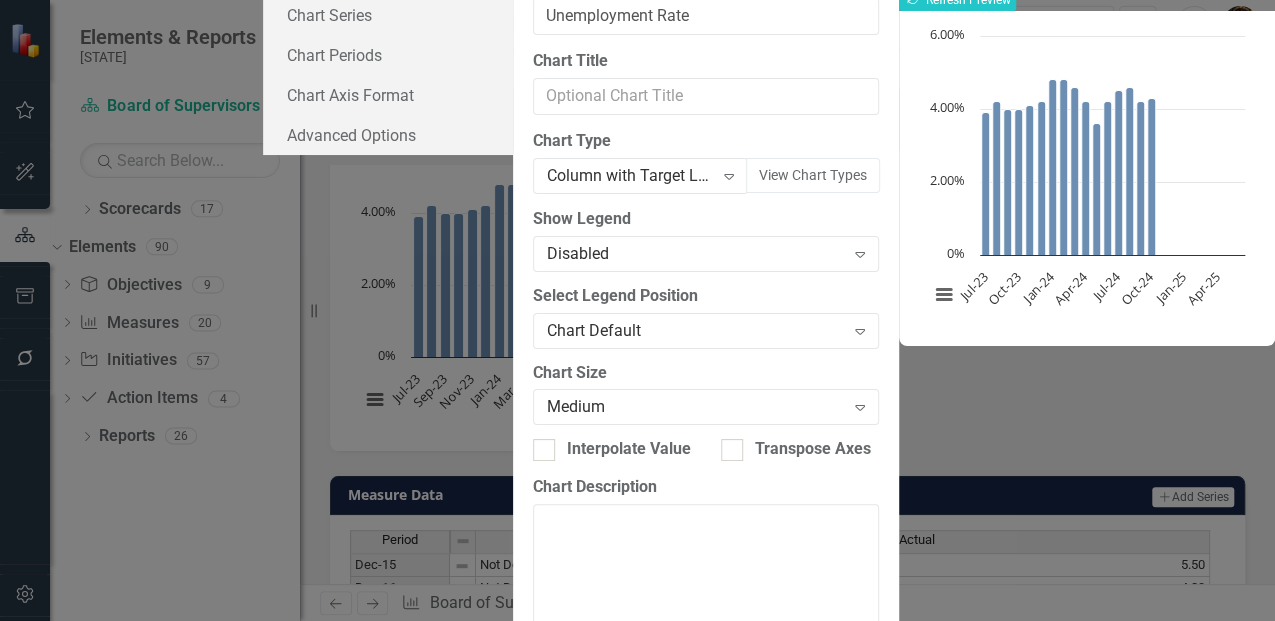 click on "Close" at bounding box center (1234, -72) 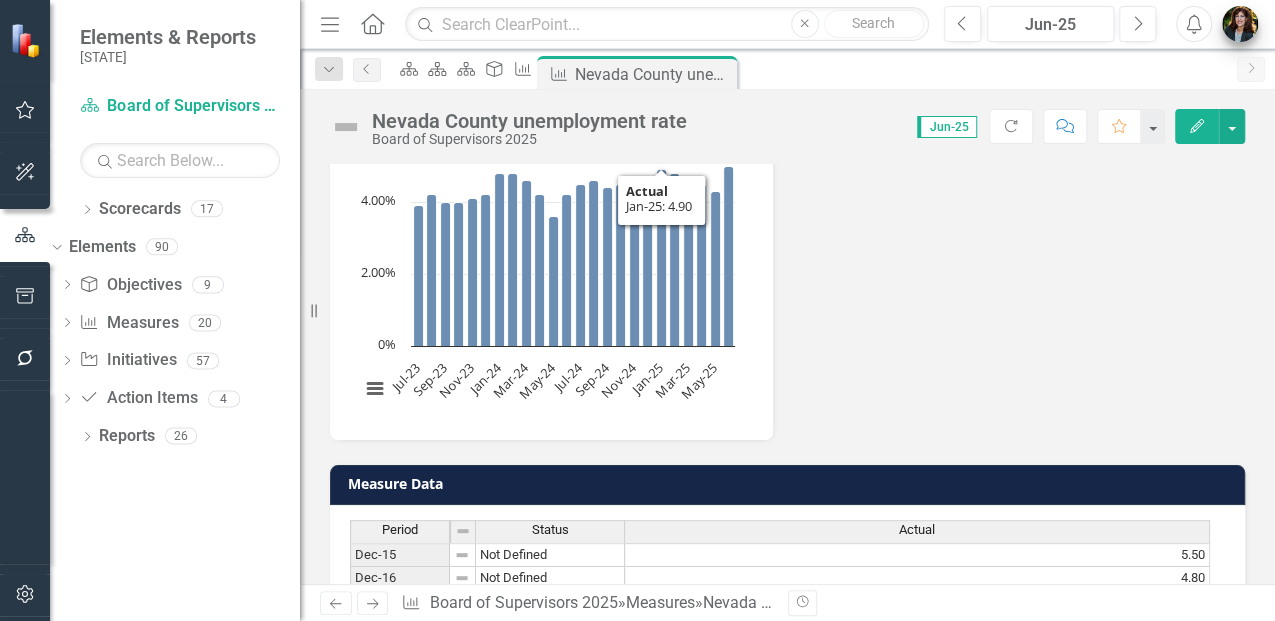 scroll, scrollTop: 333, scrollLeft: 0, axis: vertical 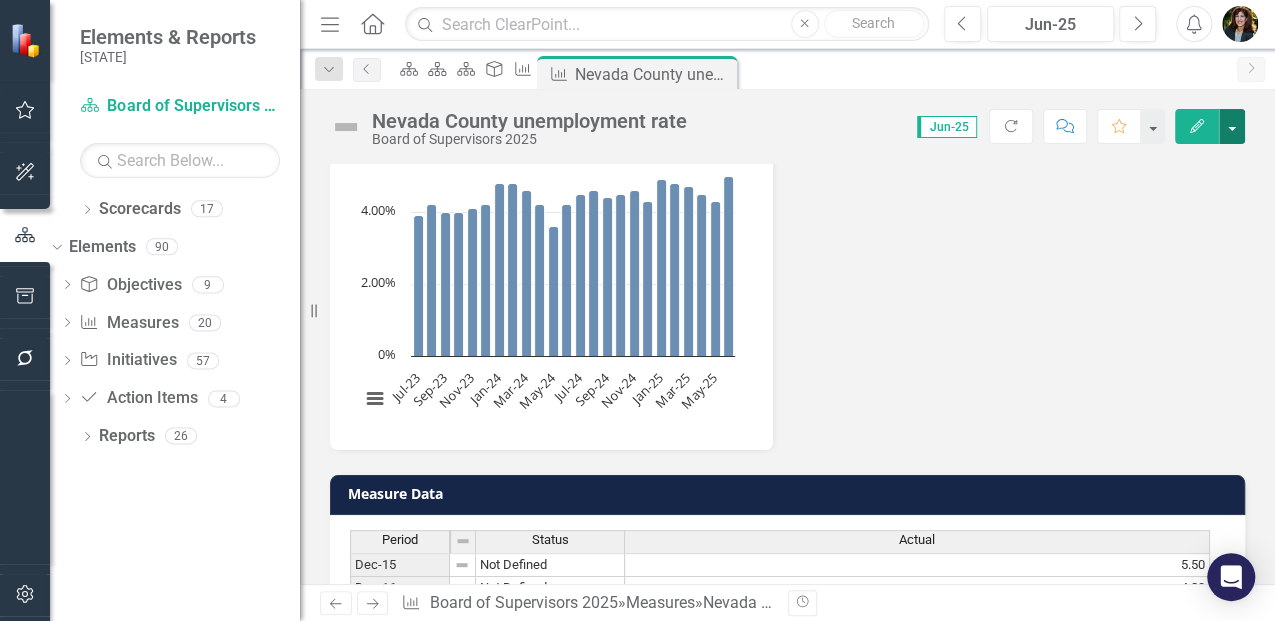 click at bounding box center (1232, 126) 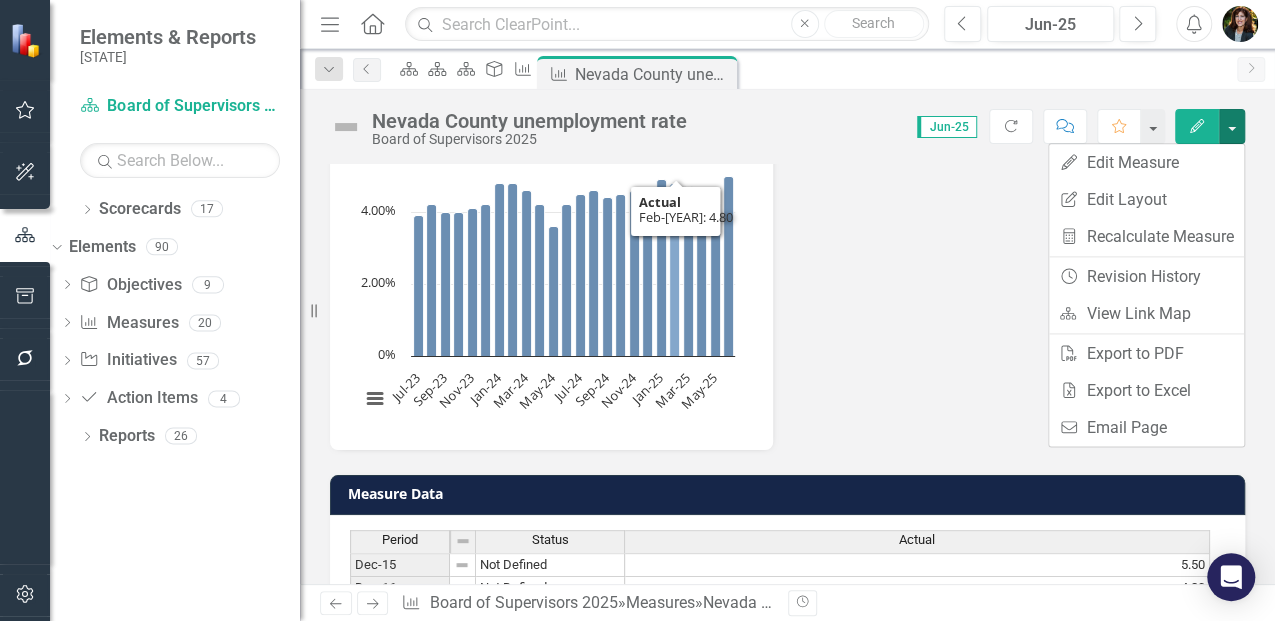 click 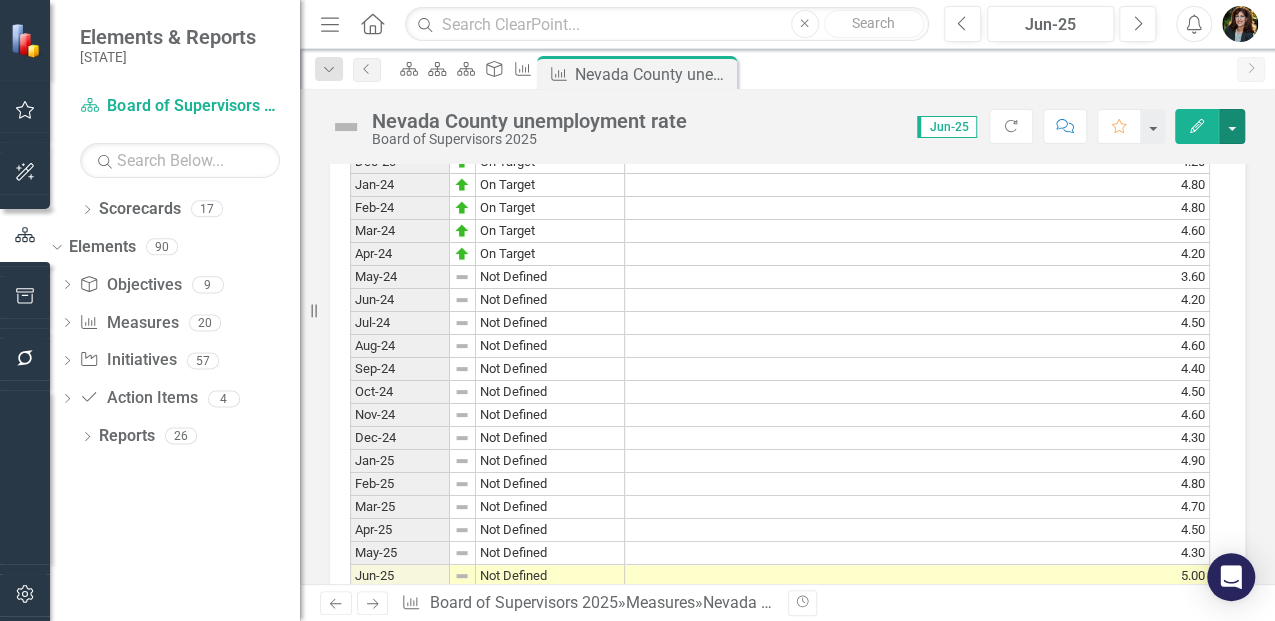 scroll, scrollTop: 2200, scrollLeft: 0, axis: vertical 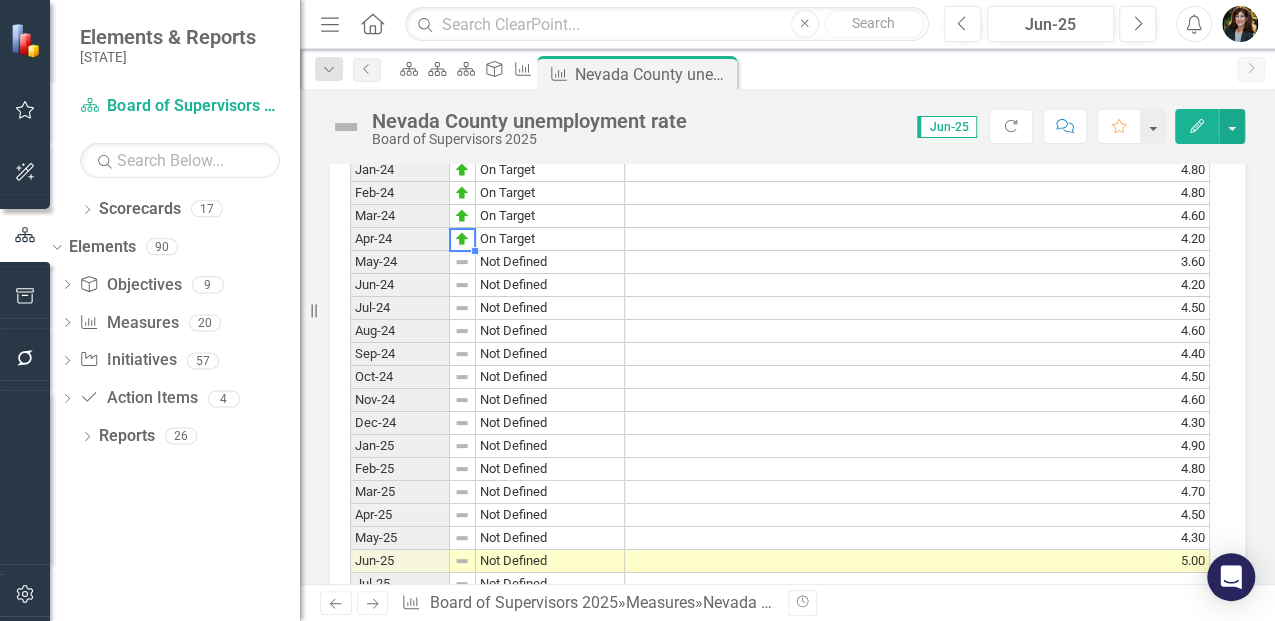 click at bounding box center [462, 262] 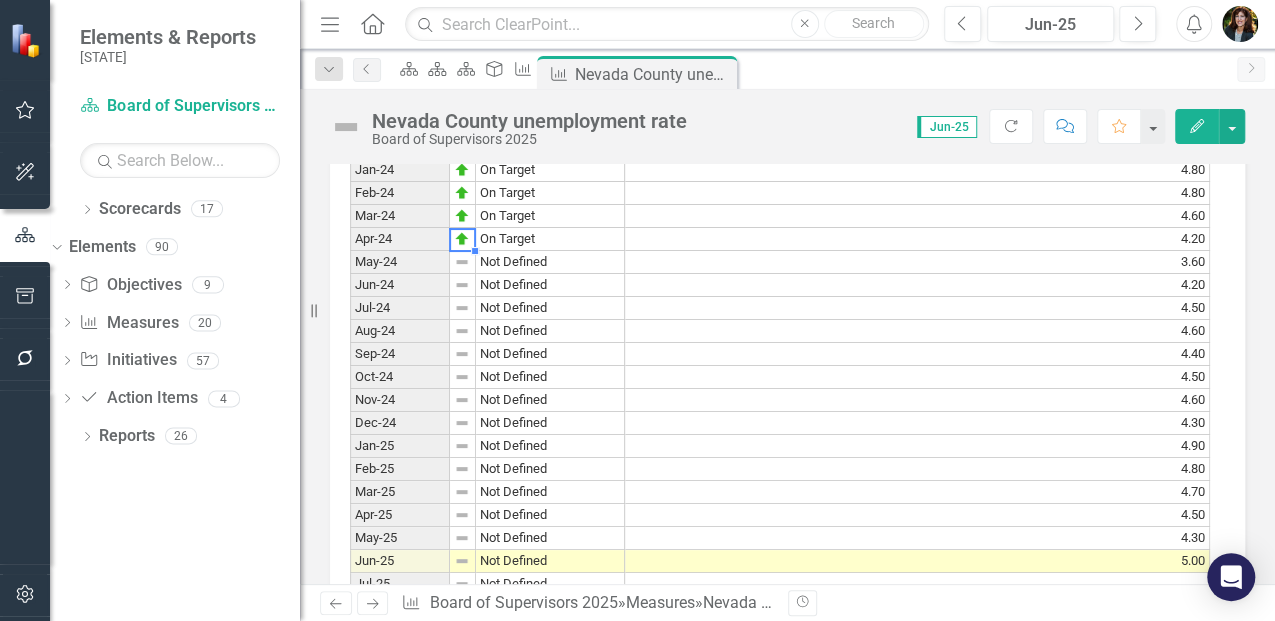 click at bounding box center [462, 262] 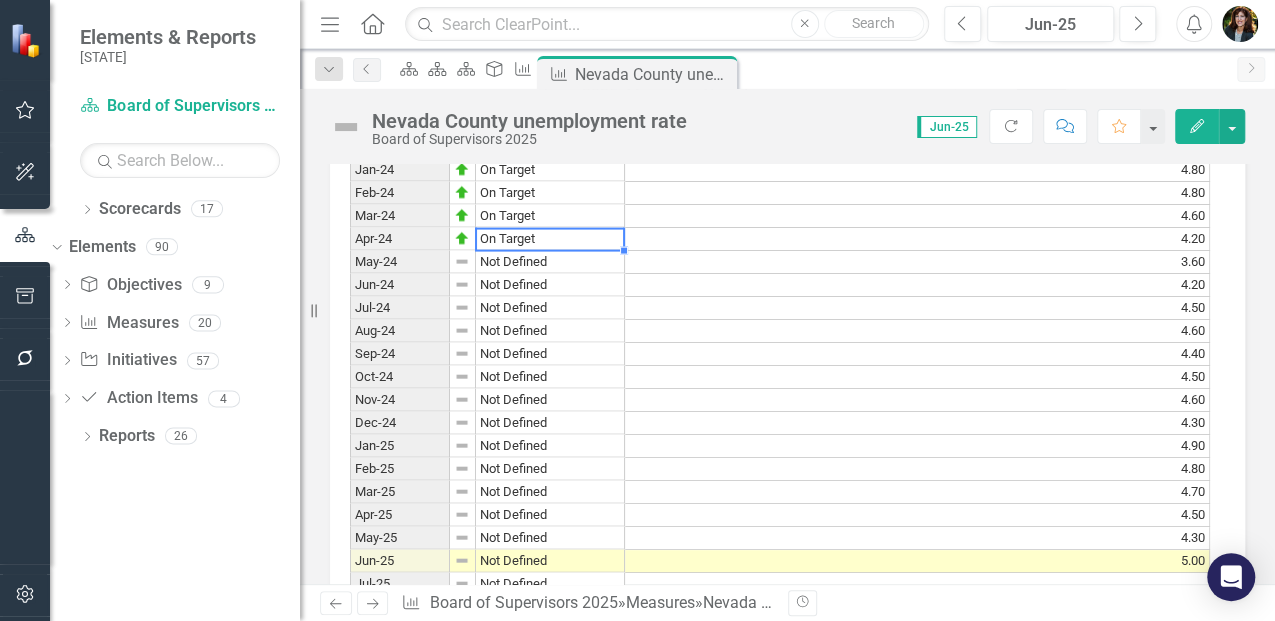 click on "Not Defined" at bounding box center [550, 262] 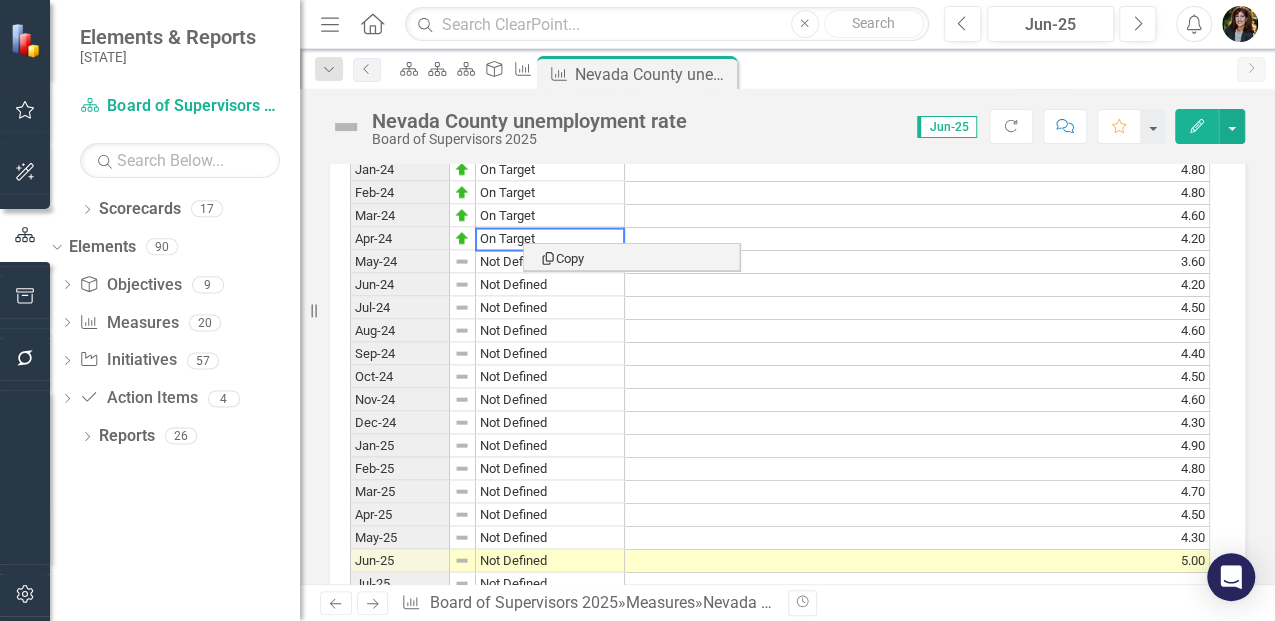 click on "Copy" at bounding box center (632, 257) 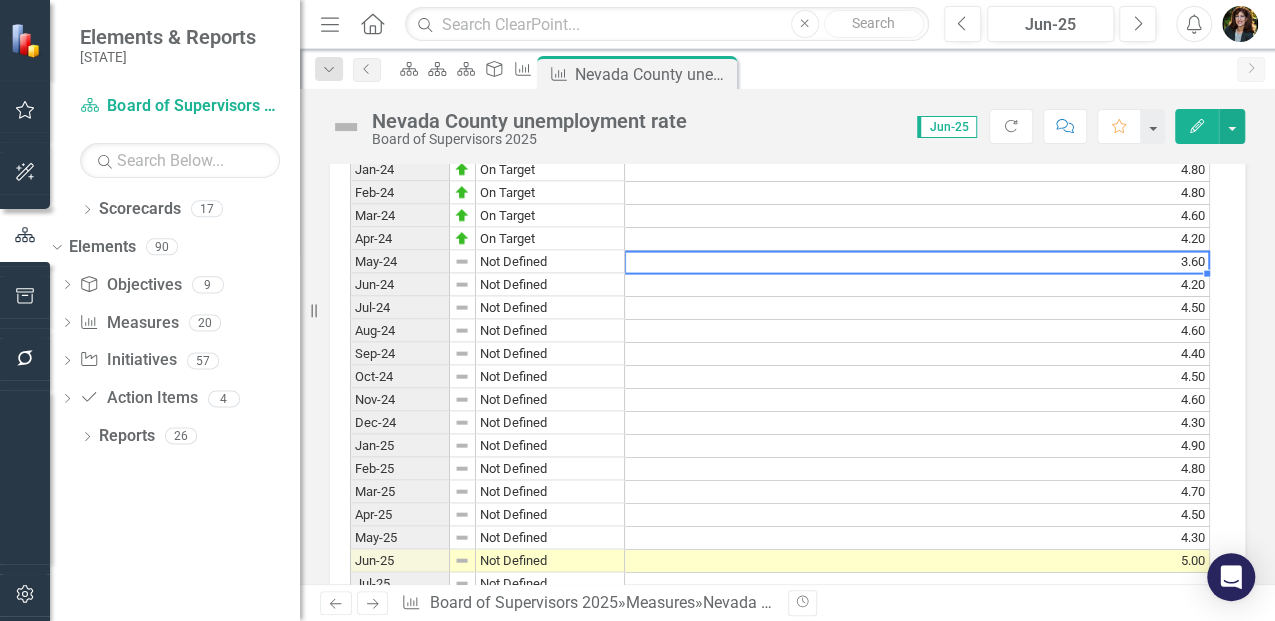 click on "Not Defined" at bounding box center [550, 262] 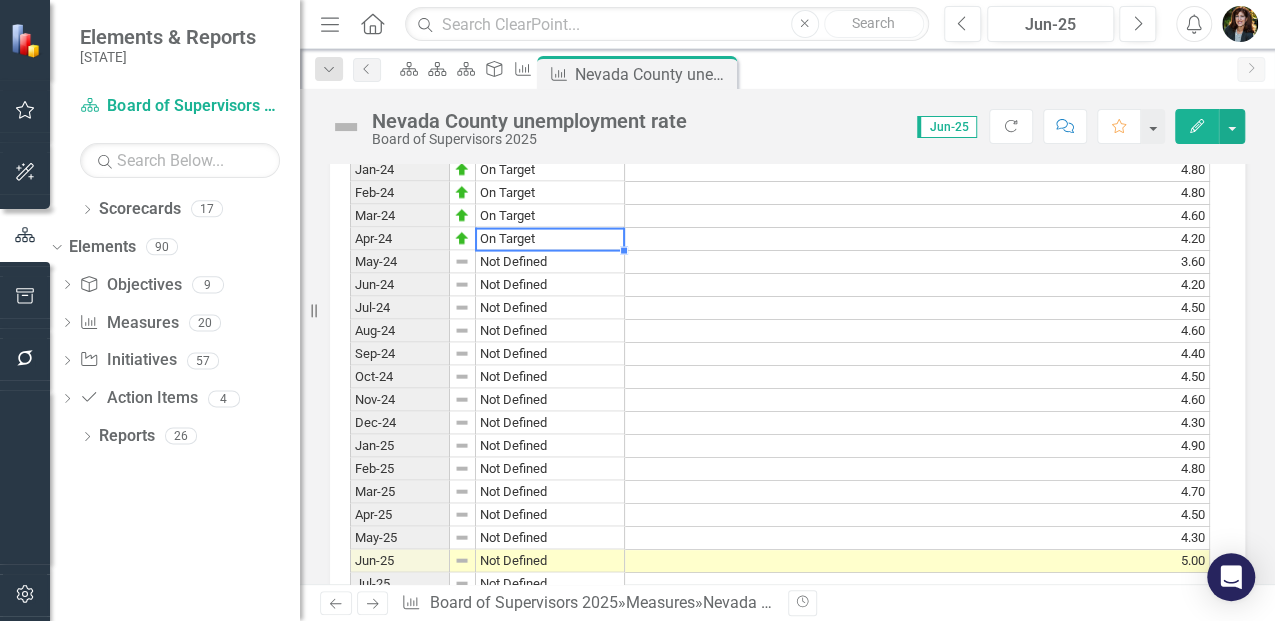 click on "Not Defined" at bounding box center (550, 262) 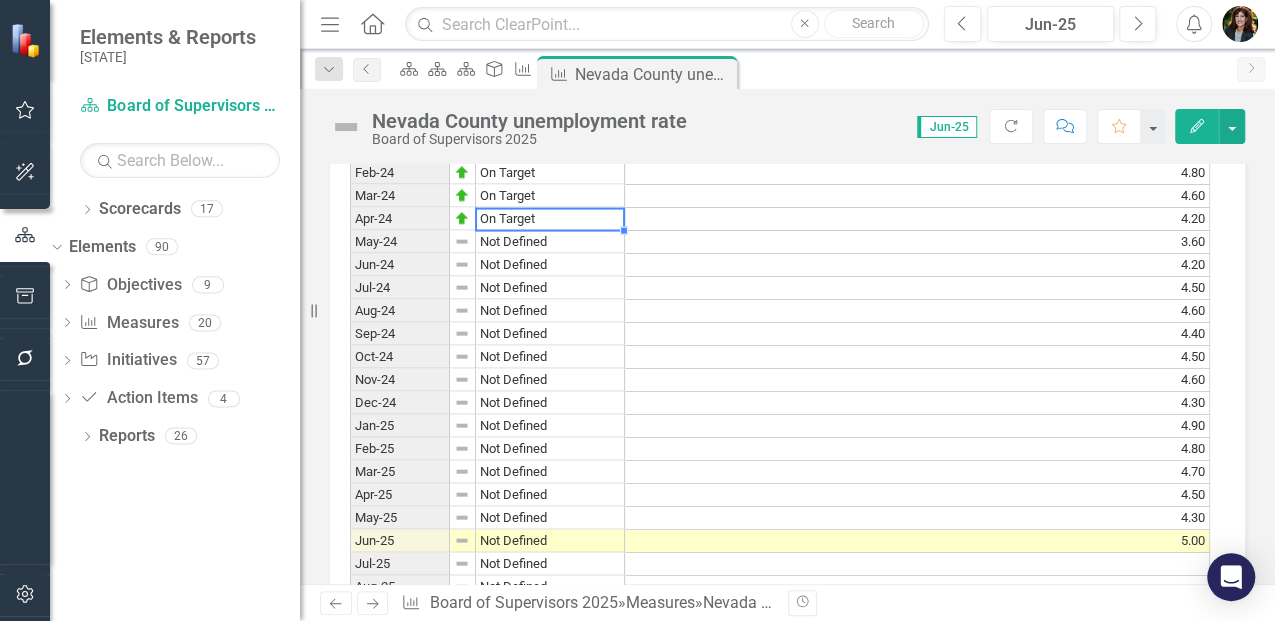 scroll, scrollTop: 2200, scrollLeft: 0, axis: vertical 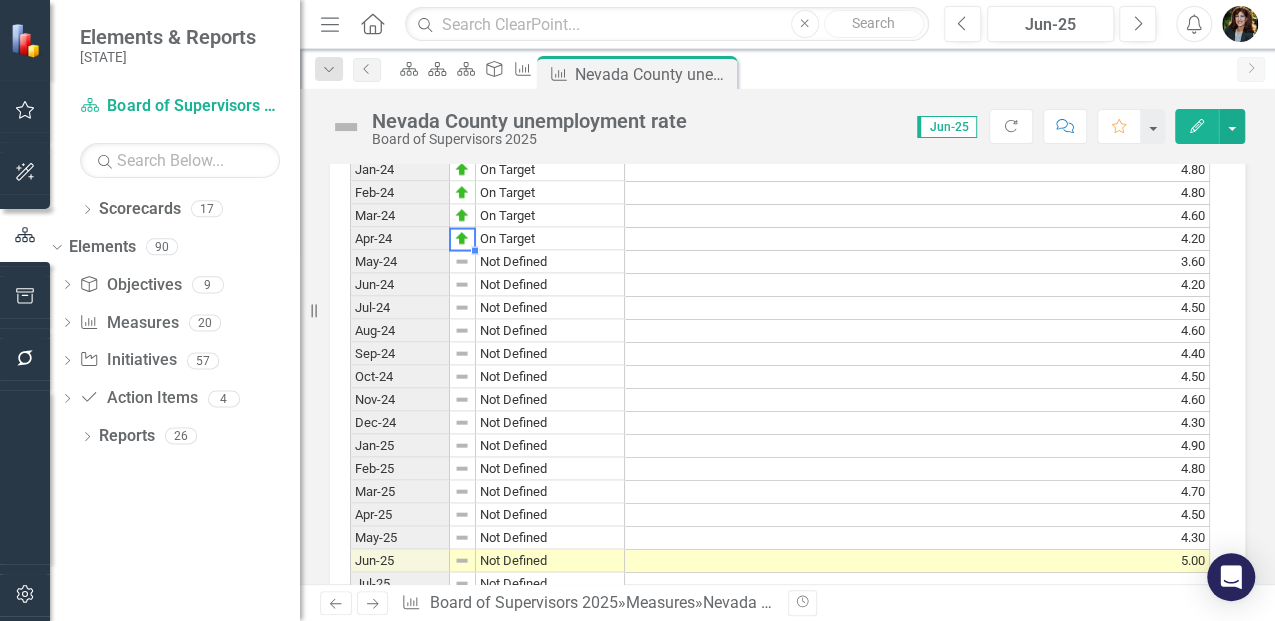 click at bounding box center [462, 262] 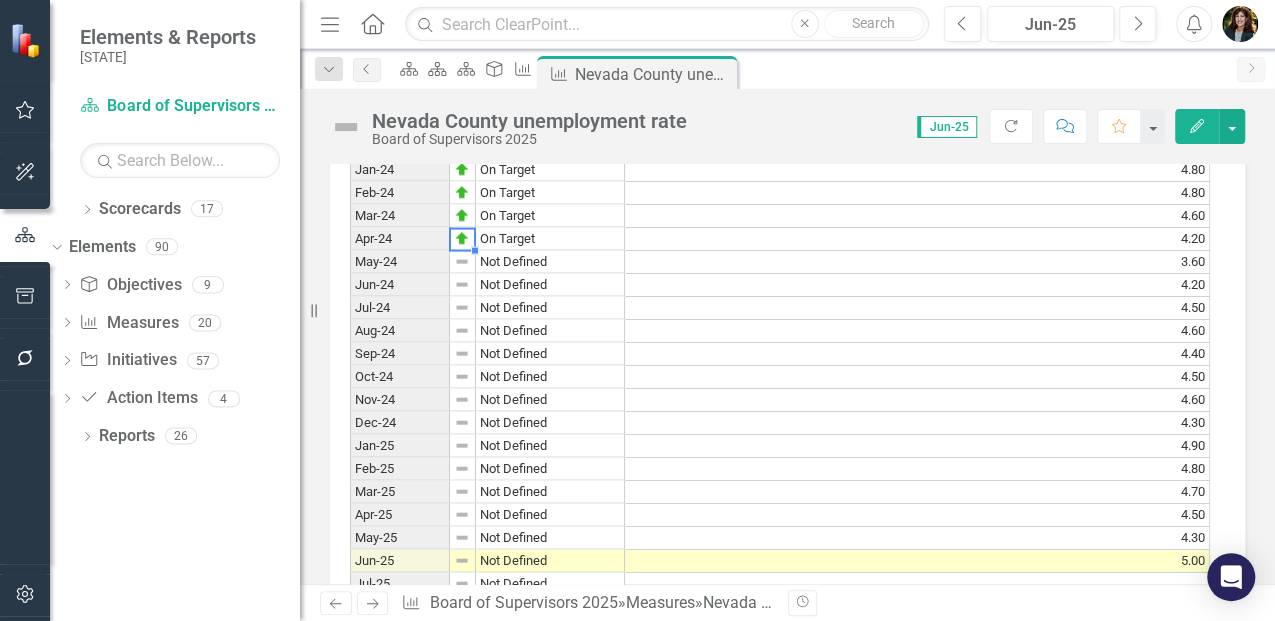 click at bounding box center [462, 262] 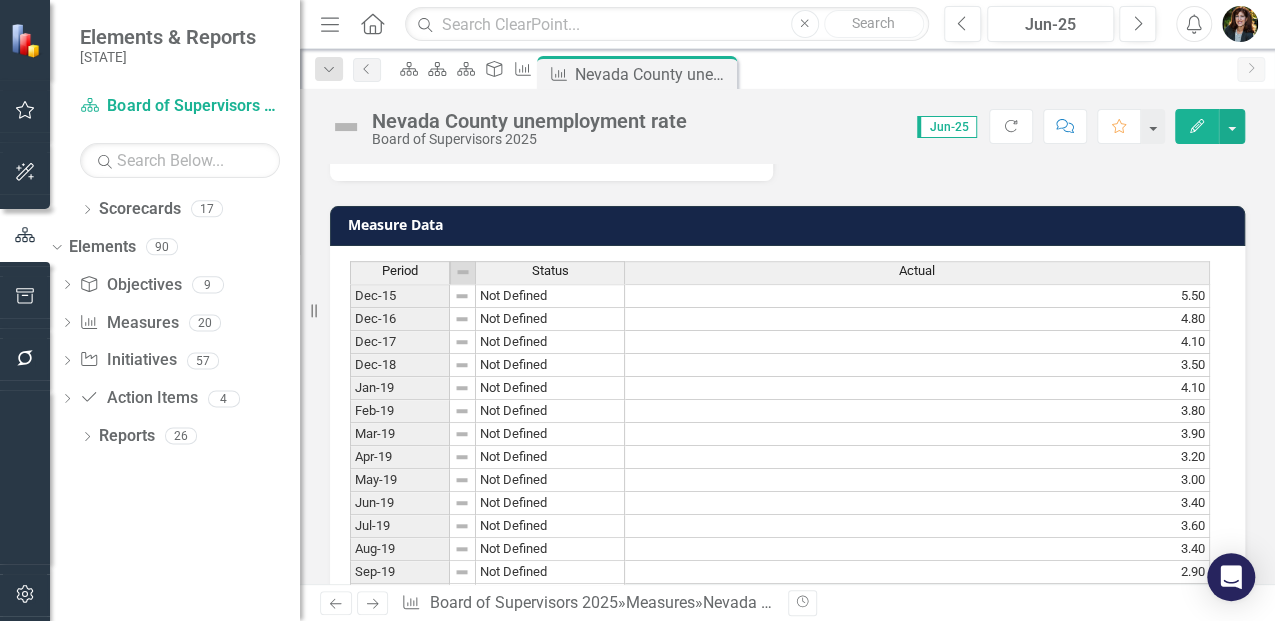 scroll, scrollTop: 600, scrollLeft: 0, axis: vertical 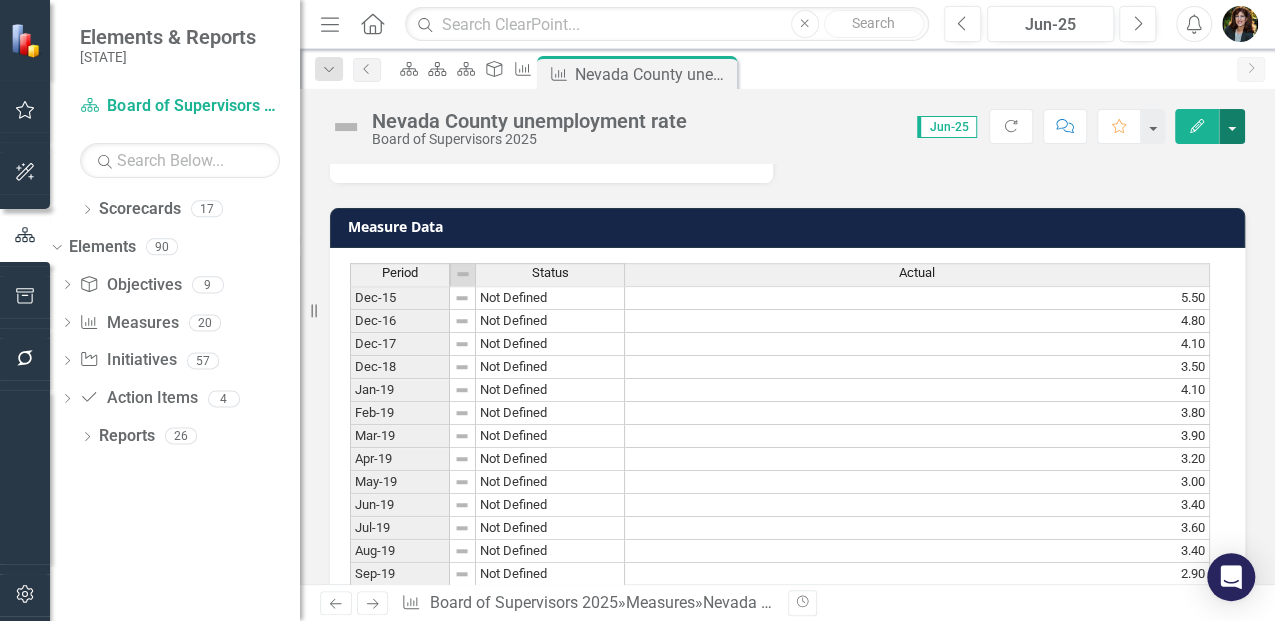 click at bounding box center (1232, 126) 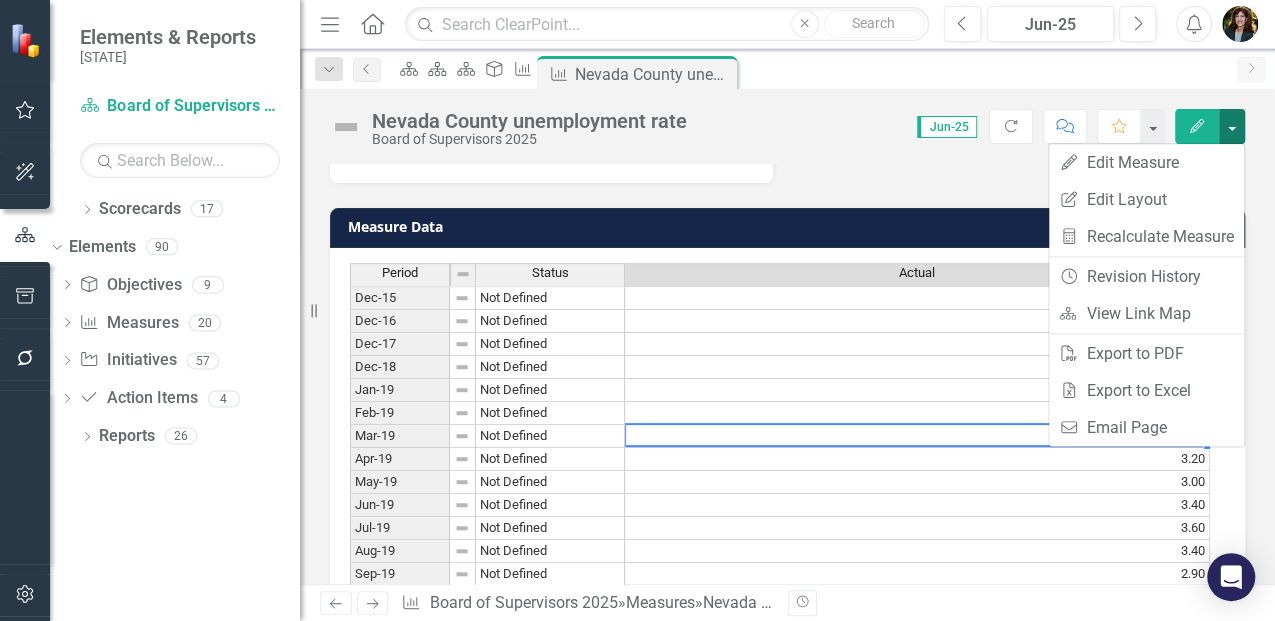 click on "3.90" at bounding box center [917, 436] 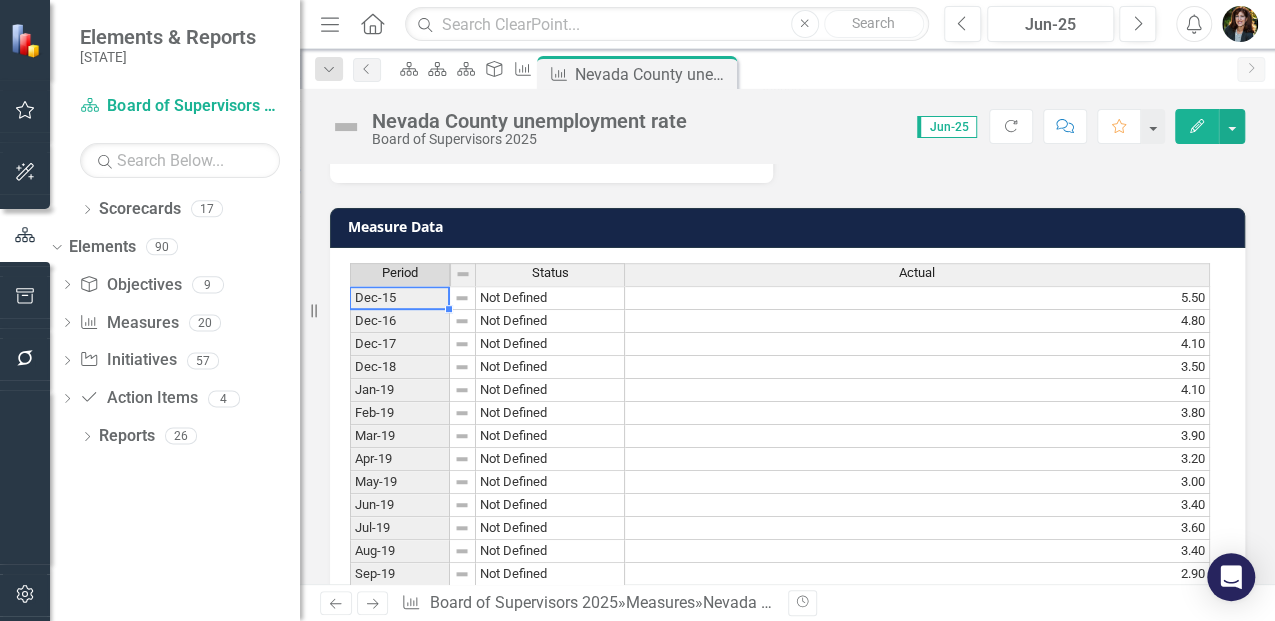 click on "Dec-15" at bounding box center (400, 298) 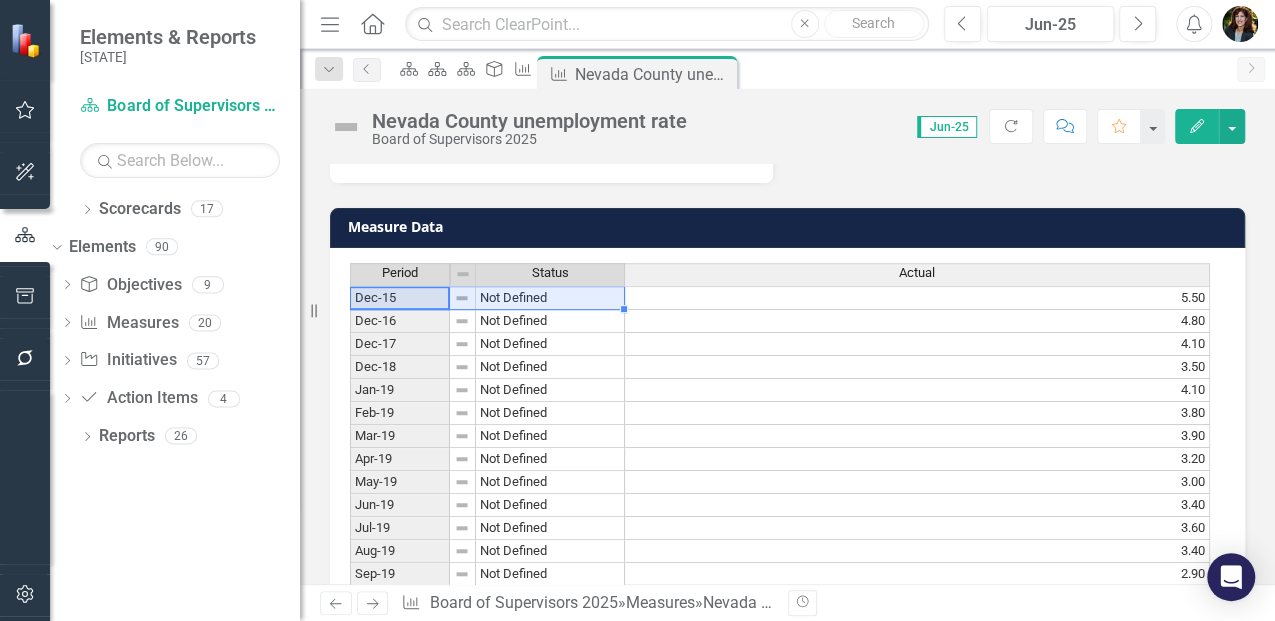 drag, startPoint x: 353, startPoint y: 297, endPoint x: 493, endPoint y: 296, distance: 140.00357 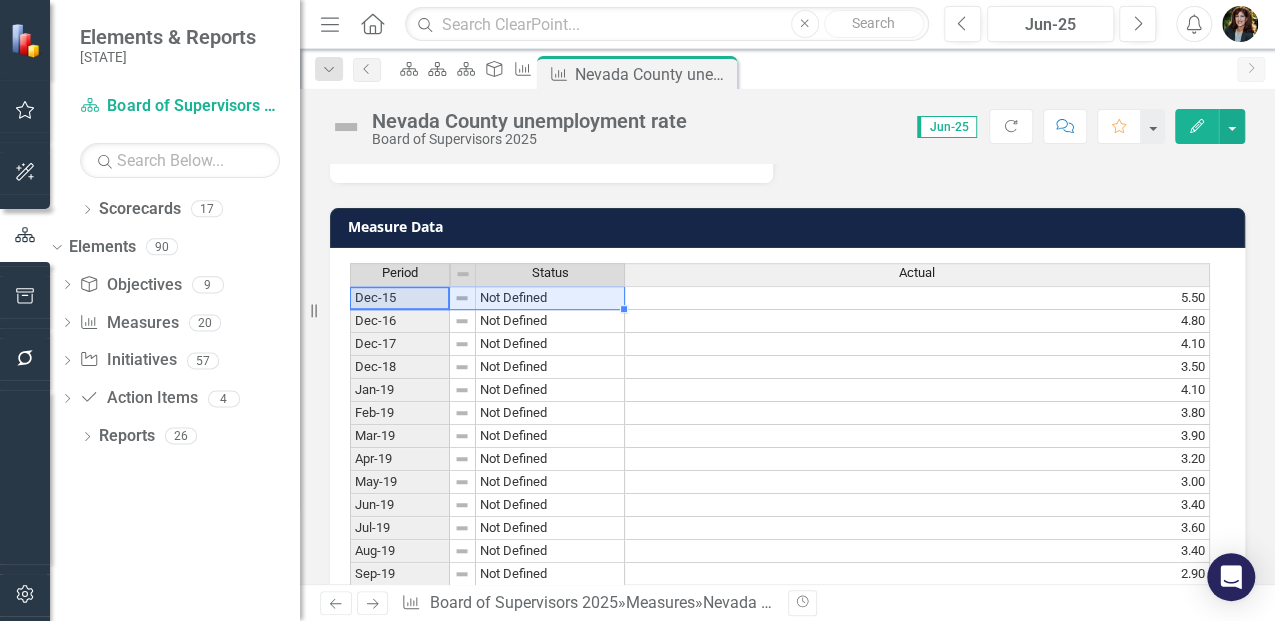 click on "Dec-15 Not Defined" at bounding box center (487, 298) 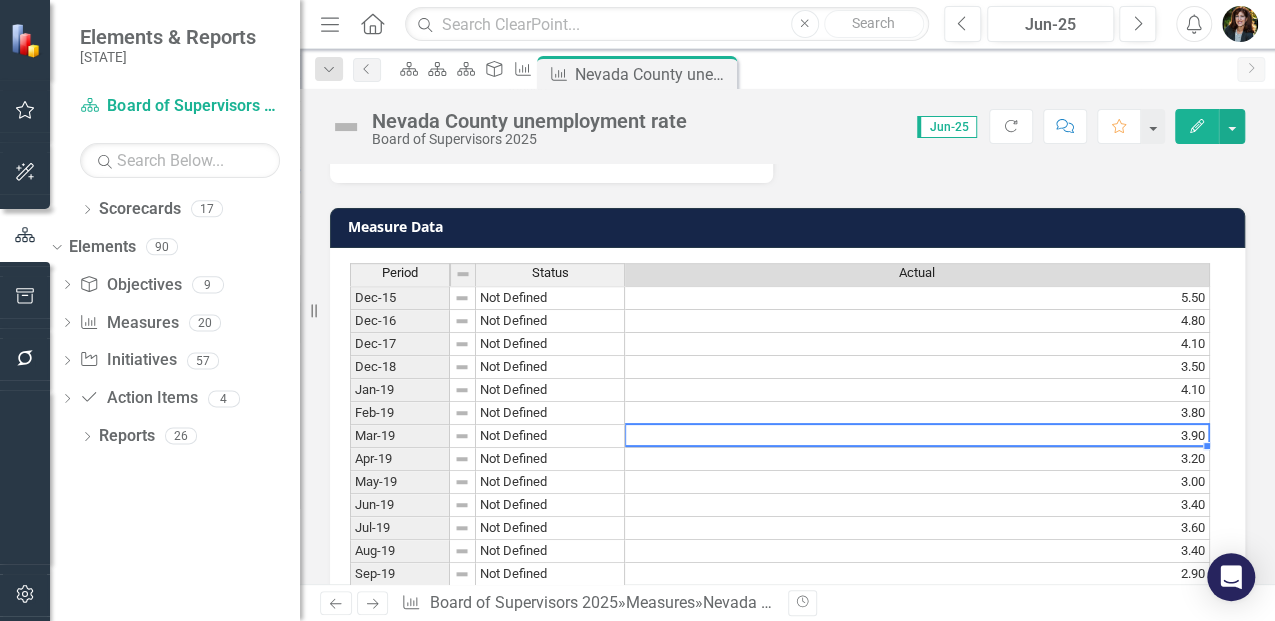 click on "3.90" at bounding box center (917, 436) 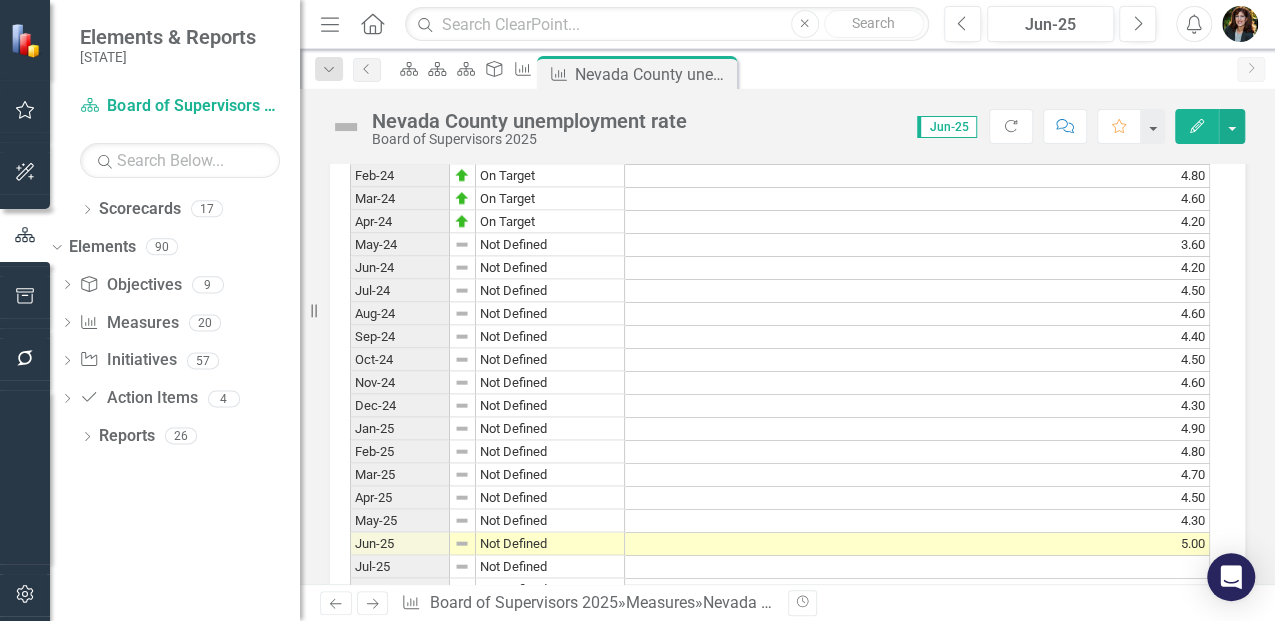 scroll, scrollTop: 2200, scrollLeft: 0, axis: vertical 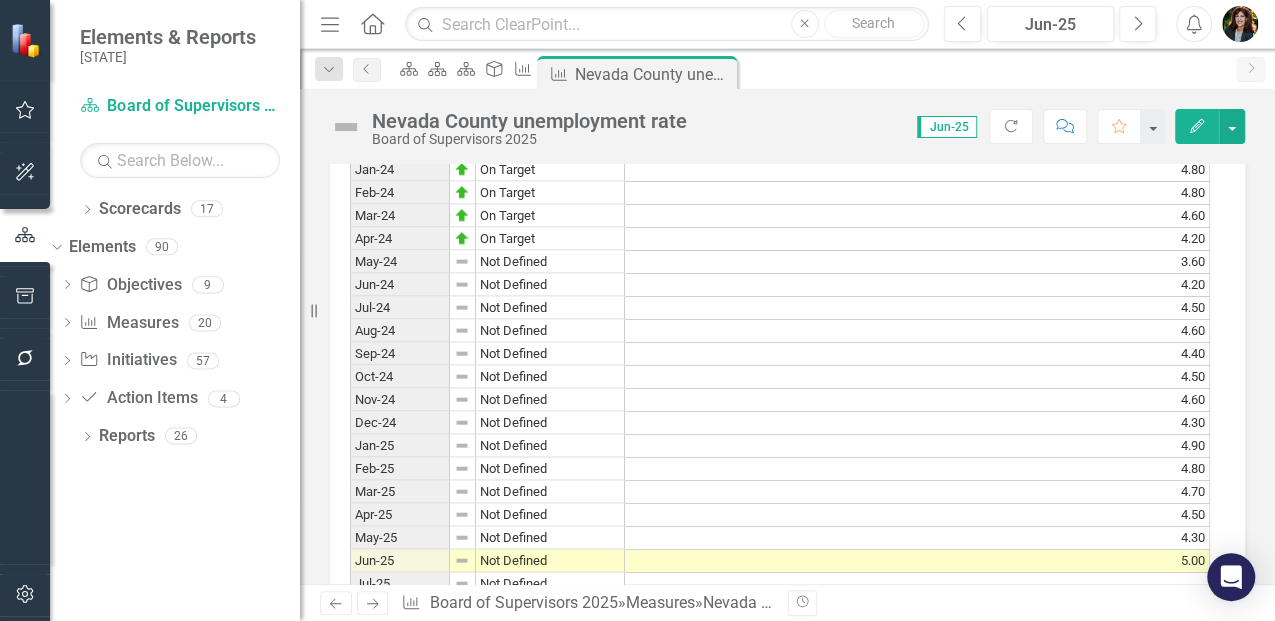 click on "Not Defined" at bounding box center [550, 262] 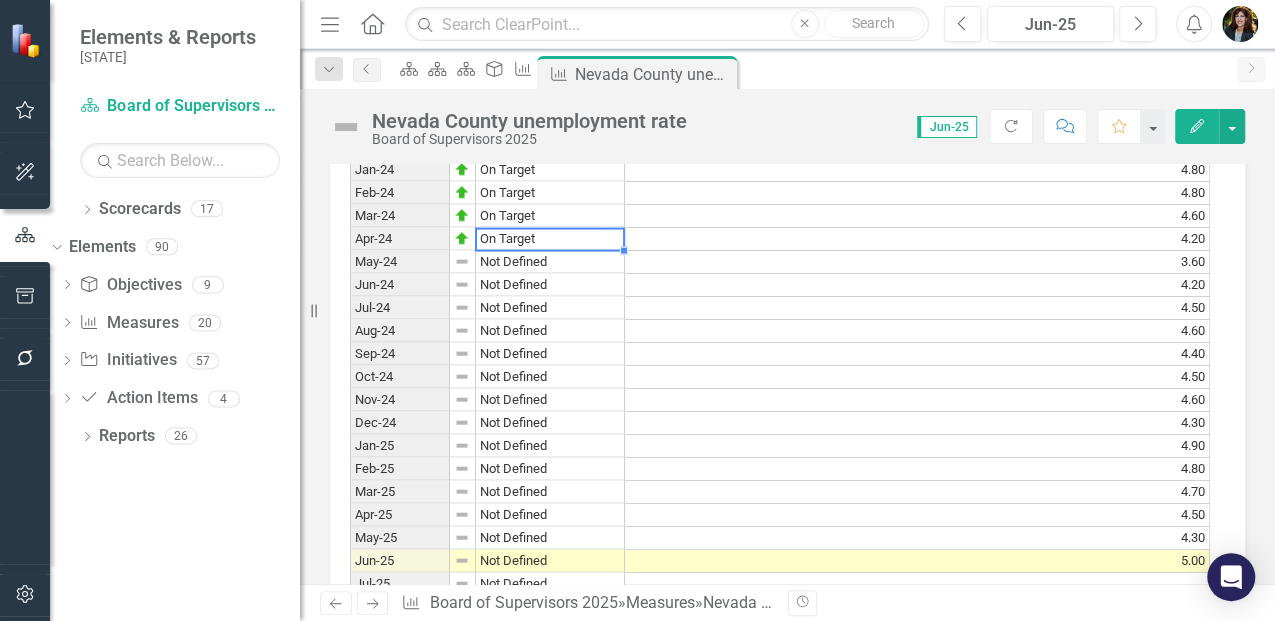 click on "Not Defined" at bounding box center (550, 262) 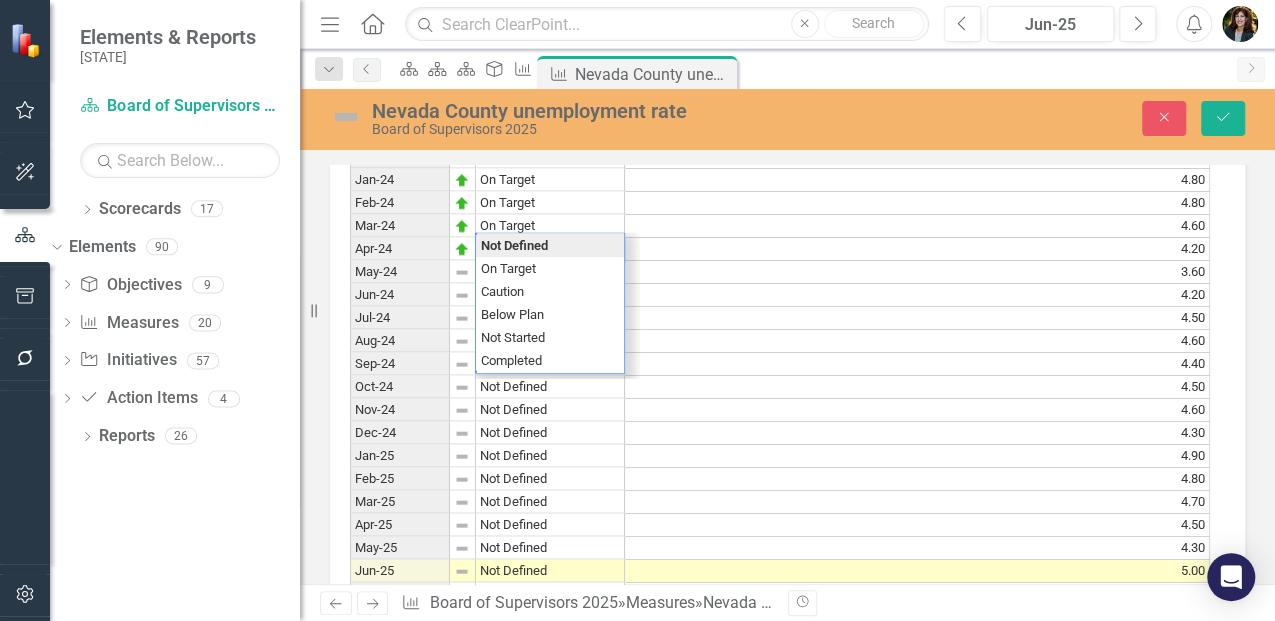 scroll, scrollTop: 2210, scrollLeft: 0, axis: vertical 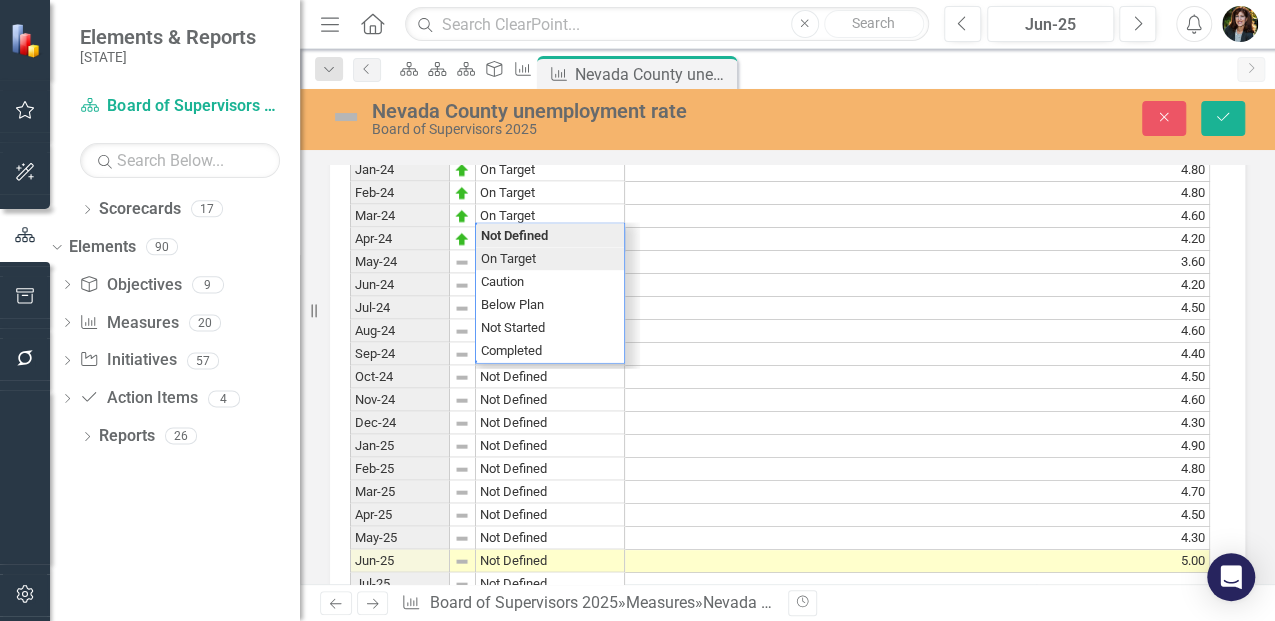 click on "Period Status Actual Dec-15 Not Defined 5.50 Dec-16 Not Defined 4.80 Dec-17 Not Defined 4.10 Dec-18 Not Defined 3.50 Jan-19 Not Defined 4.10 Feb-19 Not Defined 3.80 Mar-19 Not Defined 3.90 Apr-19 Not Defined 3.20 May-19 Not Defined 3.00 Jun-19 Not Defined 3.40 Jul-19 Not Defined 3.60 Aug-19 Not Defined 3.40 Sep-19 Not Defined 2.90 Oct-19 Not Defined 3.10 Nov-19 Not Defined 3.20 Dec-19 Not Defined 3.10 Jan-20 Not Defined 3.70 Feb-20 Not Defined 3.60 Mar-20 Not Defined 4.20 Apr-20 Not Defined 15.40 May-20 Not Defined 13.10 Jun-20 Not Defined 11.20 Jul-20 Not Defined 10.00 Aug-20 Not Defined 8.60 Sep-20 Not Defined 7.70 Oct-20 Not Defined 6.80 Nov-20 Not Defined 5.70 Dec-20 Not Defined 6.70 Jan-21 Not Defined 6.70 Feb-21 Not Defined 6.30 Mar-21 Not Defined 6.10 Apr-21 Not Defined 5.80 May-21 Not Defined 5.40 Jun-21 Not Defined 6.00 Jul-21 Not Defined 5.80 Aug-21 Not Defined 5.50 Sep-21 Not Defined 4.60 Oct-21 Not Defined 4.50 Nov-21 Not Defined 3.90 Dec-21 Not Defined 3.70 Jan-22 Not Defined 4.40 Feb-22 3.90" at bounding box center (780, -313) 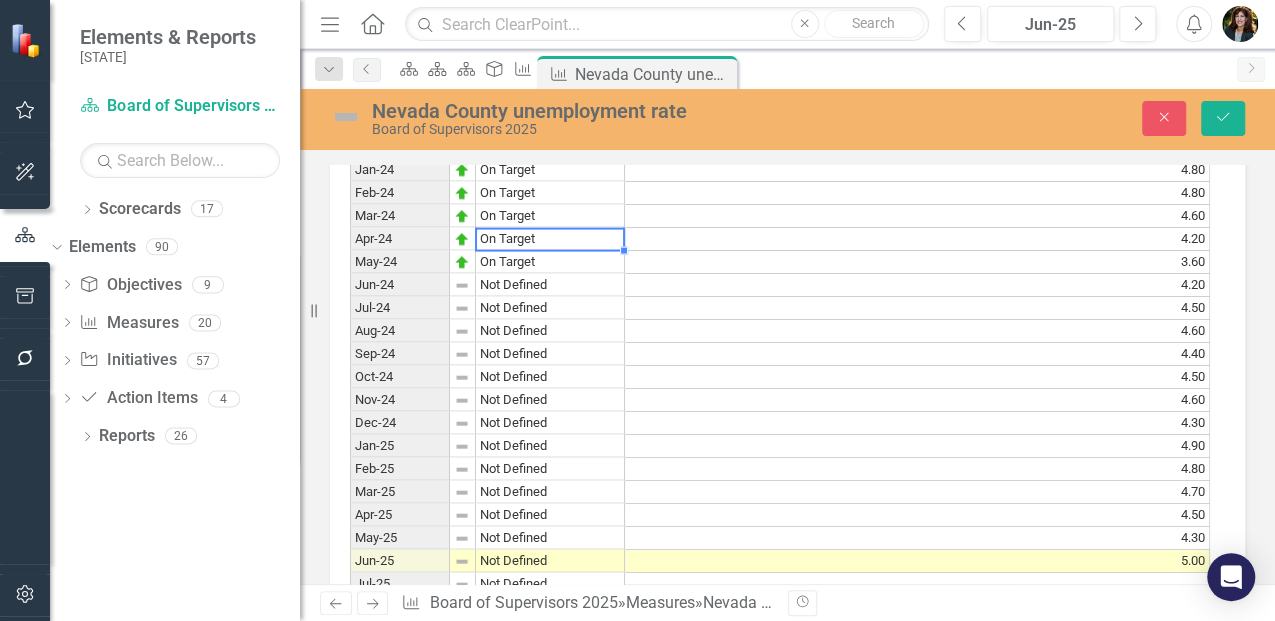 click on "Not Defined" at bounding box center (550, 285) 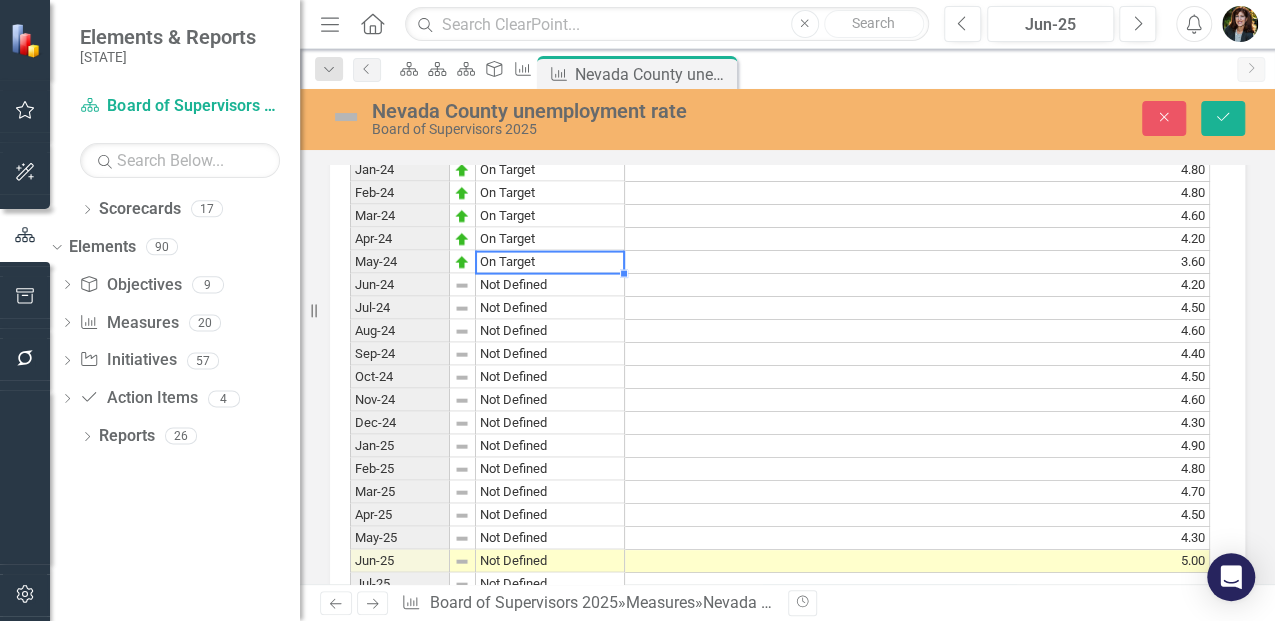 click on "Not Defined" at bounding box center (550, 285) 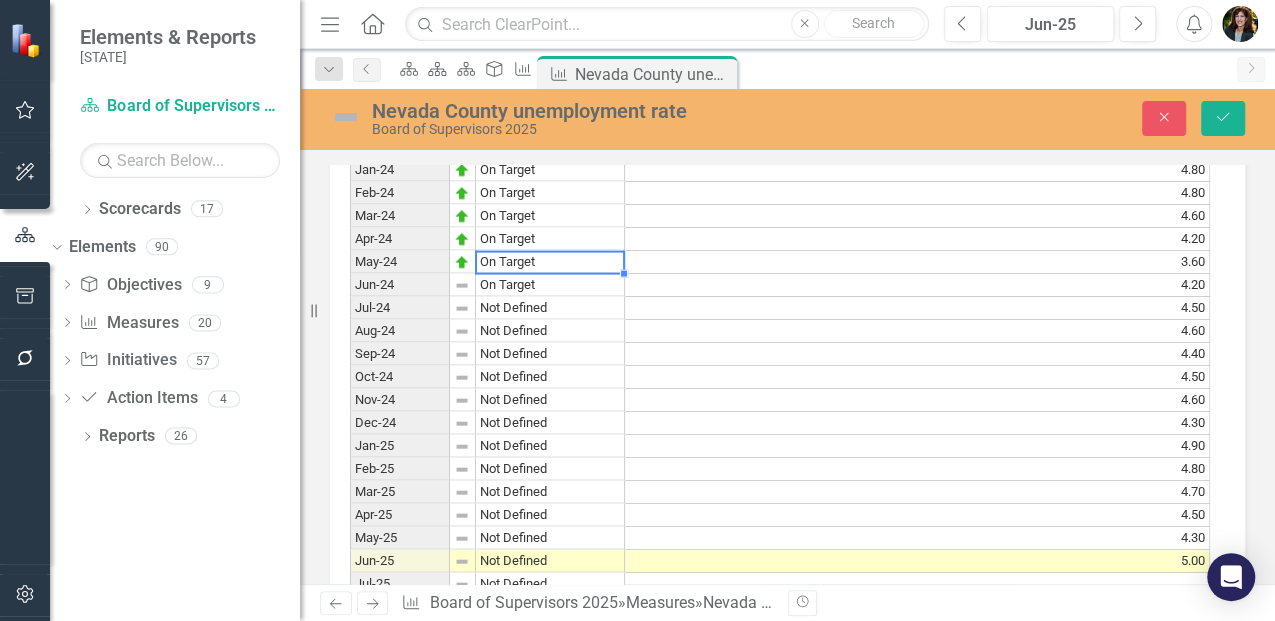 click on "Period Status Actual Dec-15 Not Defined 5.50 Dec-16 Not Defined 4.80 Dec-17 Not Defined 4.10 Dec-18 Not Defined 3.50 Jan-19 Not Defined 4.10 Feb-19 Not Defined 3.80 Mar-19 Not Defined 3.90 Apr-19 Not Defined 3.20 May-19 Not Defined 3.00 Jun-19 Not Defined 3.40 Jul-19 Not Defined 3.60 Aug-19 Not Defined 3.40 Sep-19 Not Defined 2.90 Oct-19 Not Defined 3.10 Nov-19 Not Defined 3.20 Dec-19 Not Defined 3.10 Jan-20 Not Defined 3.70 Feb-20 Not Defined 3.60 Mar-20 Not Defined 4.20 Apr-20 Not Defined 15.40 May-20 Not Defined 13.10 Jun-20 Not Defined 11.20 Jul-20 Not Defined 10.00 Aug-20 Not Defined 8.60 Sep-20 Not Defined 7.70 Oct-20 Not Defined 6.80 Nov-20 Not Defined 5.70 Dec-20 Not Defined 6.70 Jan-21 Not Defined 6.70 Feb-21 Not Defined 6.30 Mar-21 Not Defined 6.10 Apr-21 Not Defined 5.80 May-21 Not Defined 5.40 Jun-21 Not Defined 6.00 Jul-21 Not Defined 5.80 Aug-21 Not Defined 5.50 Sep-21 Not Defined 4.60 Oct-21 Not Defined 4.50 Nov-21 Not Defined 3.90 Dec-21 Not Defined 3.70 Jan-22 Not Defined 4.40 Feb-22 3.90" at bounding box center [780, -313] 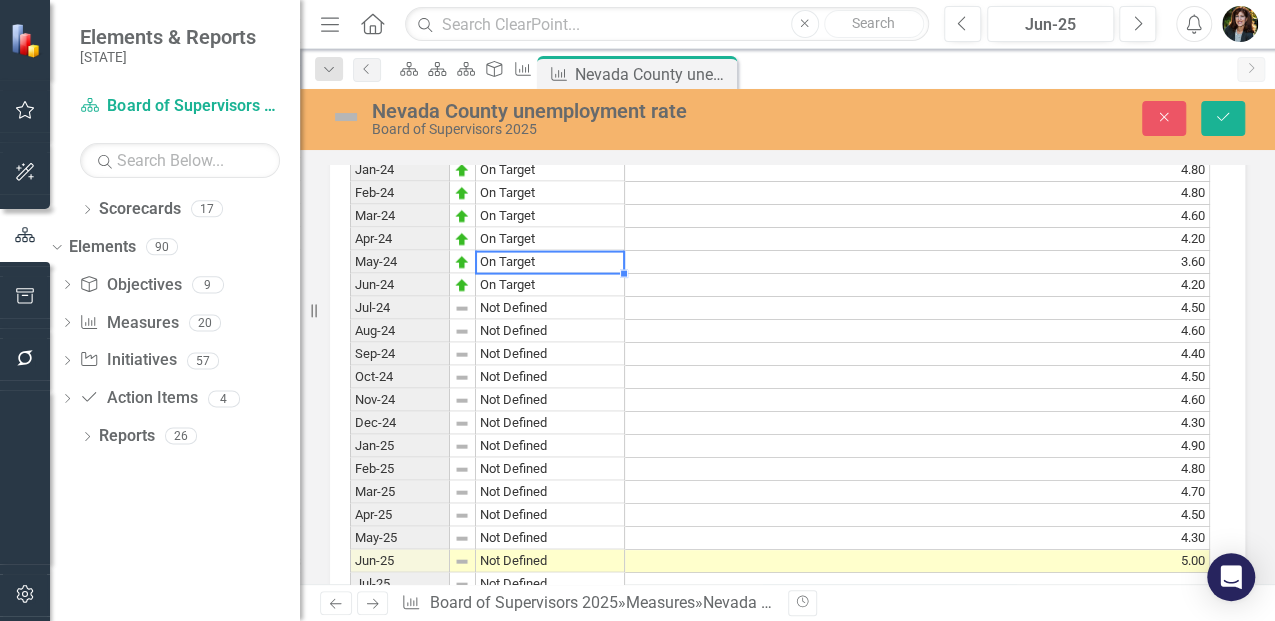 click on "Not Defined" at bounding box center (550, 308) 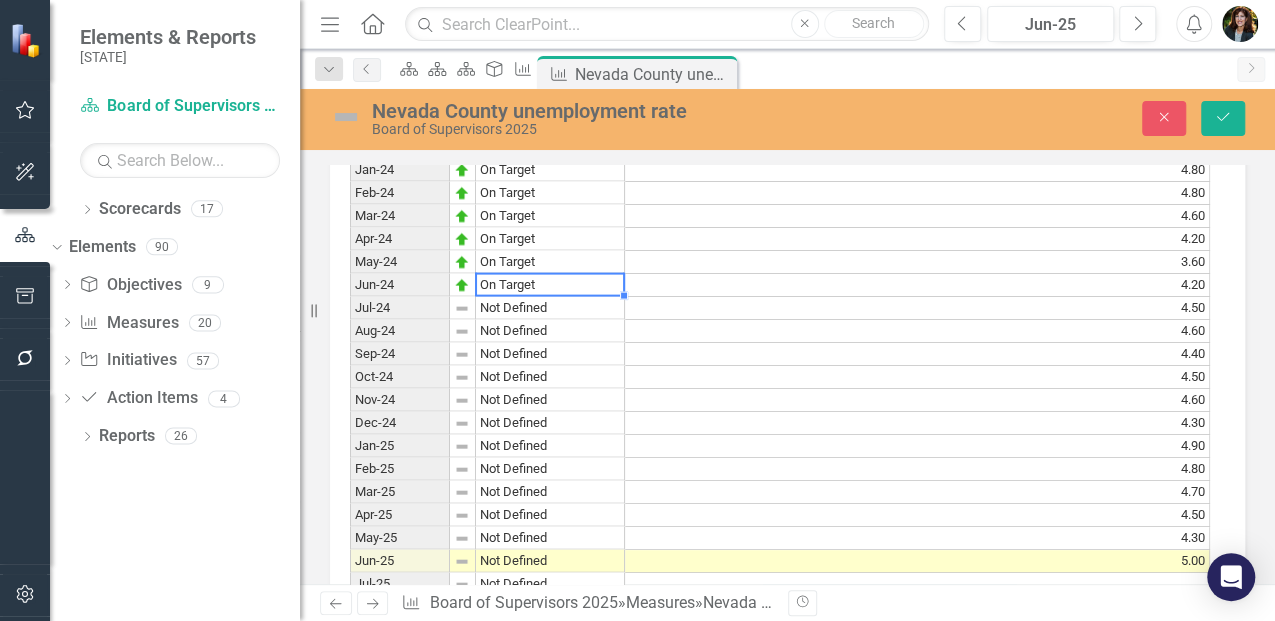 click on "Not Defined" at bounding box center (550, 308) 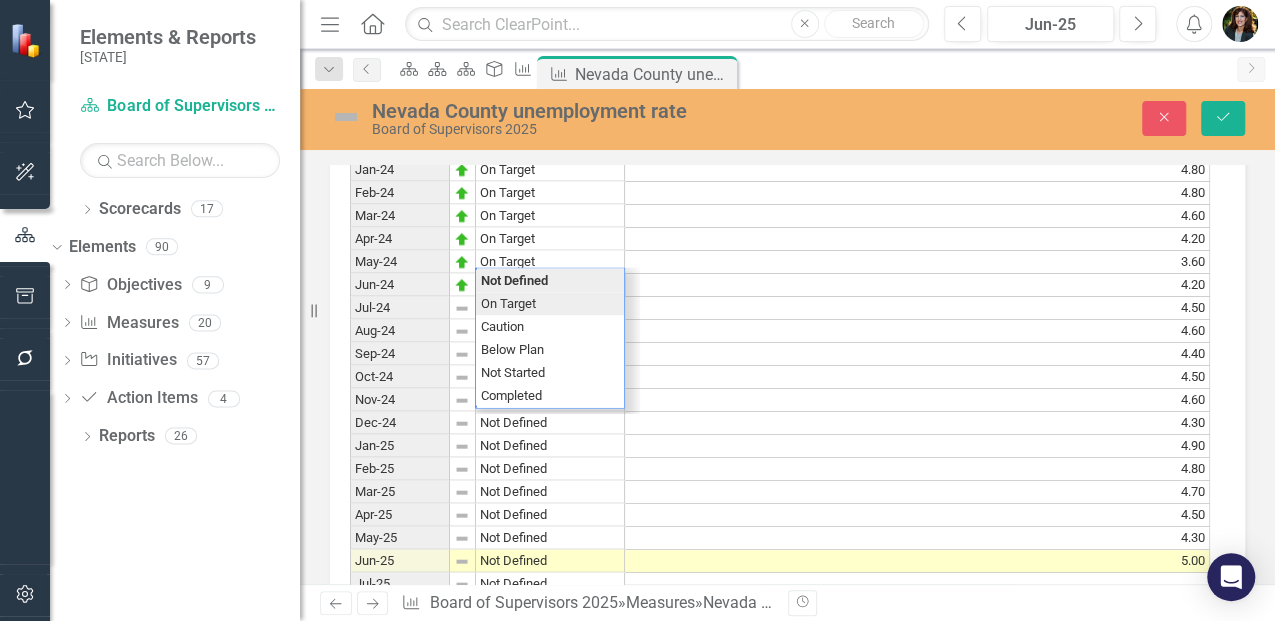 click on "Period Status Actual Dec-15 Not Defined 5.50 Dec-16 Not Defined 4.80 Dec-17 Not Defined 4.10 Dec-18 Not Defined 3.50 Jan-19 Not Defined 4.10 Feb-19 Not Defined 3.80 Mar-19 Not Defined 3.90 Apr-19 Not Defined 3.20 May-19 Not Defined 3.00 Jun-19 Not Defined 3.40 Jul-19 Not Defined 3.60 Aug-19 Not Defined 3.40 Sep-19 Not Defined 2.90 Oct-19 Not Defined 3.10 Nov-19 Not Defined 3.20 Dec-19 Not Defined 3.10 Jan-20 Not Defined 3.70 Feb-20 Not Defined 3.60 Mar-20 Not Defined 4.20 Apr-20 Not Defined 15.40 May-20 Not Defined 13.10 Jun-20 Not Defined 11.20 Jul-20 Not Defined 10.00 Aug-20 Not Defined 8.60 Sep-20 Not Defined 7.70 Oct-20 Not Defined 6.80 Nov-20 Not Defined 5.70 Dec-20 Not Defined 6.70 Jan-21 Not Defined 6.70 Feb-21 Not Defined 6.30 Mar-21 Not Defined 6.10 Apr-21 Not Defined 5.80 May-21 Not Defined 5.40 Jun-21 Not Defined 6.00 Jul-21 Not Defined 5.80 Aug-21 Not Defined 5.50 Sep-21 Not Defined 4.60 Oct-21 Not Defined 4.50 Nov-21 Not Defined 3.90 Dec-21 Not Defined 3.70 Jan-22 Not Defined 4.40 Feb-22 3.90" at bounding box center (780, -313) 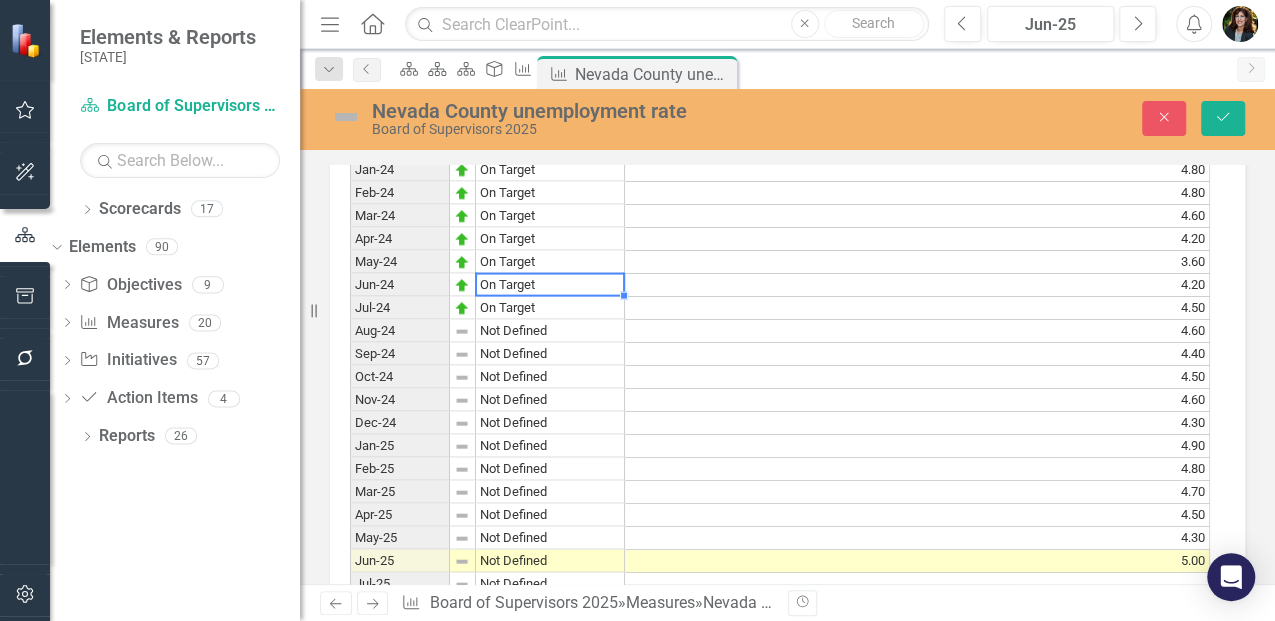 click on "Not Defined" at bounding box center (550, 331) 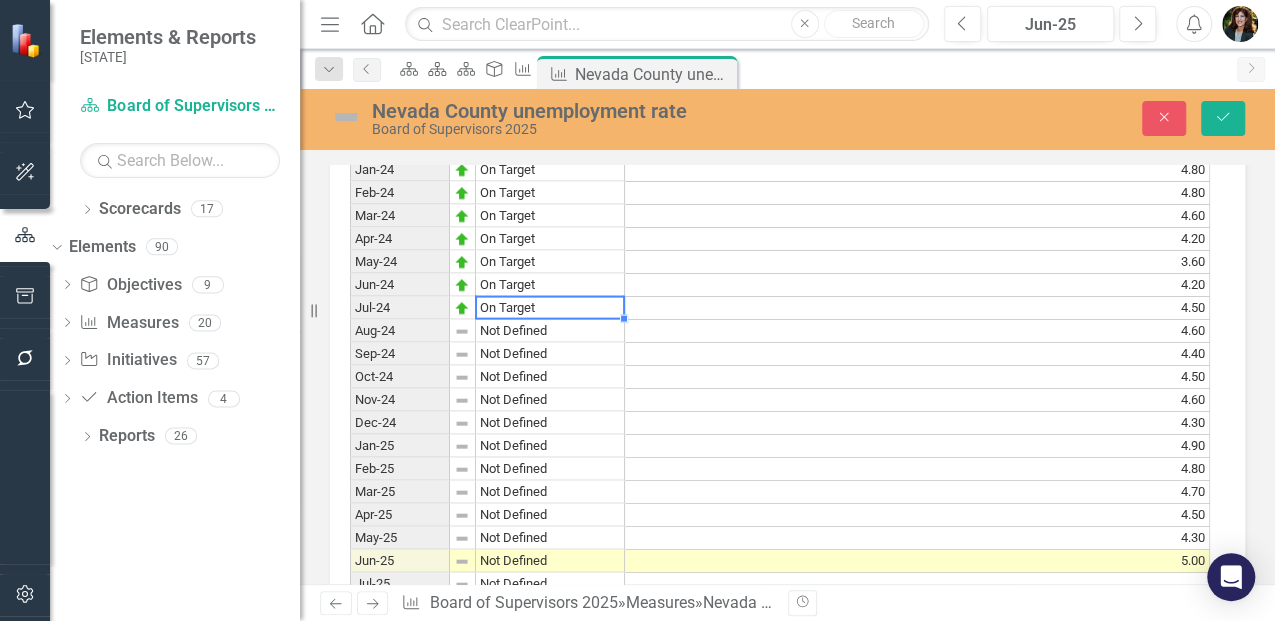 click on "Not Defined" at bounding box center (550, 331) 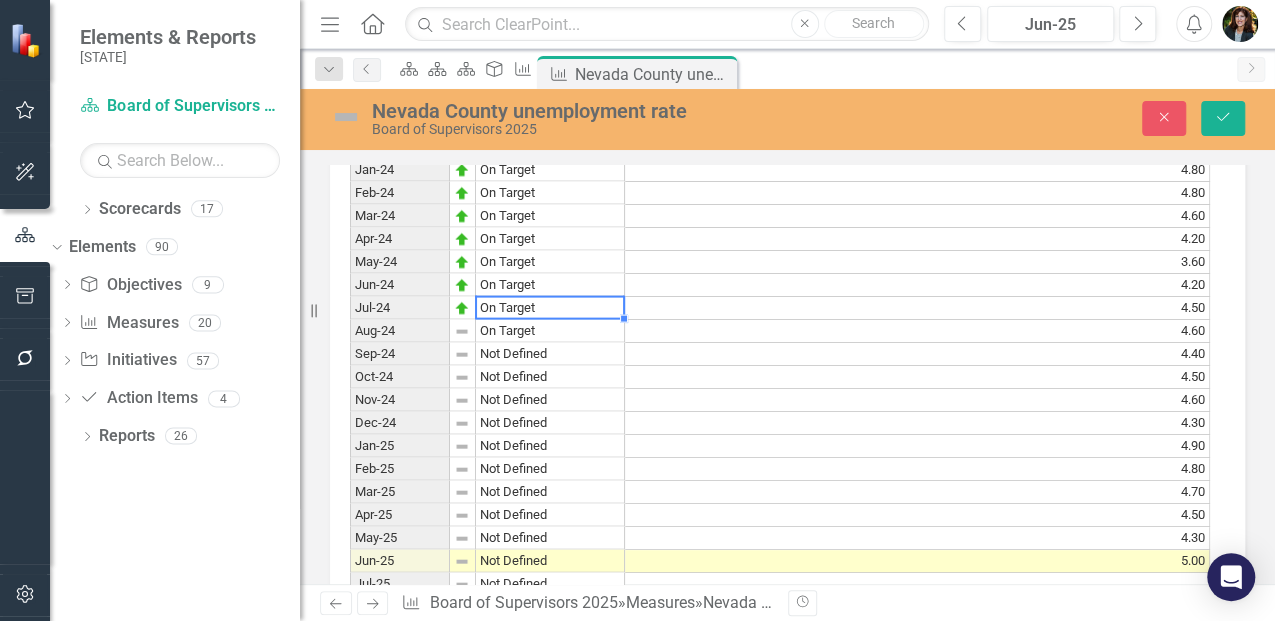 click on "Period Status Actual Dec-15 Not Defined 5.50 Dec-16 Not Defined 4.80 Dec-17 Not Defined 4.10 Dec-18 Not Defined 3.50 Jan-19 Not Defined 4.10 Feb-19 Not Defined 3.80 Mar-19 Not Defined 3.90 Apr-19 Not Defined 3.20 May-19 Not Defined 3.00 Jun-19 Not Defined 3.40 Jul-19 Not Defined 3.60 Aug-19 Not Defined 3.40 Sep-19 Not Defined 2.90 Oct-19 Not Defined 3.10 Nov-19 Not Defined 3.20 Dec-19 Not Defined 3.10 Jan-20 Not Defined 3.70 Feb-20 Not Defined 3.60 Mar-20 Not Defined 4.20 Apr-20 Not Defined 15.40 May-20 Not Defined 13.10 Jun-20 Not Defined 11.20 Jul-20 Not Defined 10.00 Aug-20 Not Defined 8.60 Sep-20 Not Defined 7.70 Oct-20 Not Defined 6.80 Nov-20 Not Defined 5.70 Dec-20 Not Defined 6.70 Jan-21 Not Defined 6.70 Feb-21 Not Defined 6.30 Mar-21 Not Defined 6.10 Apr-21 Not Defined 5.80 May-21 Not Defined 5.40 Jun-21 Not Defined 6.00 Jul-21 Not Defined 5.80 Aug-21 Not Defined 5.50 Sep-21 Not Defined 4.60 Oct-21 Not Defined 4.50 Nov-21 Not Defined 3.90 Dec-21 Not Defined 3.70 Jan-22 Not Defined 4.40 Feb-22 3.90" at bounding box center (780, -313) 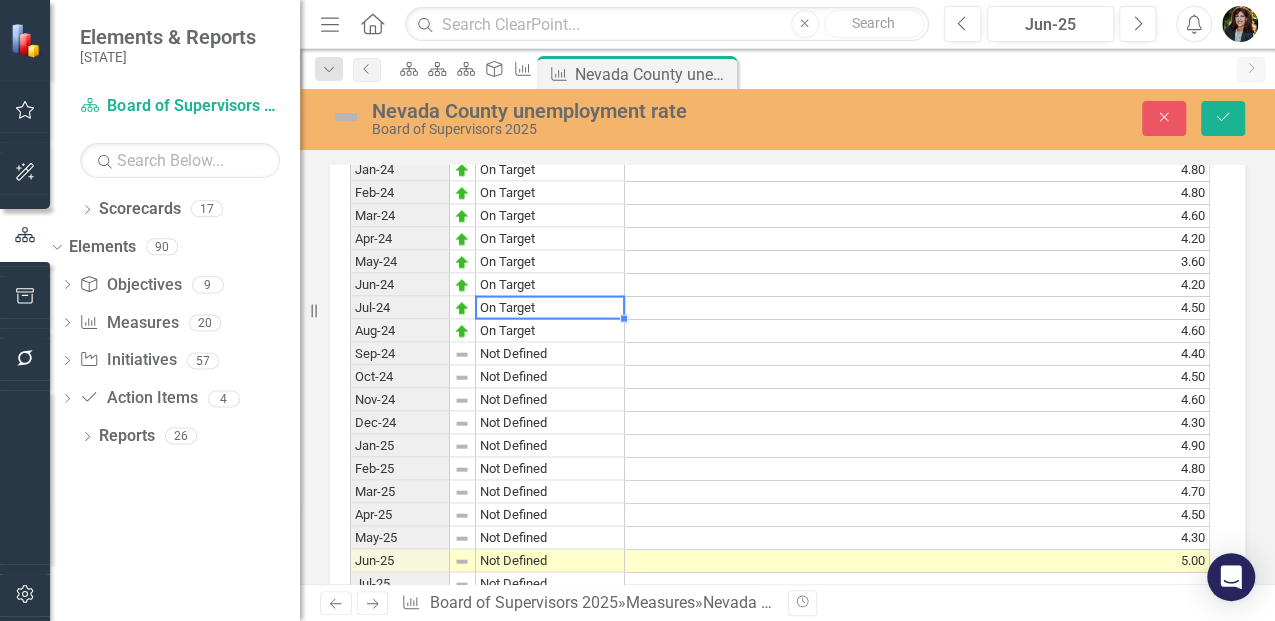 click on "Not Defined" at bounding box center (550, 354) 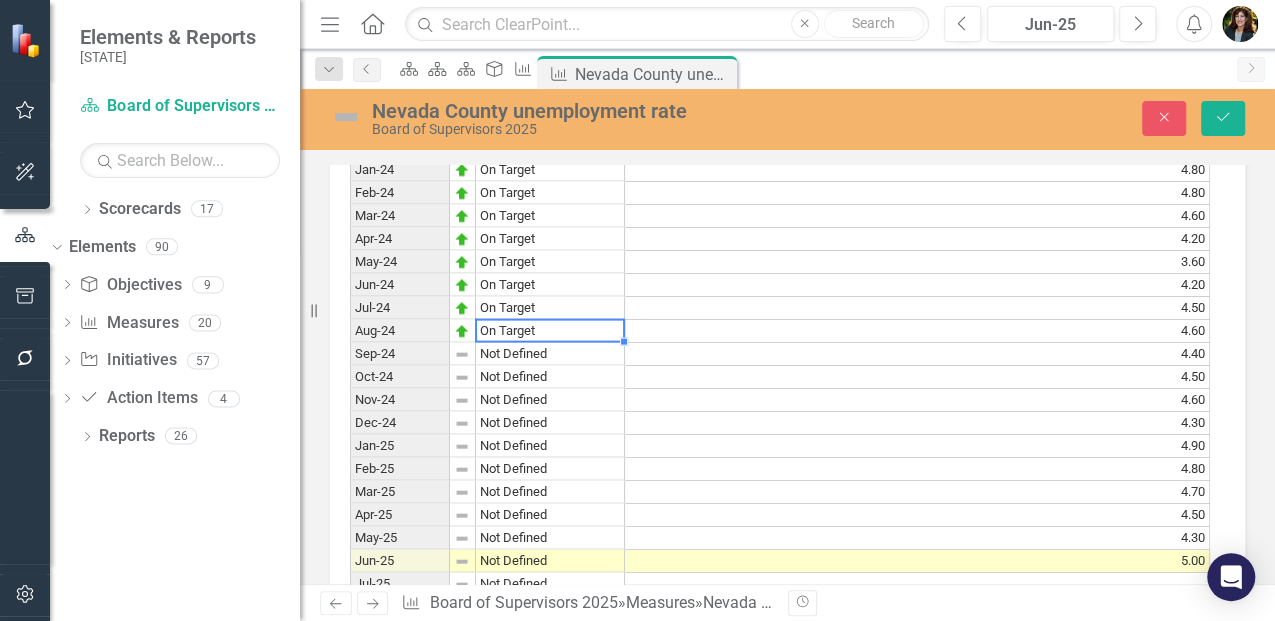 click on "Not Defined" at bounding box center [550, 354] 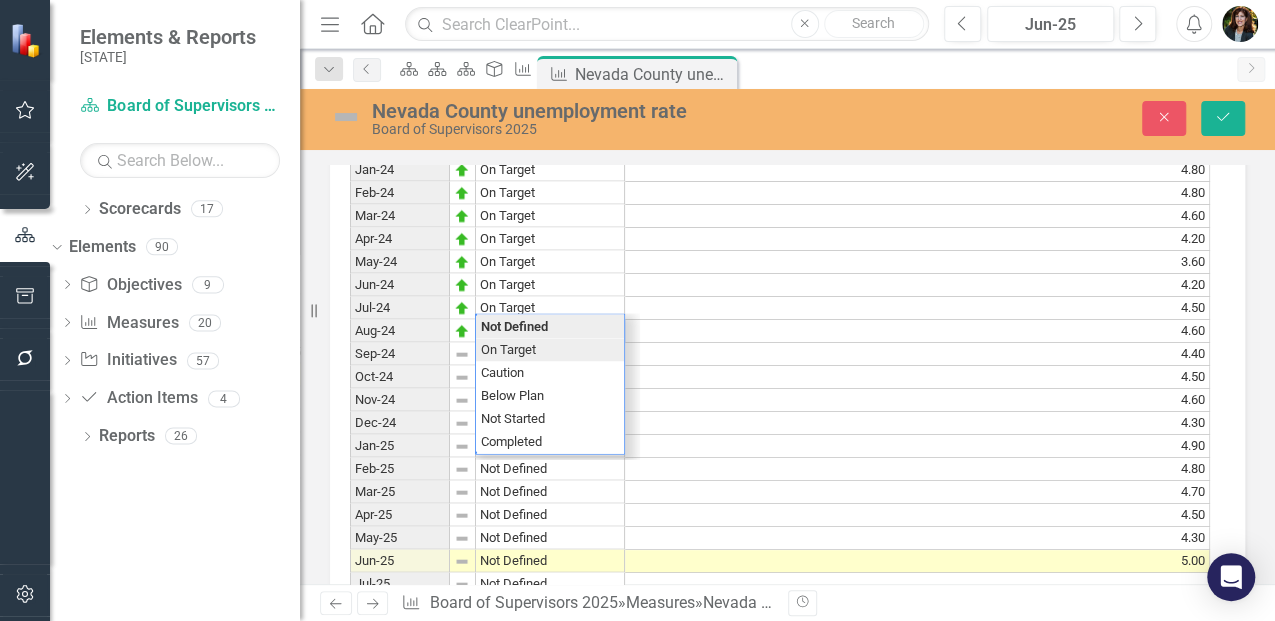 click on "Period Status Actual Dec-15 Not Defined 5.50 Dec-16 Not Defined 4.80 Dec-17 Not Defined 4.10 Dec-18 Not Defined 3.50 Jan-19 Not Defined 4.10 Feb-19 Not Defined 3.80 Mar-19 Not Defined 3.90 Apr-19 Not Defined 3.20 May-19 Not Defined 3.00 Jun-19 Not Defined 3.40 Jul-19 Not Defined 3.60 Aug-19 Not Defined 3.40 Sep-19 Not Defined 2.90 Oct-19 Not Defined 3.10 Nov-19 Not Defined 3.20 Dec-19 Not Defined 3.10 Jan-20 Not Defined 3.70 Feb-20 Not Defined 3.60 Mar-20 Not Defined 4.20 Apr-20 Not Defined 15.40 May-20 Not Defined 13.10 Jun-20 Not Defined 11.20 Jul-20 Not Defined 10.00 Aug-20 Not Defined 8.60 Sep-20 Not Defined 7.70 Oct-20 Not Defined 6.80 Nov-20 Not Defined 5.70 Dec-20 Not Defined 6.70 Jan-21 Not Defined 6.70 Feb-21 Not Defined 6.30 Mar-21 Not Defined 6.10 Apr-21 Not Defined 5.80 May-21 Not Defined 5.40 Jun-21 Not Defined 6.00 Jul-21 Not Defined 5.80 Aug-21 Not Defined 5.50 Sep-21 Not Defined 4.60 Oct-21 Not Defined 4.50 Nov-21 Not Defined 3.90 Dec-21 Not Defined 3.70 Jan-22 Not Defined 4.40 Feb-22 3.90" at bounding box center (780, -313) 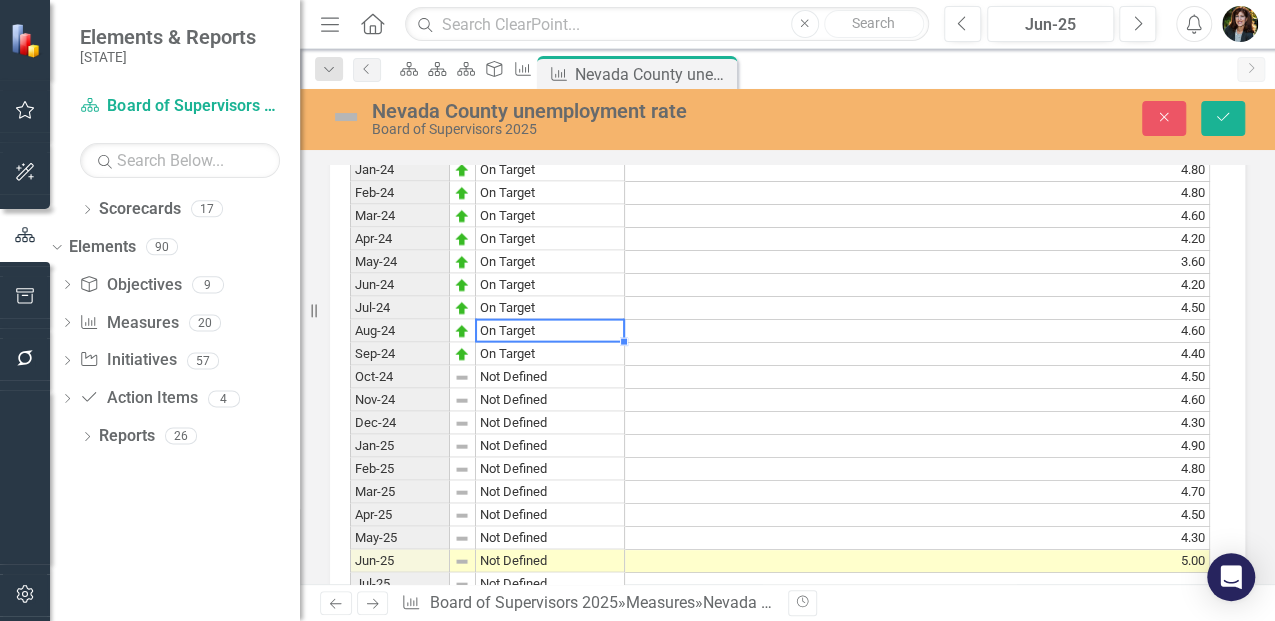 click on "Not Defined" at bounding box center (550, 377) 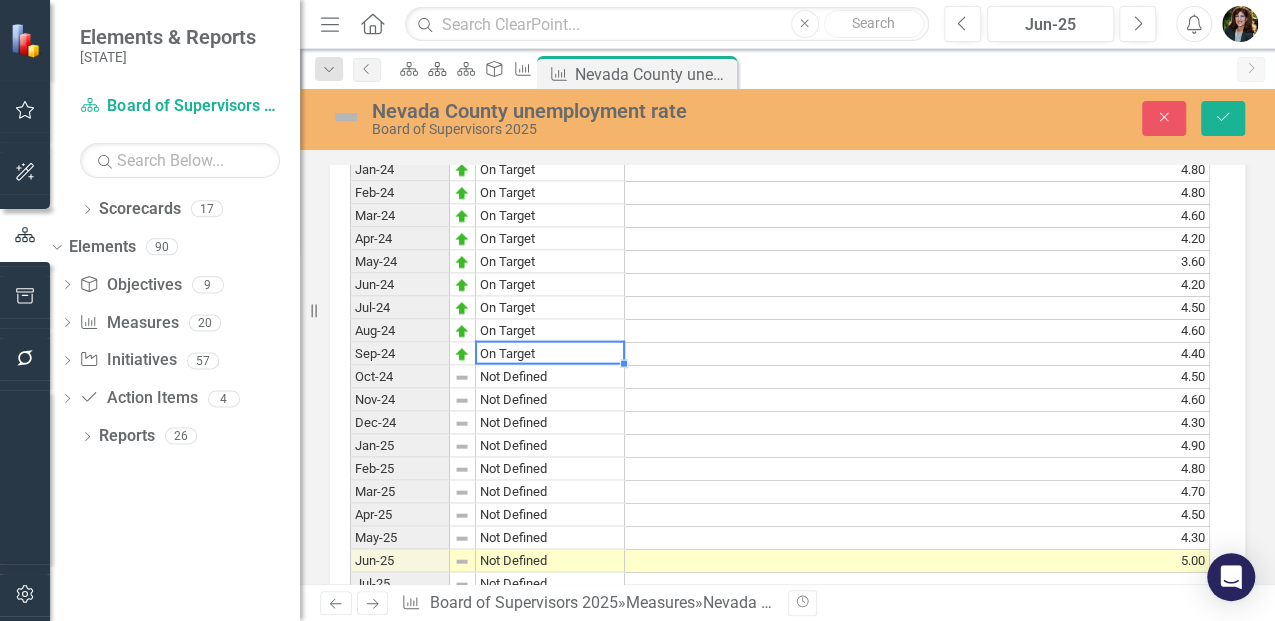 click on "Not Defined" at bounding box center [550, 377] 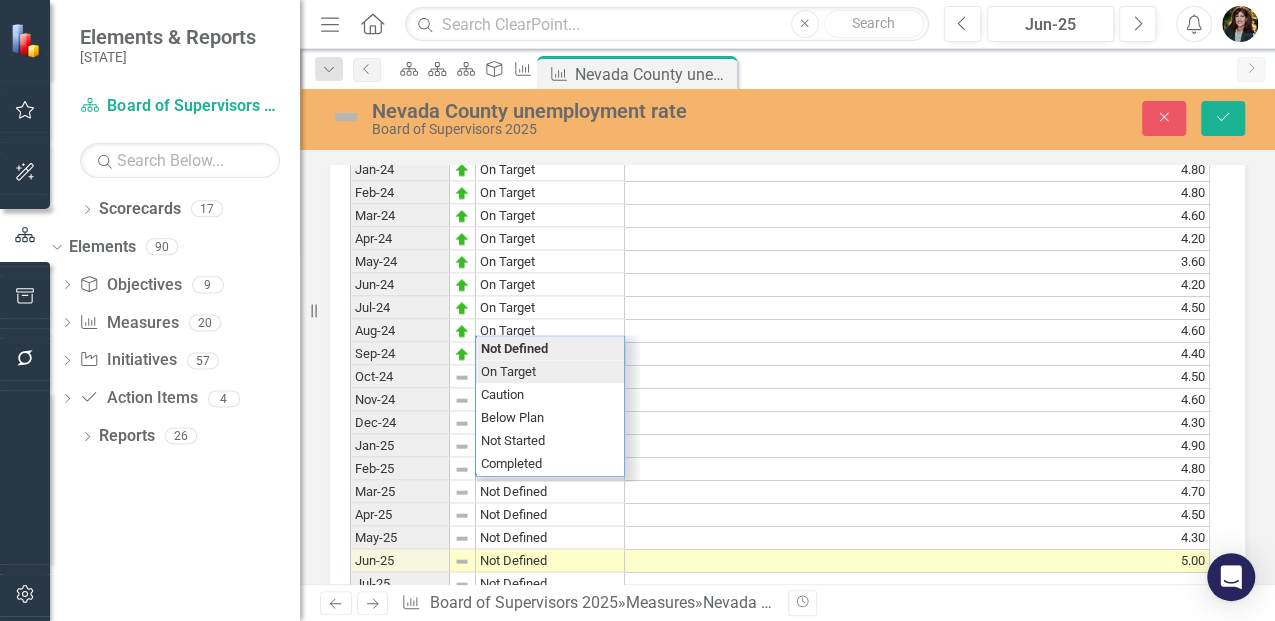click on "Period Status Actual Dec-15 Not Defined 5.50 Dec-16 Not Defined 4.80 Dec-17 Not Defined 4.10 Dec-18 Not Defined 3.50 Jan-19 Not Defined 4.10 Feb-19 Not Defined 3.80 Mar-19 Not Defined 3.90 Apr-19 Not Defined 3.20 May-19 Not Defined 3.00 Jun-19 Not Defined 3.40 Jul-19 Not Defined 3.60 Aug-19 Not Defined 3.40 Sep-19 Not Defined 2.90 Oct-19 Not Defined 3.10 Nov-19 Not Defined 3.20 Dec-19 Not Defined 3.10 Jan-20 Not Defined 3.70 Feb-20 Not Defined 3.60 Mar-20 Not Defined 4.20 Apr-20 Not Defined 15.40 May-20 Not Defined 13.10 Jun-20 Not Defined 11.20 Jul-20 Not Defined 10.00 Aug-20 Not Defined 8.60 Sep-20 Not Defined 7.70 Oct-20 Not Defined 6.80 Nov-20 Not Defined 5.70 Dec-20 Not Defined 6.70 Jan-21 Not Defined 6.70 Feb-21 Not Defined 6.30 Mar-21 Not Defined 6.10 Apr-21 Not Defined 5.80 May-21 Not Defined 5.40 Jun-21 Not Defined 6.00 Jul-21 Not Defined 5.80 Aug-21 Not Defined 5.50 Sep-21 Not Defined 4.60 Oct-21 Not Defined 4.50 Nov-21 Not Defined 3.90 Dec-21 Not Defined 3.70 Jan-22 Not Defined 4.40 Feb-22 3.90" at bounding box center (780, -313) 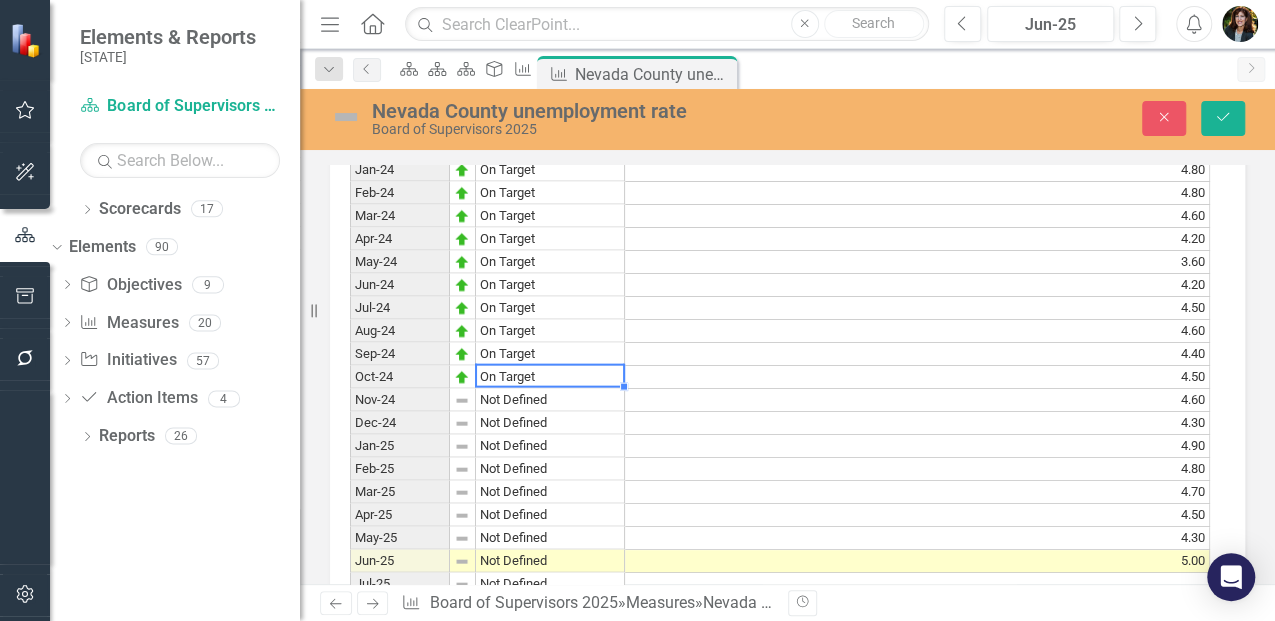 click on "Not Defined" at bounding box center [550, 400] 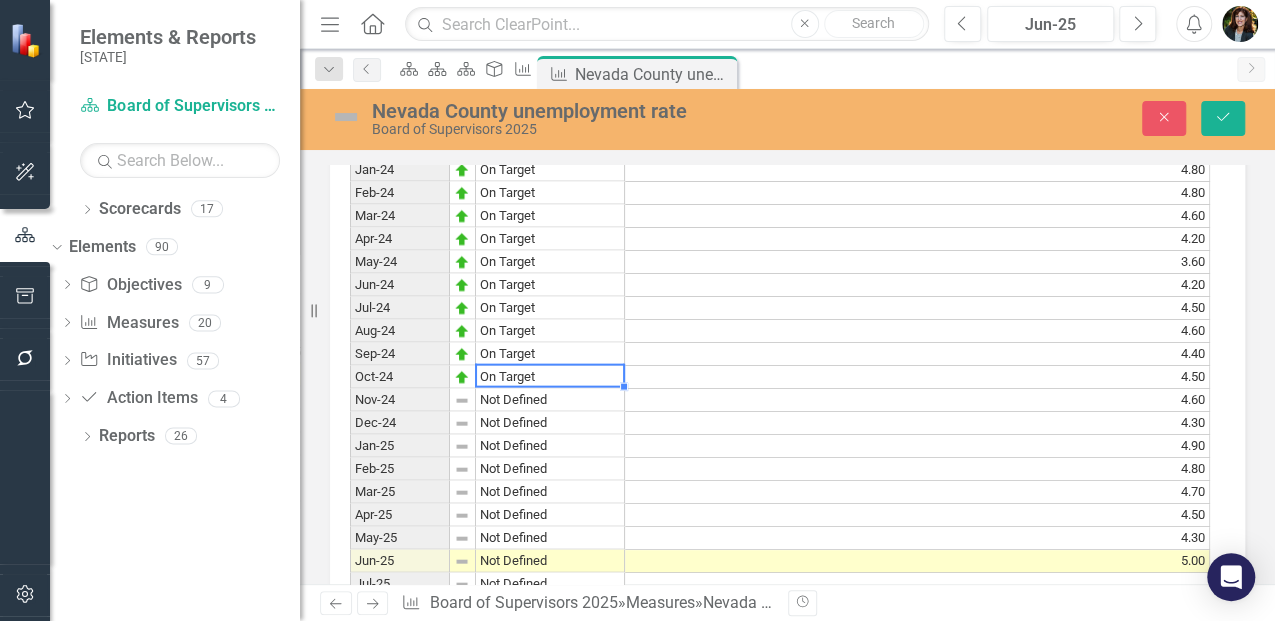click on "Not Defined" at bounding box center (550, 400) 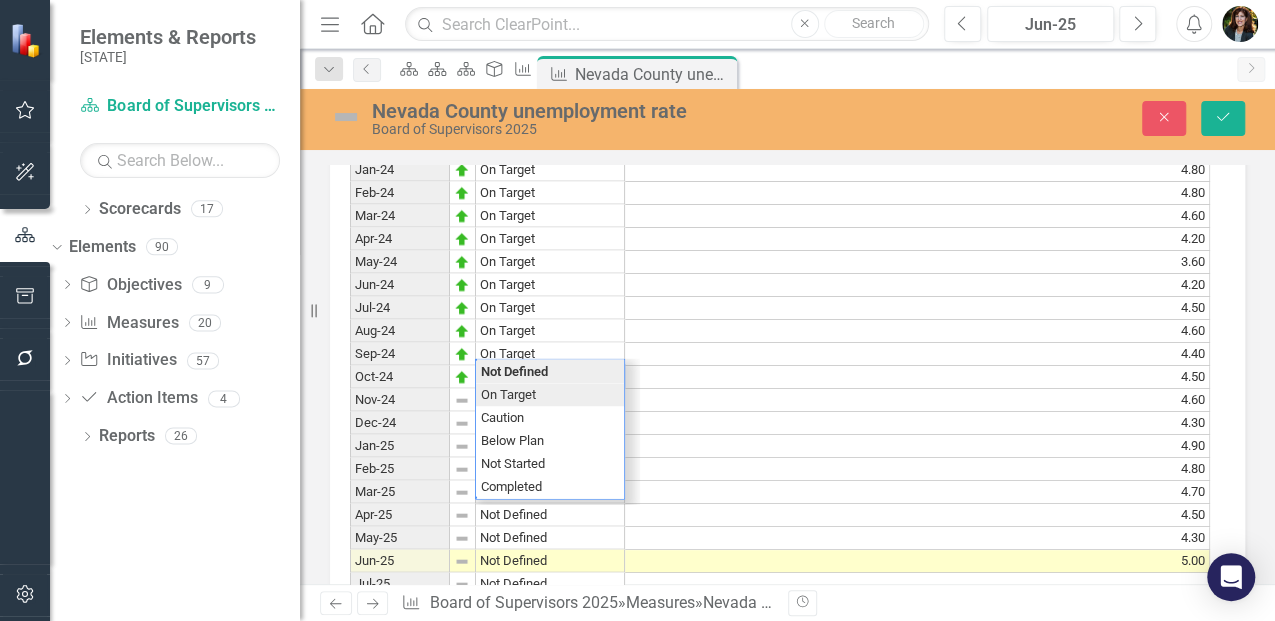 click on "Period Status Actual Dec-15 Not Defined 5.50 Dec-16 Not Defined 4.80 Dec-17 Not Defined 4.10 Dec-18 Not Defined 3.50 Jan-19 Not Defined 4.10 Feb-19 Not Defined 3.80 Mar-19 Not Defined 3.90 Apr-19 Not Defined 3.20 May-19 Not Defined 3.00 Jun-19 Not Defined 3.40 Jul-19 Not Defined 3.60 Aug-19 Not Defined 3.40 Sep-19 Not Defined 2.90 Oct-19 Not Defined 3.10 Nov-19 Not Defined 3.20 Dec-19 Not Defined 3.10 Jan-20 Not Defined 3.70 Feb-20 Not Defined 3.60 Mar-20 Not Defined 4.20 Apr-20 Not Defined 15.40 May-20 Not Defined 13.10 Jun-20 Not Defined 11.20 Jul-20 Not Defined 10.00 Aug-20 Not Defined 8.60 Sep-20 Not Defined 7.70 Oct-20 Not Defined 6.80 Nov-20 Not Defined 5.70 Dec-20 Not Defined 6.70 Jan-21 Not Defined 6.70 Feb-21 Not Defined 6.30 Mar-21 Not Defined 6.10 Apr-21 Not Defined 5.80 May-21 Not Defined 5.40 Jun-21 Not Defined 6.00 Jul-21 Not Defined 5.80 Aug-21 Not Defined 5.50 Sep-21 Not Defined 4.60 Oct-21 Not Defined 4.50 Nov-21 Not Defined 3.90 Dec-21 Not Defined 3.70 Jan-22 Not Defined 4.40 Feb-22 3.90" at bounding box center (780, -313) 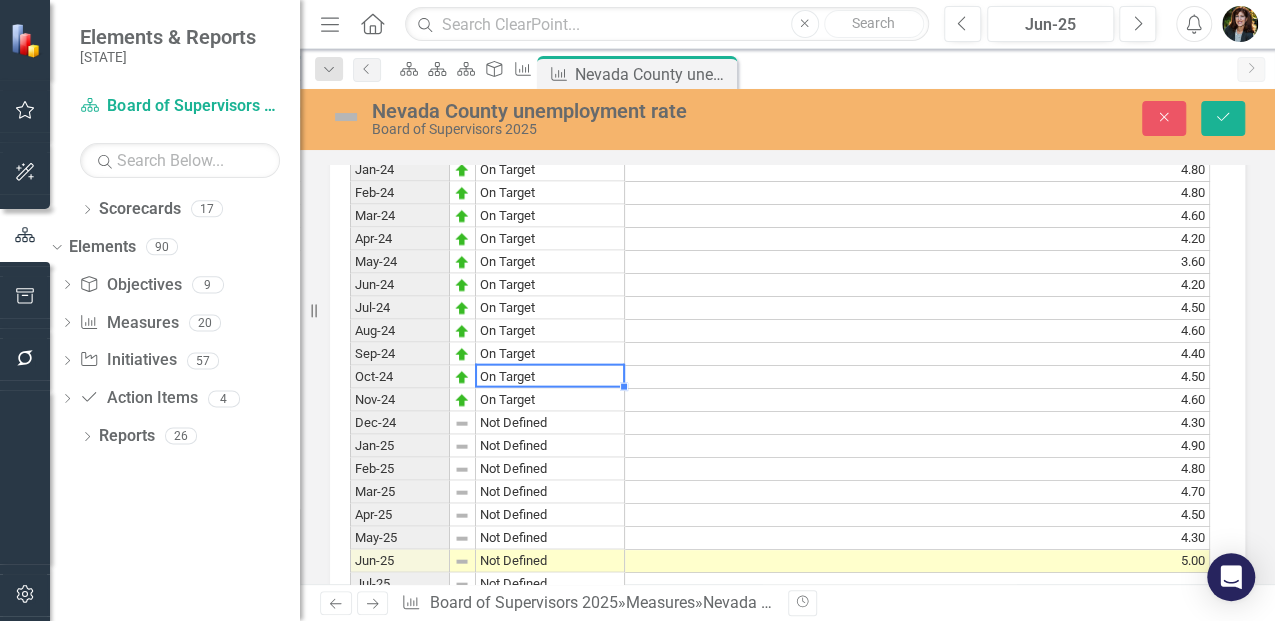 click on "Not Defined" at bounding box center (550, 423) 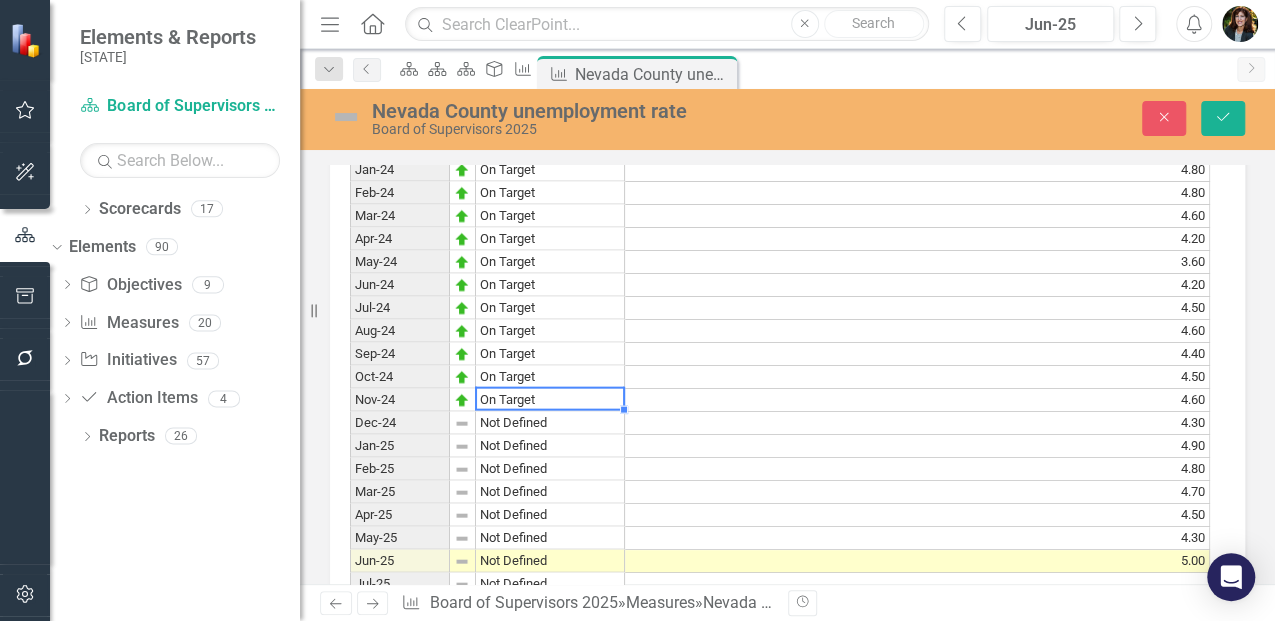 click on "Not Defined" at bounding box center (550, 423) 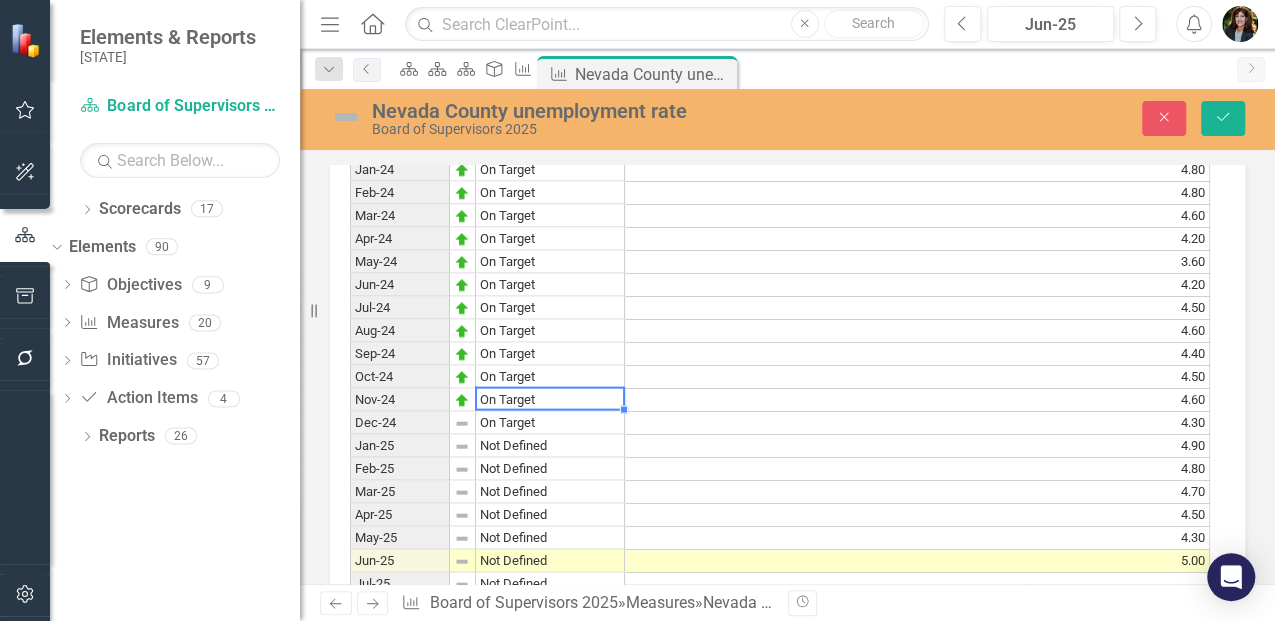 click on "Period Status Actual Dec-15 Not Defined 5.50 Dec-16 Not Defined 4.80 Dec-17 Not Defined 4.10 Dec-18 Not Defined 3.50 Jan-19 Not Defined 4.10 Feb-19 Not Defined 3.80 Mar-19 Not Defined 3.90 Apr-19 Not Defined 3.20 May-19 Not Defined 3.00 Jun-19 Not Defined 3.40 Jul-19 Not Defined 3.60 Aug-19 Not Defined 3.40 Sep-19 Not Defined 2.90 Oct-19 Not Defined 3.10 Nov-19 Not Defined 3.20 Dec-19 Not Defined 3.10 Jan-20 Not Defined 3.70 Feb-20 Not Defined 3.60 Mar-20 Not Defined 4.20 Apr-20 Not Defined 15.40 May-20 Not Defined 13.10 Jun-20 Not Defined 11.20 Jul-20 Not Defined 10.00 Aug-20 Not Defined 8.60 Sep-20 Not Defined 7.70 Oct-20 Not Defined 6.80 Nov-20 Not Defined 5.70 Dec-20 Not Defined 6.70 Jan-21 Not Defined 6.70 Feb-21 Not Defined 6.30 Mar-21 Not Defined 6.10 Apr-21 Not Defined 5.80 May-21 Not Defined 5.40 Jun-21 Not Defined 6.00 Jul-21 Not Defined 5.80 Aug-21 Not Defined 5.50 Sep-21 Not Defined 4.60 Oct-21 Not Defined 4.50 Nov-21 Not Defined 3.90 Dec-21 Not Defined 3.70 Jan-22 Not Defined 4.40 Feb-22 3.90" at bounding box center (780, -313) 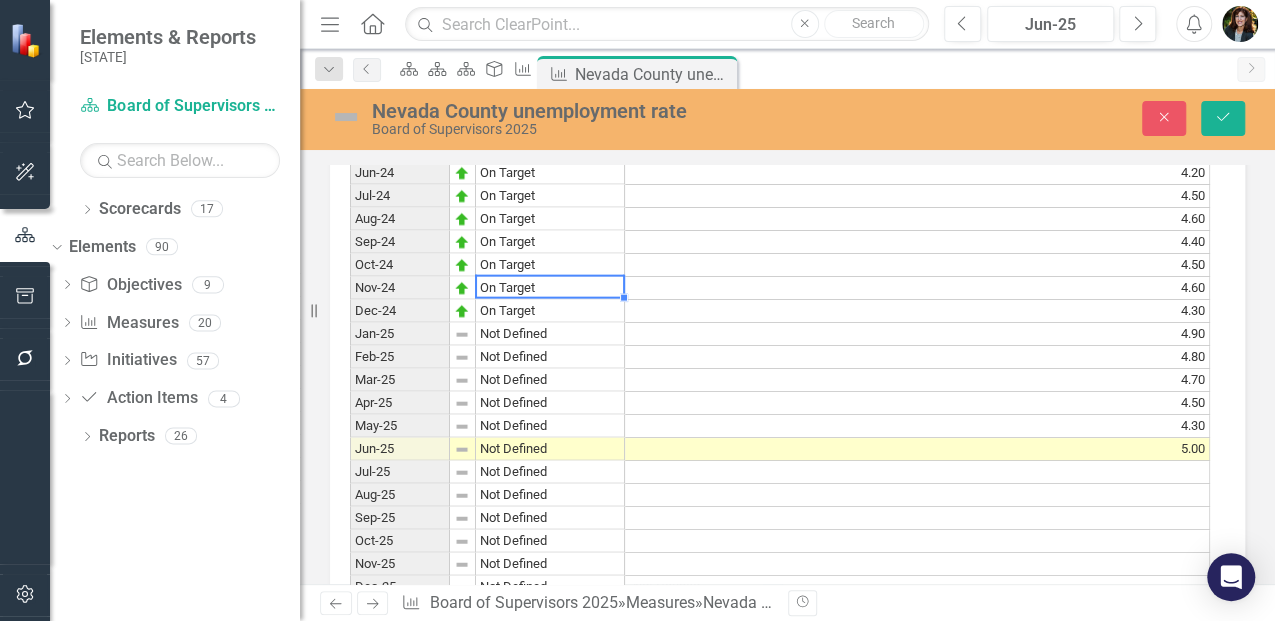 scroll, scrollTop: 2343, scrollLeft: 0, axis: vertical 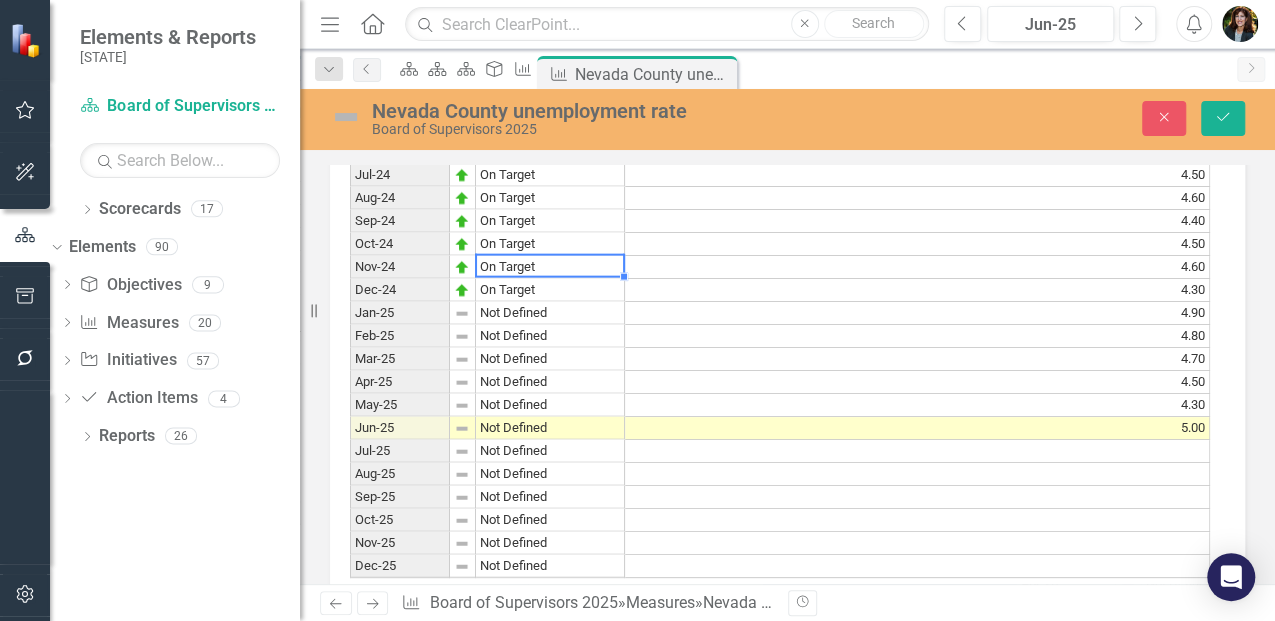 click on "Not Defined" at bounding box center [550, 313] 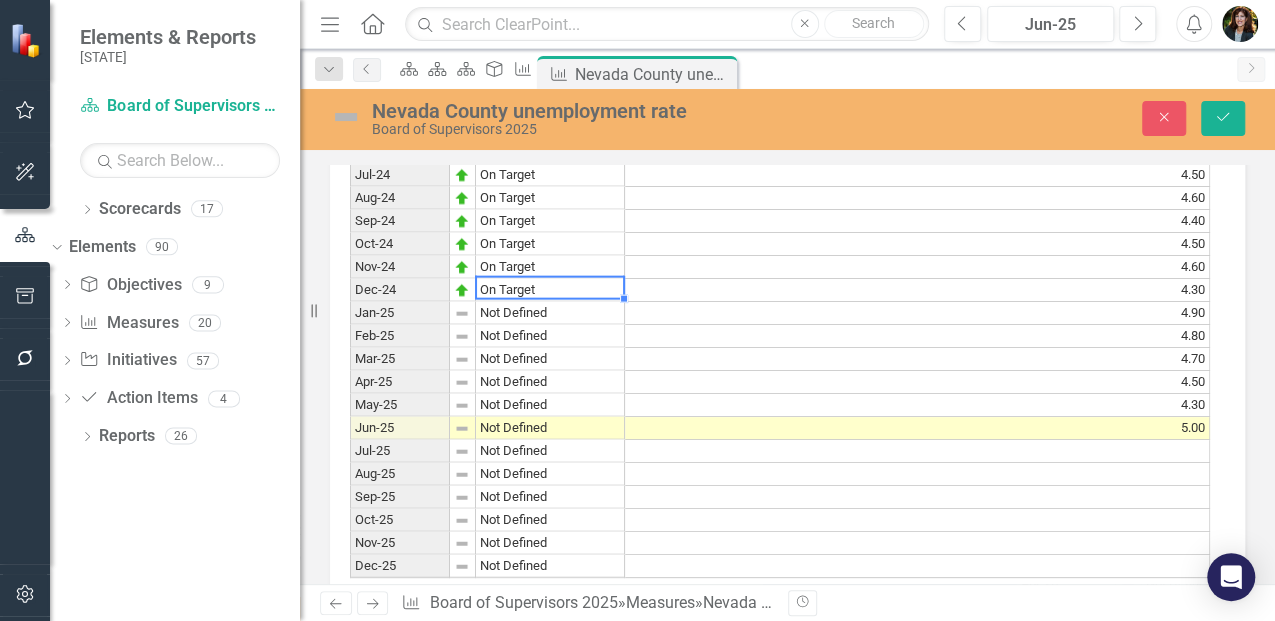 click on "Not Defined" at bounding box center [550, 313] 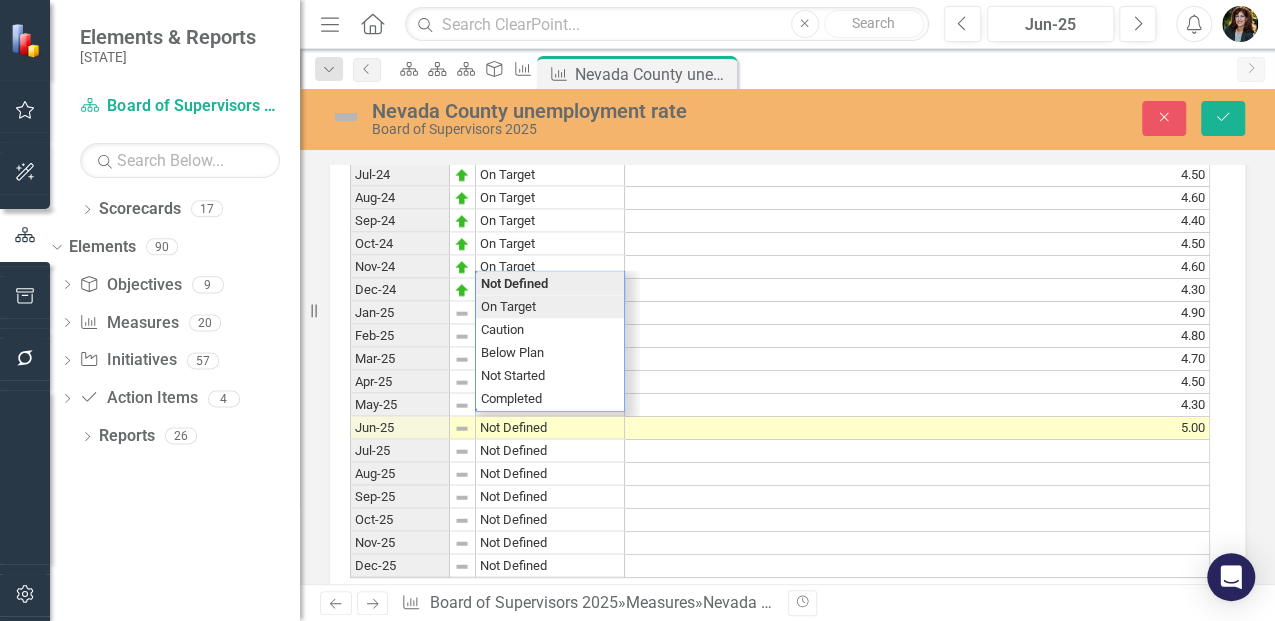 click on "Period Status Actual Dec-15 Not Defined 5.50 Dec-16 Not Defined 4.80 Dec-17 Not Defined 4.10 Dec-18 Not Defined 3.50 Jan-19 Not Defined 4.10 Feb-19 Not Defined 3.80 Mar-19 Not Defined 3.90 Apr-19 Not Defined 3.20 May-19 Not Defined 3.00 Jun-19 Not Defined 3.40 Jul-19 Not Defined 3.60 Aug-19 Not Defined 3.40 Sep-19 Not Defined 2.90 Oct-19 Not Defined 3.10 Nov-19 Not Defined 3.20 Dec-19 Not Defined 3.10 Jan-20 Not Defined 3.70 Feb-20 Not Defined 3.60 Mar-20 Not Defined 4.20 Apr-20 Not Defined 15.40 May-20 Not Defined 13.10 Jun-20 Not Defined 11.20 Jul-20 Not Defined 10.00 Aug-20 Not Defined 8.60 Sep-20 Not Defined 7.70 Oct-20 Not Defined 6.80 Nov-20 Not Defined 5.70 Dec-20 Not Defined 6.70 Jan-21 Not Defined 6.70 Feb-21 Not Defined 6.30 Mar-21 Not Defined 6.10 Apr-21 Not Defined 5.80 May-21 Not Defined 5.40 Jun-21 Not Defined 6.00 Jul-21 Not Defined 5.80 Aug-21 Not Defined 5.50 Sep-21 Not Defined 4.60 Oct-21 Not Defined 4.50 Nov-21 Not Defined 3.90 Dec-21 Not Defined 3.70 Jan-22 Not Defined 4.40 Feb-22 3.90" at bounding box center [780, -446] 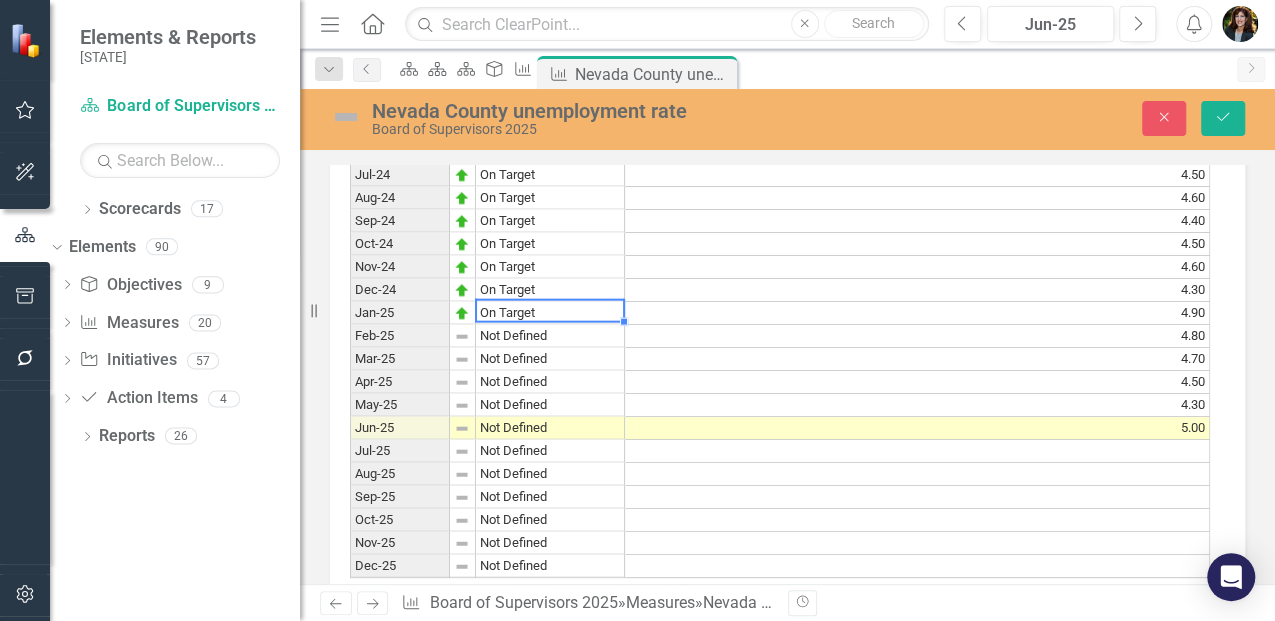click on "Not Defined" at bounding box center (550, 336) 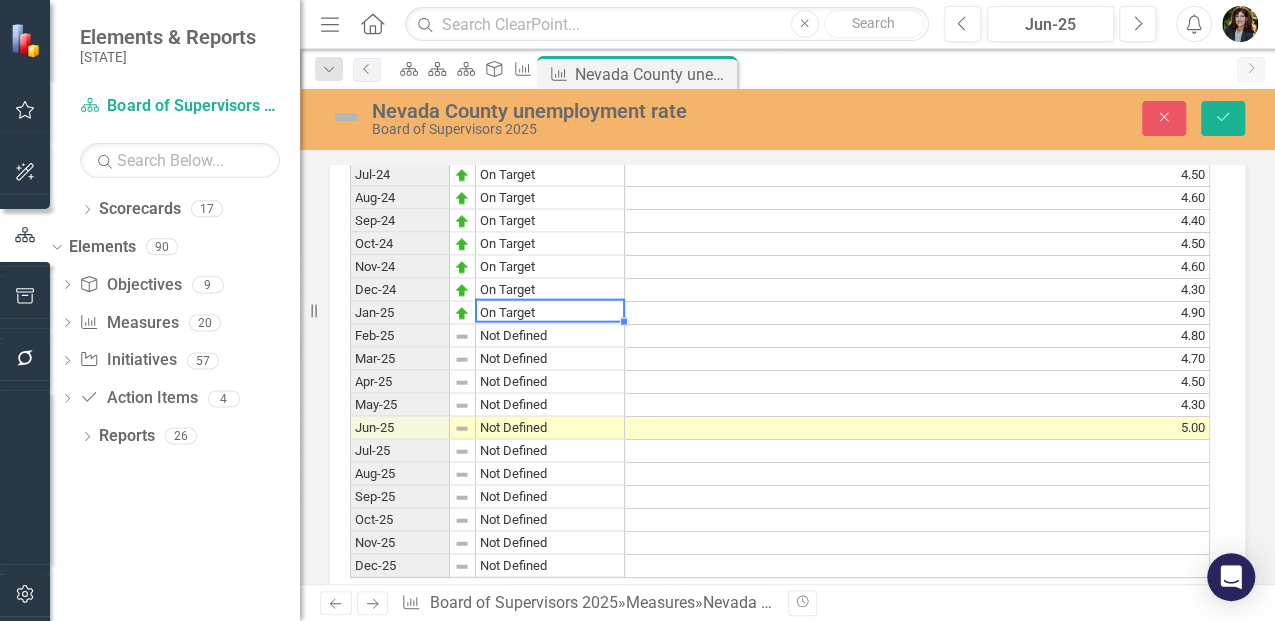 click on "Not Defined" at bounding box center (550, 336) 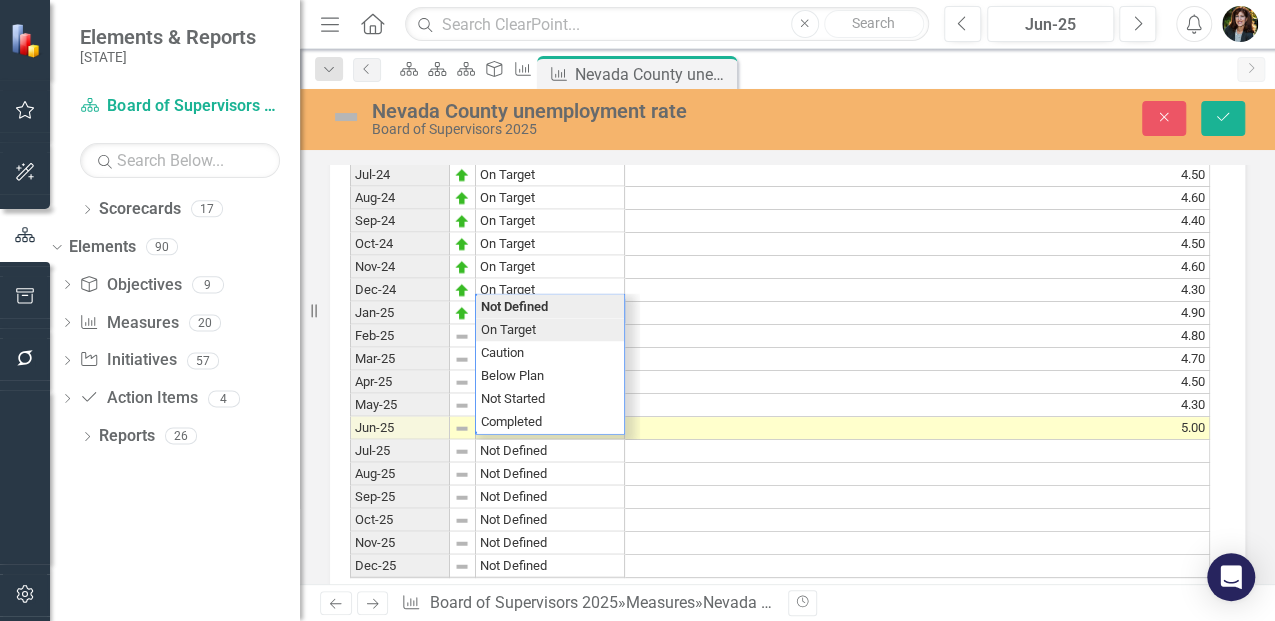 click on "Period Status Actual Dec-15 Not Defined 5.50 Dec-16 Not Defined 4.80 Dec-17 Not Defined 4.10 Dec-18 Not Defined 3.50 Jan-19 Not Defined 4.10 Feb-19 Not Defined 3.80 Mar-19 Not Defined 3.90 Apr-19 Not Defined 3.20 May-19 Not Defined 3.00 Jun-19 Not Defined 3.40 Jul-19 Not Defined 3.60 Aug-19 Not Defined 3.40 Sep-19 Not Defined 2.90 Oct-19 Not Defined 3.10 Nov-19 Not Defined 3.20 Dec-19 Not Defined 3.10 Jan-20 Not Defined 3.70 Feb-20 Not Defined 3.60 Mar-20 Not Defined 4.20 Apr-20 Not Defined 15.40 May-20 Not Defined 13.10 Jun-20 Not Defined 11.20 Jul-20 Not Defined 10.00 Aug-20 Not Defined 8.60 Sep-20 Not Defined 7.70 Oct-20 Not Defined 6.80 Nov-20 Not Defined 5.70 Dec-20 Not Defined 6.70 Jan-21 Not Defined 6.70 Feb-21 Not Defined 6.30 Mar-21 Not Defined 6.10 Apr-21 Not Defined 5.80 May-21 Not Defined 5.40 Jun-21 Not Defined 6.00 Jul-21 Not Defined 5.80 Aug-21 Not Defined 5.50 Sep-21 Not Defined 4.60 Oct-21 Not Defined 4.50 Nov-21 Not Defined 3.90 Dec-21 Not Defined 3.70 Jan-22 Not Defined 4.40 Feb-22 3.90" at bounding box center [780, -446] 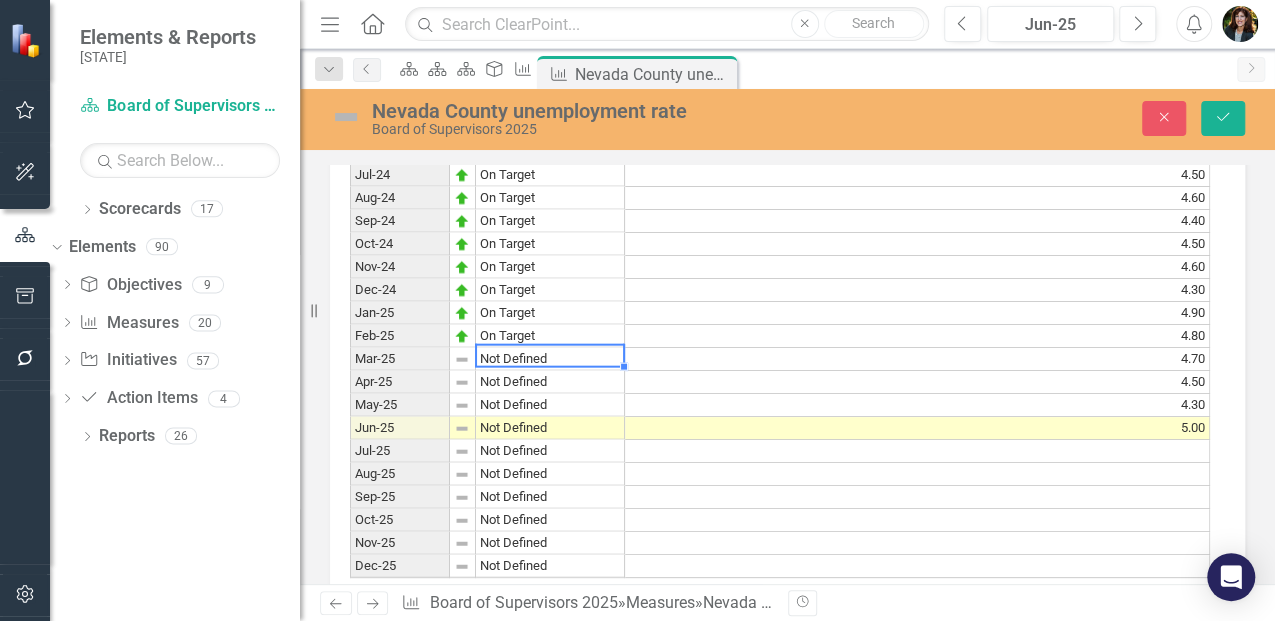 click on "Period Status Dec-15 Not Defined Dec-16 Not Defined Dec-17 Not Defined Dec-18 Not Defined Jan-19 Not Defined Feb-19 Not Defined Mar-19 Not Defined Apr-19 Not Defined May-19 Not Defined Jun-19 Not Defined Jul-19 Not Defined Aug-19 Not Defined Sep-19 Not Defined Oct-19 Not Defined Nov-19 Not Defined Dec-19 Not Defined Jan-20 Not Defined Feb-20 Not Defined Mar-20 Not Defined Apr-20 Not Defined May-20 Not Defined Jun-20 Not Defined Jul-20 Not Defined Aug-20 Not Defined Sep-20 Not Defined Oct-20 Not Defined Nov-20 Not Defined Dec-20 Not Defined Jan-21 Not Defined Feb-21 Not Defined Mar-21 Not Defined Apr-21 Not Defined May-21 Not Defined Jun-21 Not Defined Jul-21 Not Defined Aug-21 Not Defined Sep-21 Not Defined Oct-21 Not Defined Nov-21 Not Defined Dec-21 Not Defined Jan-22 Not Defined Feb-22 Not Defined Mar-22 Not Defined Apr-22 Not Defined May-22 Not Defined Jun-22 On Target Jul-22 On Target Aug-22 On Target Sep-22 On Target Oct-22 On Target Nov-22 On Target Dec-22 On Target Jan-23 On Target Feb-23 On Target" at bounding box center [350, -446] 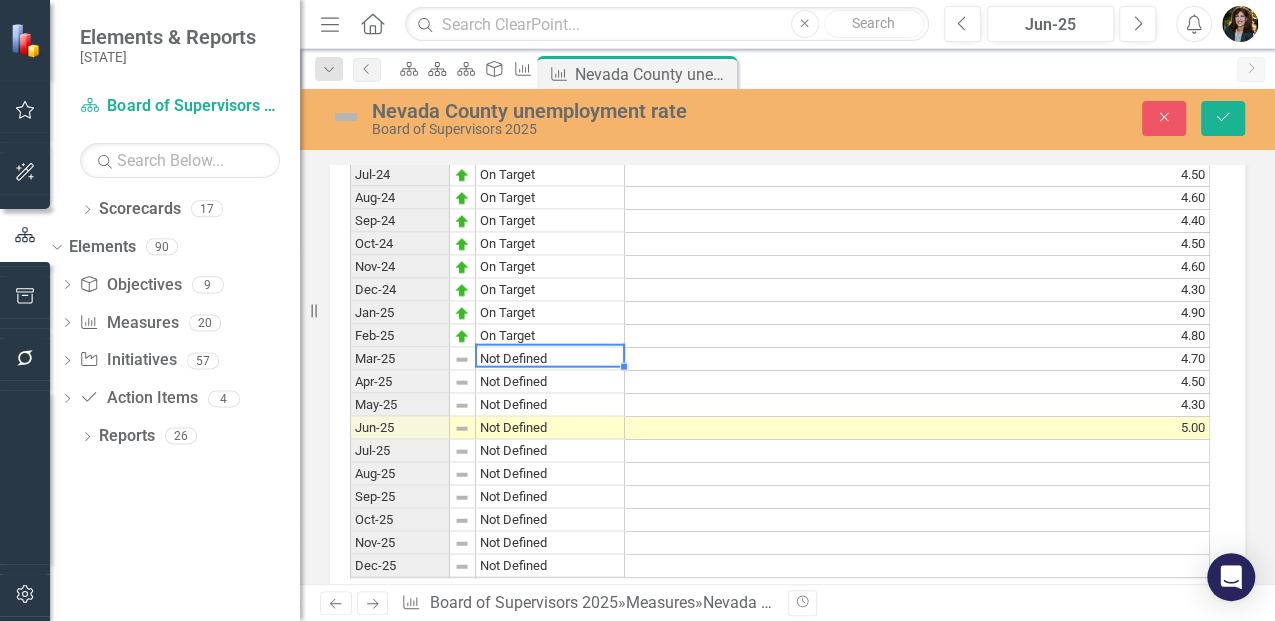 click at bounding box center (549, 345) 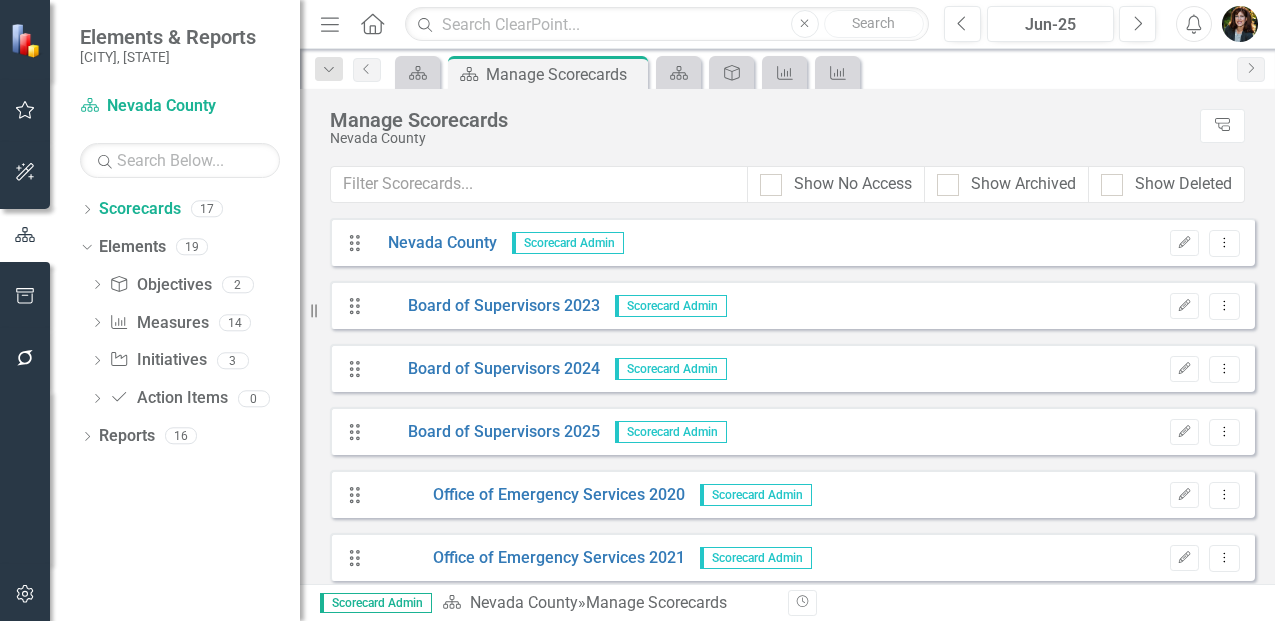 click on "Dropdown" 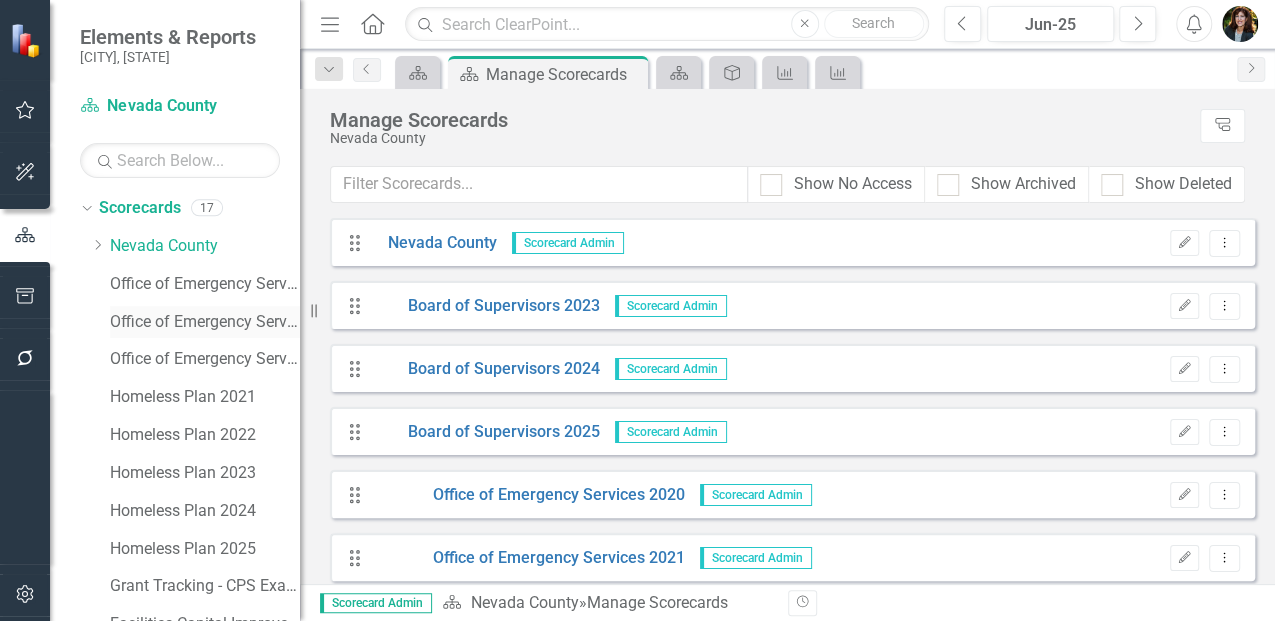scroll, scrollTop: 0, scrollLeft: 0, axis: both 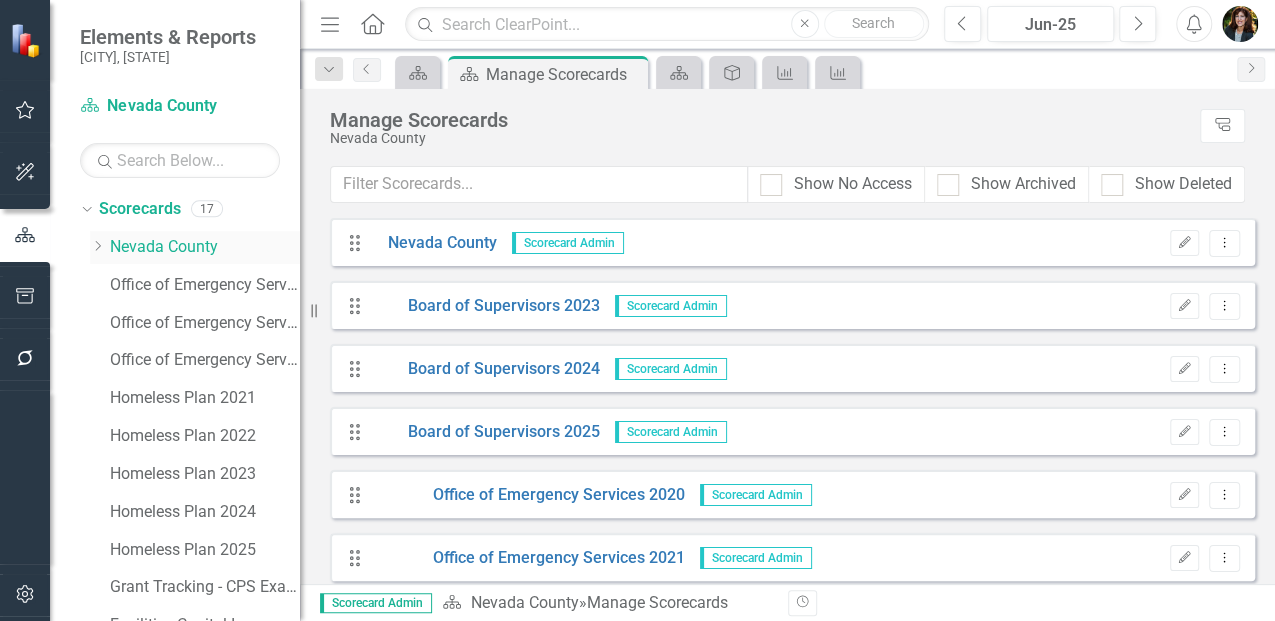 click 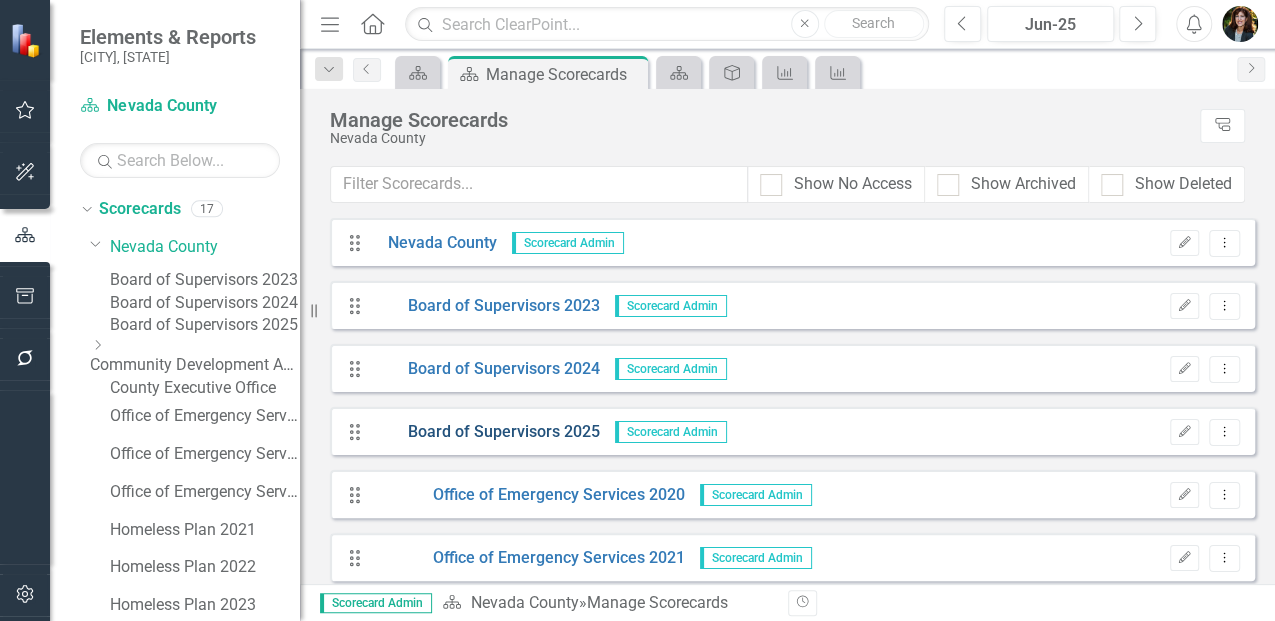 click on "Board of Supervisors 2025" at bounding box center [486, 432] 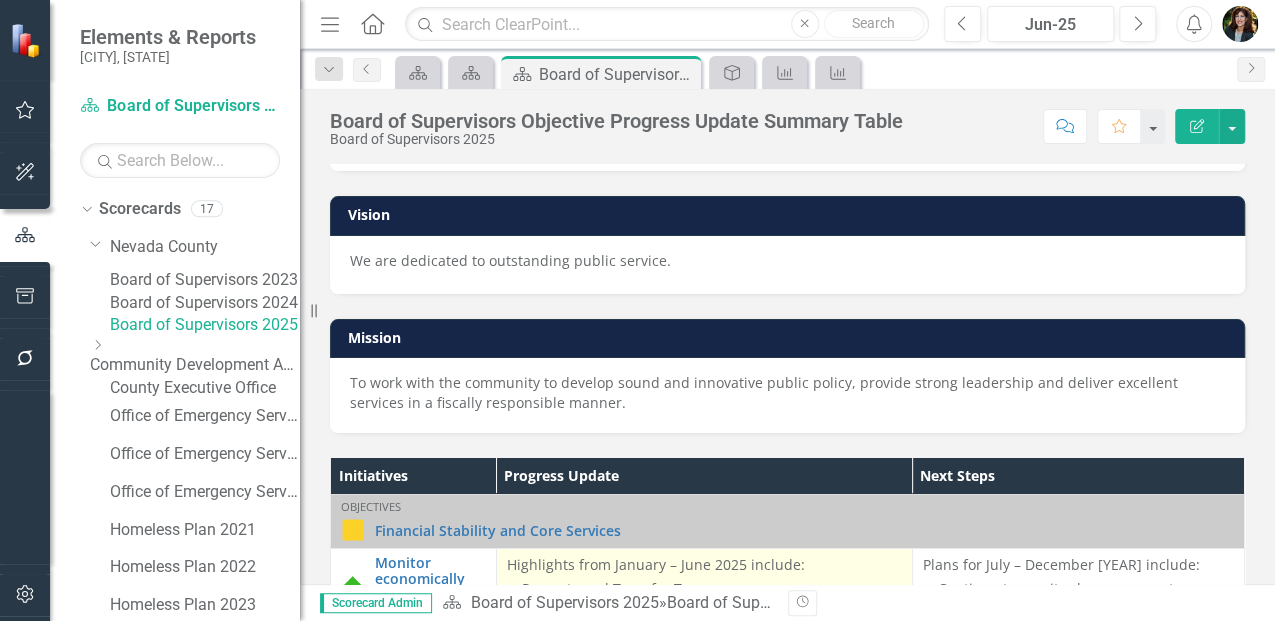 scroll, scrollTop: 333, scrollLeft: 0, axis: vertical 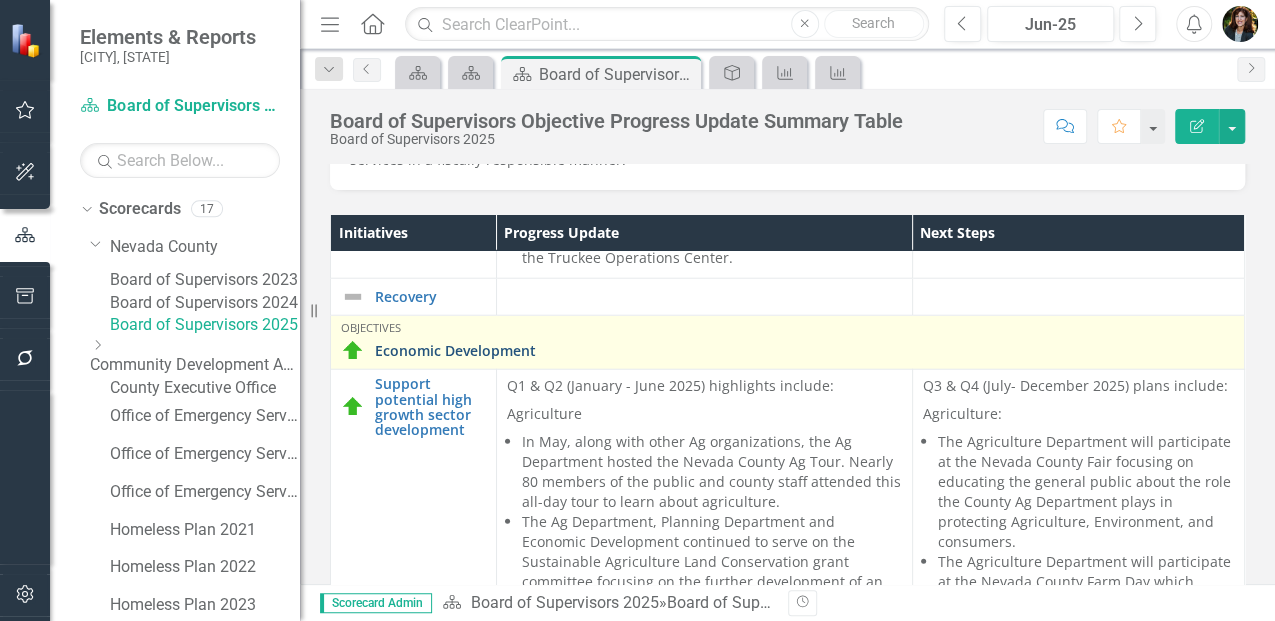 click on "Economic Development" at bounding box center [804, 350] 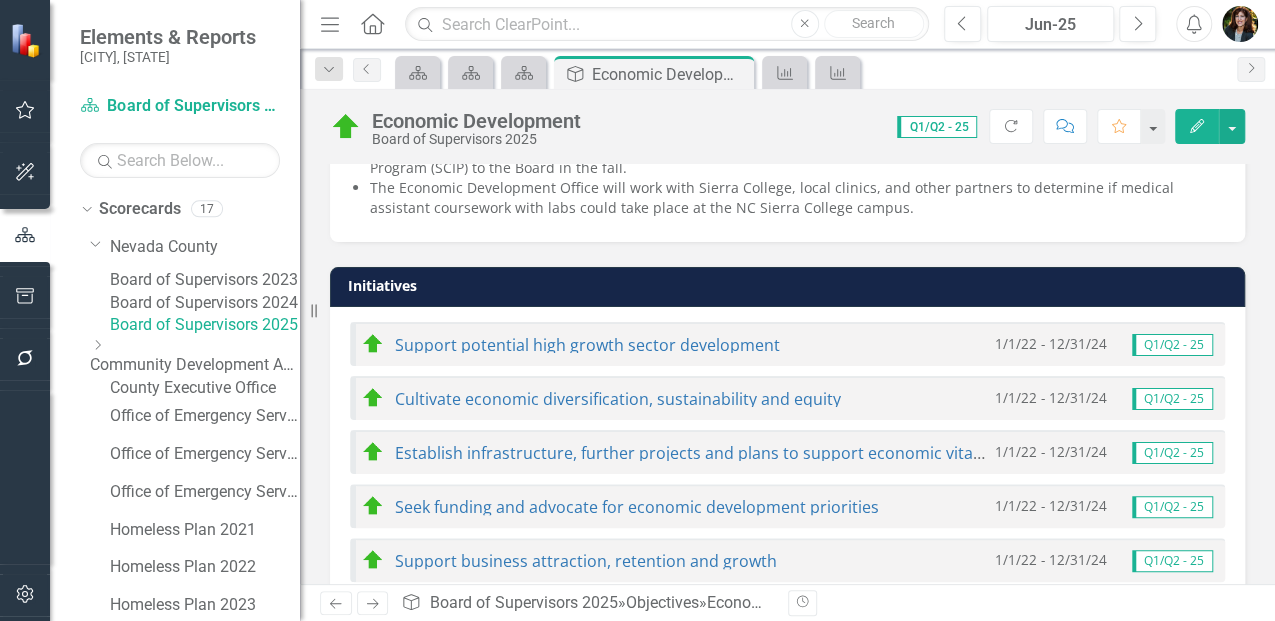 scroll, scrollTop: 1070, scrollLeft: 0, axis: vertical 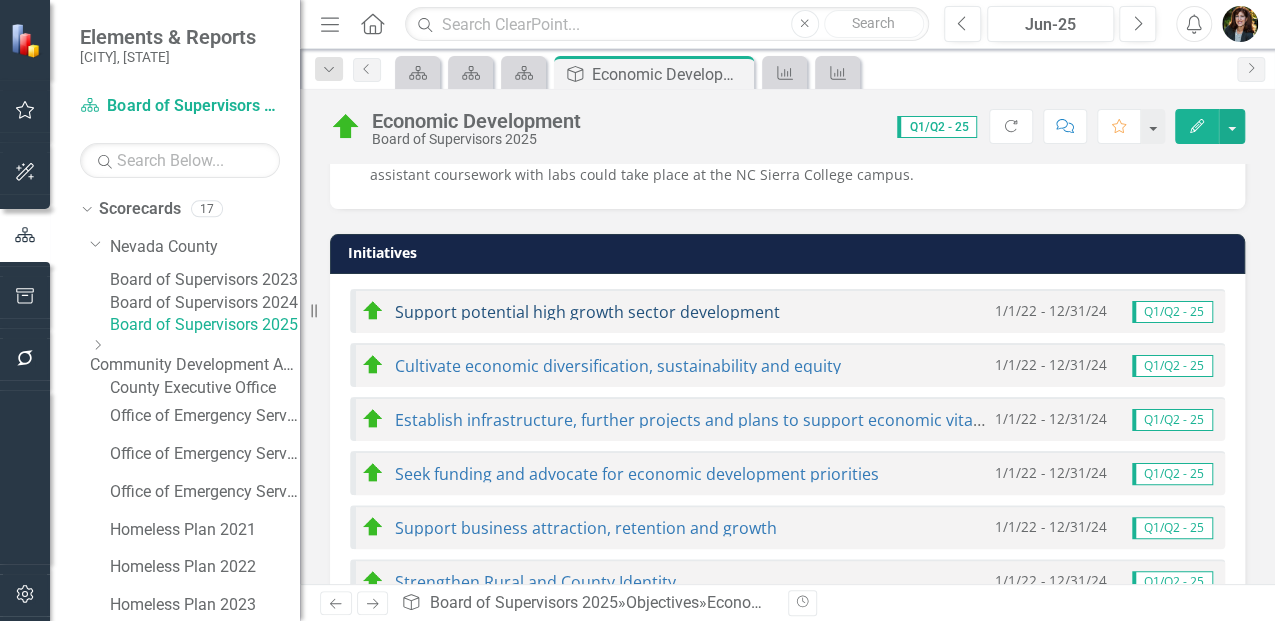 click on "Support potential high growth sector development" at bounding box center (587, 312) 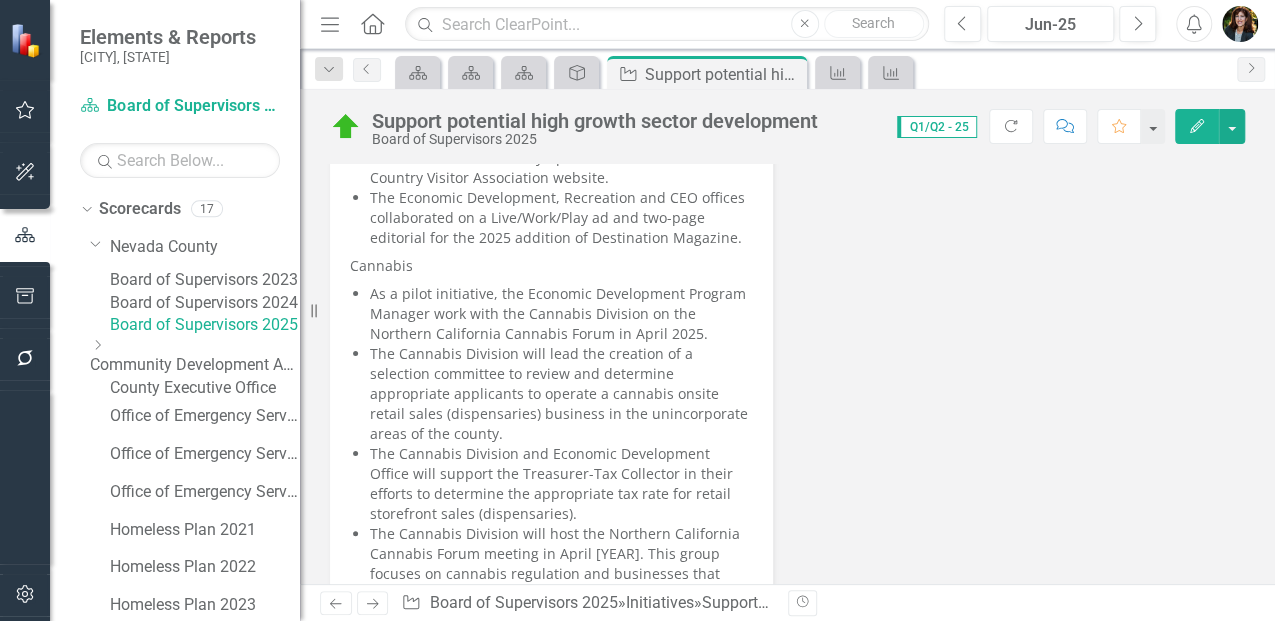 scroll, scrollTop: 866, scrollLeft: 0, axis: vertical 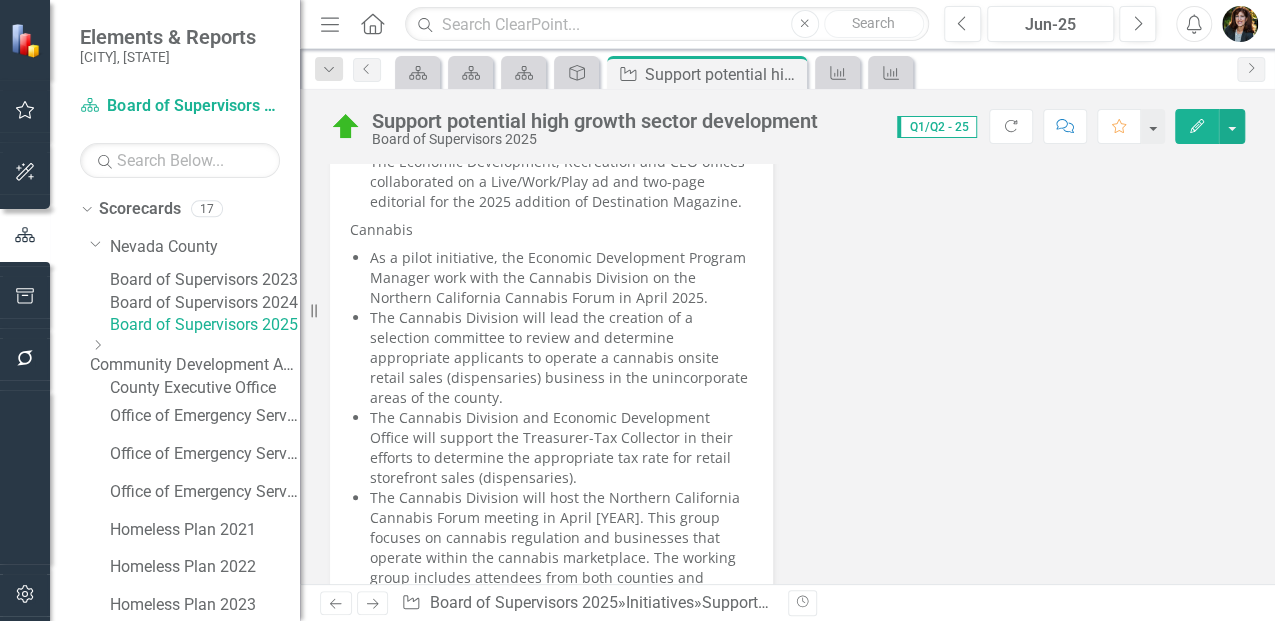 click on "As a pilot initiative, the Economic Development Program Manager work with the Cannabis Division on the Northern California Cannabis Forum in April 2025." at bounding box center [561, 278] 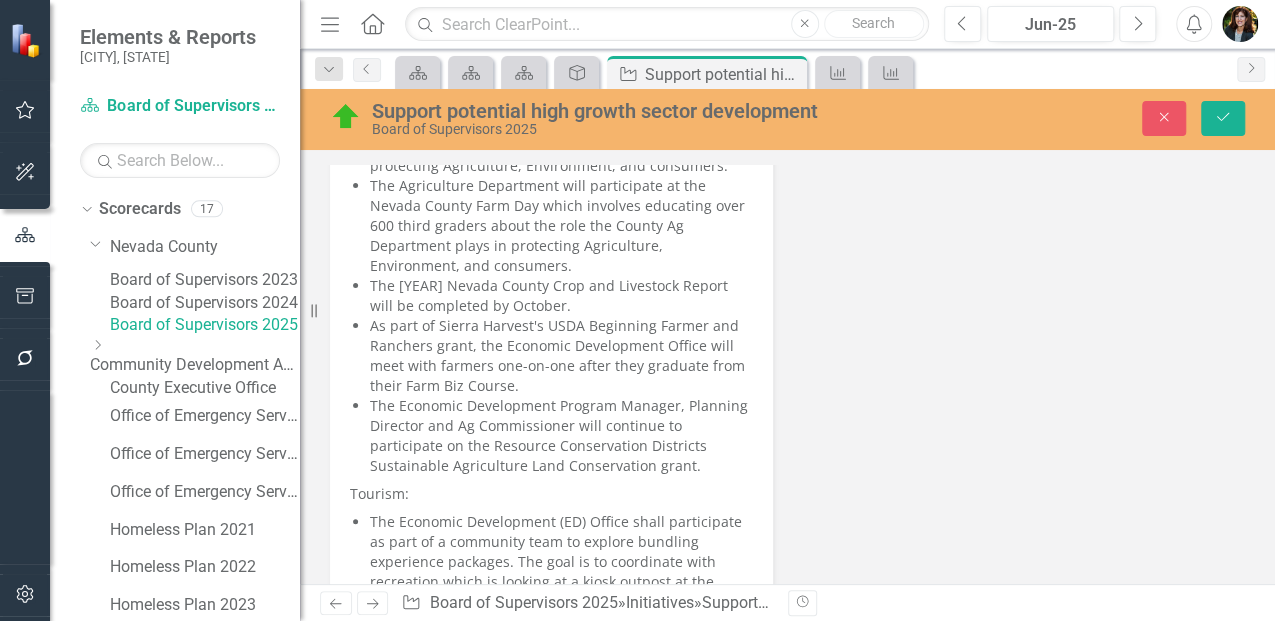scroll, scrollTop: 0, scrollLeft: 0, axis: both 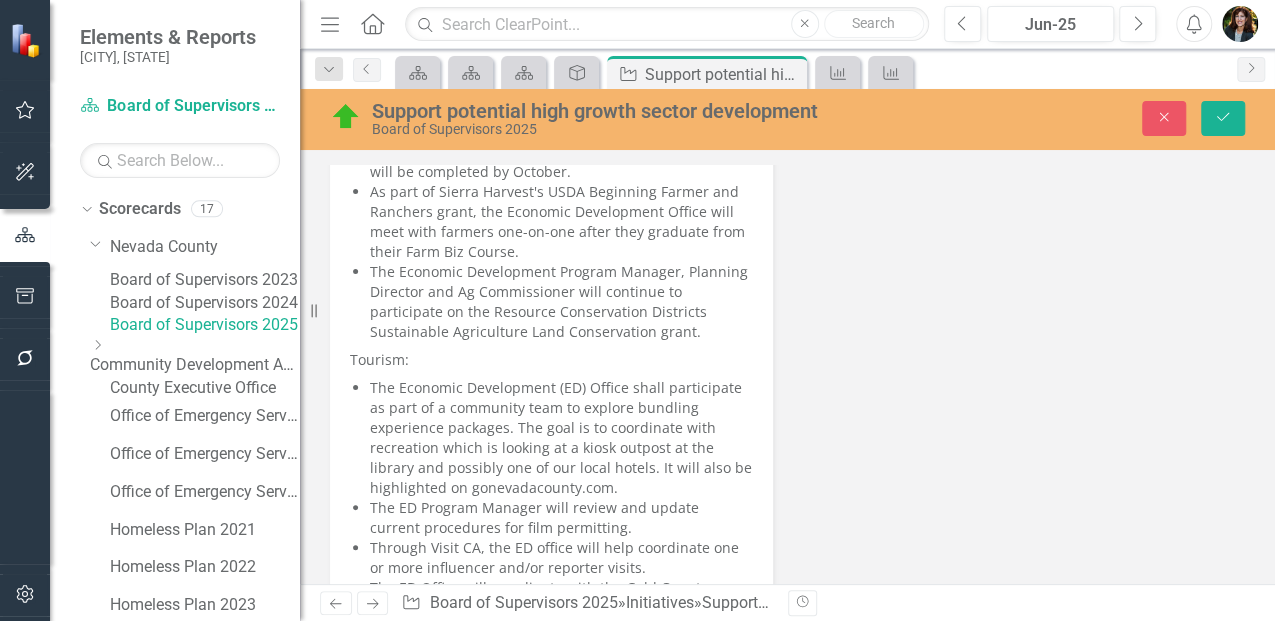 click on "The Economic Development (ED) Office shall participate as part of a community team to explore bundling experience packages. The goal is to coordinate with recreation which is looking at a kiosk outpost at the library and possibly one of our local hotels. It will also be highlighted on gonevadacounty.com." at bounding box center [561, 438] 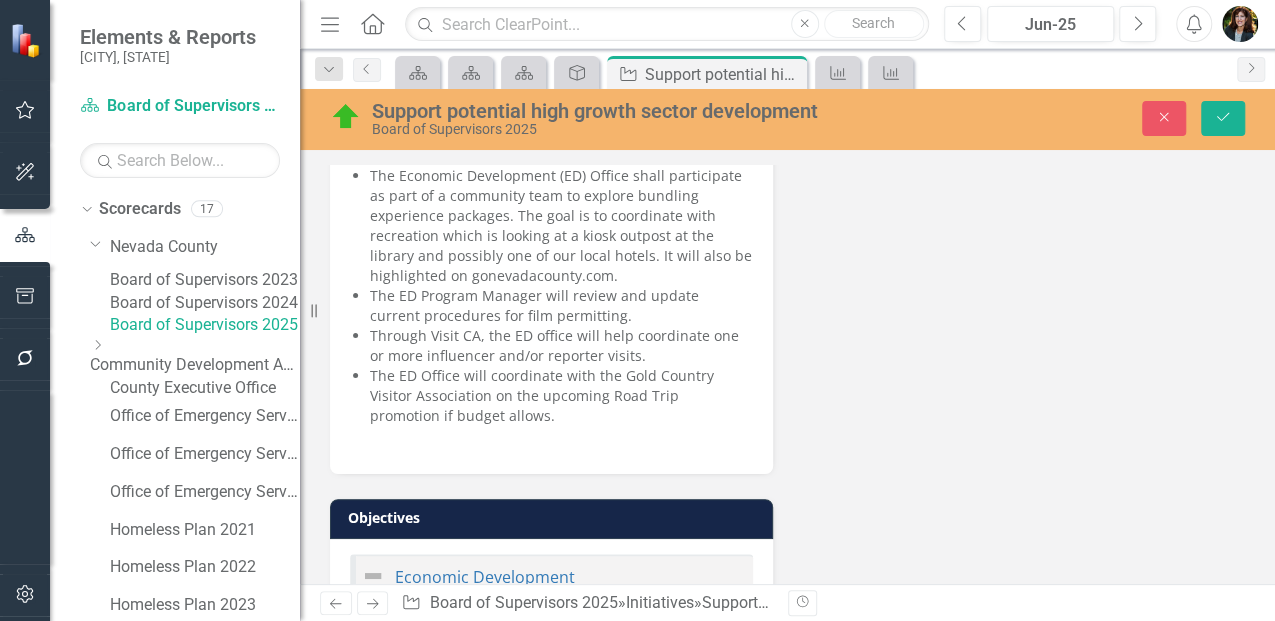 scroll, scrollTop: 1276, scrollLeft: 0, axis: vertical 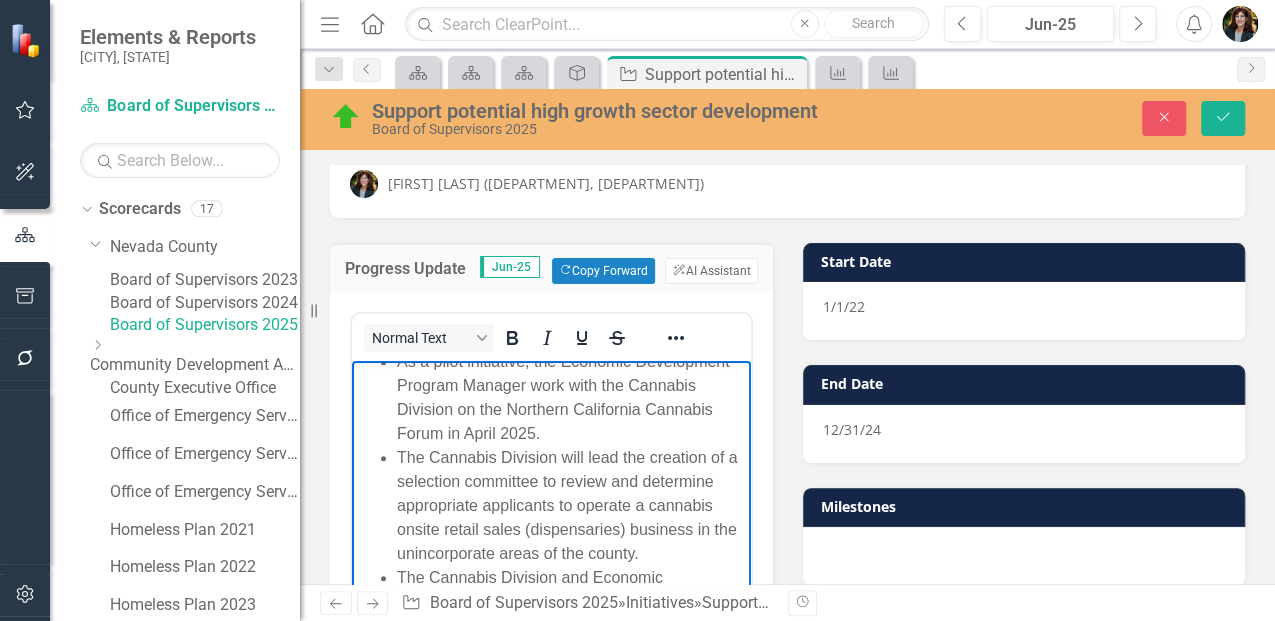 click on "As a pilot initiative, the Economic Development Program Manager work with the Cannabis Division on the Northern California Cannabis Forum in April 2025." at bounding box center (571, 397) 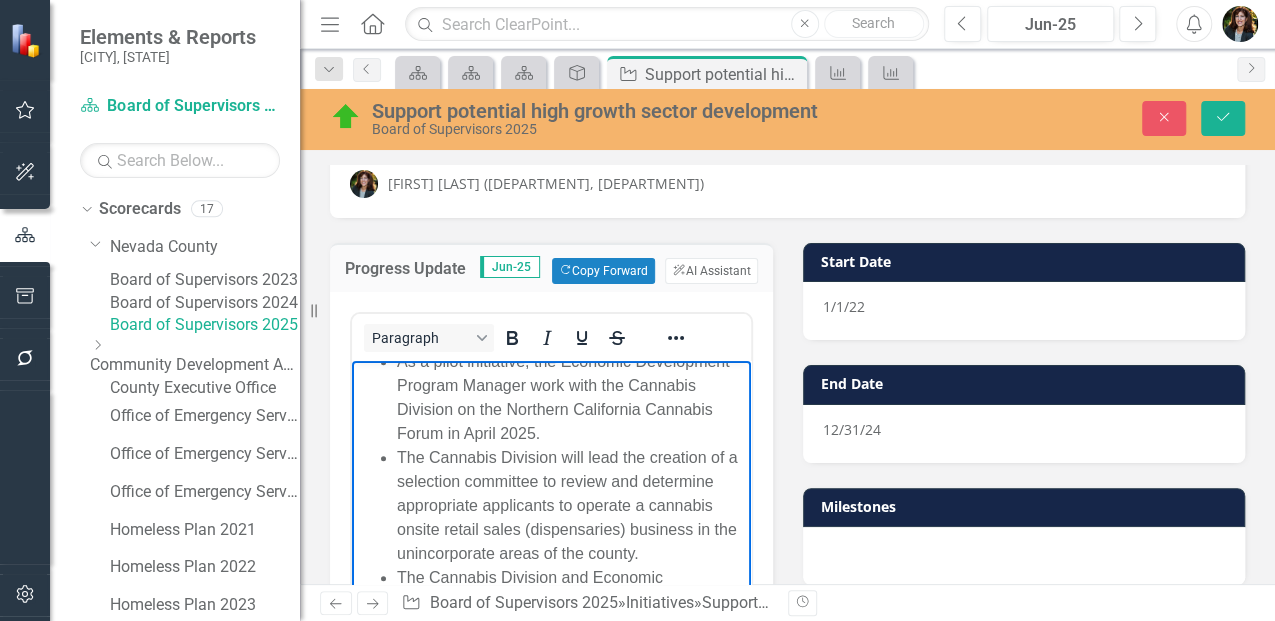 click on "As a pilot initiative, the Economic Development Program Manager work with the Cannabis Division on the Northern California Cannabis Forum in April 2025." at bounding box center (571, 397) 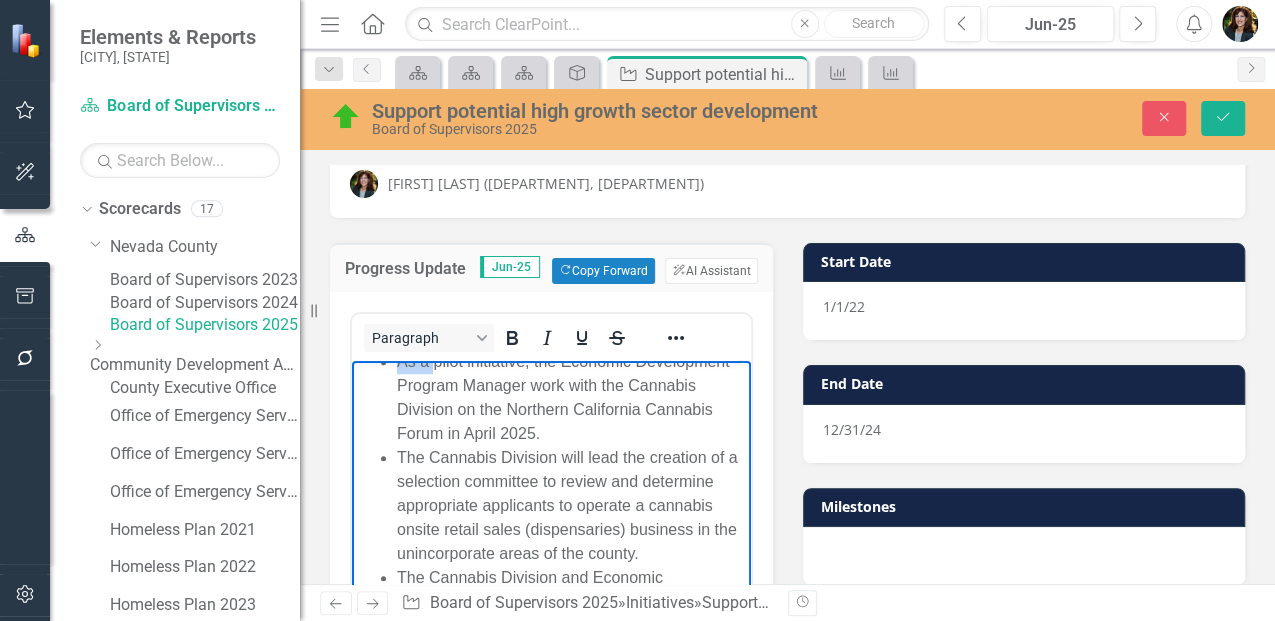 drag, startPoint x: 433, startPoint y: 387, endPoint x: 398, endPoint y: 384, distance: 35.128338 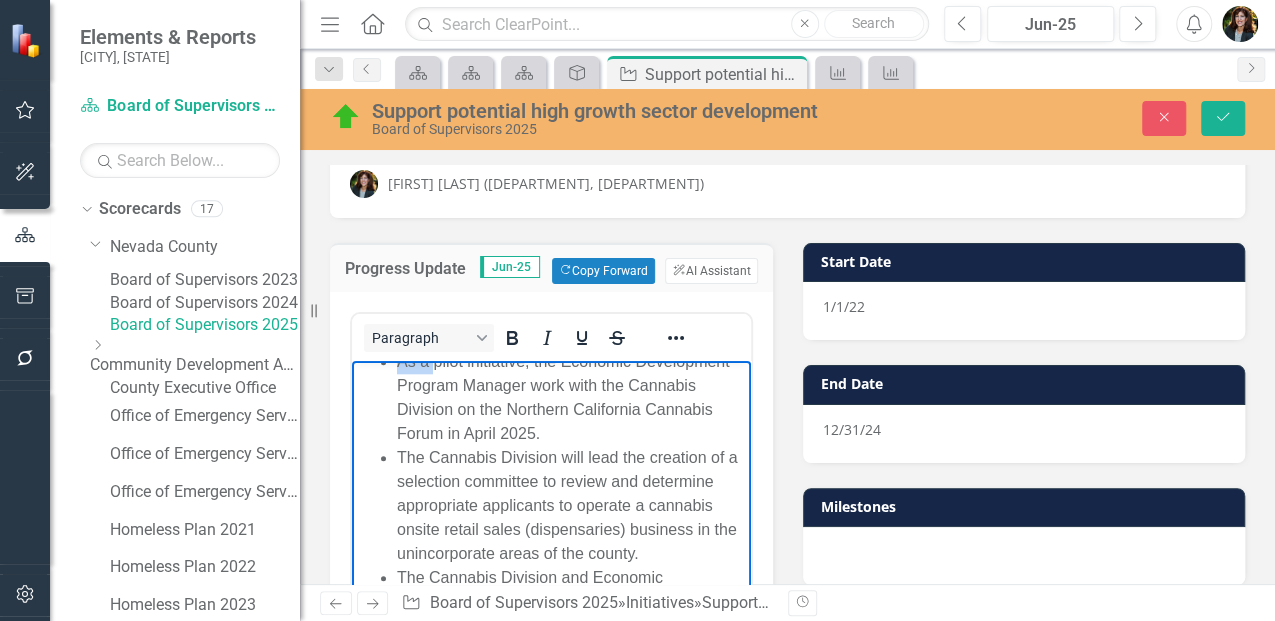 type 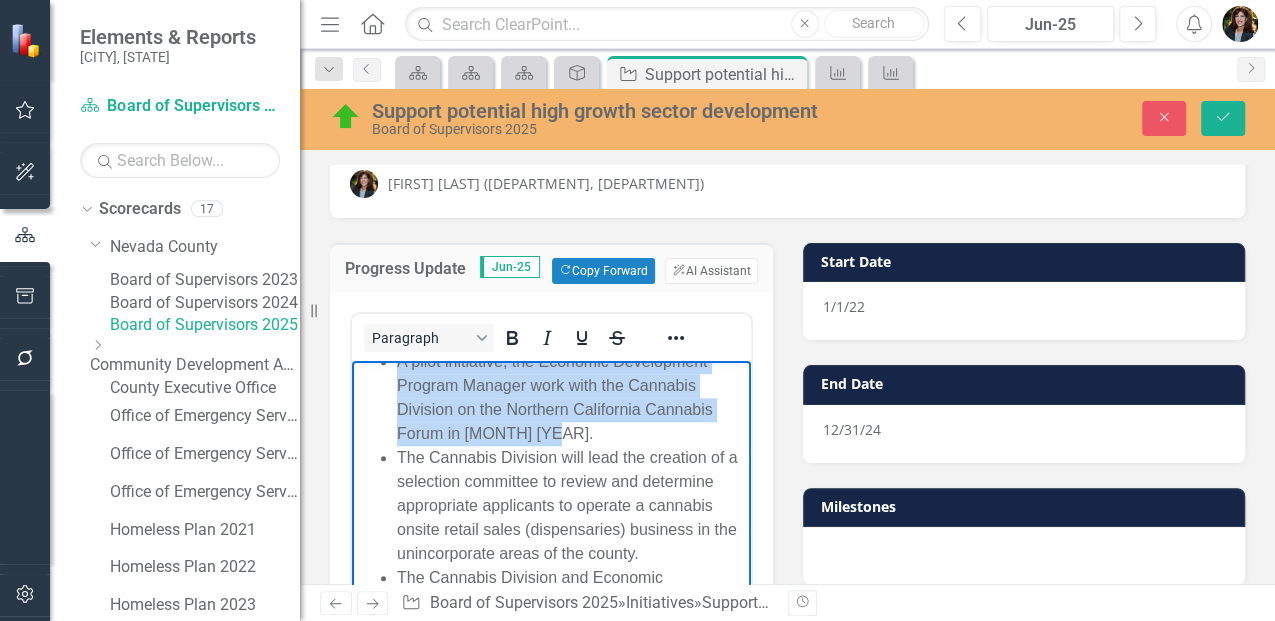 drag, startPoint x: 548, startPoint y: 457, endPoint x: 392, endPoint y: 394, distance: 168.2409 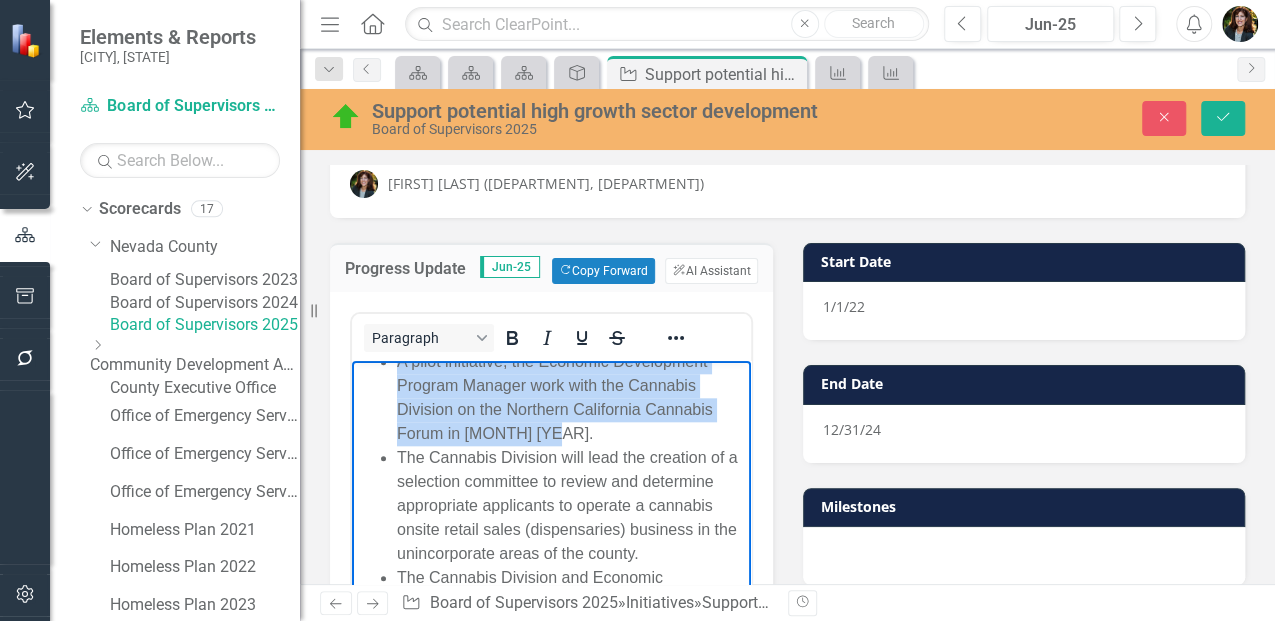 click on "A pilot initiative, the Economic Development Program Manager work with the Cannabis Division on the Northern California Cannabis Forum in April [YEAR]. The Cannabis Division will lead the creation of a selection committee to review and determine appropriate applicants to operate a cannabis onsite retail sales (dispensaries) business in the unincorporate areas of the county. The Cannabis Division and Economic Development Office will support the Treasurer-Tax Collector in their efforts to determine the appropriate tax rate for retail storefront sales (dispensaries). The Cannabis Division will host the Northern California Cannabis Forum meeting in April [YEAR]. This group focuses on cannabis regulation and businesses that operate within the cannabis marketplace. The working group includes attendees from both counties and municipalities. The meeting will include a tour at a cannabis business that holds a microbusiness license, which allows for cultivation, manufacturing and onsite retail sales." at bounding box center [551, 637] 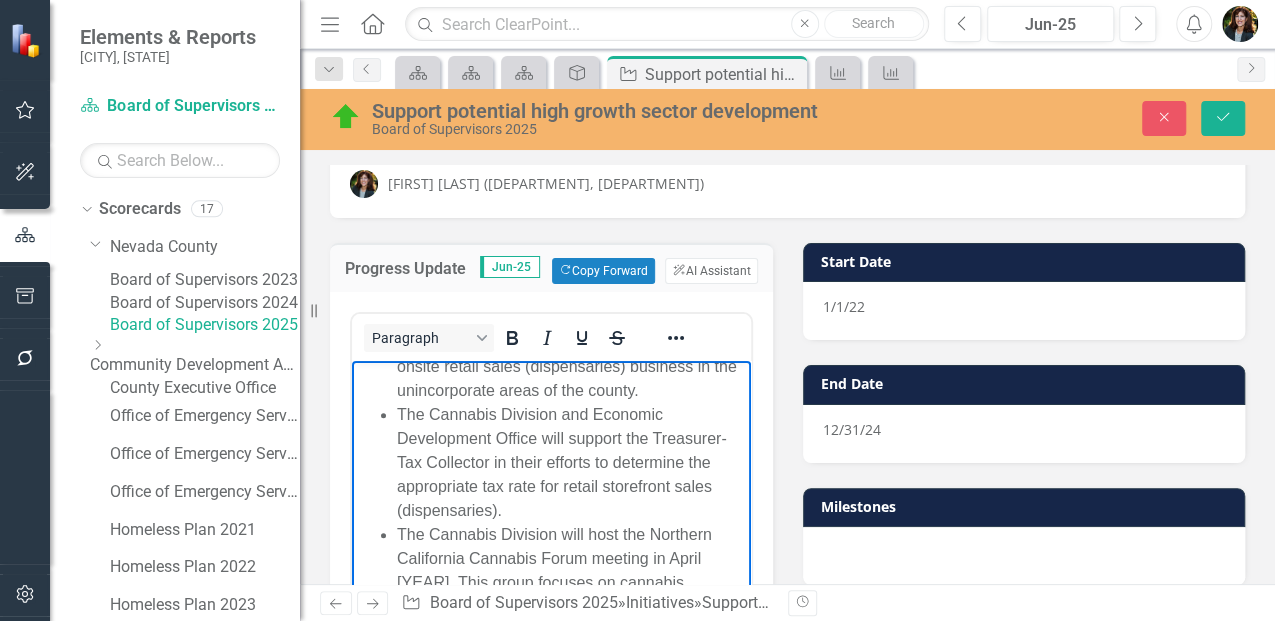 scroll, scrollTop: 1278, scrollLeft: 0, axis: vertical 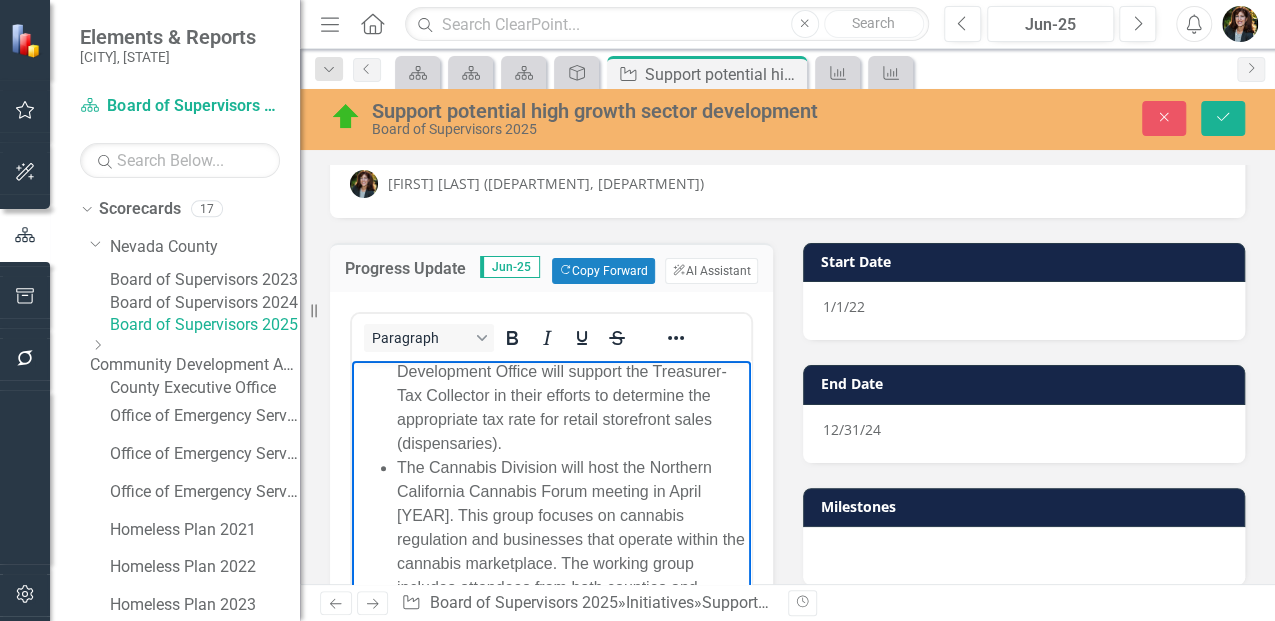 click on "The Cannabis Division and Economic Development Office will support the Treasurer-Tax Collector in their efforts to determine the appropriate tax rate for retail storefront sales (dispensaries)." at bounding box center (571, 395) 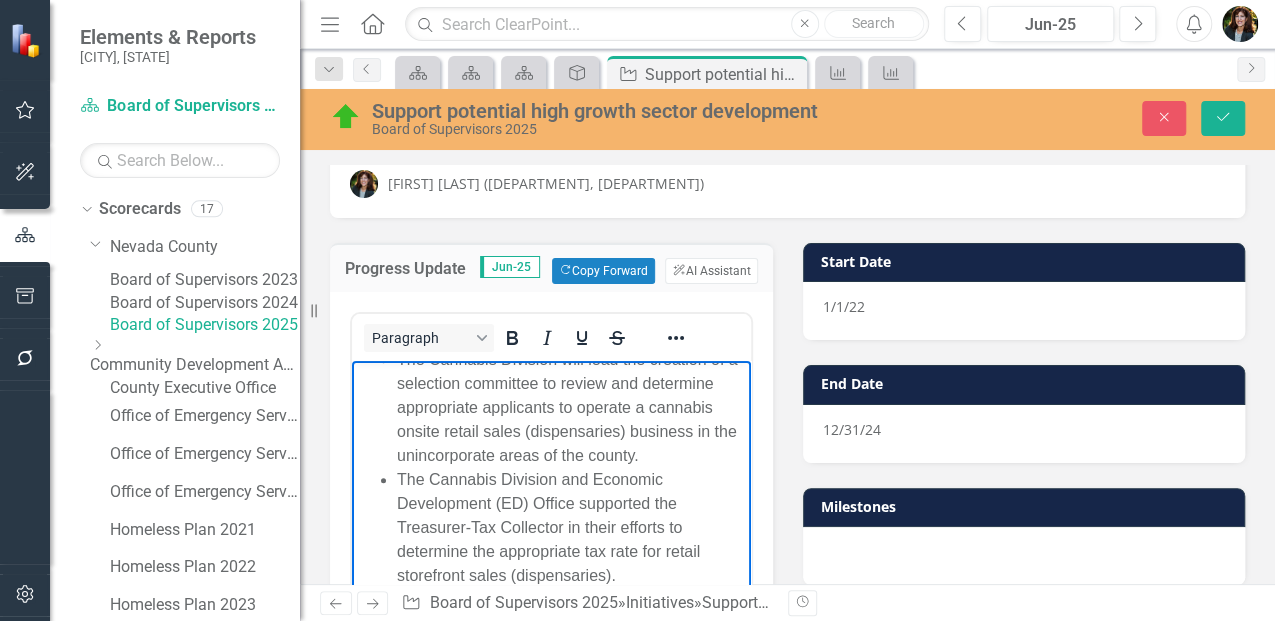 scroll, scrollTop: 1144, scrollLeft: 0, axis: vertical 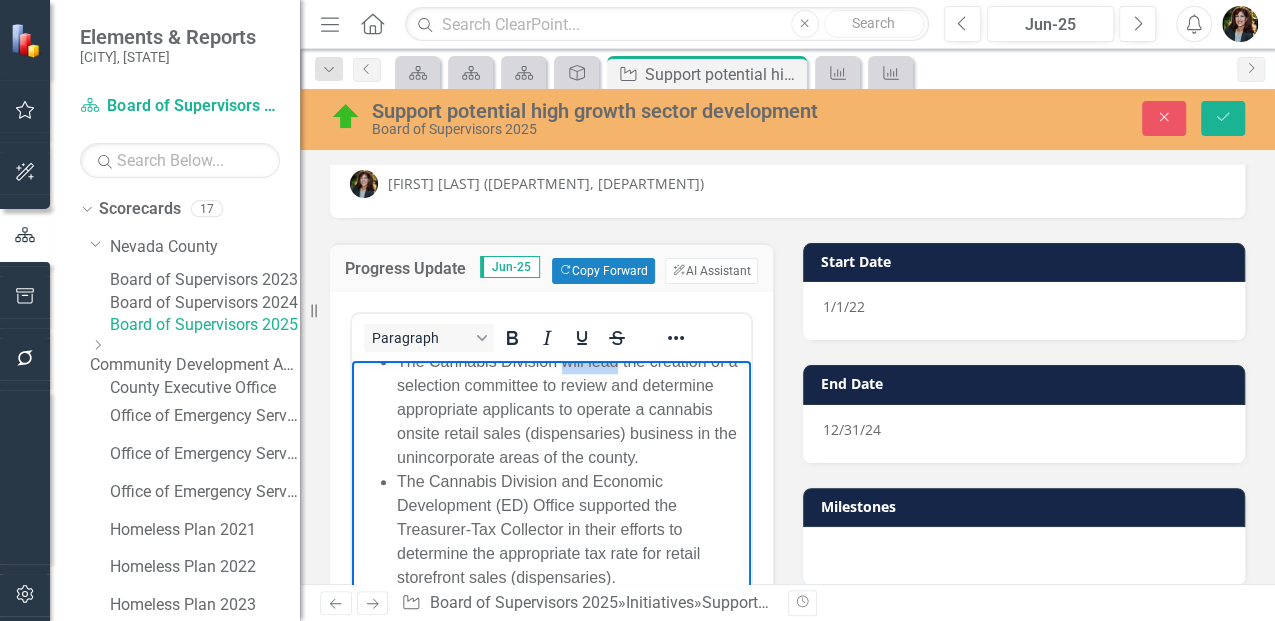 drag, startPoint x: 619, startPoint y: 383, endPoint x: 566, endPoint y: 385, distance: 53.037724 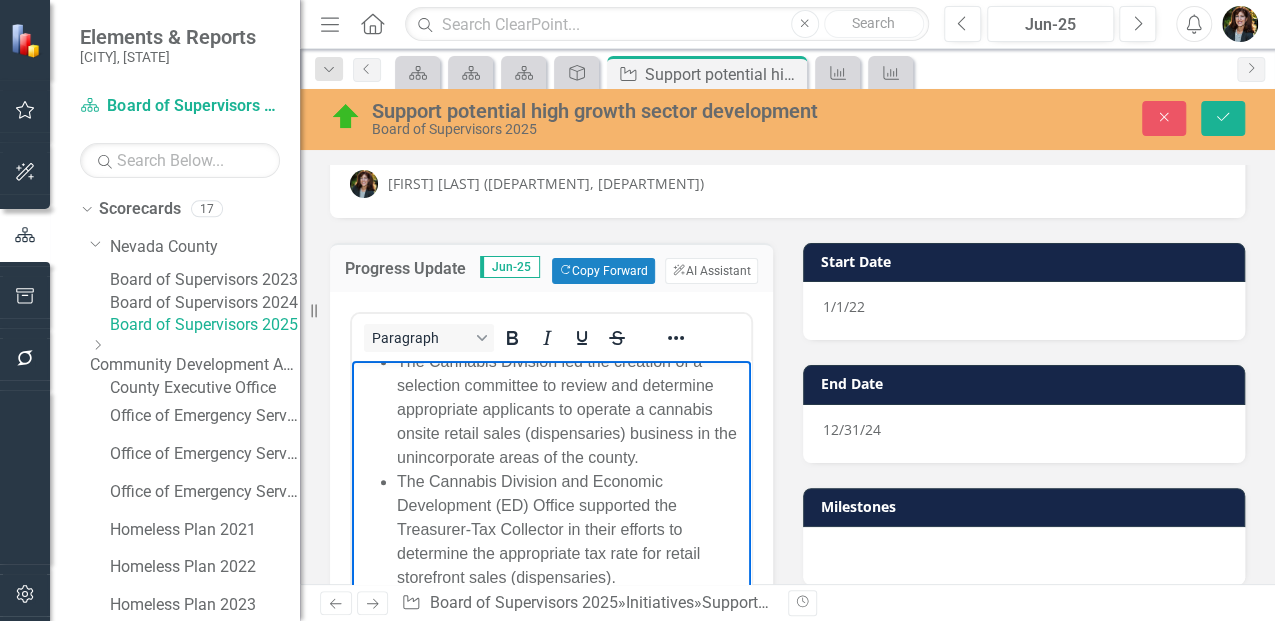 click on "The Cannabis Division led the creation of a selection committee to review and determine appropriate applicants to operate a cannabis onsite retail sales (dispensaries) business in the unincorporate areas of the county. The Cannabis Division and Economic Development (ED) Office supported the Treasurer-Tax Collector in their efforts to determine the appropriate tax rate for retail storefront sales (dispensaries). The Cannabis Division will host the Northern California Cannabis Forum meeting in April [YEAR]. This group focuses on cannabis regulation and businesses that operate within the cannabis marketplace. The working group includes attendees from both counties and municipalities. The meeting will include a tour at a cannabis business that holds a microbusiness license, which allows for cultivation, manufacturing and onsite retail sales." at bounding box center [551, 589] 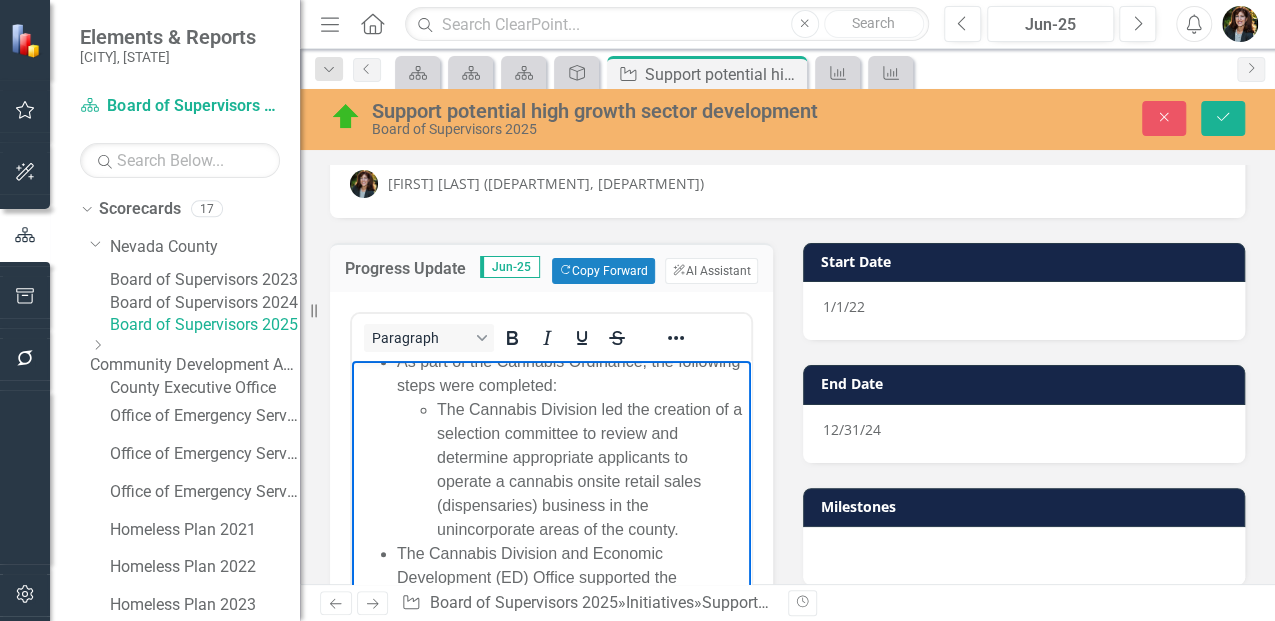 click on "As part of the Cannabis Ordinance, the following steps were completed: The Cannabis Division led the creation of a selection committee to review and determine appropriate applicants to operate a cannabis onsite retail sales (dispensaries) business in the unincorporate areas of the county." at bounding box center [571, 445] 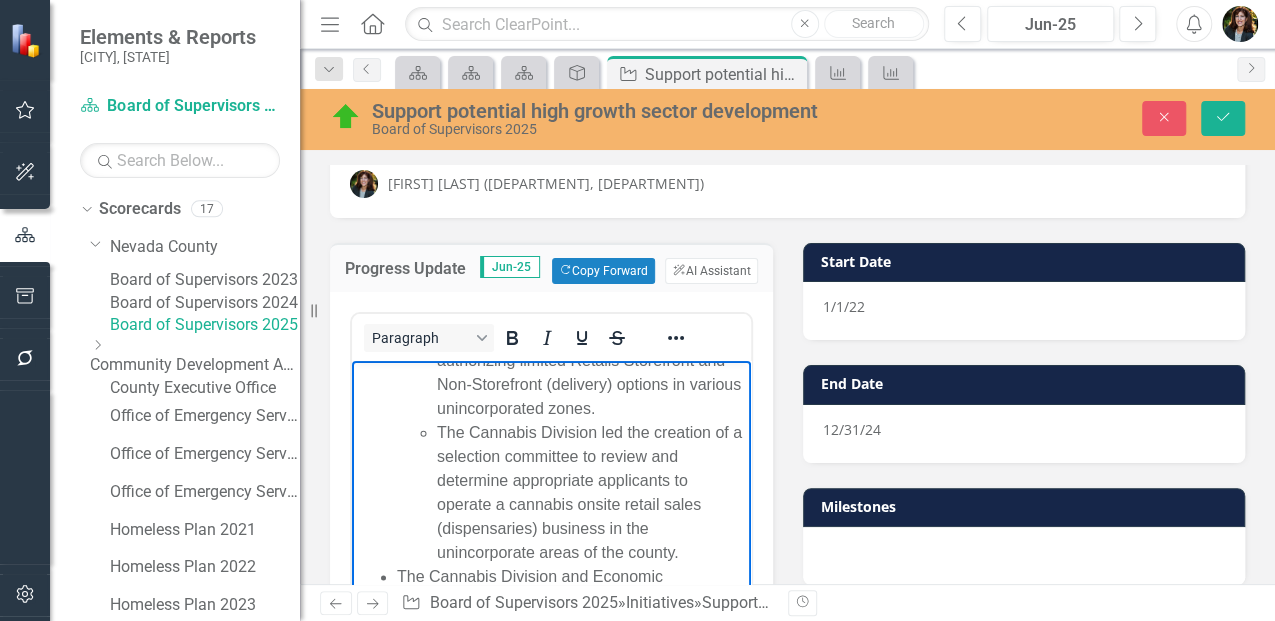 scroll, scrollTop: 1278, scrollLeft: 0, axis: vertical 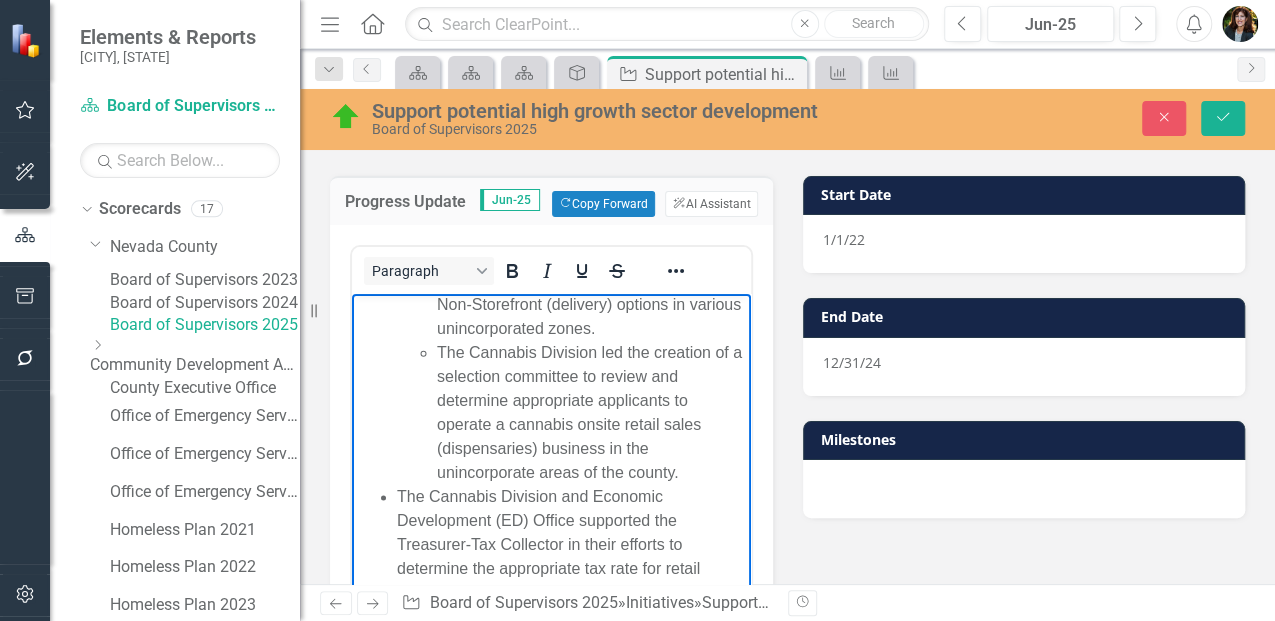 click on "The Cannabis Division finalized and implemented amendments to Nevada County Code Section 12.03.300 authorizing limited Retails Storefront and Non-Storefront (delivery) options in various unincorporated zones.  The Cannabis Division led the creation of a selection committee to review and determine appropriate applicants to operate a cannabis onsite retail sales (dispensaries) business in the unincorporate areas of the county." at bounding box center (571, 340) 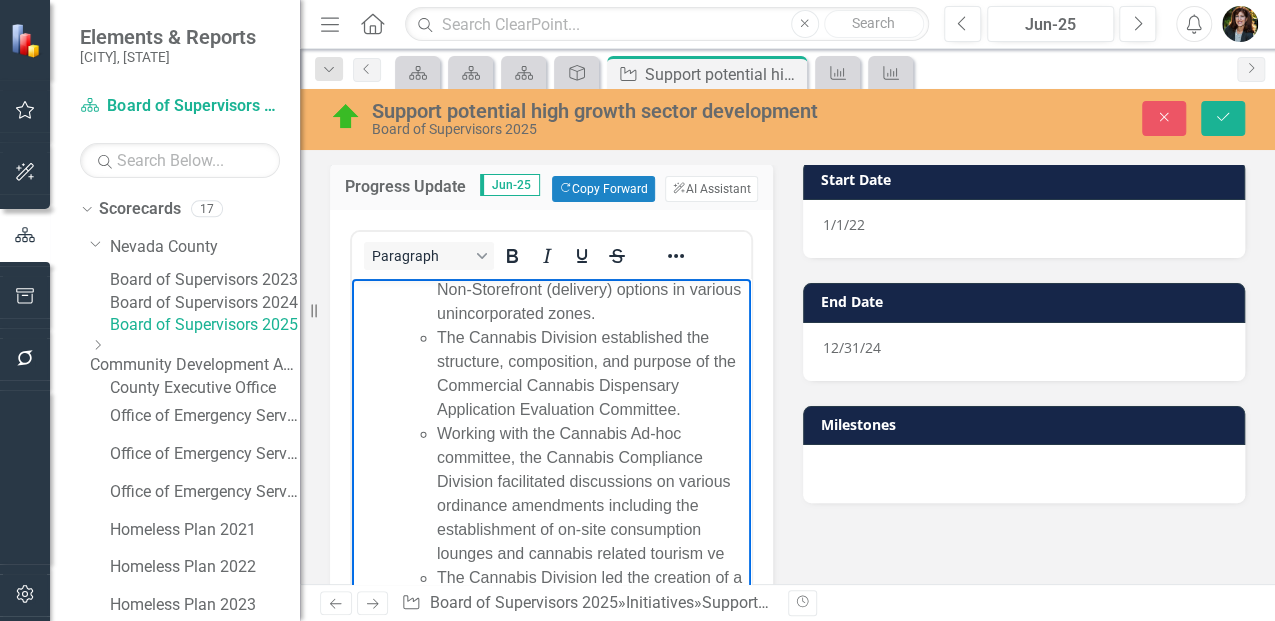 scroll, scrollTop: 156, scrollLeft: 0, axis: vertical 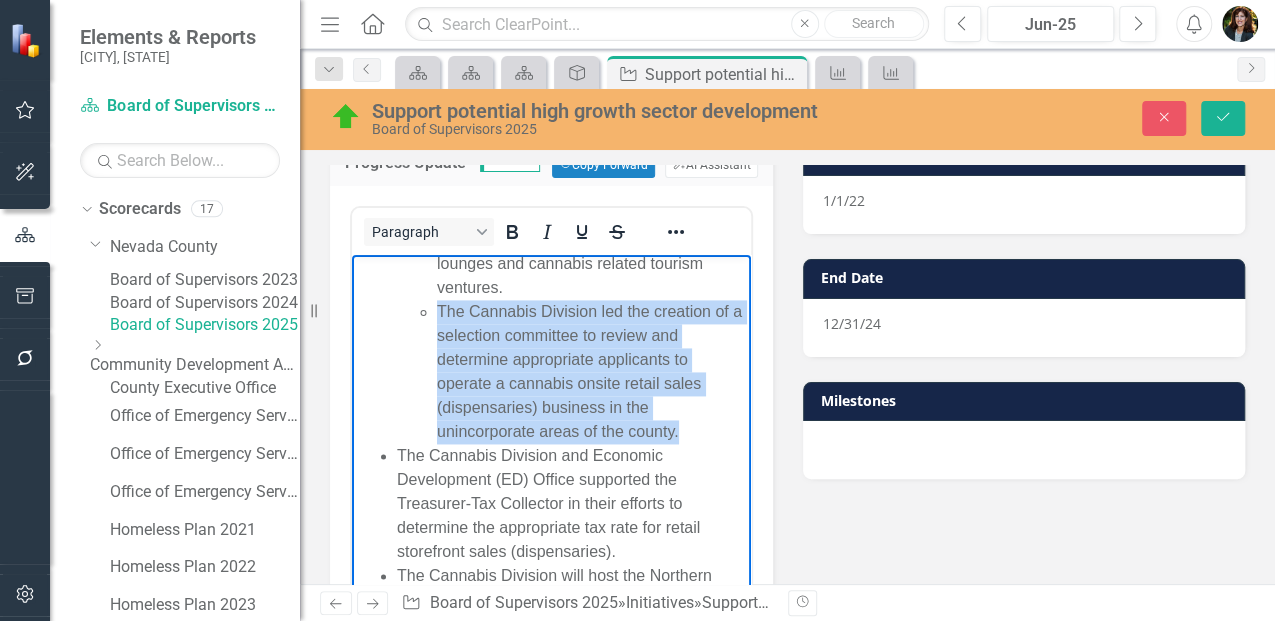 drag, startPoint x: 696, startPoint y: 453, endPoint x: 438, endPoint y: 340, distance: 281.66113 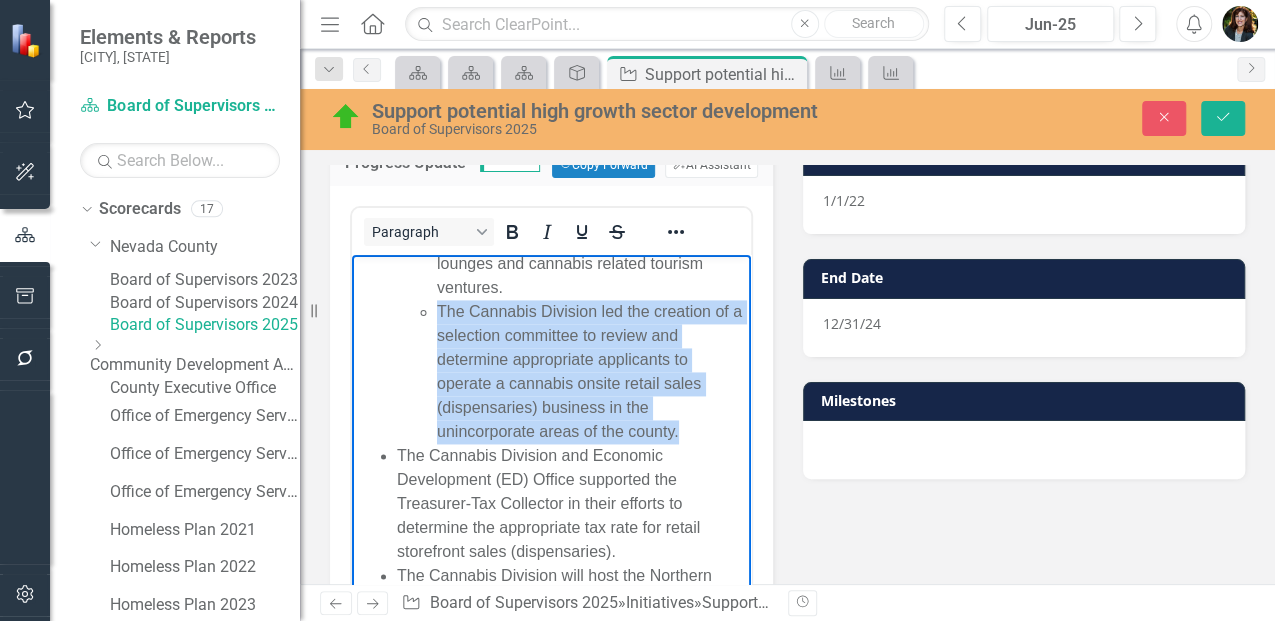 click on "The Cannabis Division led the creation of a selection committee to review and determine appropriate applicants to operate a cannabis onsite retail sales (dispensaries) business in the unincorporate areas of the county." at bounding box center [591, 371] 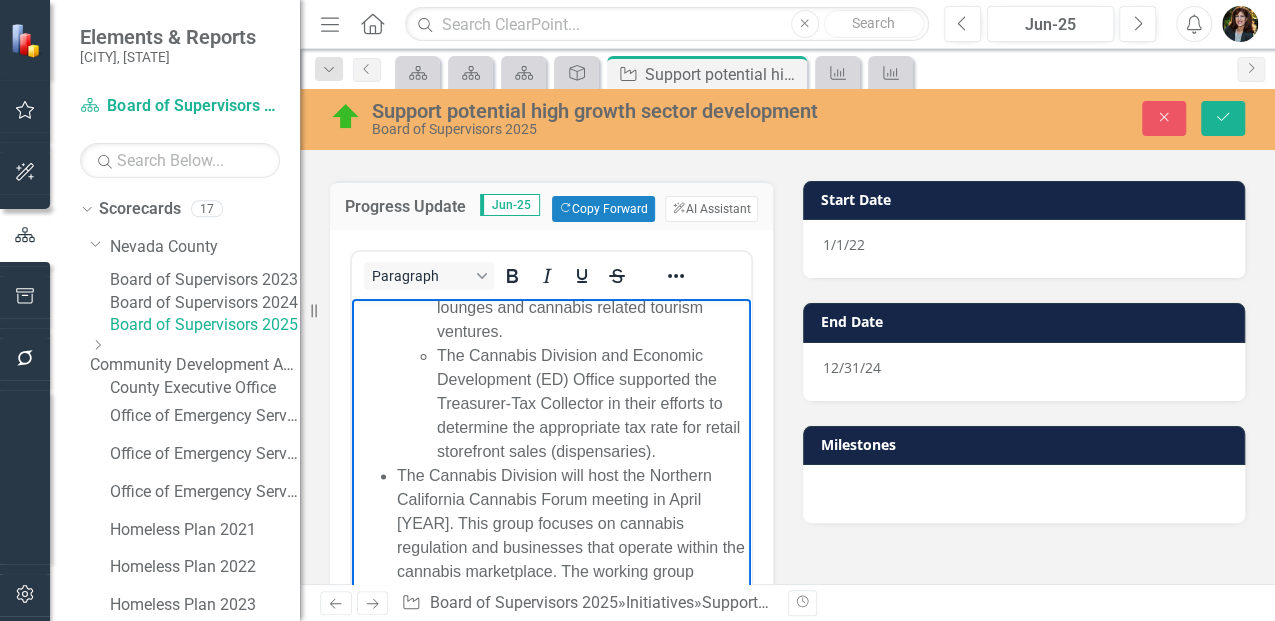 scroll, scrollTop: 89, scrollLeft: 0, axis: vertical 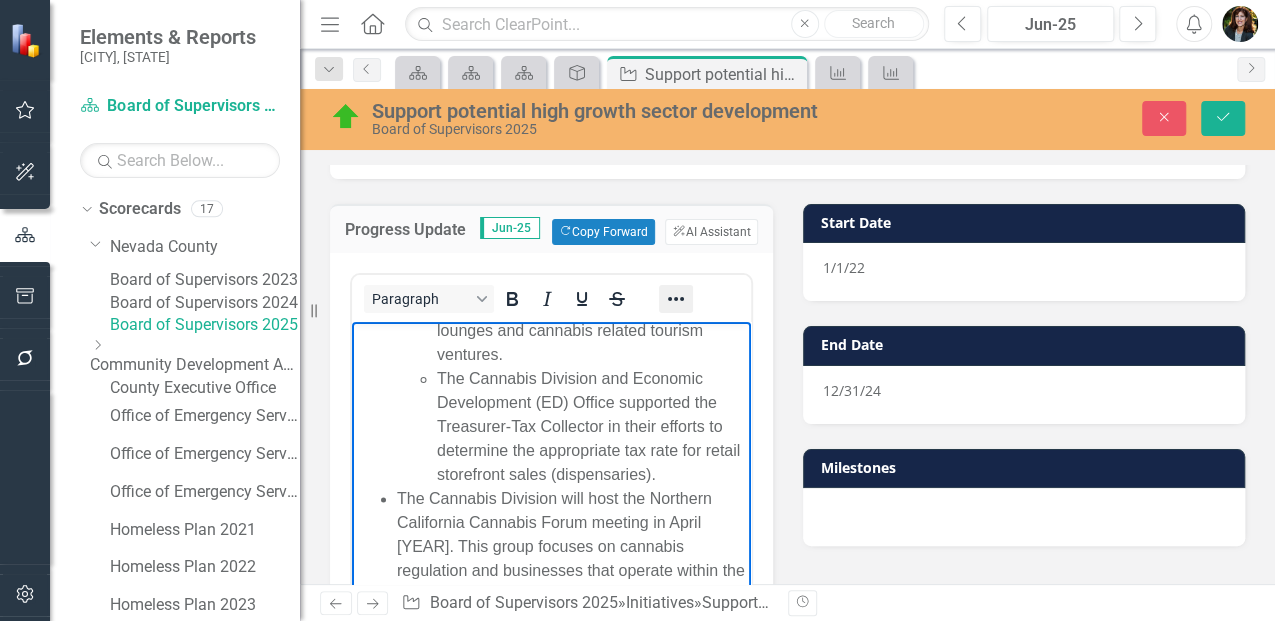 click 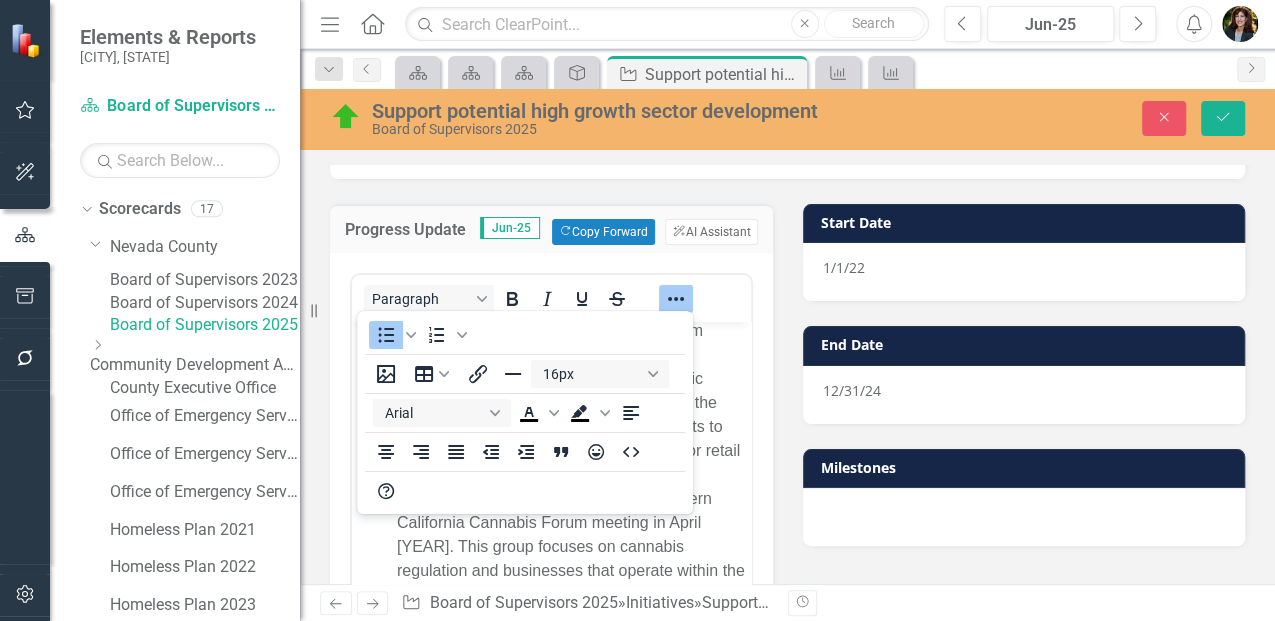 click 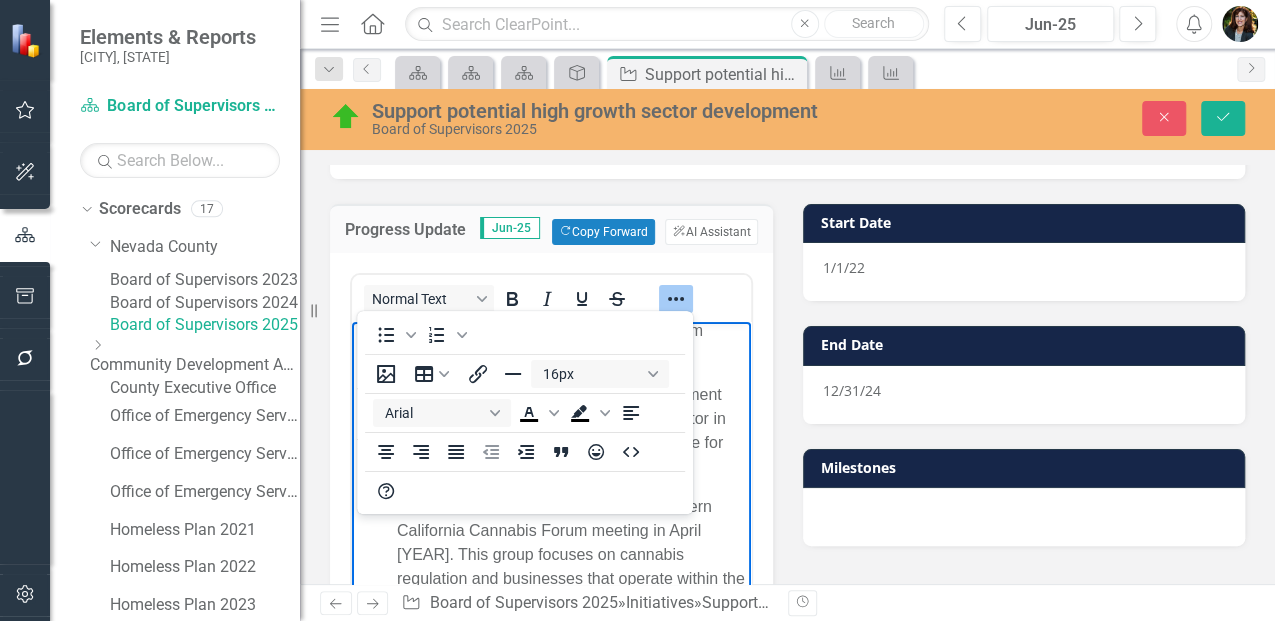 click at bounding box center [1024, 517] 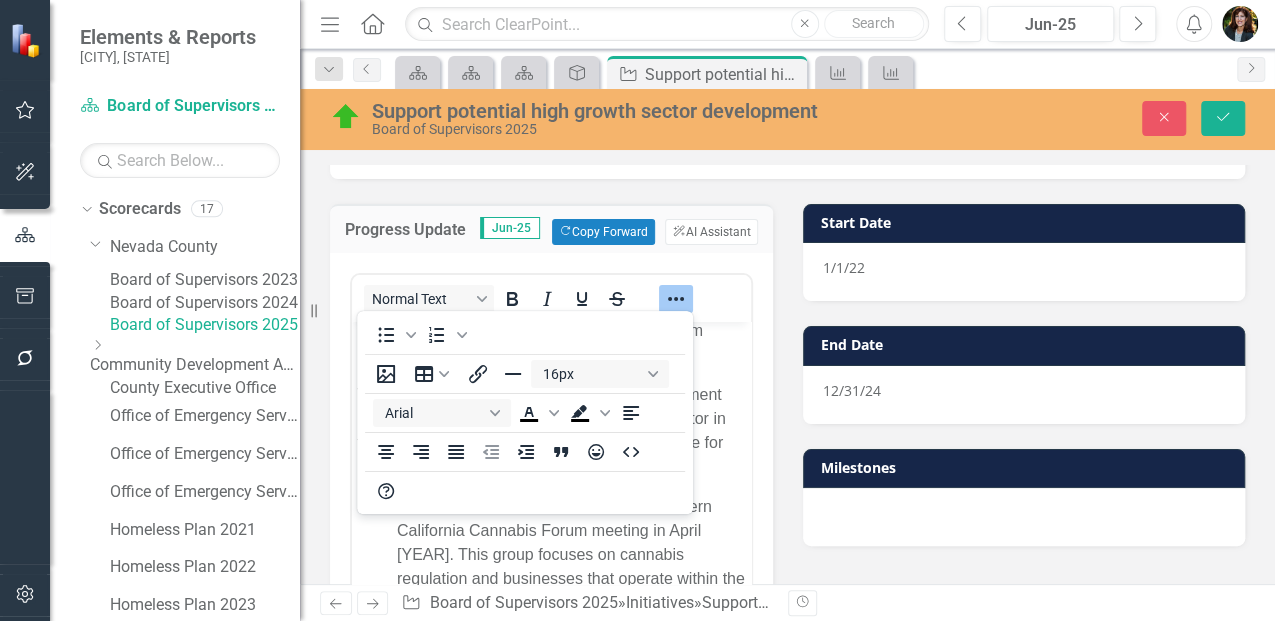 drag, startPoint x: 672, startPoint y: 292, endPoint x: 677, endPoint y: 310, distance: 18.681541 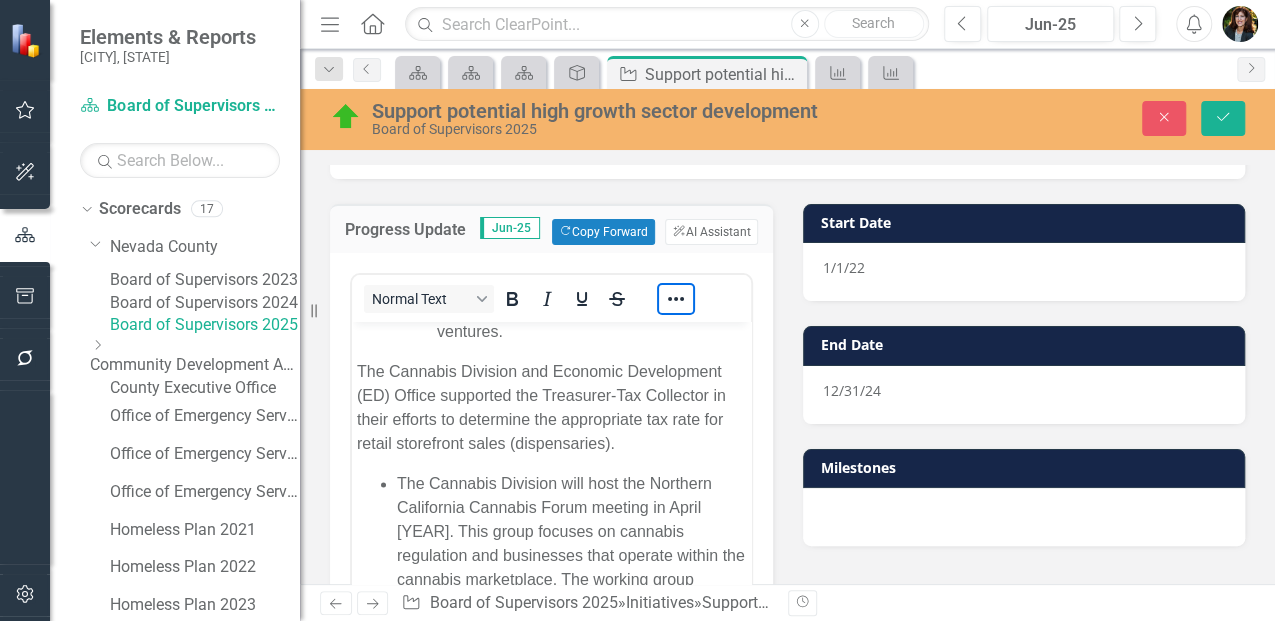 scroll, scrollTop: 1544, scrollLeft: 0, axis: vertical 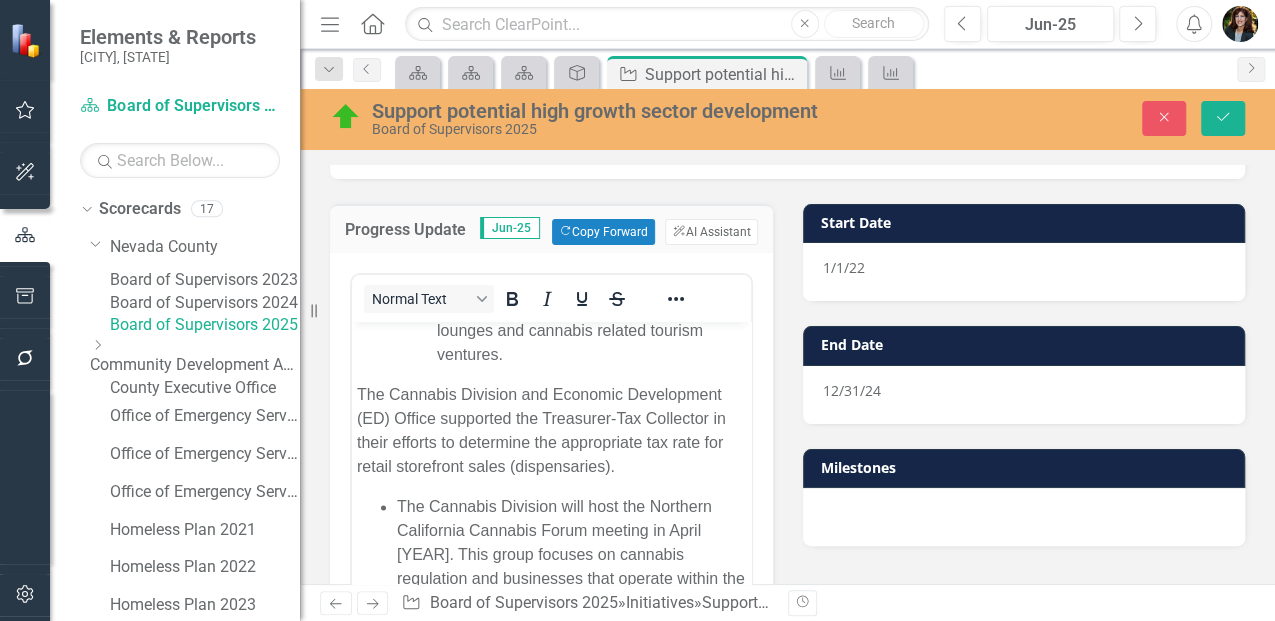 click on "Q1 & Q2 (January - June [YEAR]) highlights include: Agriculture In May, along with other Ag organizations, the Ag Department hosted the [COUNTY] County Ag Tour. Nearly 80 members of the public and county staff attended this all-day tour to learn about agriculture. The Ag Department, Planning Department and Economic Development continued to serve on the Sustainable Agriculture Land Conservation grant committee focusing on the further development of an Agricultural Working Landscape Conservation Plan. In early May, the county departments as well as the [COUNTY] County Resource Conservation District, [COUNTY] County Farm Bureau, Sierra Harvest, and Bear Yuba Land Trust) hosted two workshops. The SALC working group also partnered with GoldFolk Magazine to develop a story on local agriculture. The article is scheduled for publication later this fall. The Ag Commissioner continued to collaborate with the [COUNTY] County Food Policy Council. Tourism Cannabis" at bounding box center (551, -194) 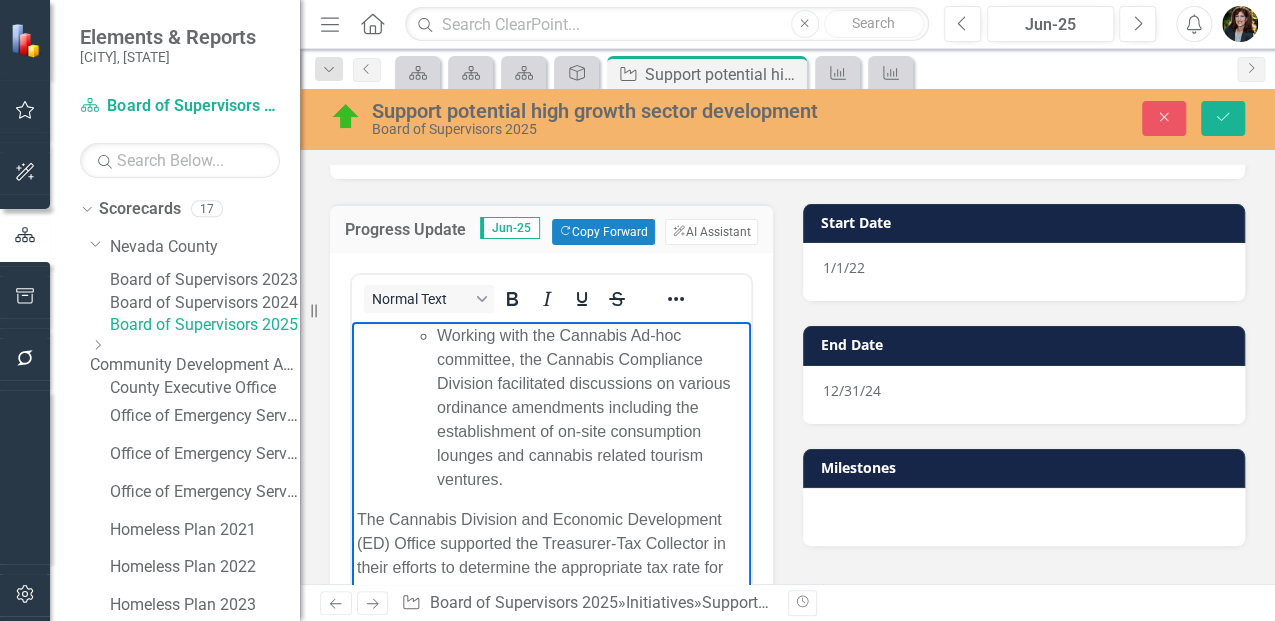 scroll, scrollTop: 1411, scrollLeft: 0, axis: vertical 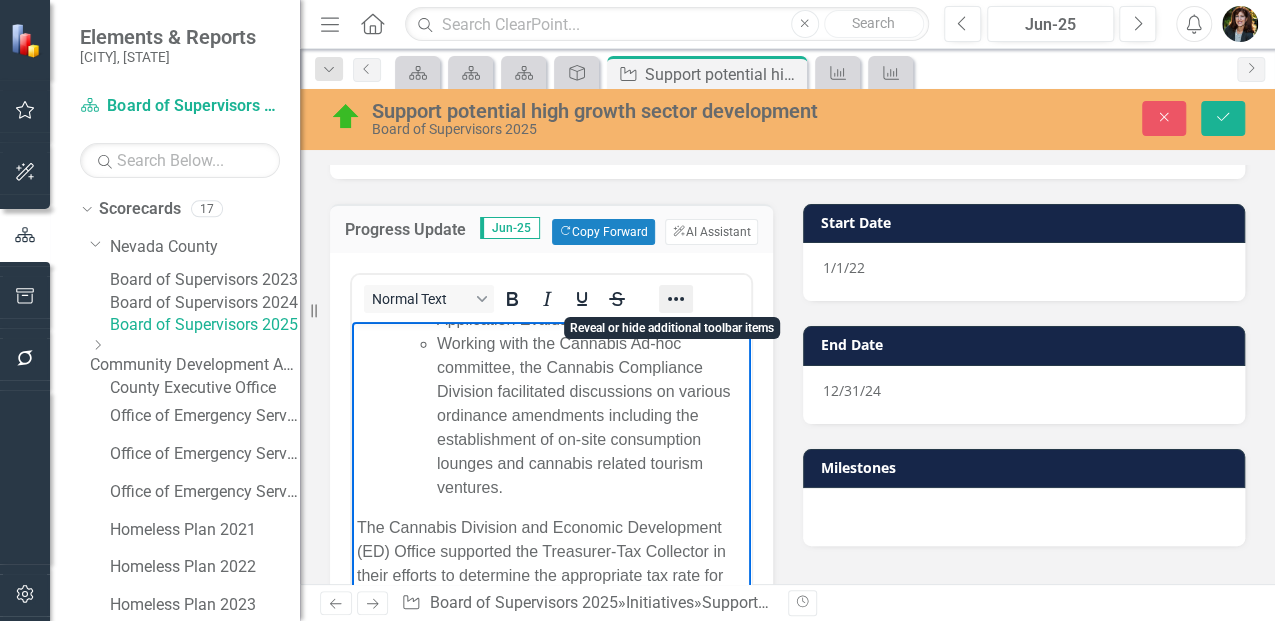 click 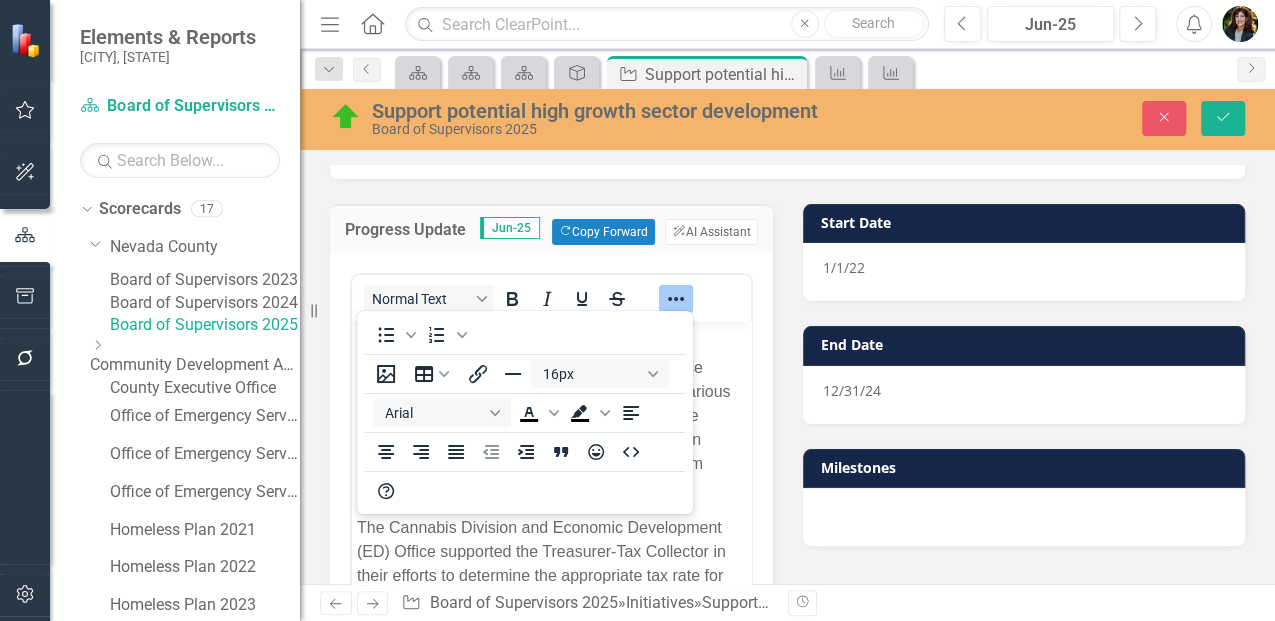 click on "To open the popup, press Shift+Enter To open the popup, press Shift+Enter 16px Arial To open the popup, press Shift+Enter To open the popup, press Shift+Enter" at bounding box center [525, 412] 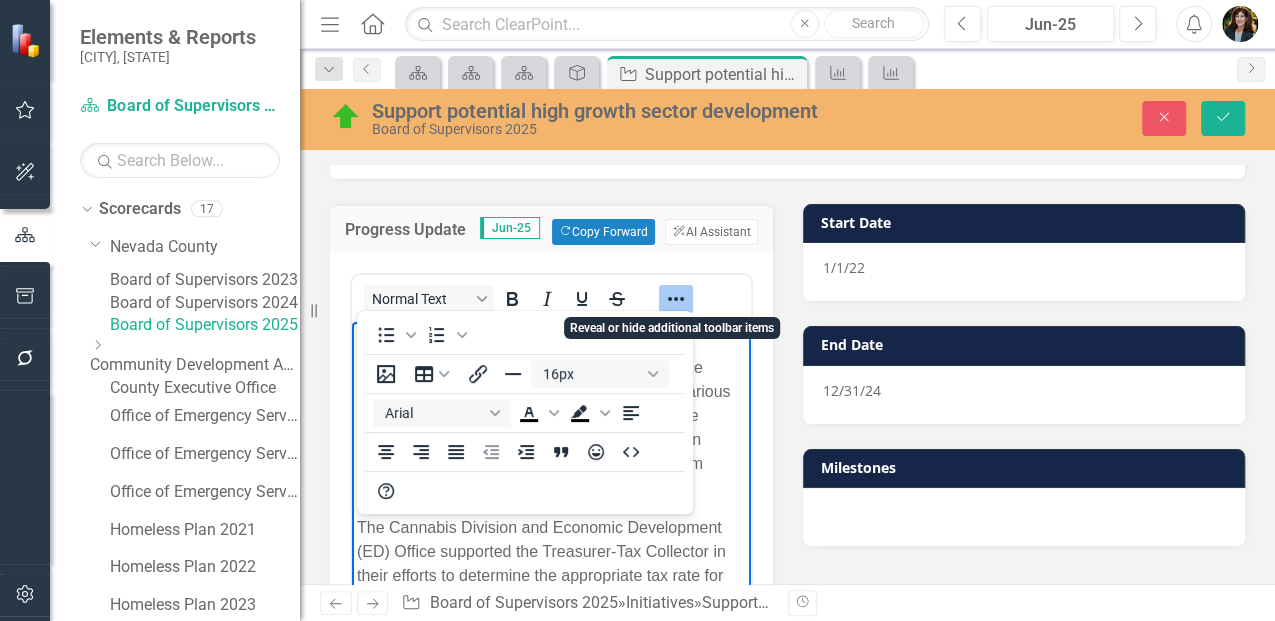 click 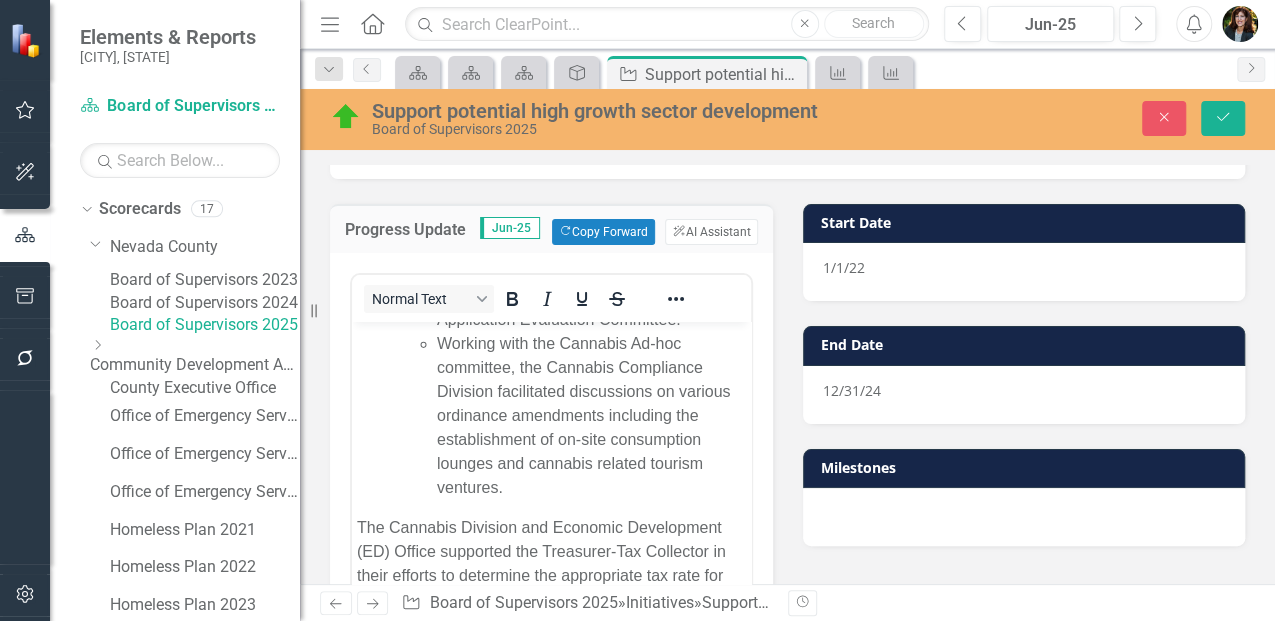 click on "Working with the Cannabis Ad-hoc committee, the Cannabis Compliance Division facilitated discussions on various ordinance amendments including the establishment of on-site consumption lounges and cannabis related tourism ventures." at bounding box center (591, 415) 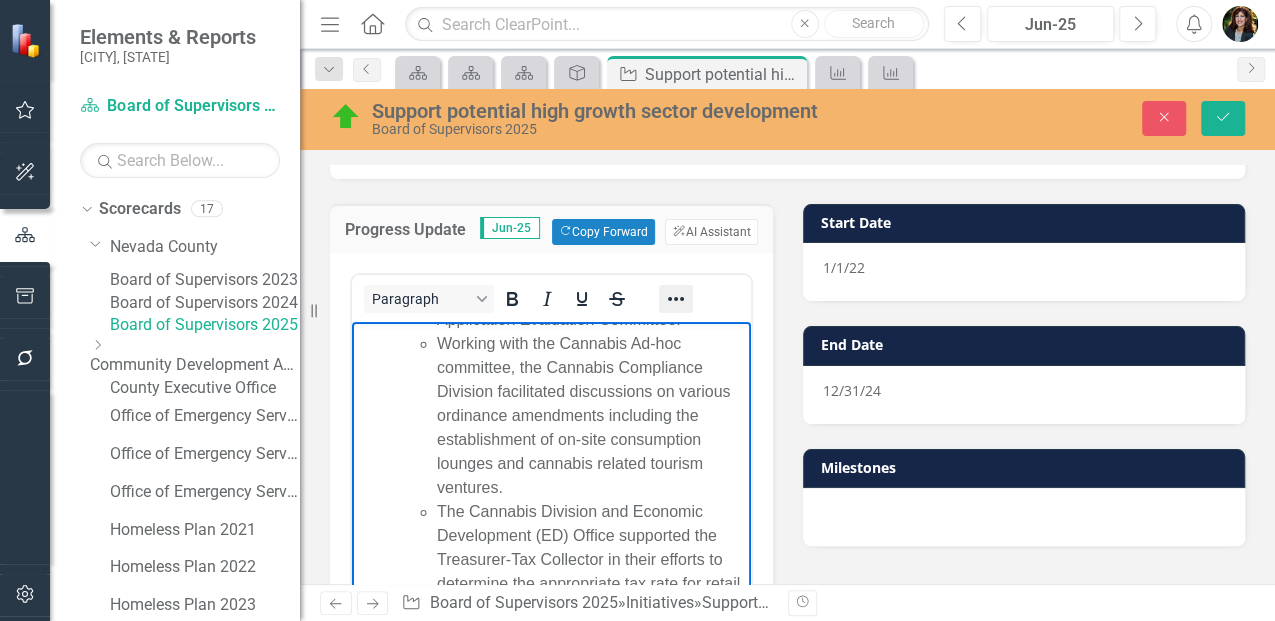 click 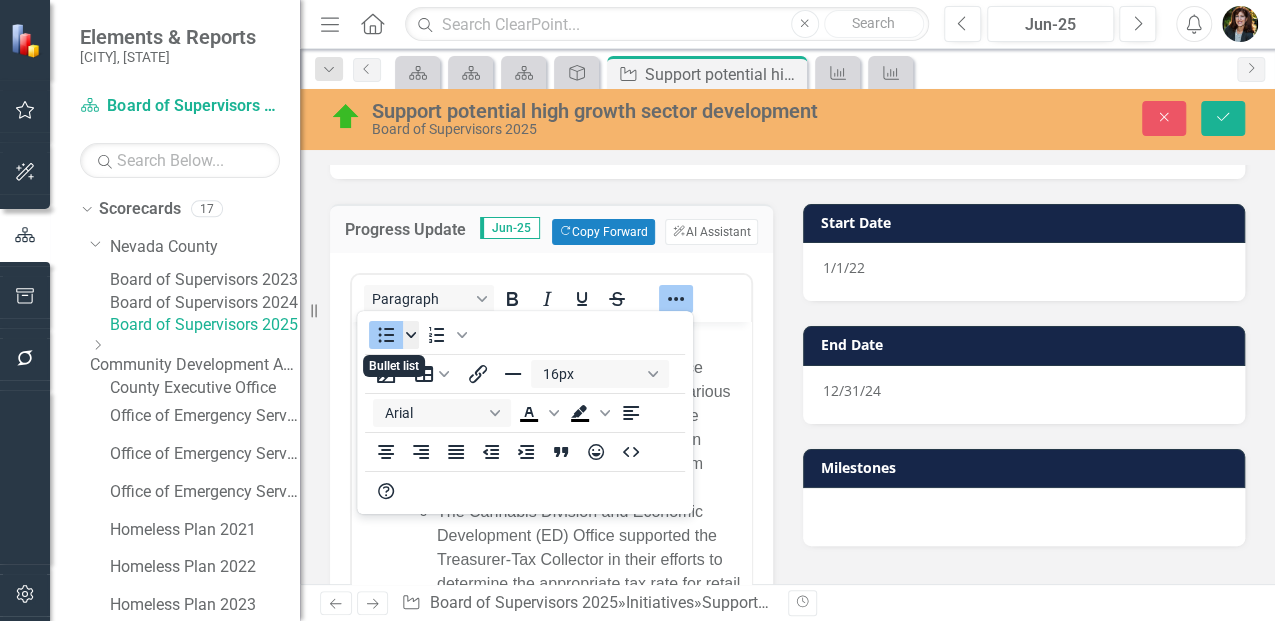 click 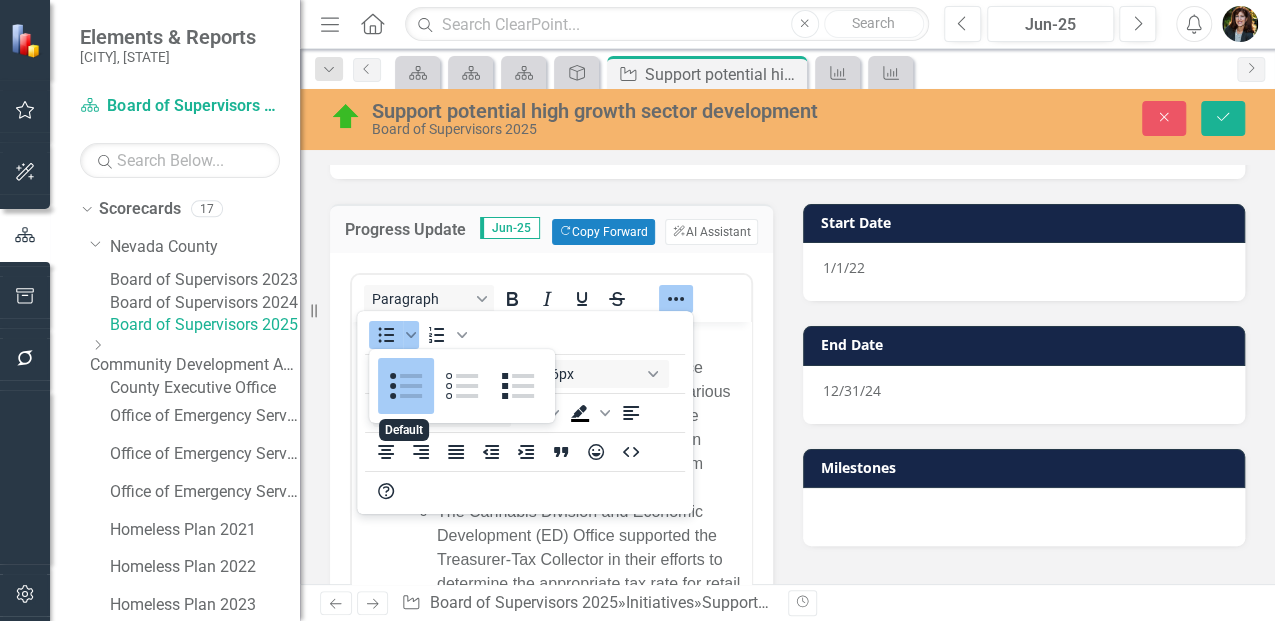 click at bounding box center [406, 386] 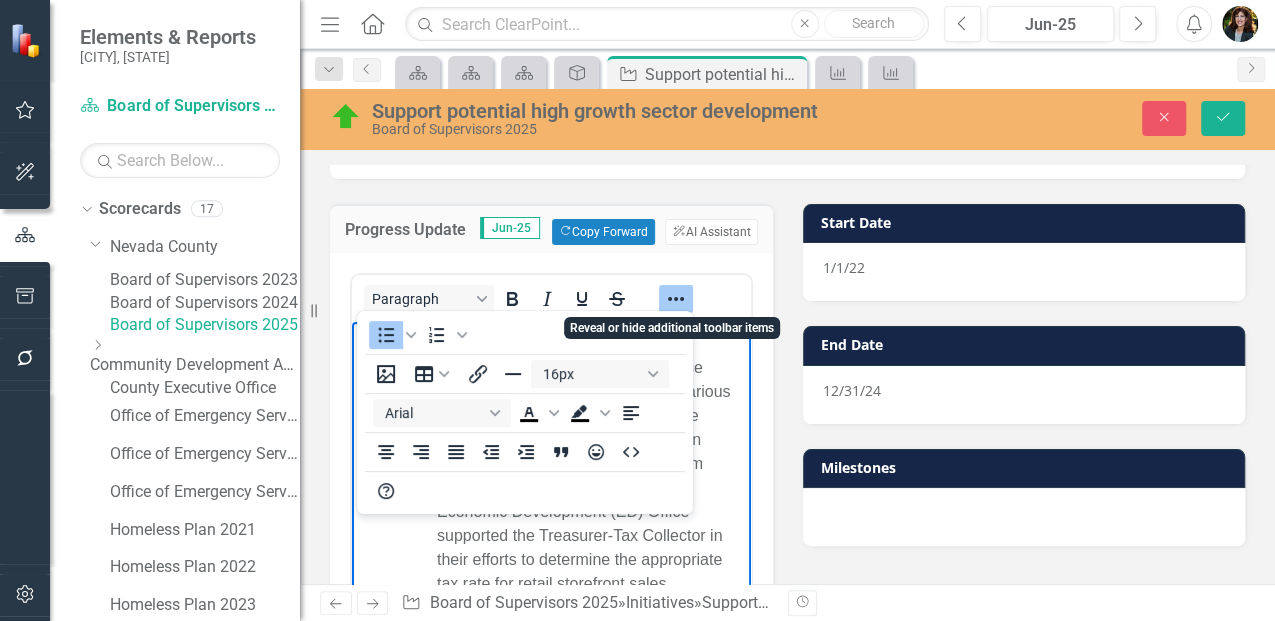 click 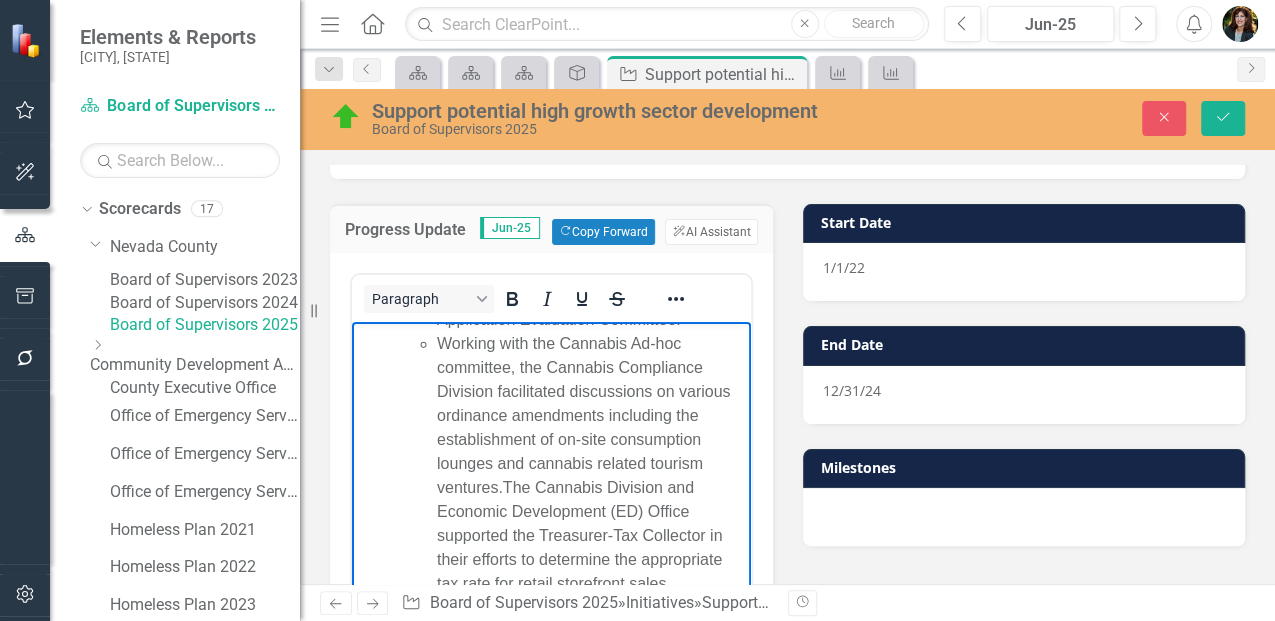 scroll, scrollTop: 1483, scrollLeft: 0, axis: vertical 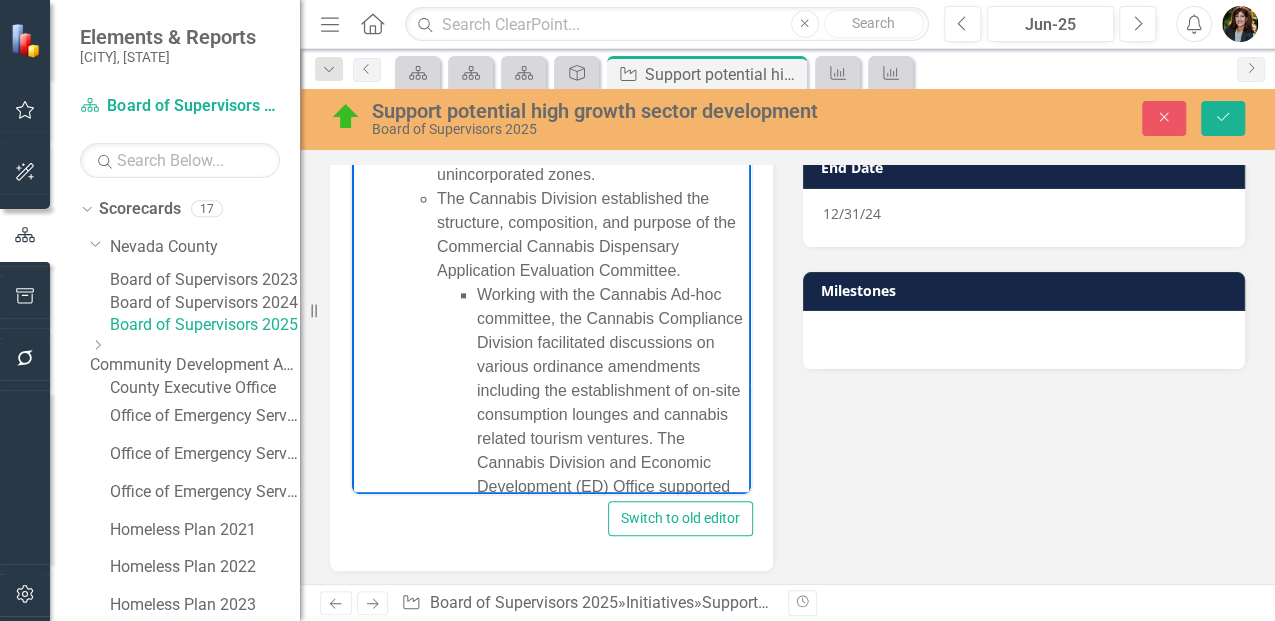 click on "Working with the Cannabis Ad-hoc committee, the Cannabis Compliance Division facilitated discussions on various ordinance amendments including the establishment of on-site consumption lounges and cannabis related tourism ventures. The Cannabis Division and Economic Development (ED) Office supported the Treasurer-Tax Collector in their efforts to determine the appropriate tax rate for retail storefront sales (dispensaries)." at bounding box center (591, 438) 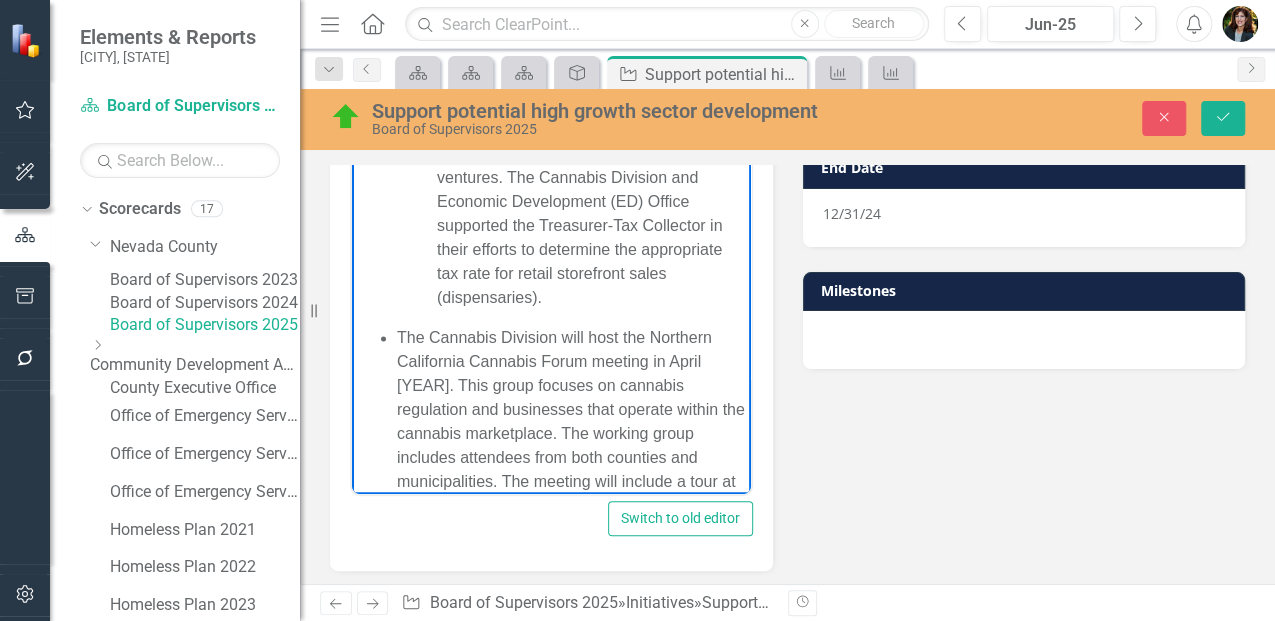 scroll, scrollTop: 1550, scrollLeft: 0, axis: vertical 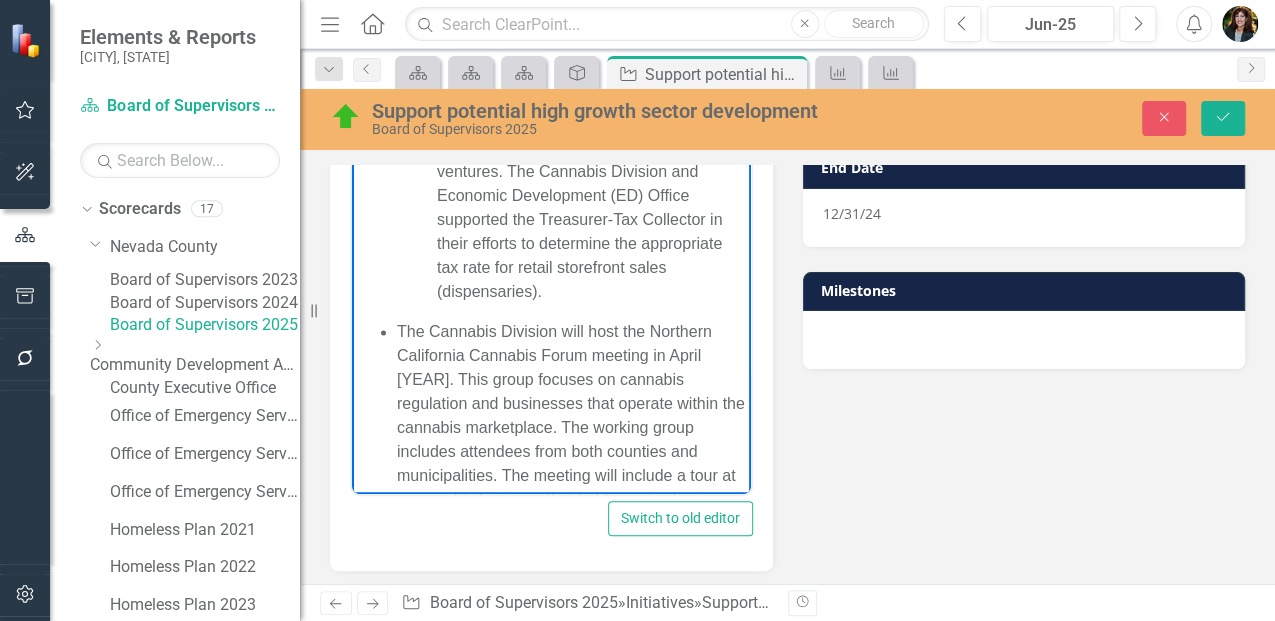 click on "Q1 & Q2 (January - June [YEAR]) highlights include: Agriculture In May, along with other Ag organizations, the Ag Department hosted the [COUNTY] County Ag Tour. Nearly 80 members of the public and county staff attended this all-day tour to learn about agriculture. The Ag Department, Planning Department and Economic Development continued to serve on the Sustainable Agriculture Land Conservation grant committee focusing on the further development of an Agricultural Working Landscape Conservation Plan. In early May, the county departments as well as the [COUNTY] County Resource Conservation District, [COUNTY] County Farm Bureau, Sierra Harvest, and Bear Yuba Land Trust) hosted two workshops. The SALC working group also partnered with GoldFolk Magazine to develop a story on local agriculture. The article is scheduled for publication later this fall. The Ag Commissioner continued to collaborate with the [COUNTY] County Food Policy Council. Tourism Cannabis" at bounding box center [551, -373] 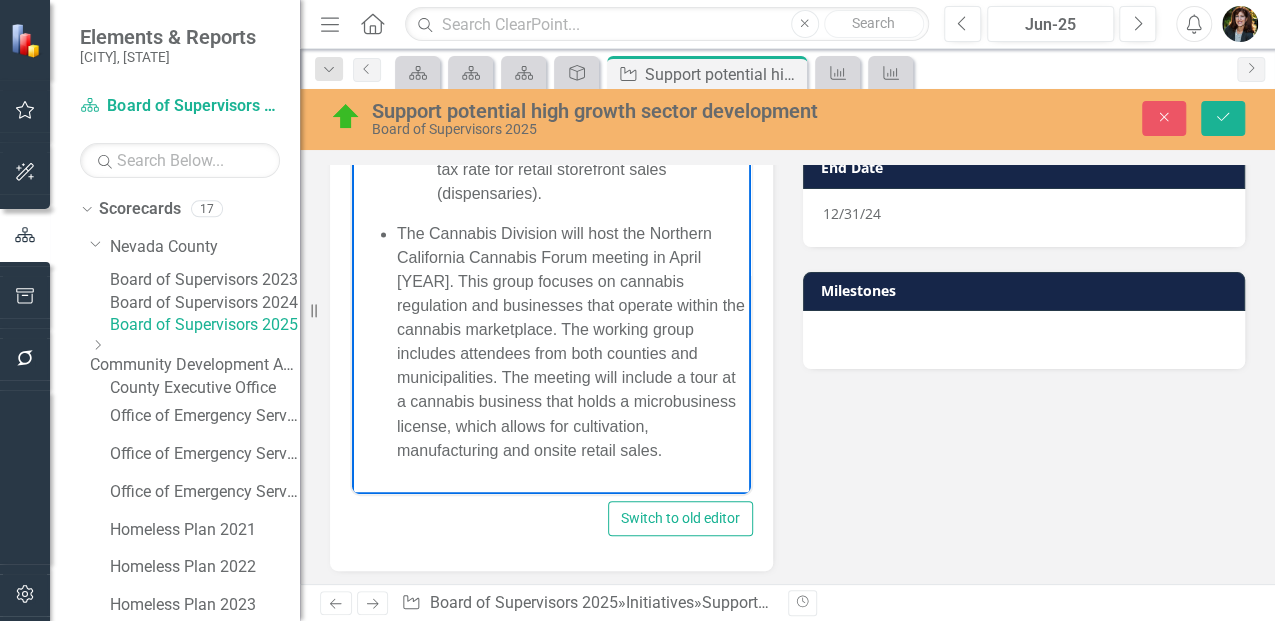 scroll, scrollTop: 1616, scrollLeft: 0, axis: vertical 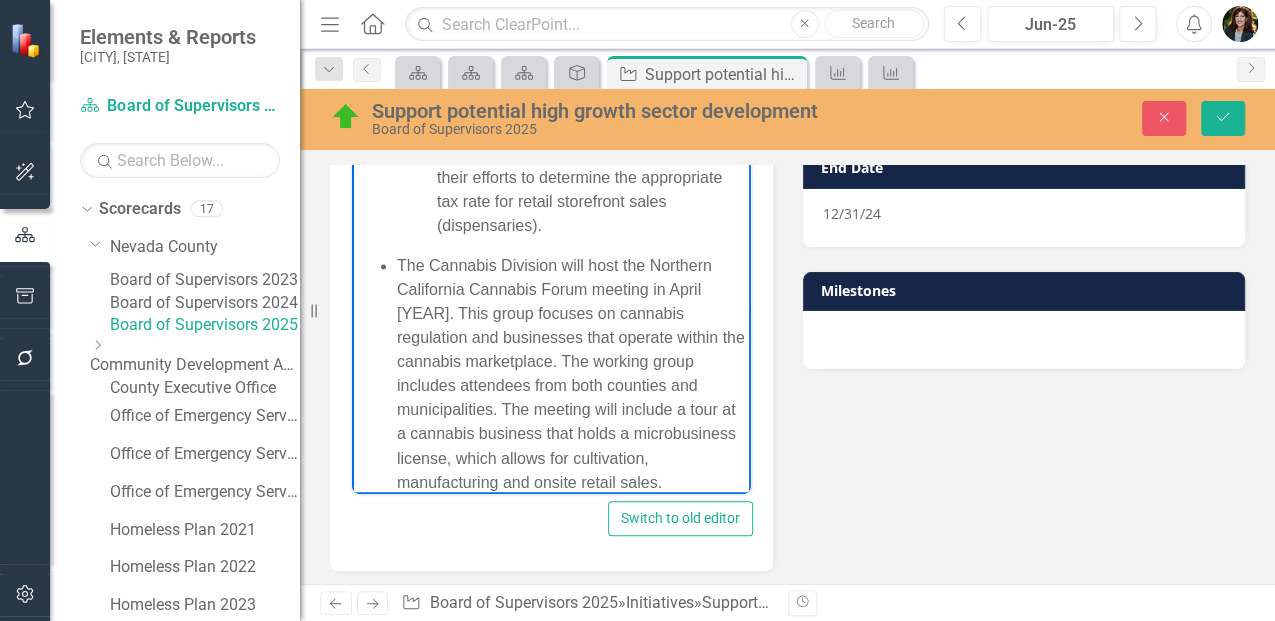 click on "Working with the Cannabis Ad-hoc committee, the Cannabis Compliance Division facilitated discussions on various ordinance amendments including the establishment of on-site consumption lounges and cannabis related tourism ventures. The Cannabis Division and Economic Development (ED) Office supported the Treasurer-Tax Collector in their efforts to determine the appropriate tax rate for retail storefront sales (dispensaries)." at bounding box center (591, 93) 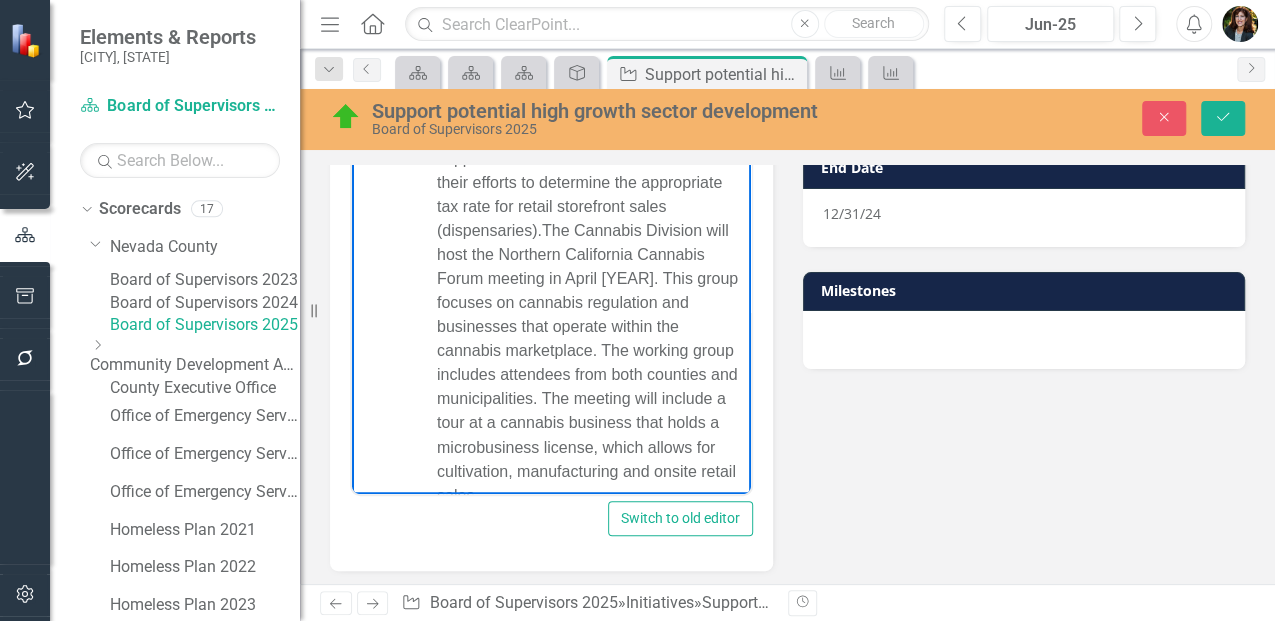 scroll, scrollTop: 1616, scrollLeft: 0, axis: vertical 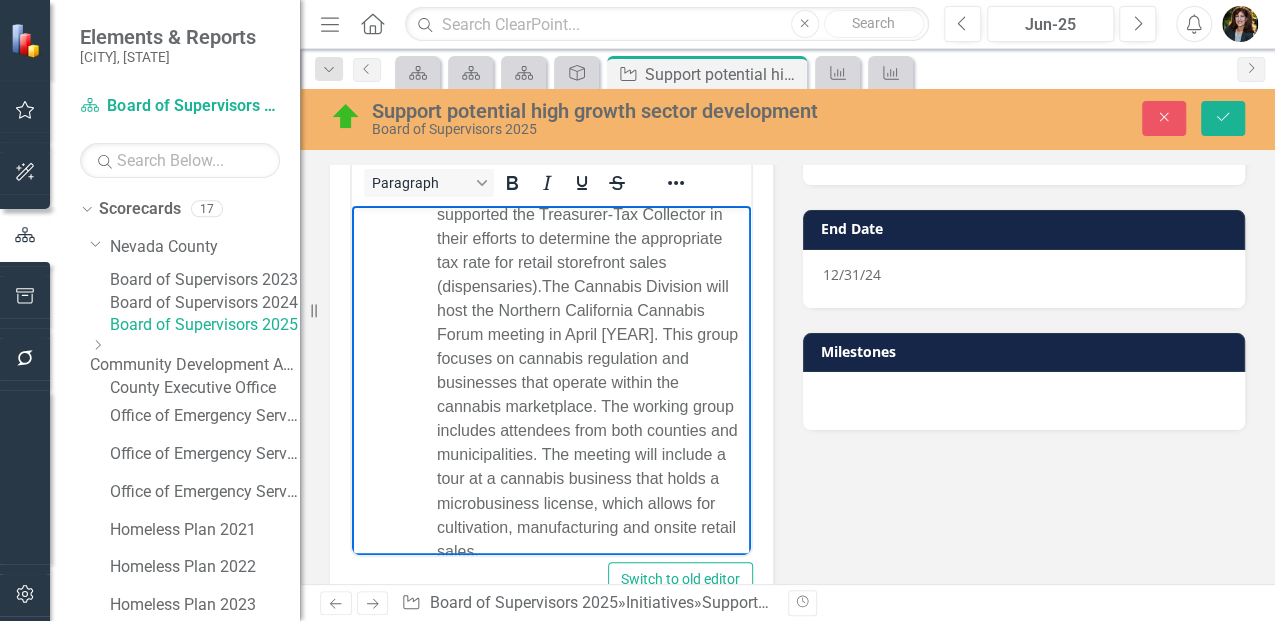 click on "Working with the Cannabis Ad-hoc committee, the Cannabis Compliance Division facilitated discussions on various ordinance amendments including the establishment of on-site consumption lounges and cannabis related tourism ventures. The Cannabis Division and Economic Development (ED) Office supported the Treasurer-Tax Collector in their efforts to determine the appropriate tax rate for retail storefront sales (dispensaries).                                       The Cannabis Division will host the Northern California Cannabis Forum meeting in [MONTH] [YEAR]. This group focuses on cannabis regulation and businesses that operate within the cannabis marketplace. The working group includes attendees from both counties and municipalities. The meeting will include a tour at a cannabis business that holds a microbusiness license, which allows for cultivation, manufacturing and onsite retail sales." at bounding box center [591, 286] 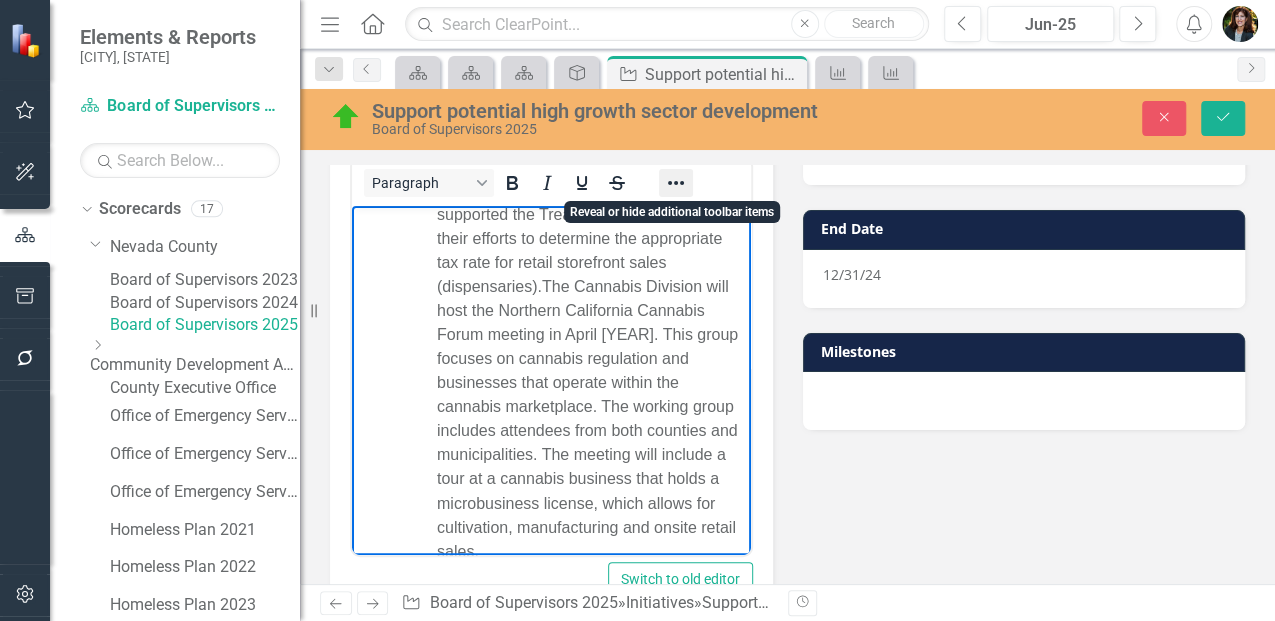 click 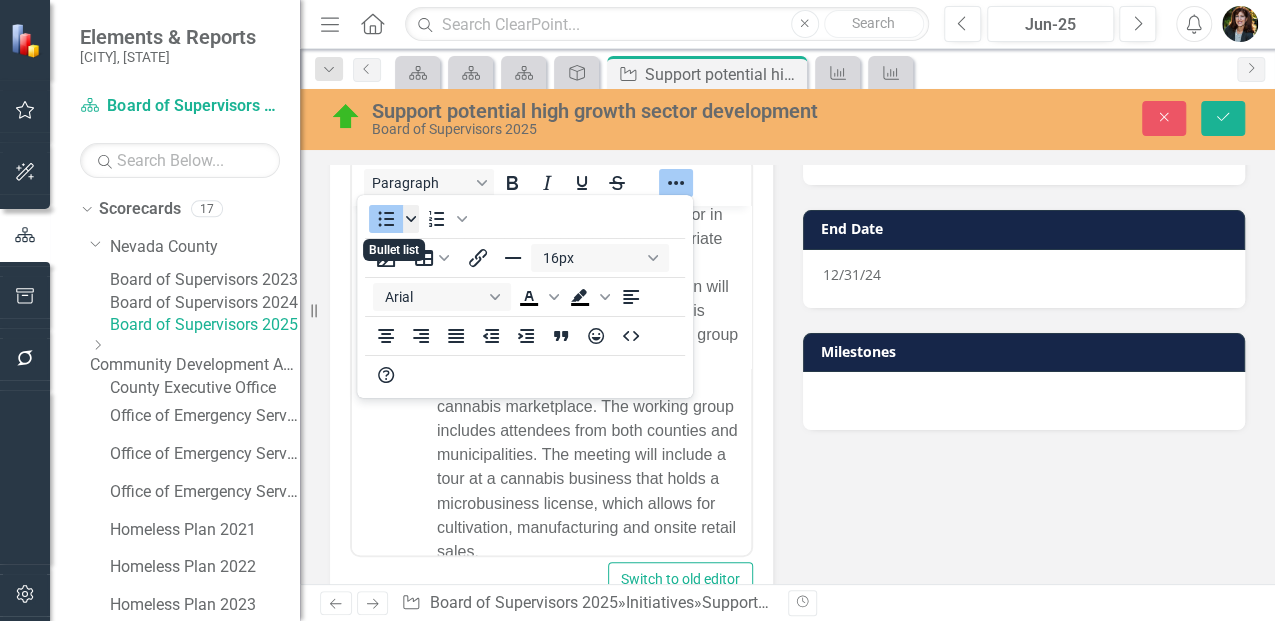 click 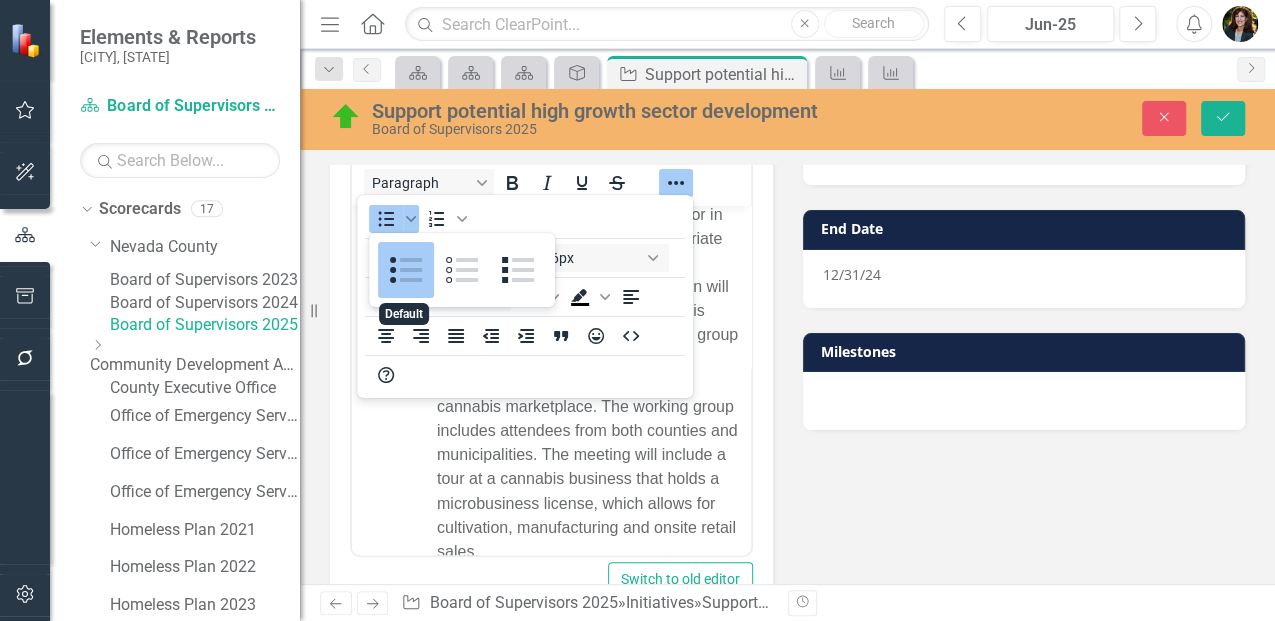 click at bounding box center (406, 270) 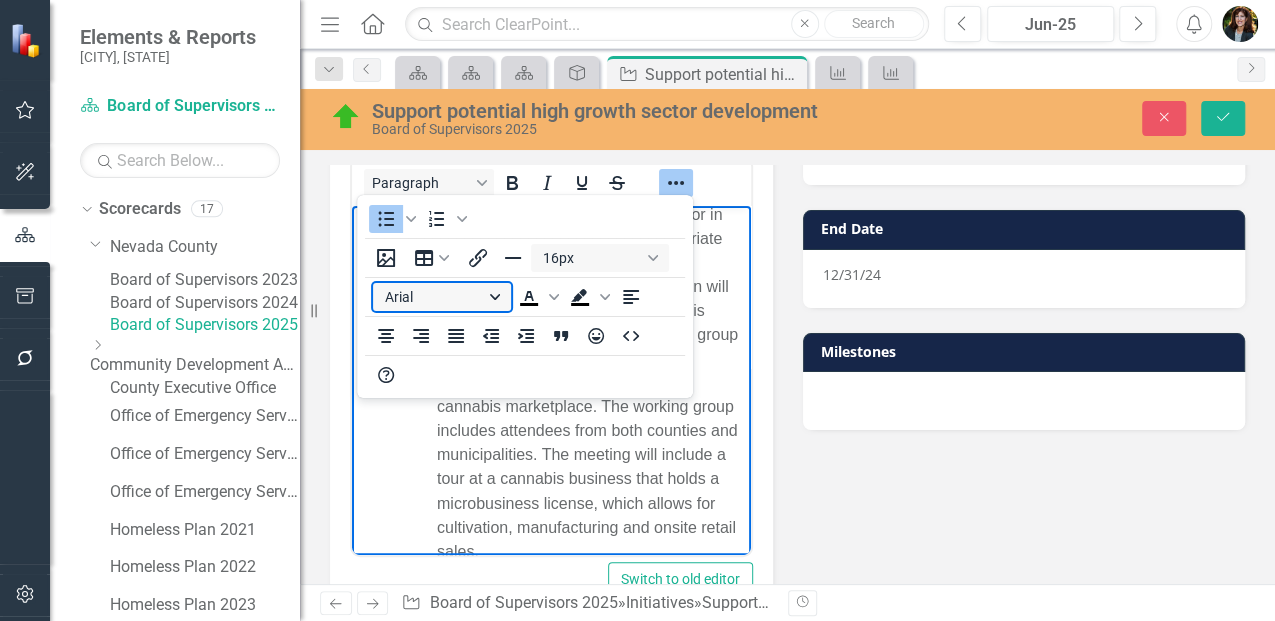 click on "Arial" at bounding box center (442, 297) 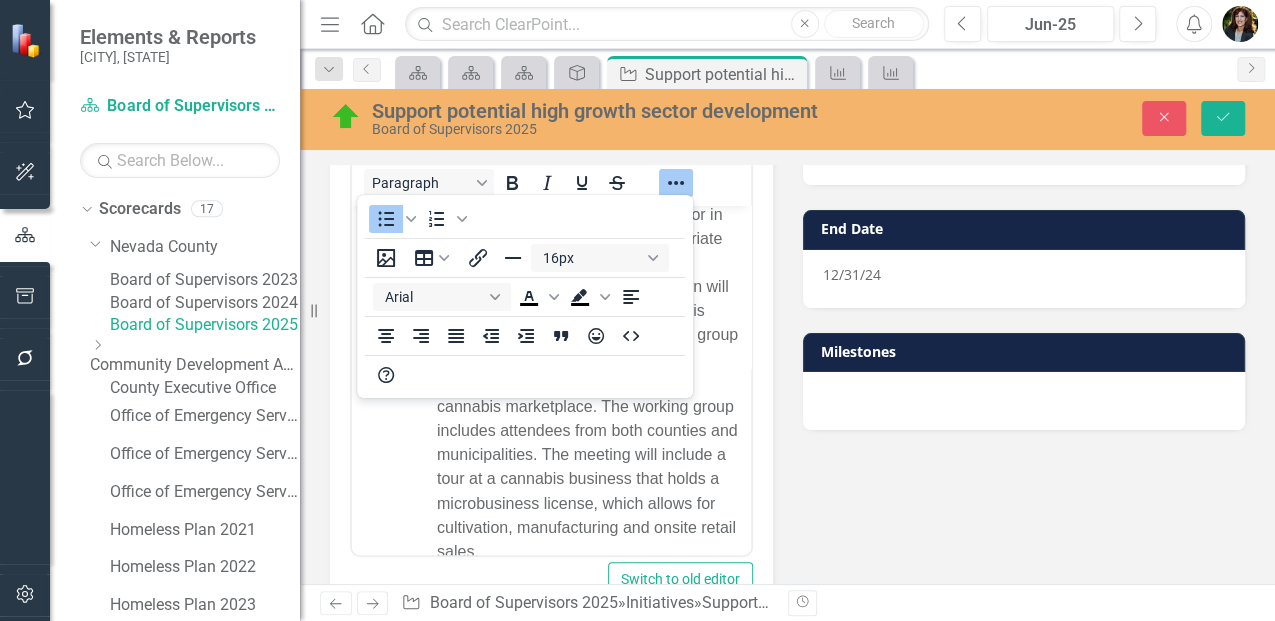click on "Progress Update Jun-[YEAR] Copy Forward  Copy Forward  ClearPoint AI  AI Assistant Paragraph Switch to old editor Next Steps Jun-[YEAR] Q3 & Q4 ( [MONTH]-[MONTH] [YEAR]) plans include:
Agriculture:
The Agriculture Department will participate at the Nevada County Fair focusing on educating the general public about the role the County Ag Department plays in protecting Agriculture, Environment, and consumers.
The Agriculture Department will participate at the Nevada County Farm Day which involves educating over 600 third graders about the role the County Ag Department plays in protecting Agriculture, Environment, and consumers.
The [YEAR] Nevada County Crop and Livestock Report will be completed by October.
As part of Sierra Harvest's USDA Beginning Farmer and Ranchers grant, the Economic Development Office will meet with farmers one-on-one after they graduate from their Farm Biz Course.
Tourism:
The ED Program Manager will review and update current procedures for film permitting.
1/1/[YEAR]" at bounding box center (787, 854) 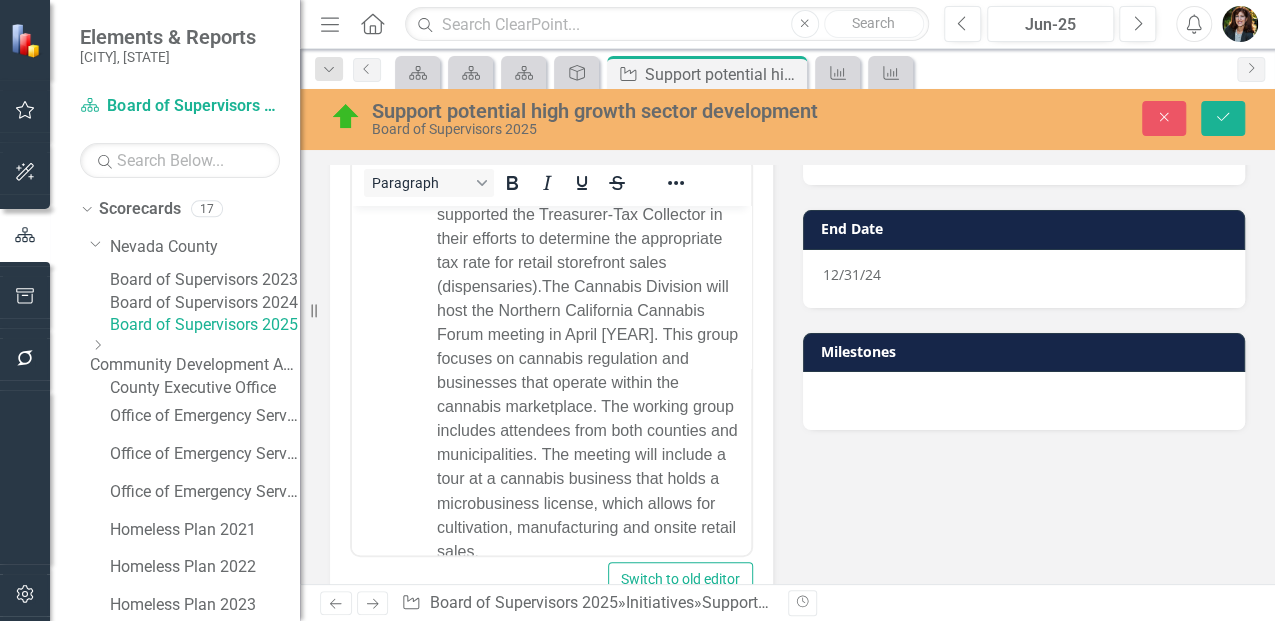 drag, startPoint x: 434, startPoint y: 330, endPoint x: 446, endPoint y: 330, distance: 12 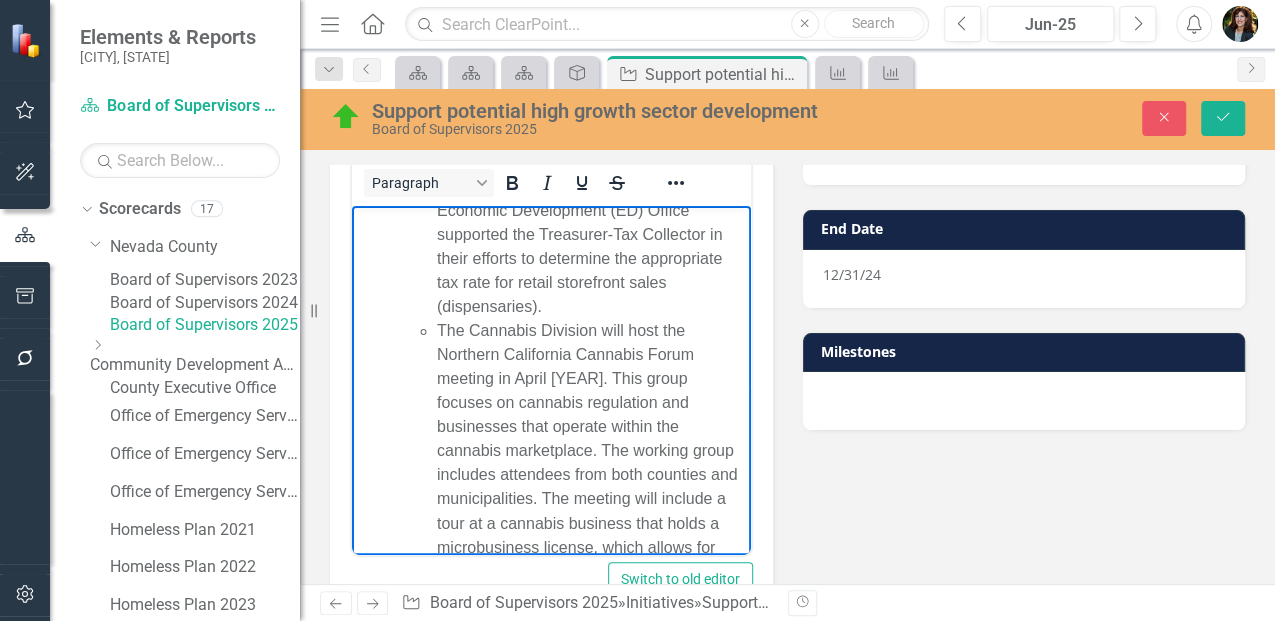 scroll, scrollTop: 1616, scrollLeft: 0, axis: vertical 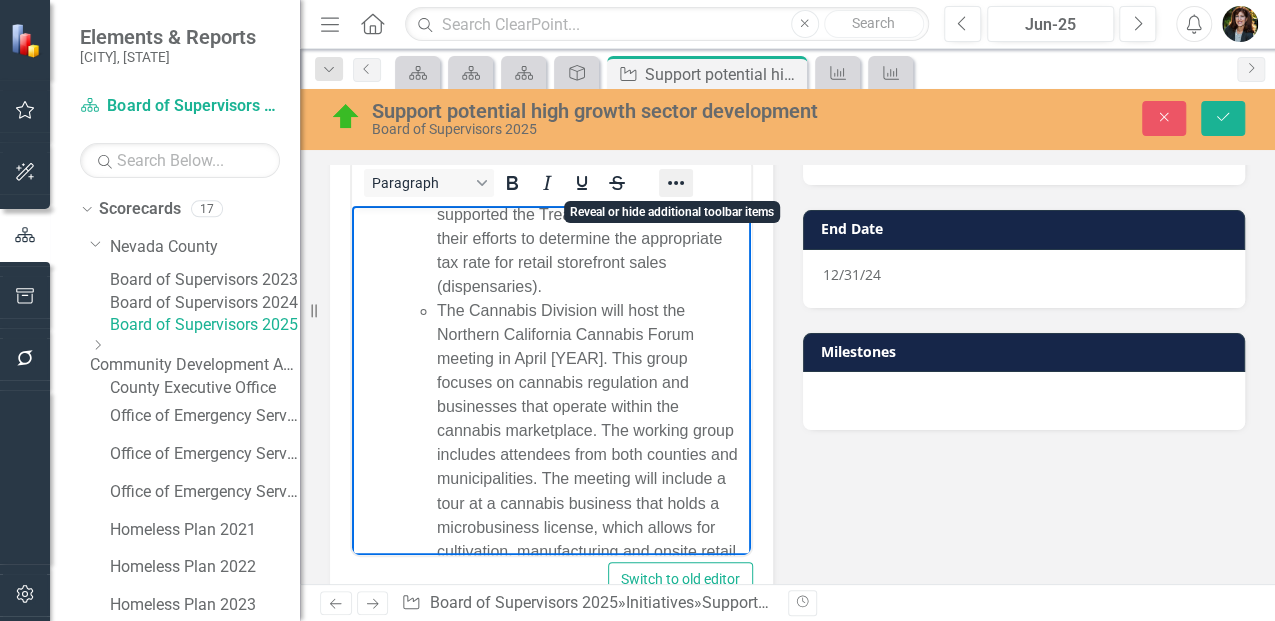 click 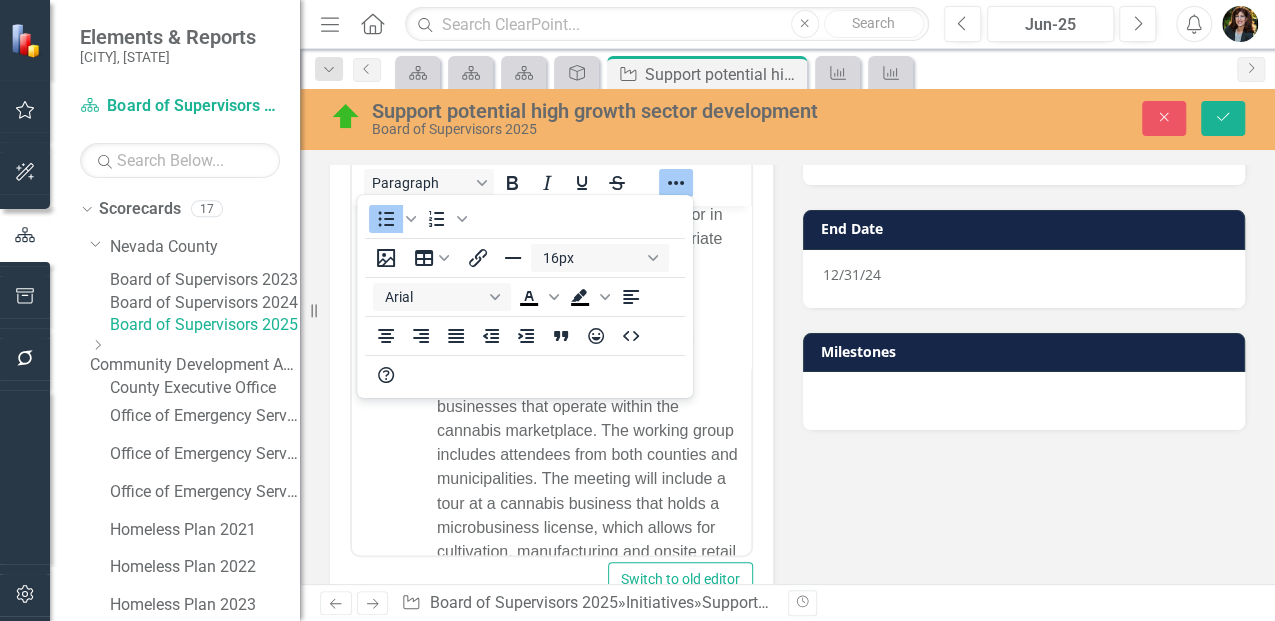 click 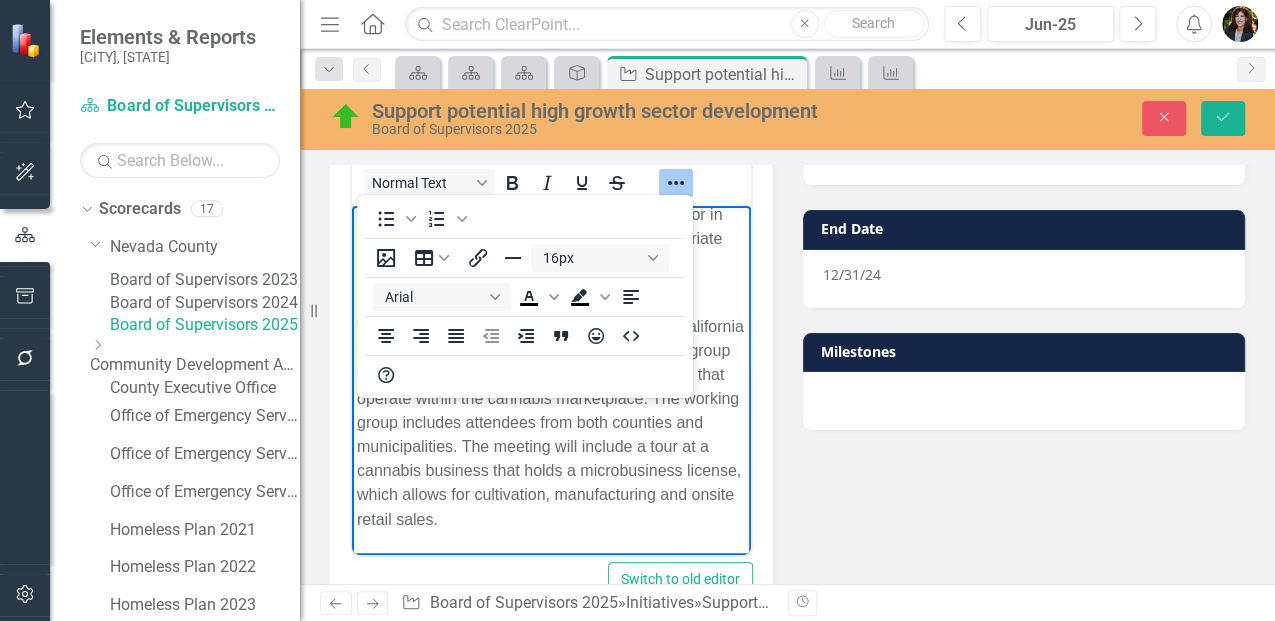 click 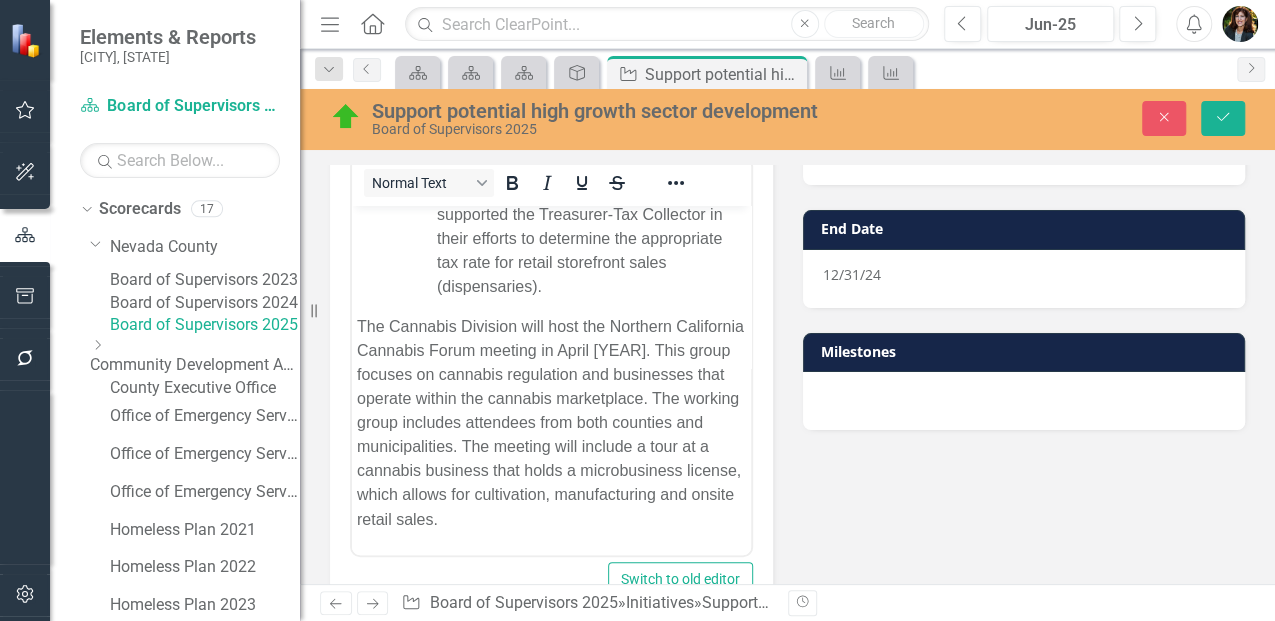 click on "The Cannabis Division will host the Northern California Cannabis Forum meeting in April [YEAR]. This group focuses on cannabis regulation and businesses that operate within the cannabis marketplace. The working group includes attendees from both counties and municipalities. The meeting will include a tour at a cannabis business that holds a microbusiness license, which allows for cultivation, manufacturing and onsite retail sales." at bounding box center (551, 422) 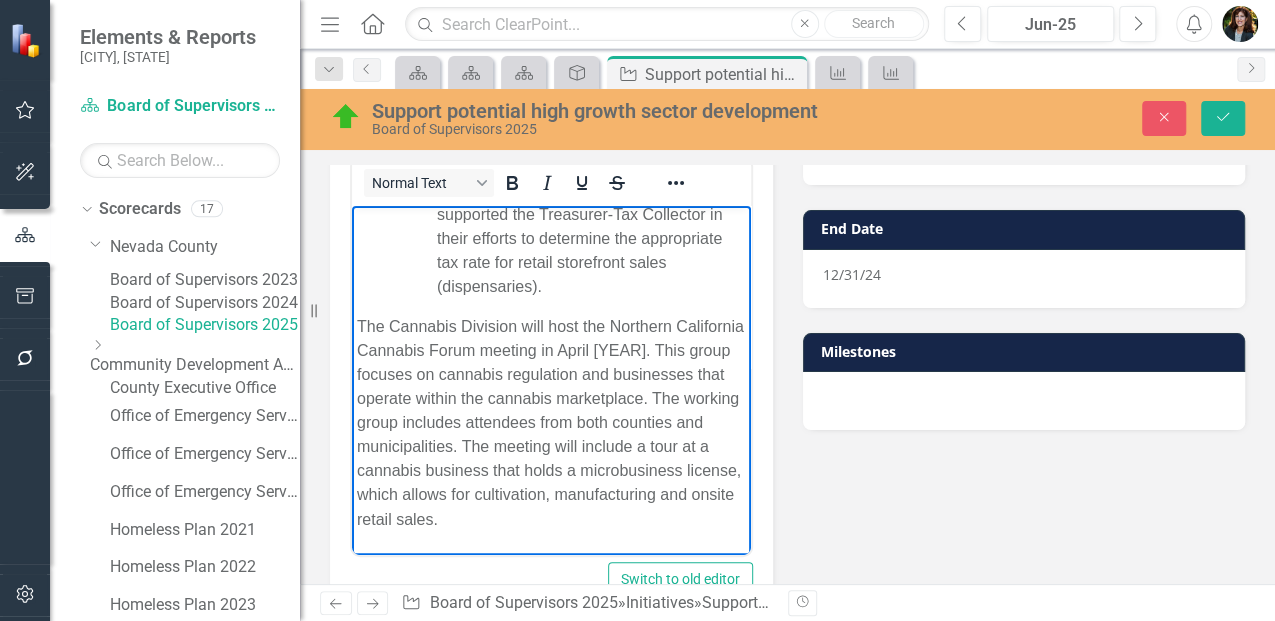 click at bounding box center [676, 182] 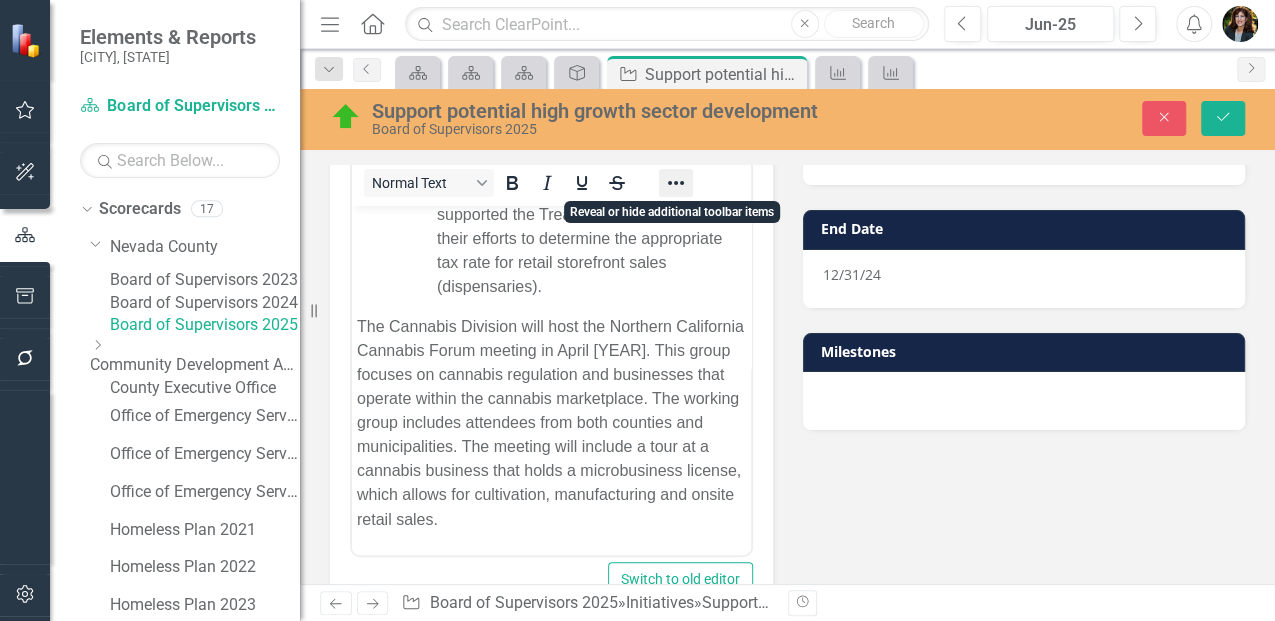 click 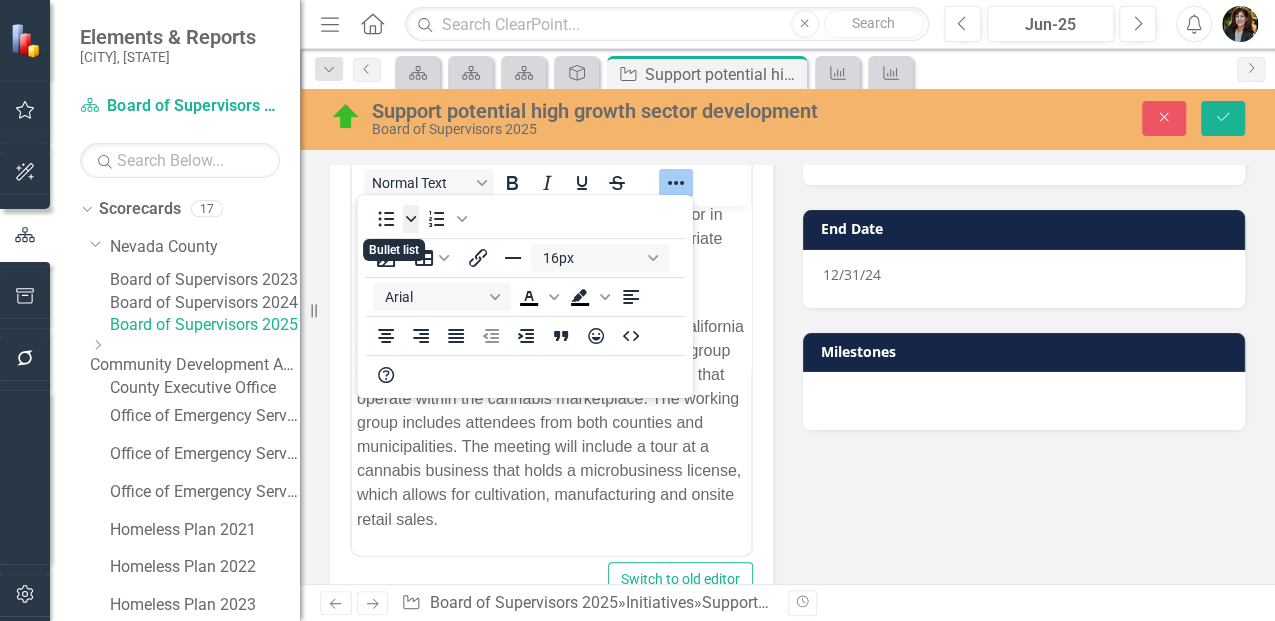 click 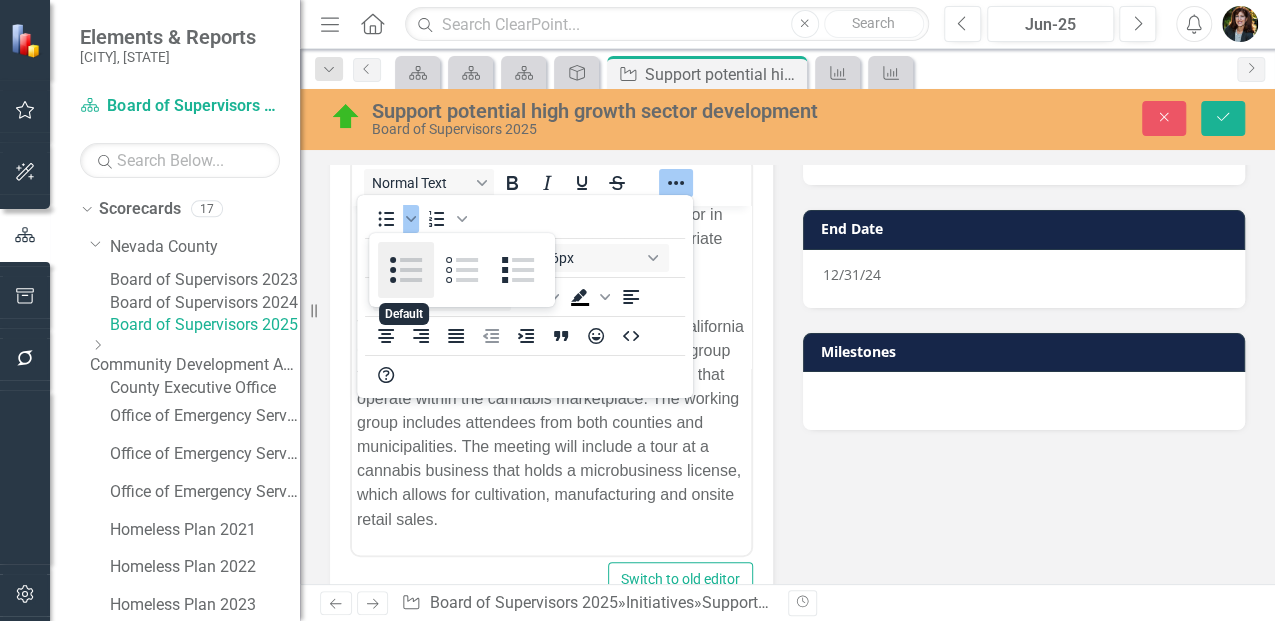 click at bounding box center (406, 270) 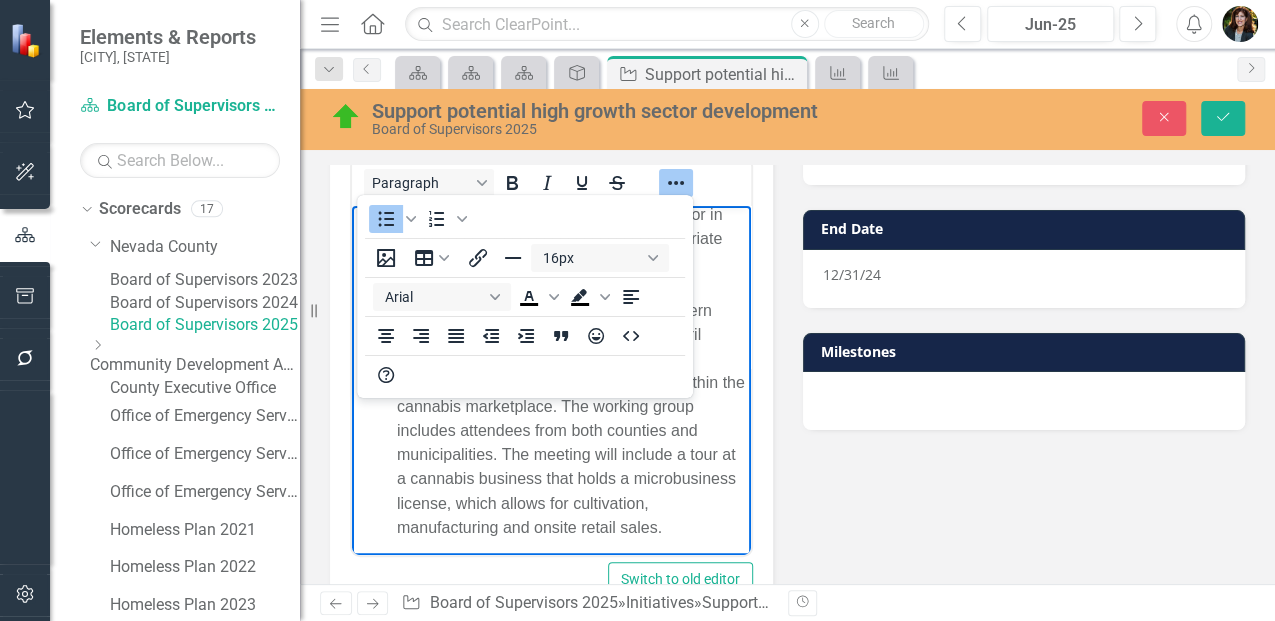 click 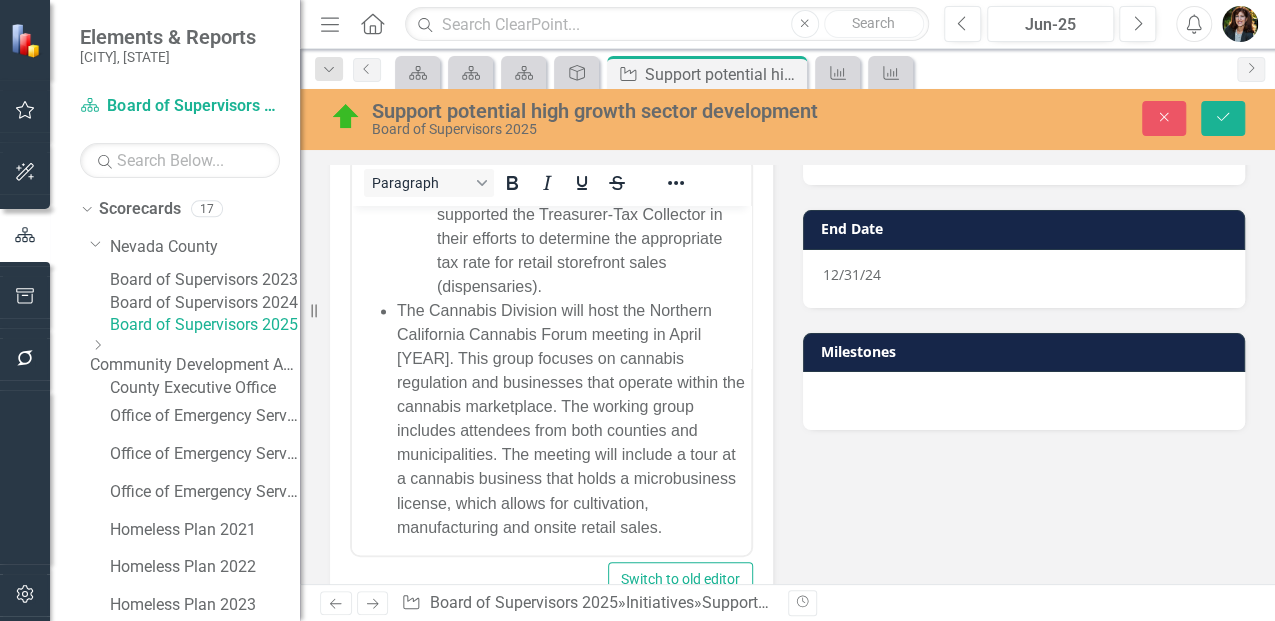 click on "The Cannabis Division will host the Northern California Cannabis Forum meeting in April [YEAR]. This group focuses on cannabis regulation and businesses that operate within the cannabis marketplace. The working group includes attendees from both counties and municipalities. The meeting will include a tour at a cannabis business that holds a microbusiness license, which allows for cultivation, manufacturing and onsite retail sales." at bounding box center (571, 418) 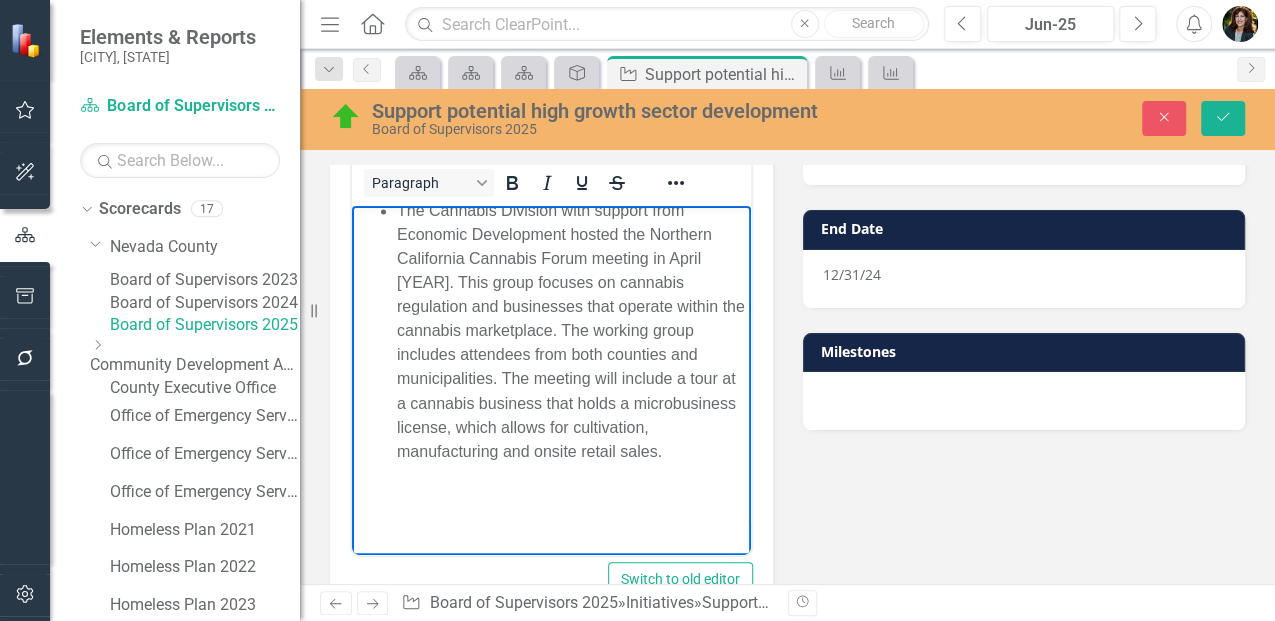 scroll, scrollTop: 1750, scrollLeft: 0, axis: vertical 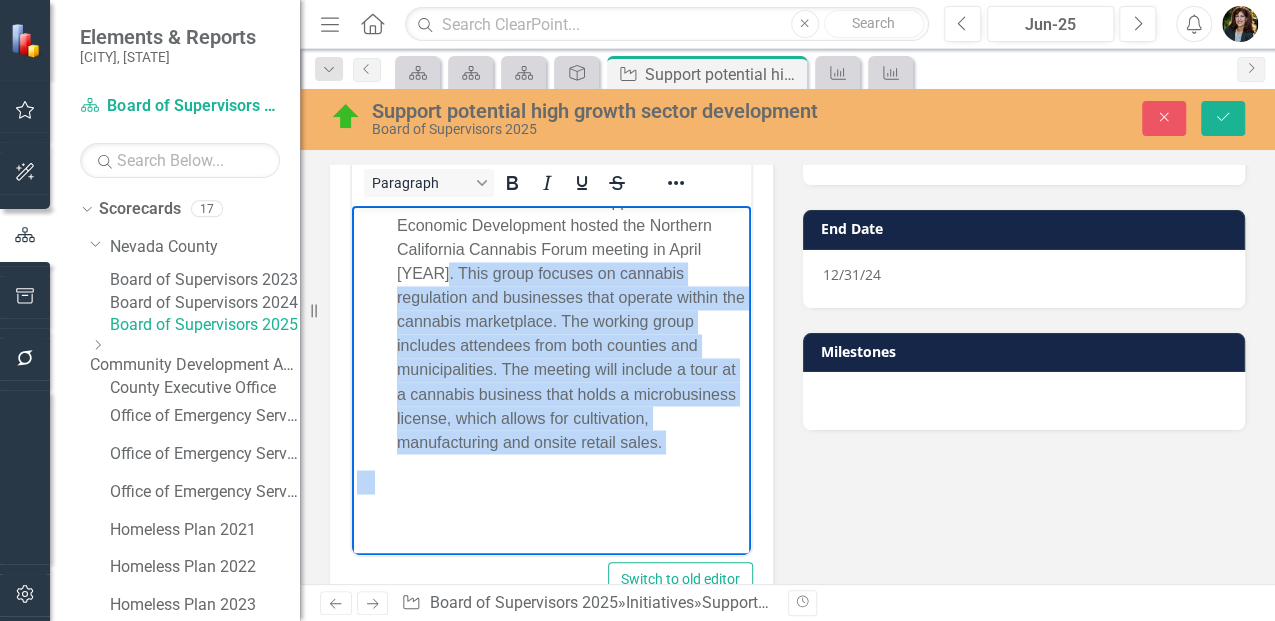drag, startPoint x: 501, startPoint y: 510, endPoint x: 438, endPoint y: 278, distance: 240.40175 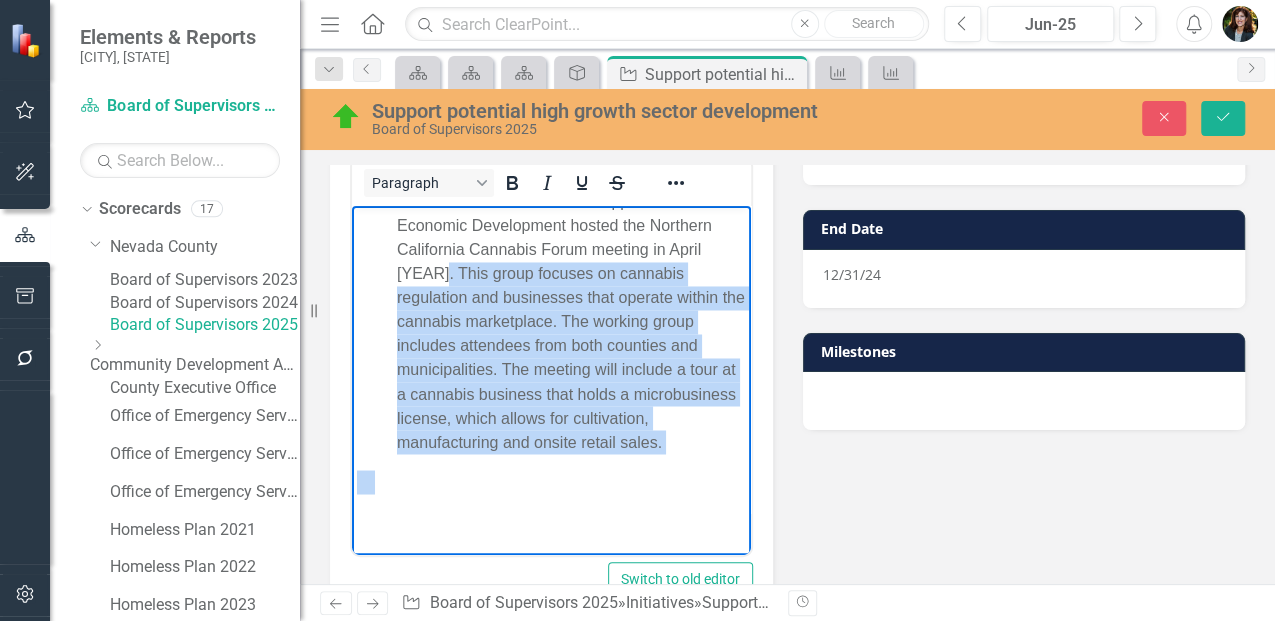 click on "Q1 & Q2 (January - June [YEAR]) highlights include: Agriculture In May, along with other Ag organizations, the Ag Department hosted the [COUNTY] County Ag Tour. Nearly 80 members of the public and county staff attended this all-day tour to learn about agriculture. The Ag Department, Planning Department and Economic Development continued to serve on the Sustainable Agriculture Land Conservation grant committee focusing on the further development of an Agricultural Working Landscape Conservation Plan. In early May, the county departments as well as the [COUNTY] County Resource Conservation District, [COUNTY] County Farm Bureau, Sierra Harvest, and Bear Yuba Land Trust) hosted two workshops. The SALC working group also partnered with GoldFolk Magazine to develop a story on local agriculture. The article is scheduled for publication later this fall. The Ag Commissioner continued to collaborate with the [COUNTY] County Food Policy Council. Tourism Cannabis" at bounding box center (551, -483) 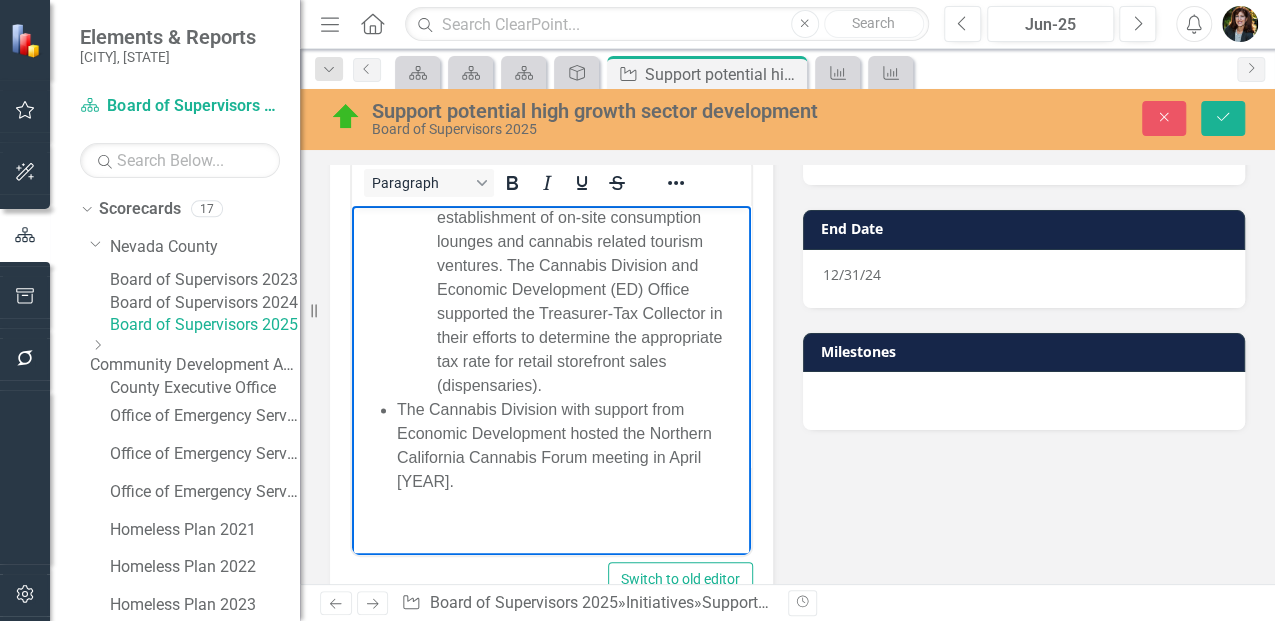 scroll, scrollTop: 1540, scrollLeft: 0, axis: vertical 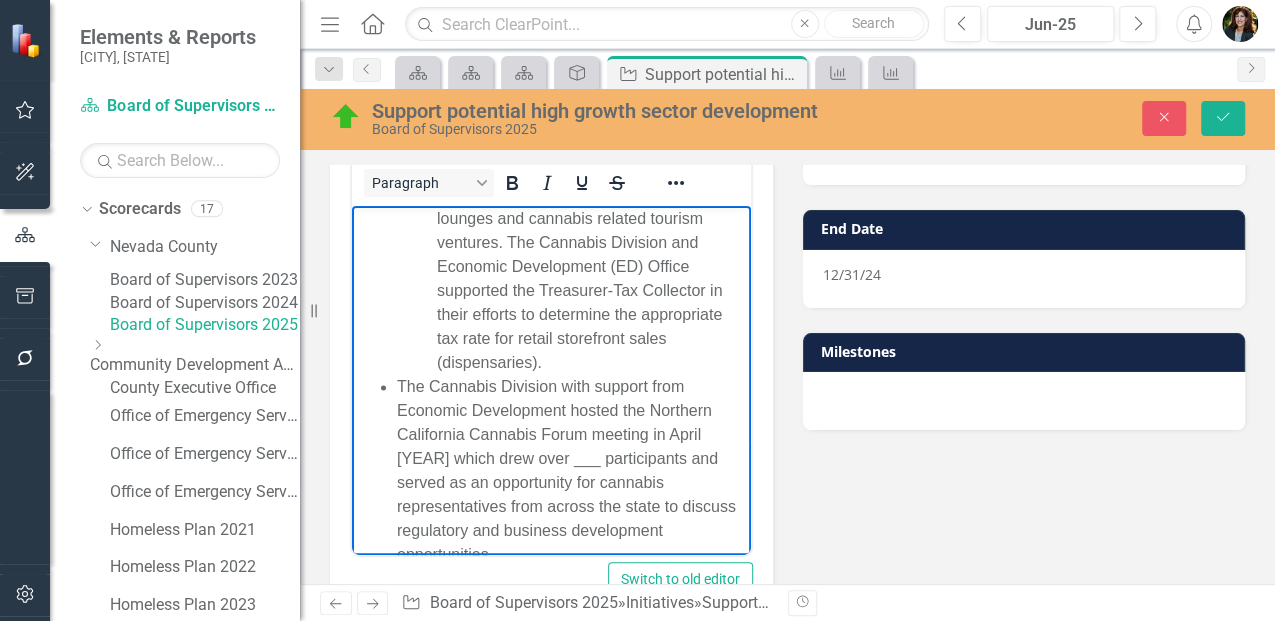 click on "The Cannabis Division with support from Economic Development hosted the Northern California Cannabis Forum meeting in April [YEAR] which drew over ___ participants and served as an opportunity for cannabis representatives from across the state to discuss regulatory and business development opportunities." at bounding box center (571, 470) 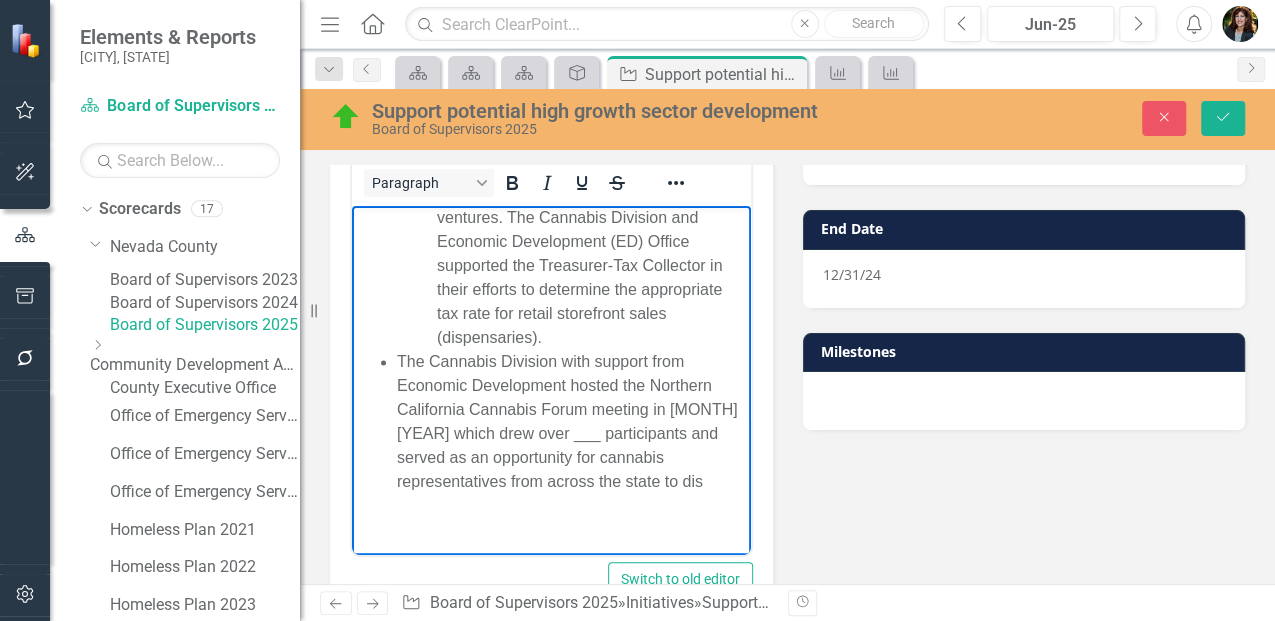 scroll, scrollTop: 1588, scrollLeft: 0, axis: vertical 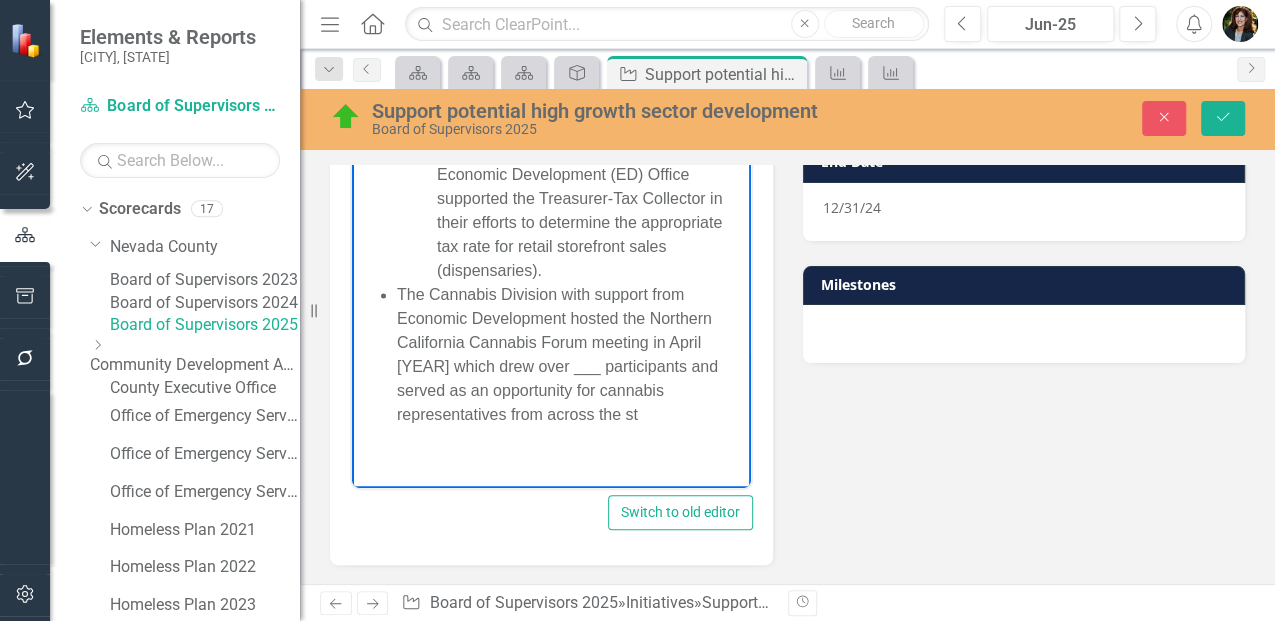 drag, startPoint x: 560, startPoint y: 366, endPoint x: 1232, endPoint y: 574, distance: 703.45435 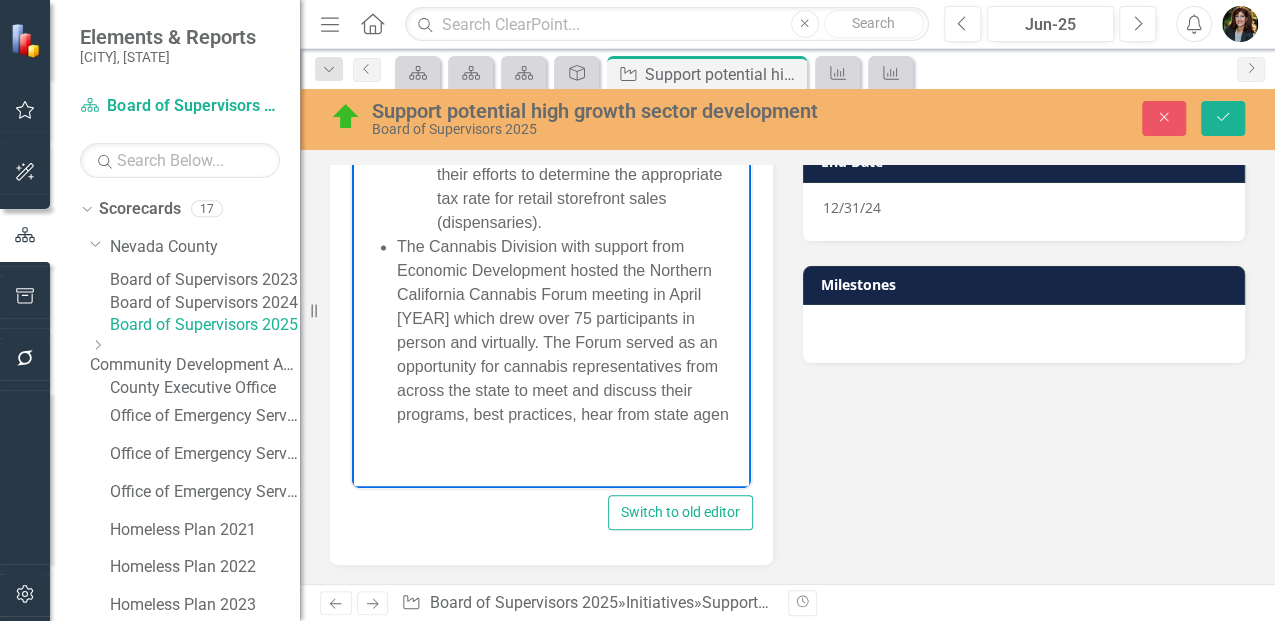 scroll, scrollTop: 1660, scrollLeft: 0, axis: vertical 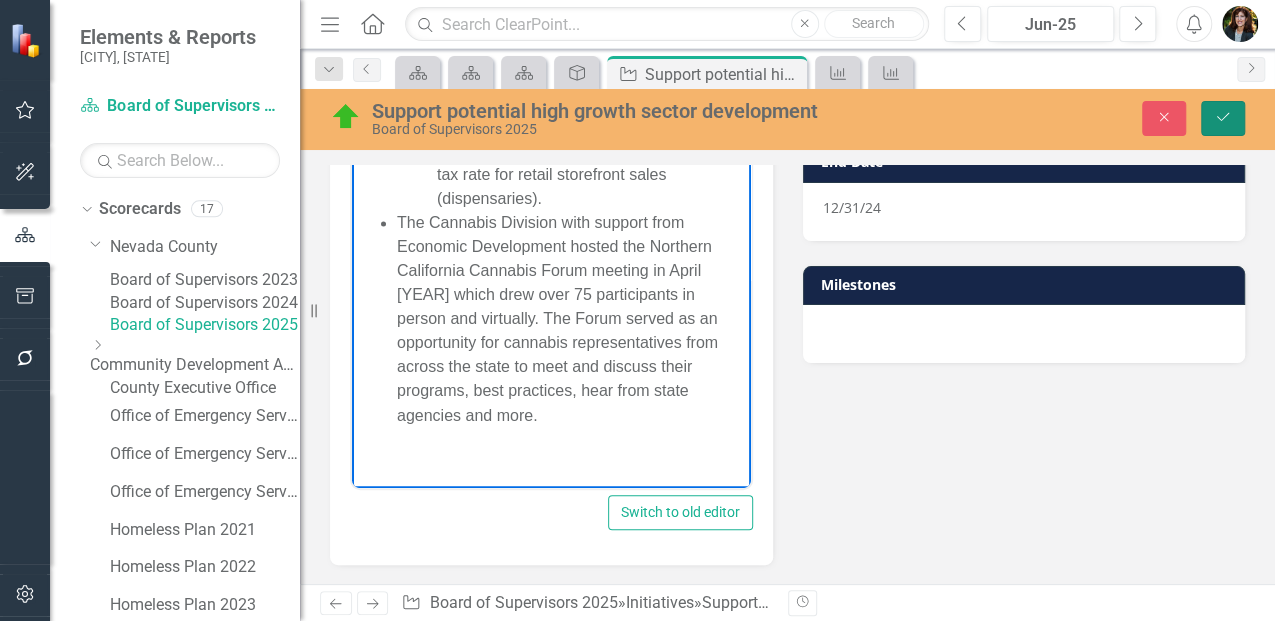 click on "Save" 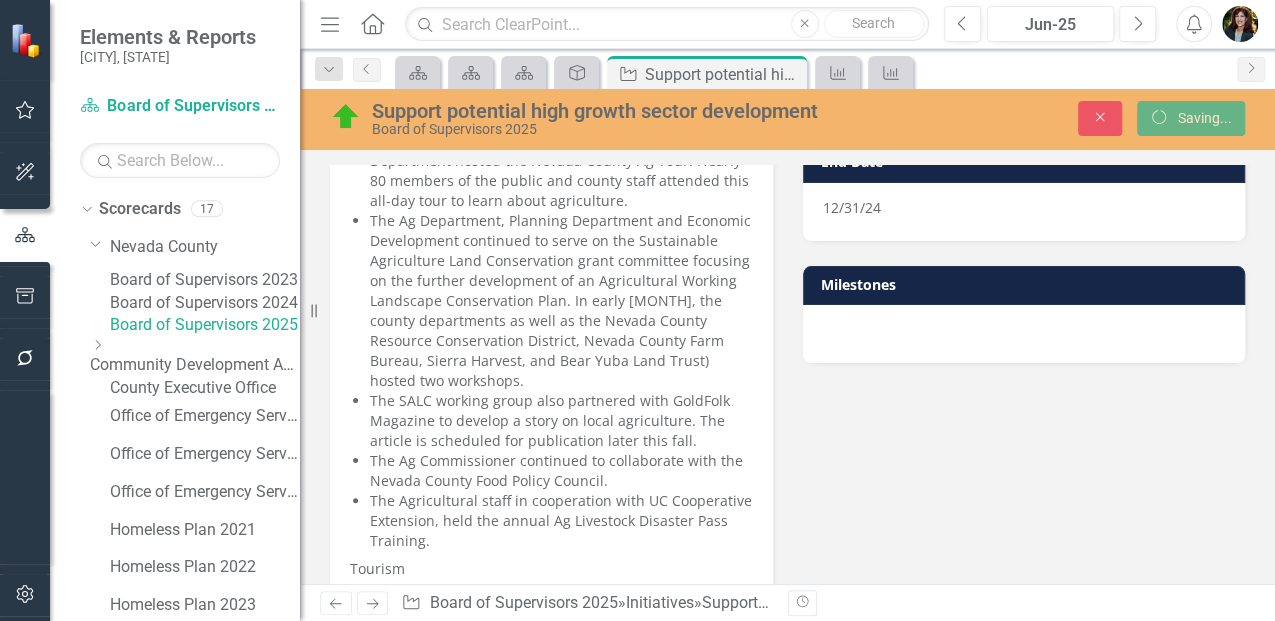 scroll, scrollTop: 262, scrollLeft: 0, axis: vertical 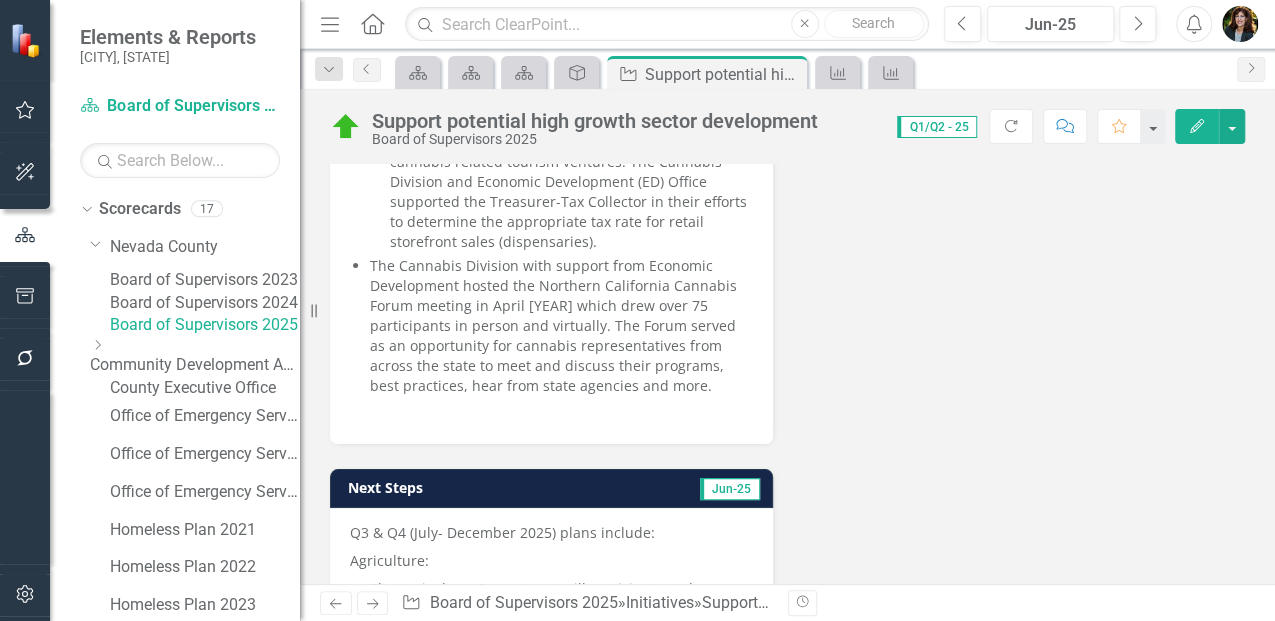 click on "The Cannabis Division with support from Economic Development hosted the Northern California Cannabis Forum meeting in April [YEAR] which drew over 75 participants in person and virtually. The Forum served as an opportunity for cannabis representatives from across the state to meet and discuss their programs, best practices, hear from state agencies and more." at bounding box center (561, 326) 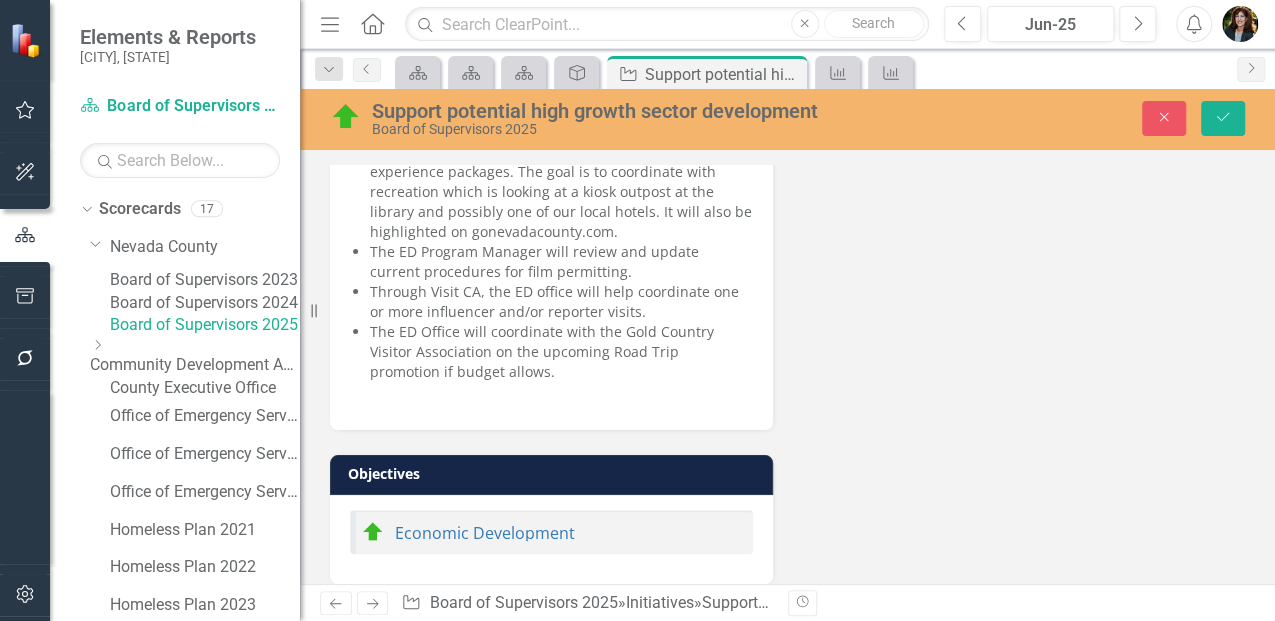 scroll, scrollTop: 1276, scrollLeft: 0, axis: vertical 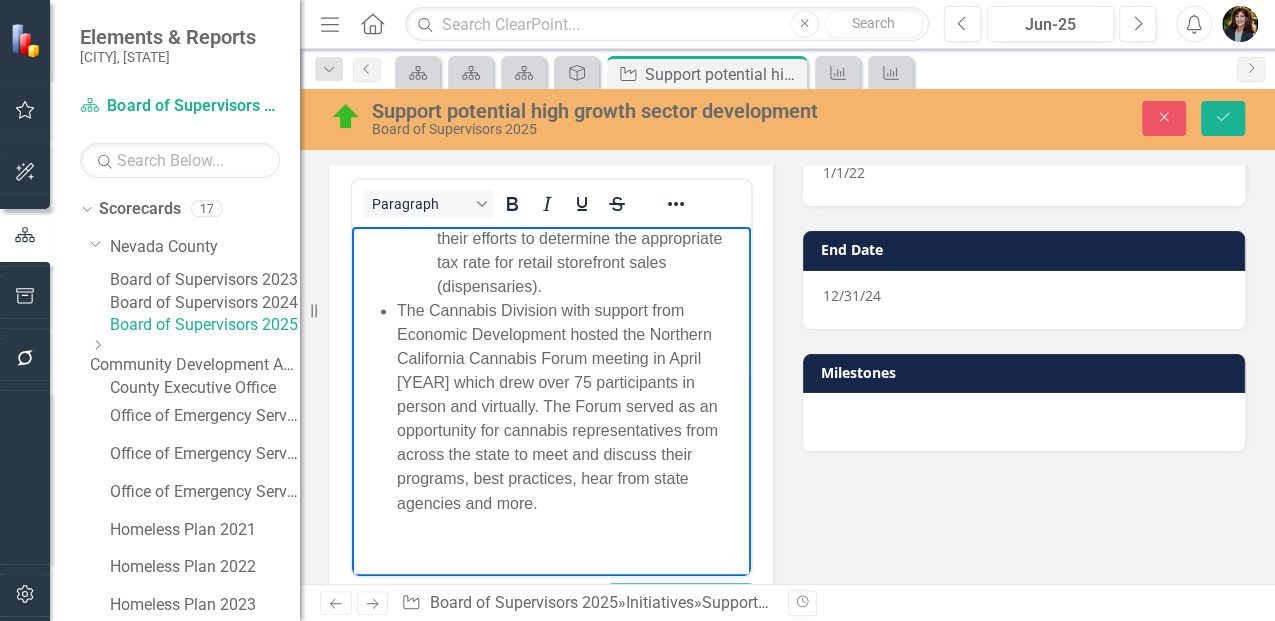 click on "The Cannabis Division with support from Economic Development hosted the Northern California Cannabis Forum meeting in April [YEAR] which drew over 75 participants in person and virtually. The Forum served as an opportunity for cannabis representatives from across the state to meet and discuss their programs, best practices, hear from state agencies and more." at bounding box center [571, 406] 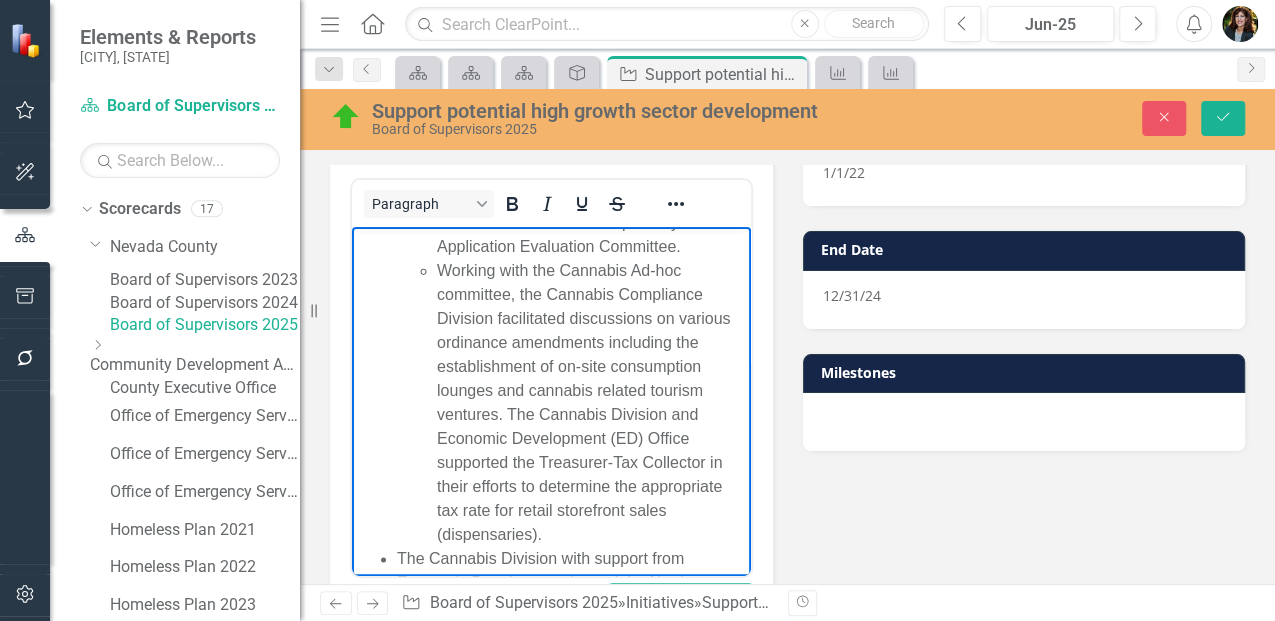 scroll, scrollTop: 1394, scrollLeft: 0, axis: vertical 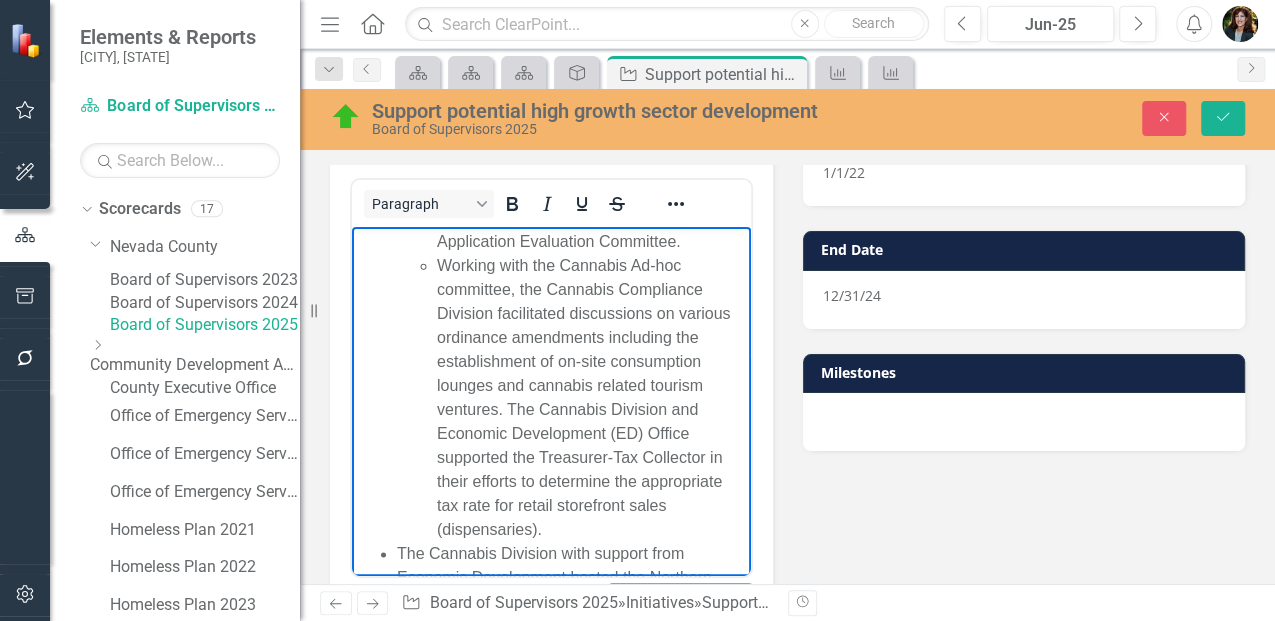 click on "Working with the Cannabis Ad-hoc committee, the Cannabis Compliance Division facilitated discussions on various ordinance amendments including the establishment of on-site consumption lounges and cannabis related tourism ventures. The Cannabis Division and Economic Development (ED) Office supported the Treasurer-Tax Collector in their efforts to determine the appropriate tax rate for retail storefront sales (dispensaries)." at bounding box center [591, 397] 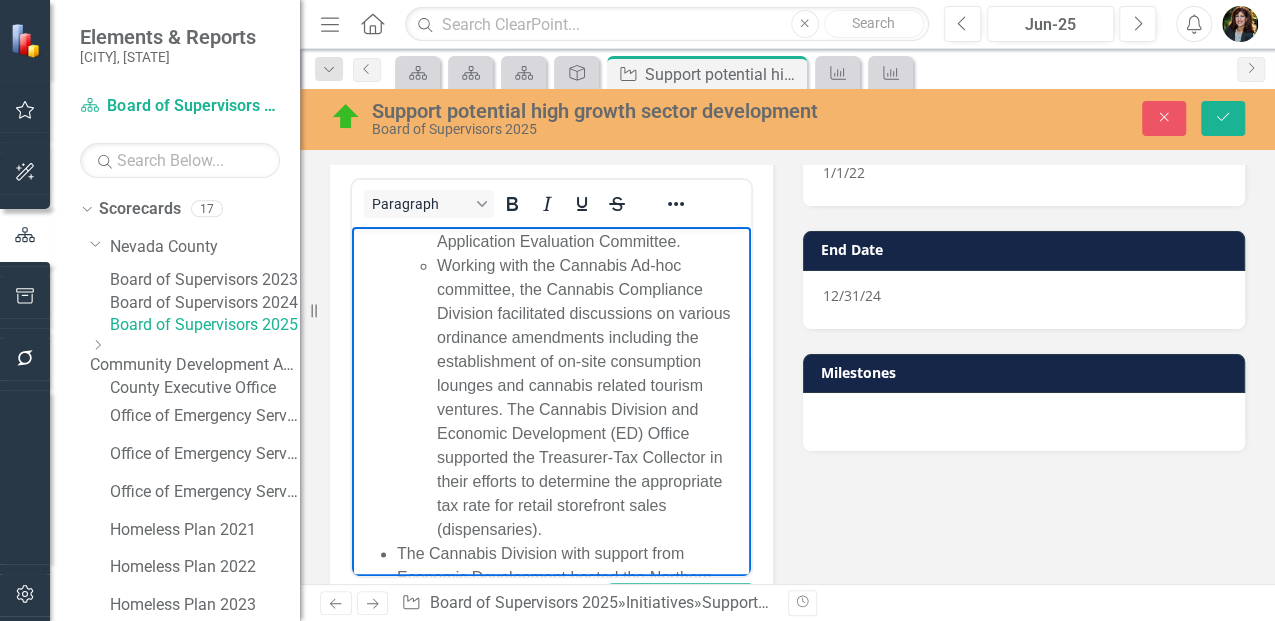 type 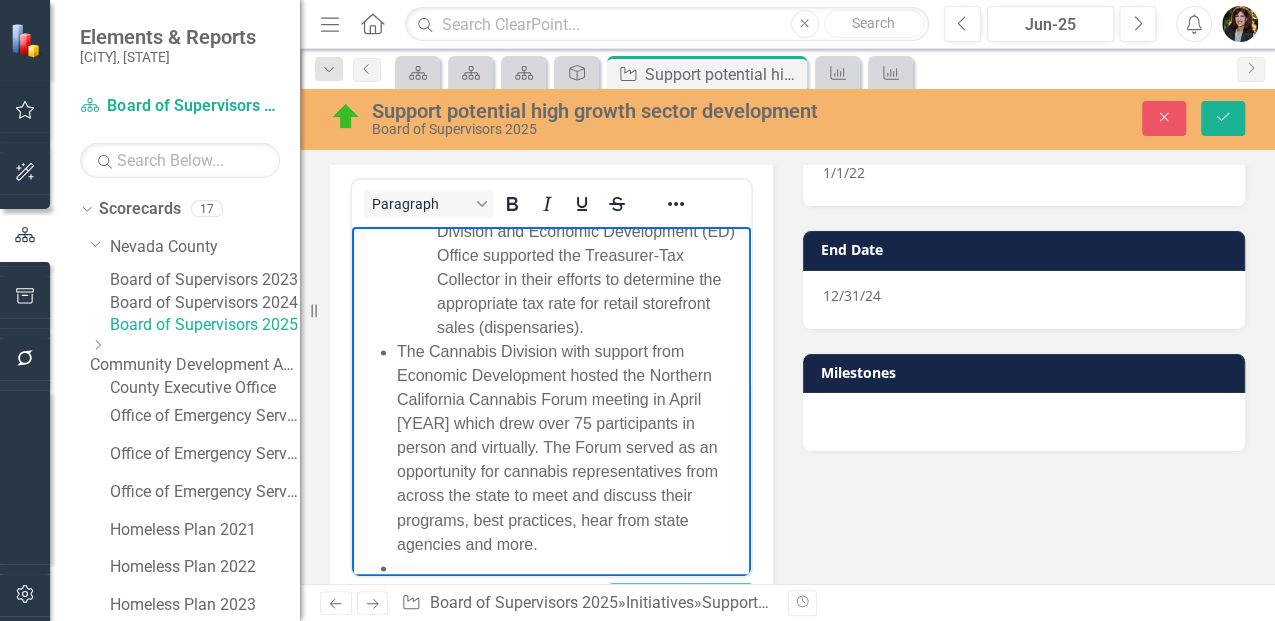 scroll, scrollTop: 1660, scrollLeft: 0, axis: vertical 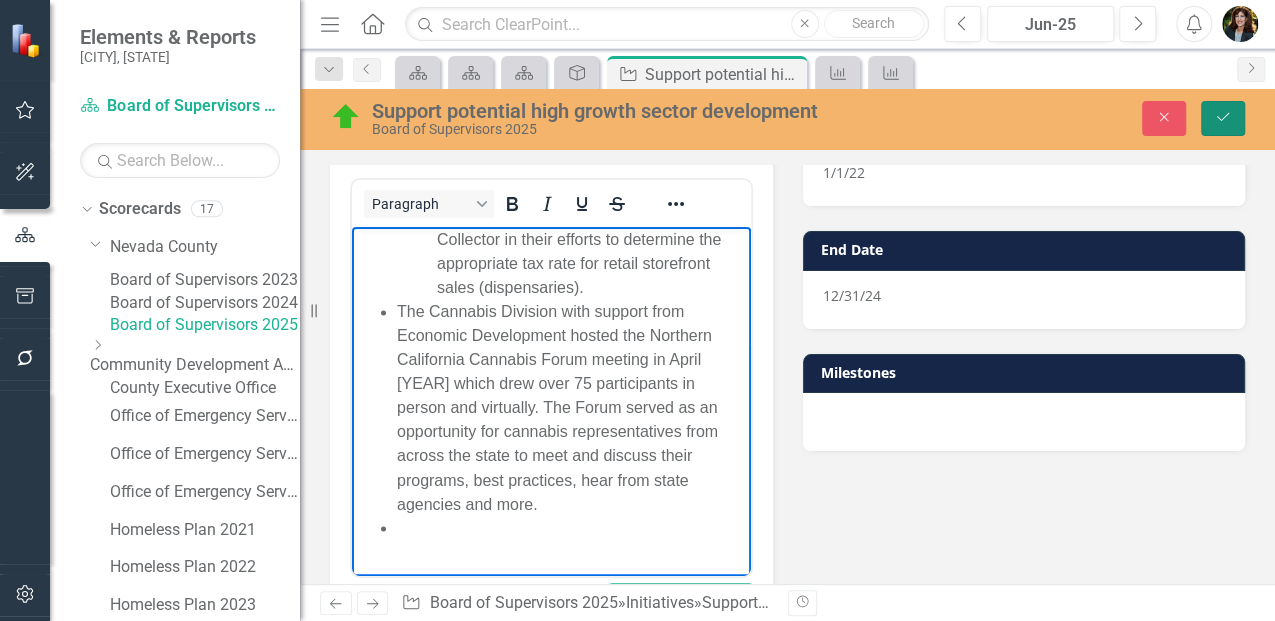 click on "Save" at bounding box center (1223, 118) 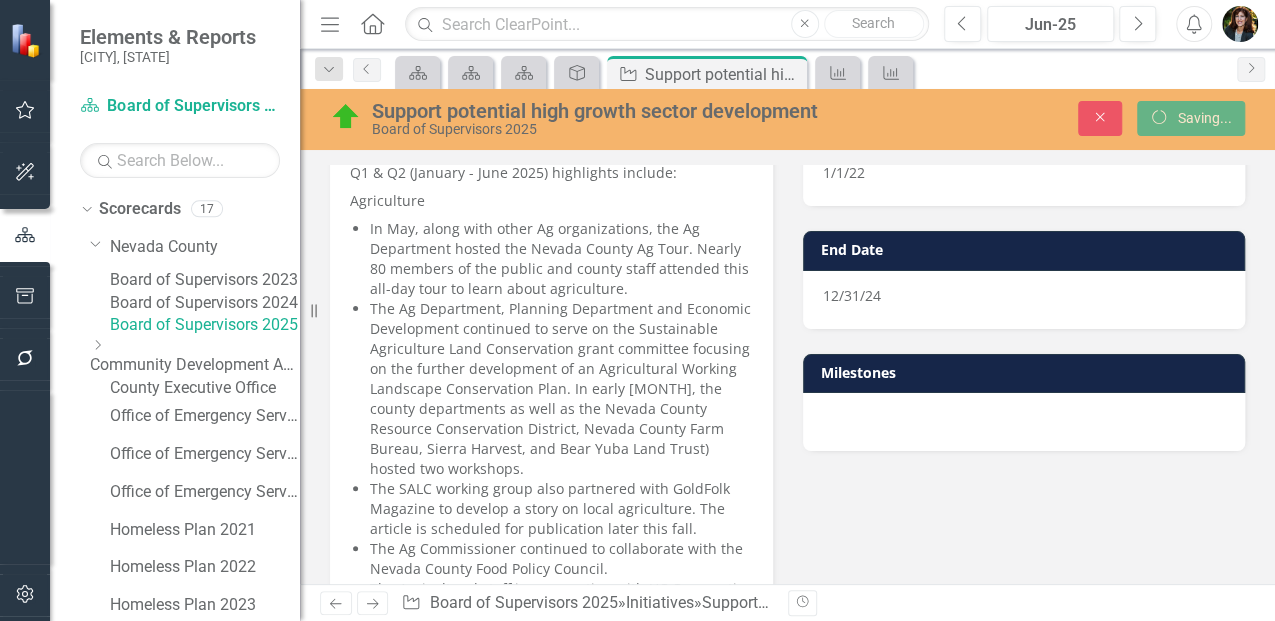 scroll, scrollTop: 174, scrollLeft: 0, axis: vertical 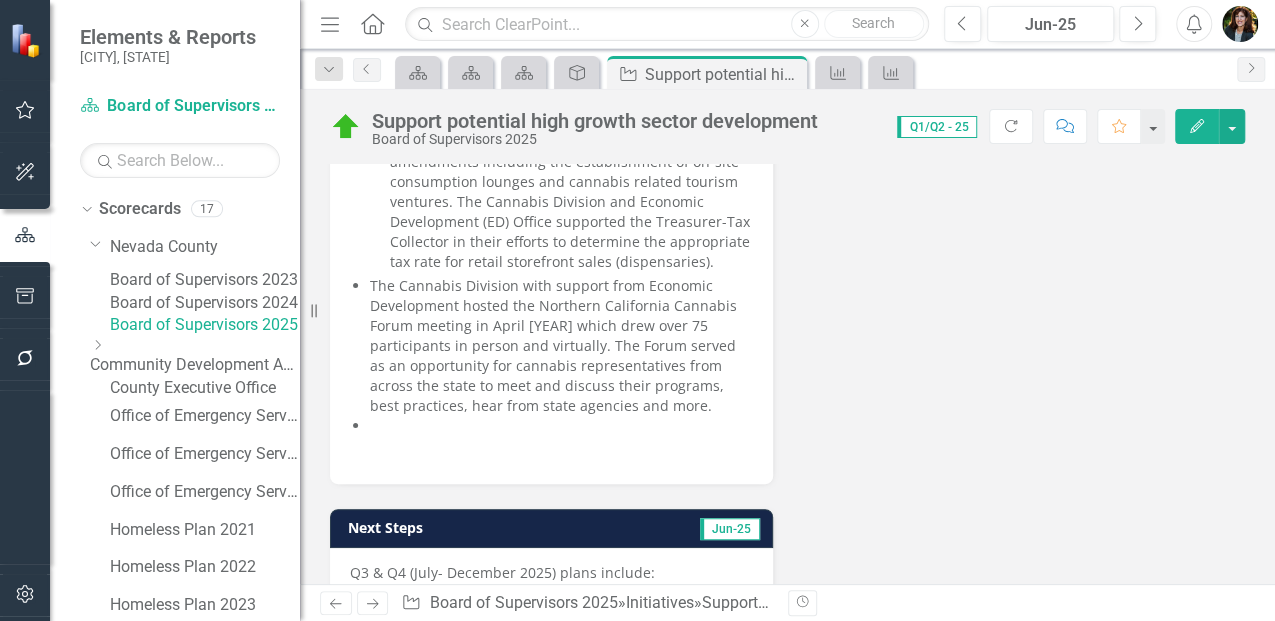 click at bounding box center (561, 426) 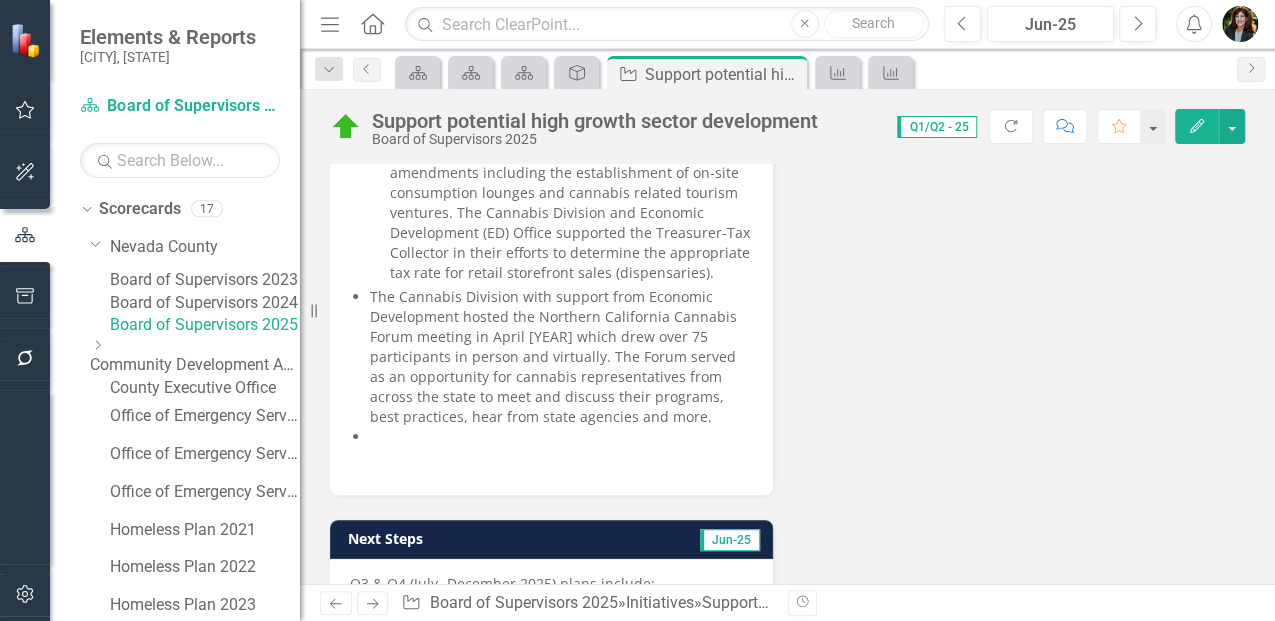 scroll, scrollTop: 1266, scrollLeft: 0, axis: vertical 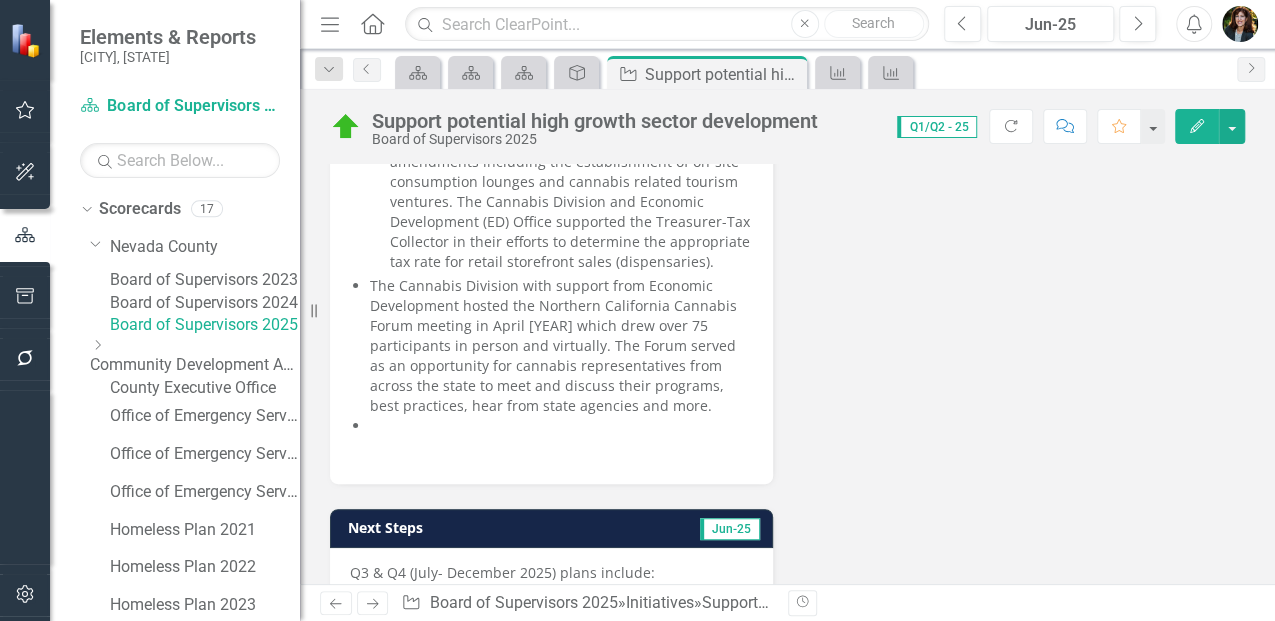 click on "[QUARTER] & [QUARTER] ([MONTH] - [MONTH] [YEAR]) highlights include:
Agriculture
In [MONTH], along with other Ag organizations, the Ag Department hosted the Nevada County Ag Tour. Nearly 80 members of the public and county staff attended this all-day tour to learn about agriculture.
The Ag Department, Planning Department and Economic Development continued to serve on the Sustainable Agriculture Land Conservation grant committee focusing on the further development of an Agricultural Working Landscape Conservation Plan. In early [MONTH], the county departments as well as the Nevada County Resource Conservation District, Nevada County Farm Bureau, Sierra Harvest, and Bear Yuba Land Trust) hosted two workshops.
The SALC working group also partnered with GoldFolk   Magazine to develop a story on local agriculture. The article is scheduled for publication later this fall.
The Ag Commissioner continued to collaborate with the Nevada County Food Policy Council.
Tourism
Cannabis" at bounding box center [551, -228] 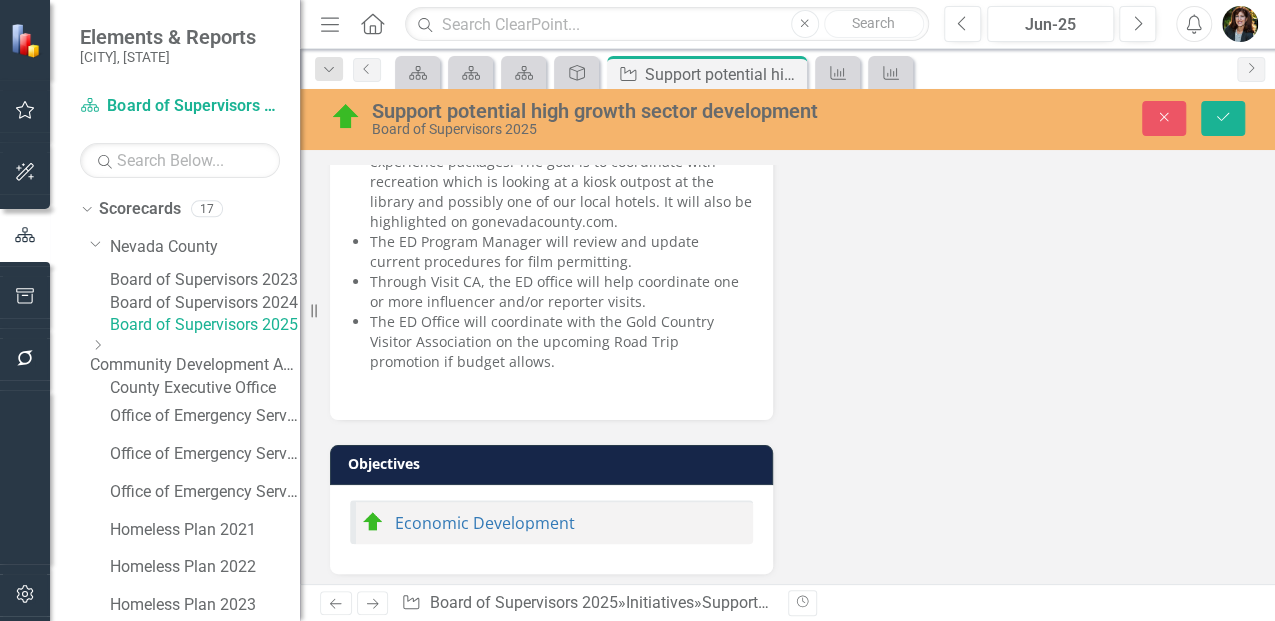 scroll, scrollTop: 0, scrollLeft: 0, axis: both 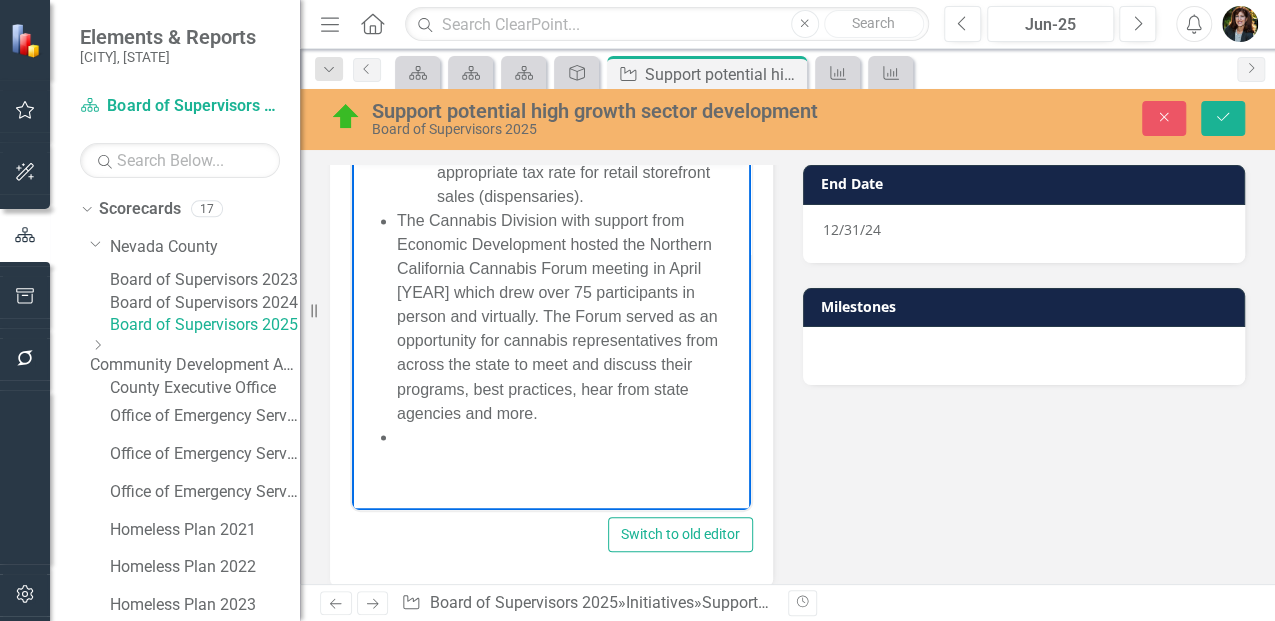 click at bounding box center (571, 436) 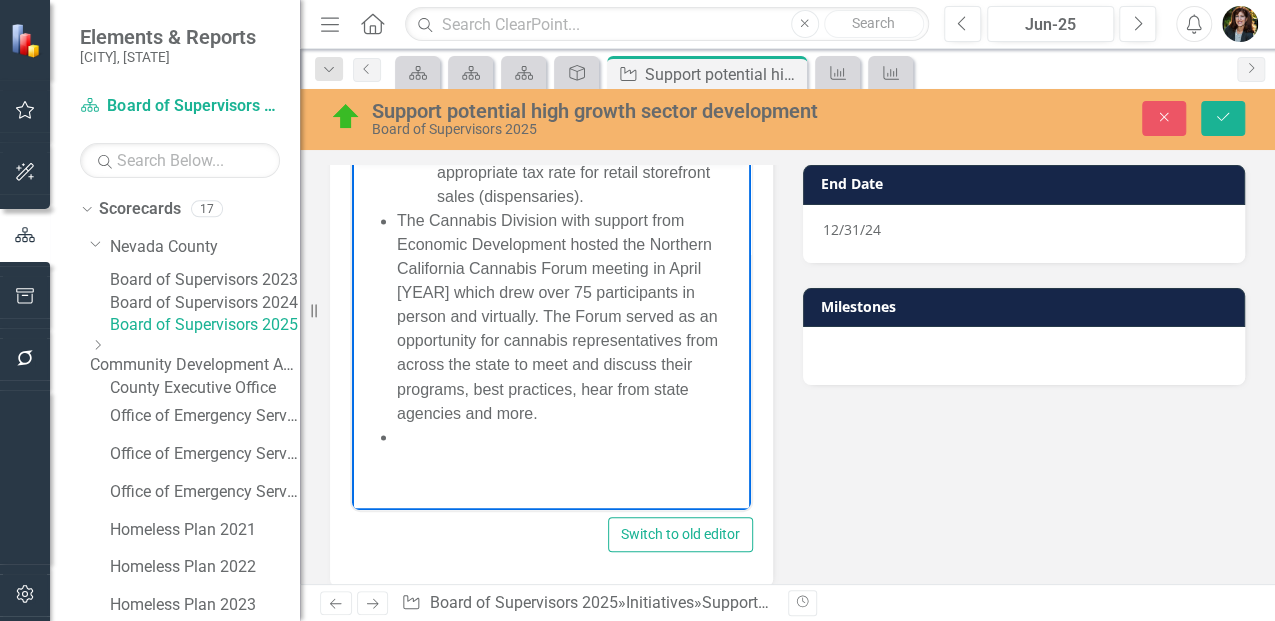 scroll, scrollTop: 1708, scrollLeft: 0, axis: vertical 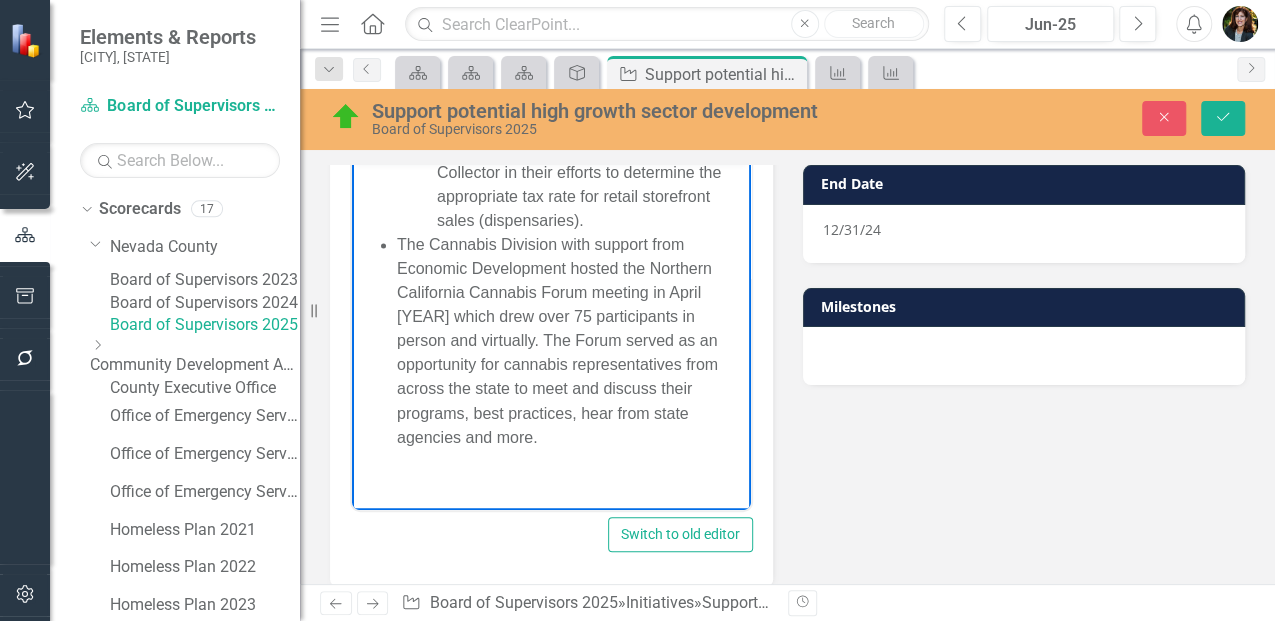 type 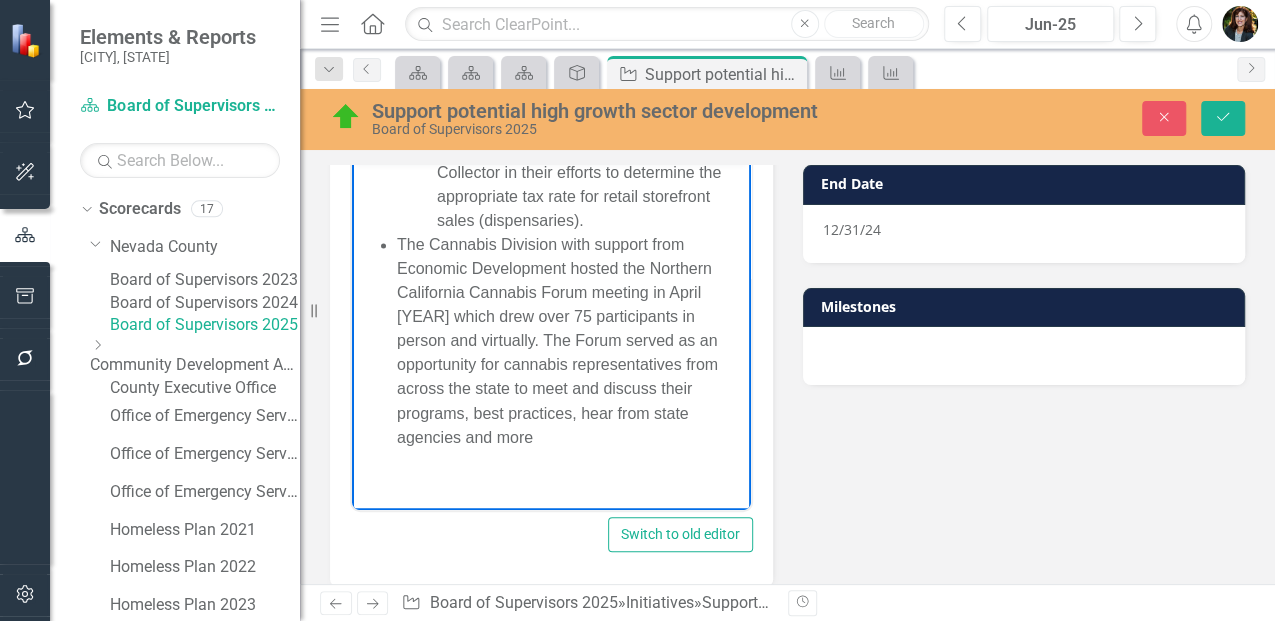 click on "Working with the Cannabis Ad-hoc committee, the Cannabis Compliance Division prepared and ratified Evaluation Committee By-Laws. In addition, they facilitated discussions on various ordinance amendments including the establishment of on-site consumption lounges and cannabis related tourism ventures. The Cannabis Division and Economic Development (ED) Office supported the Treasurer-Tax Collector in their efforts to determine the appropriate tax rate for retail storefront sales (dispensaries)." at bounding box center [591, 76] 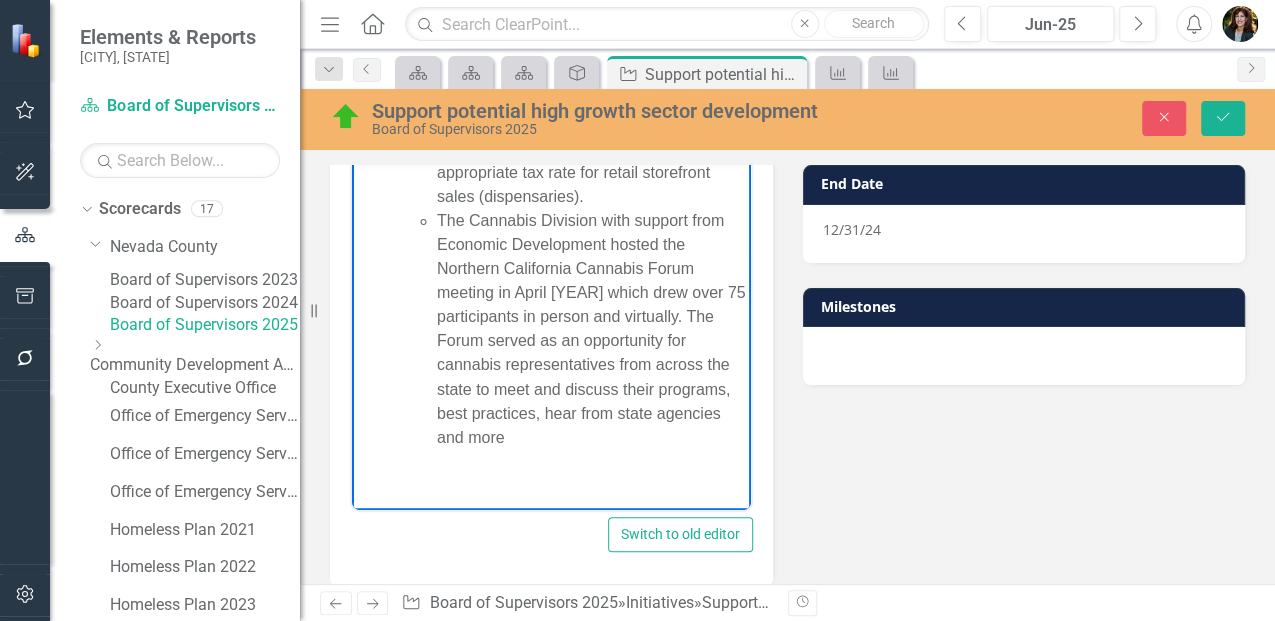 scroll, scrollTop: 1732, scrollLeft: 0, axis: vertical 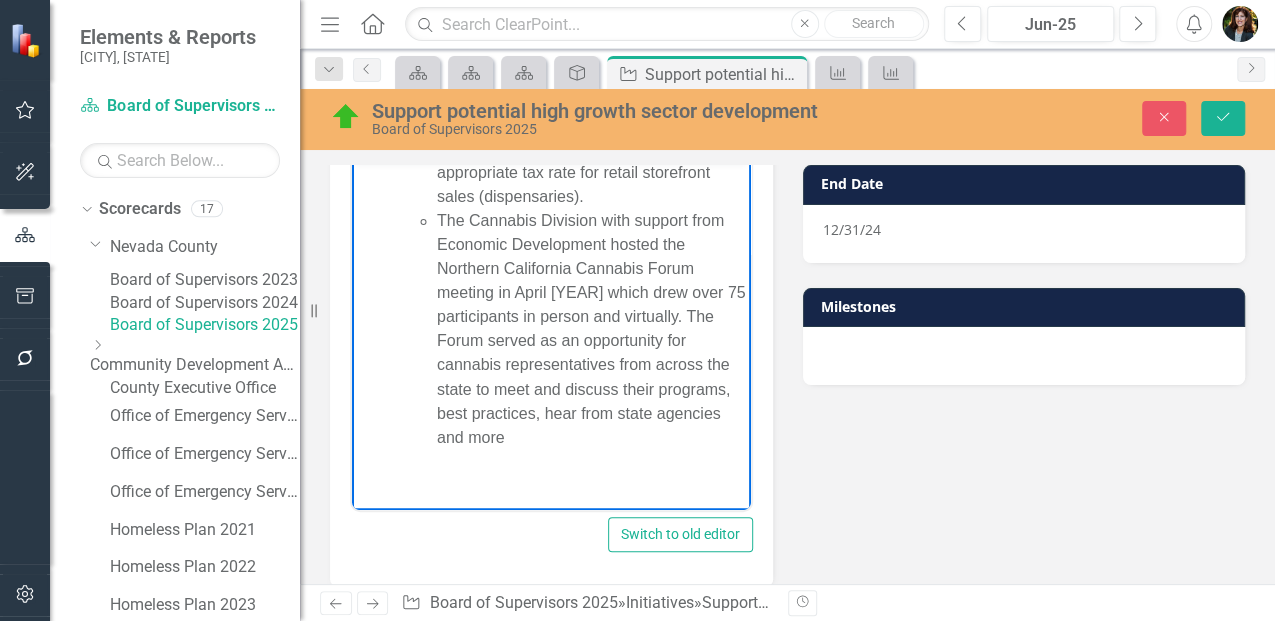 click on "The Cannabis Division with support from Economic Development hosted the Northern California Cannabis Forum meeting in April [YEAR] which drew over 75 participants in person and virtually. The Forum served as an opportunity for cannabis representatives from across the state to meet and discuss their programs, best practices, hear from state agencies and more" at bounding box center [591, 328] 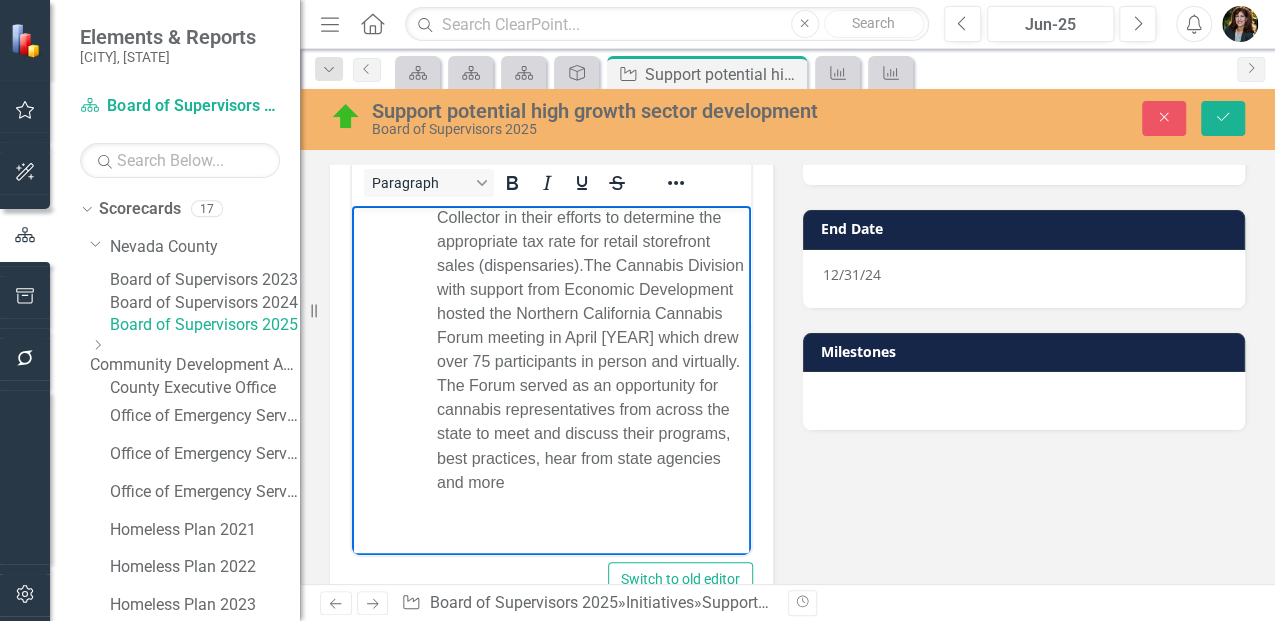 scroll, scrollTop: 194, scrollLeft: 0, axis: vertical 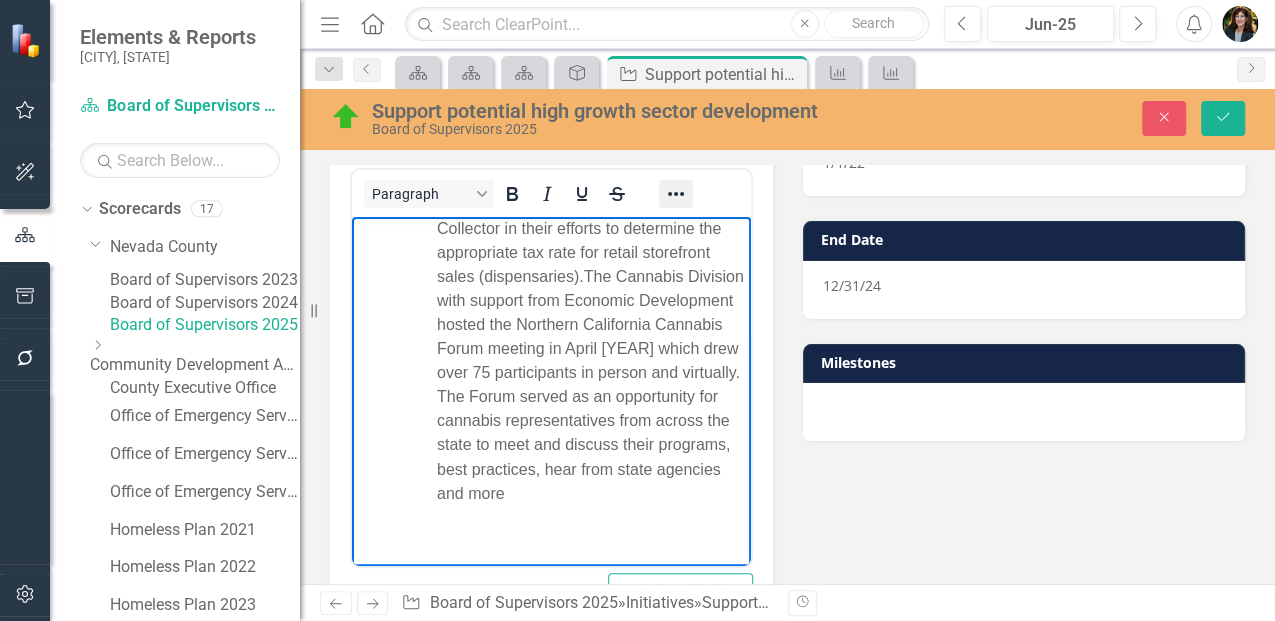 click 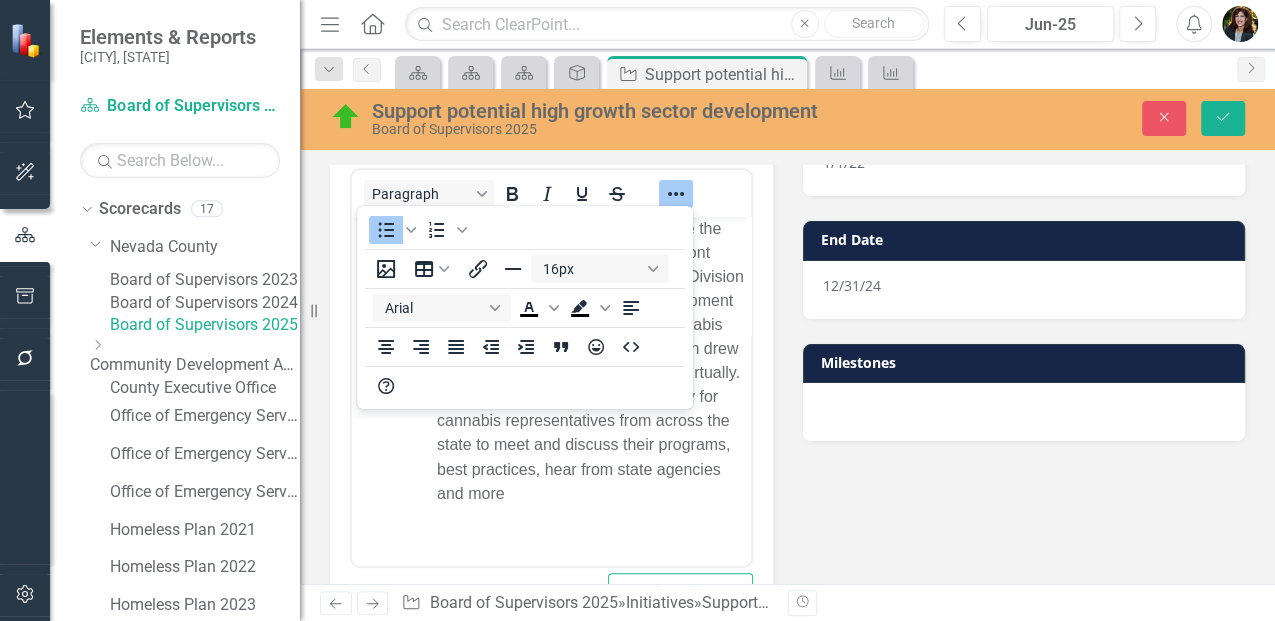 click 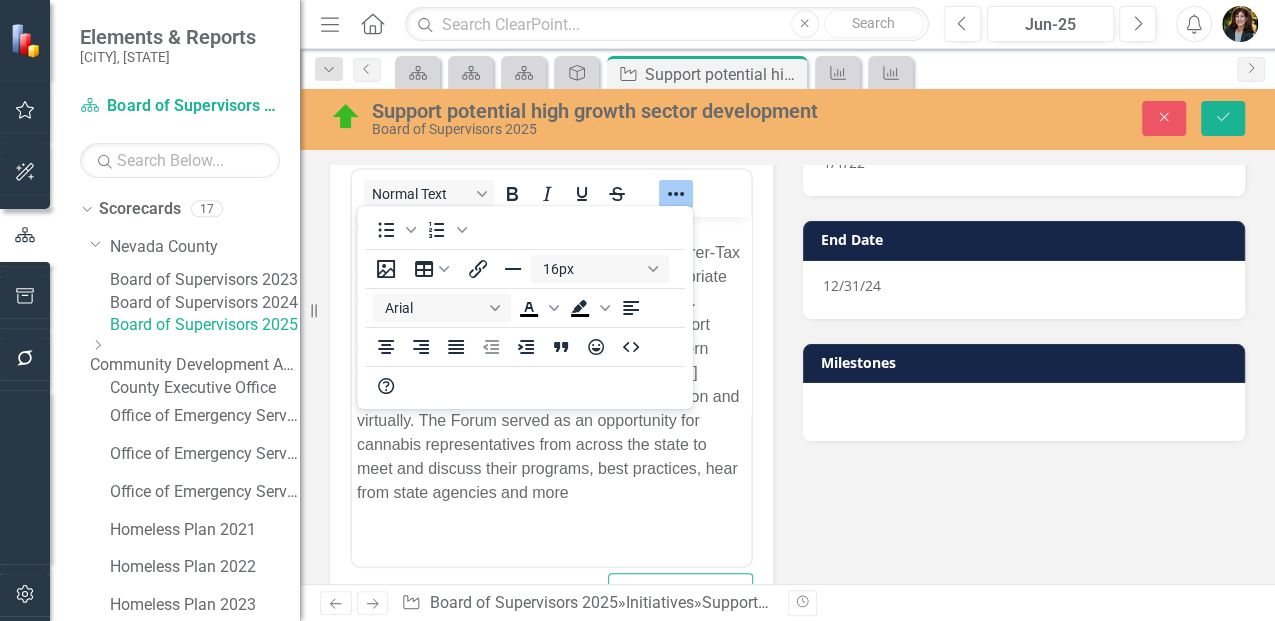 drag, startPoint x: 780, startPoint y: 464, endPoint x: 795, endPoint y: 472, distance: 17 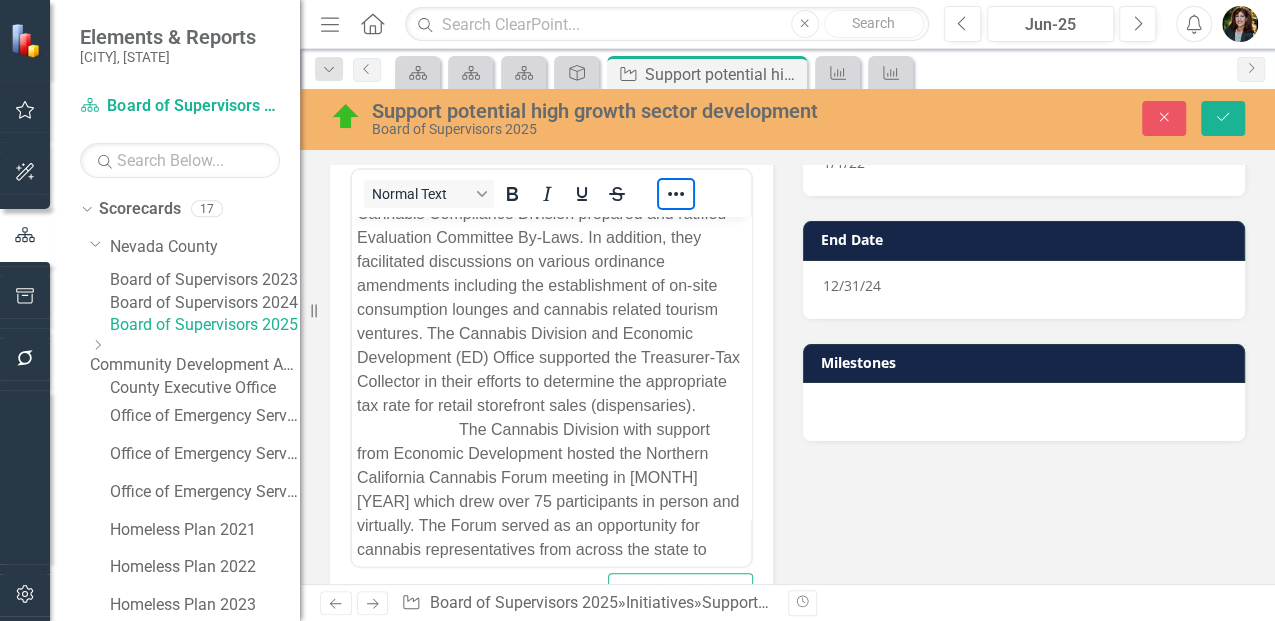 scroll, scrollTop: 1495, scrollLeft: 0, axis: vertical 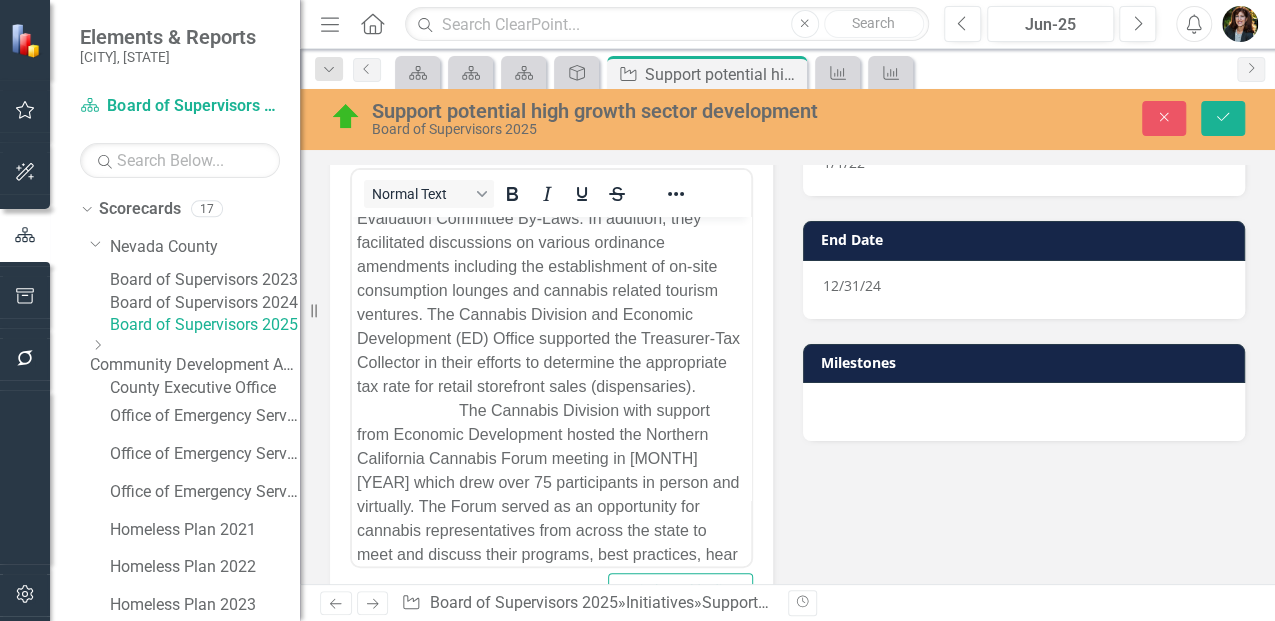 click on "Working with the Cannabis Ad-hoc committee, the Cannabis Compliance Division prepared and ratified Evaluation Committee By-Laws. In addition, they facilitated discussions on various ordinance amendments including the establishment of on-site consumption lounges and cannabis related tourism ventures. The Cannabis Division and Economic Development (ED) Office supported the Treasurer-Tax Collector in their efforts to determine the appropriate tax rate for retail storefront sales (dispensaries).                                   The Cannabis Division with support from Economic Development hosted the Northern California Cannabis Forum meeting in [MONTH] [YEAR] which drew over 75 participants in person and virtually. The Forum served as an opportunity for cannabis representatives from across the state to meet and discuss their programs, best practices, hear from state agencies and more" at bounding box center [551, 374] 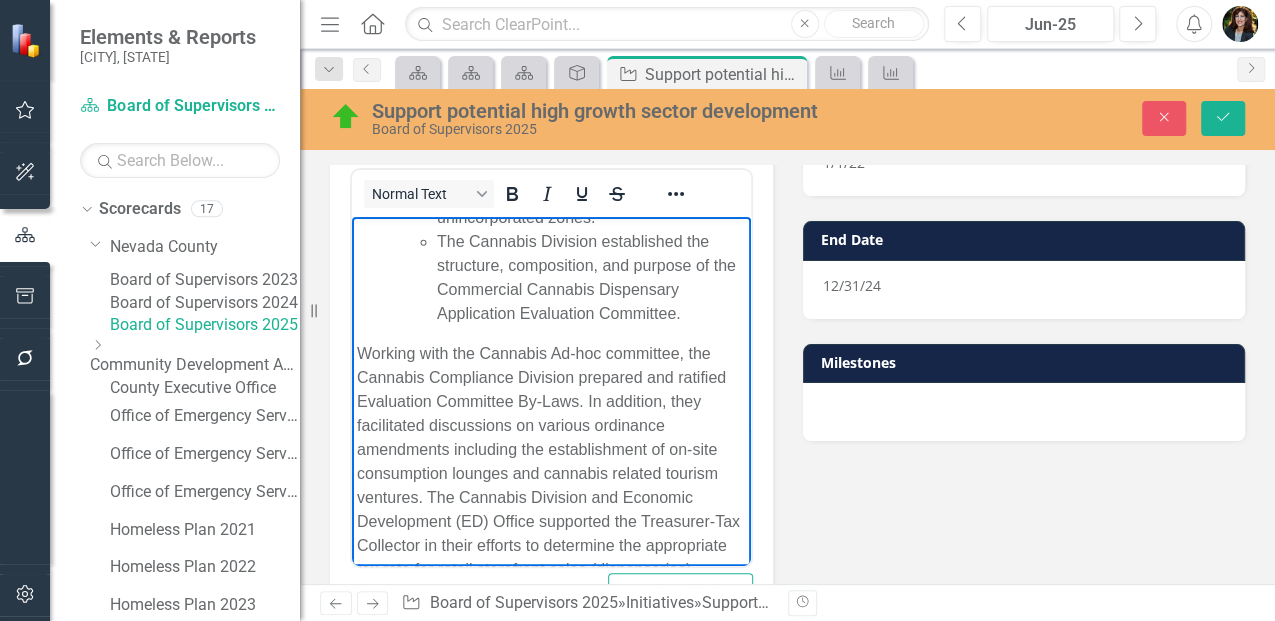 scroll, scrollTop: 1295, scrollLeft: 0, axis: vertical 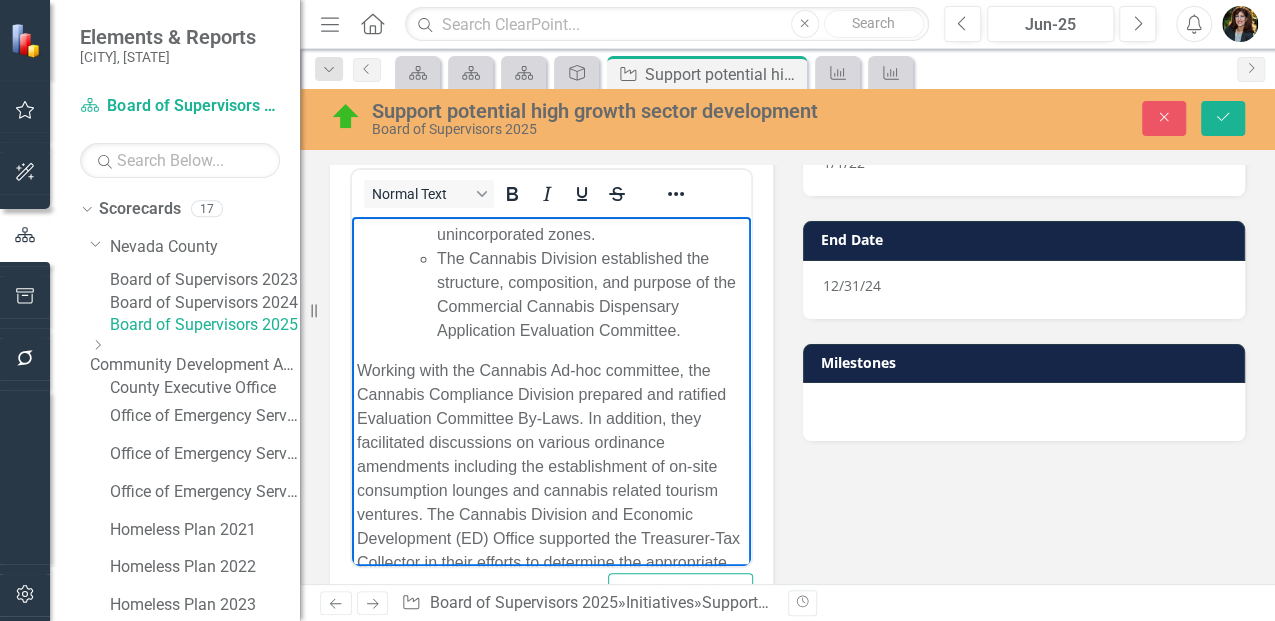 click on "The Cannabis Division established the structure, composition, and purpose of the Commercial Cannabis Dispensary Application Evaluation Committee." at bounding box center [591, 294] 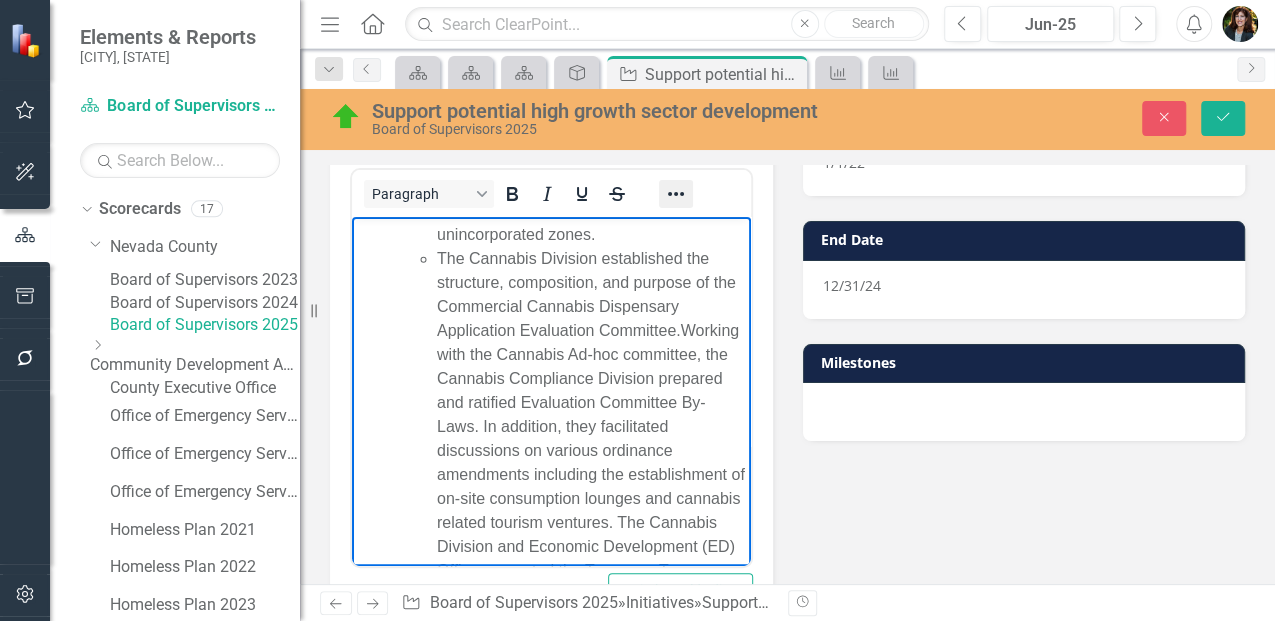 click 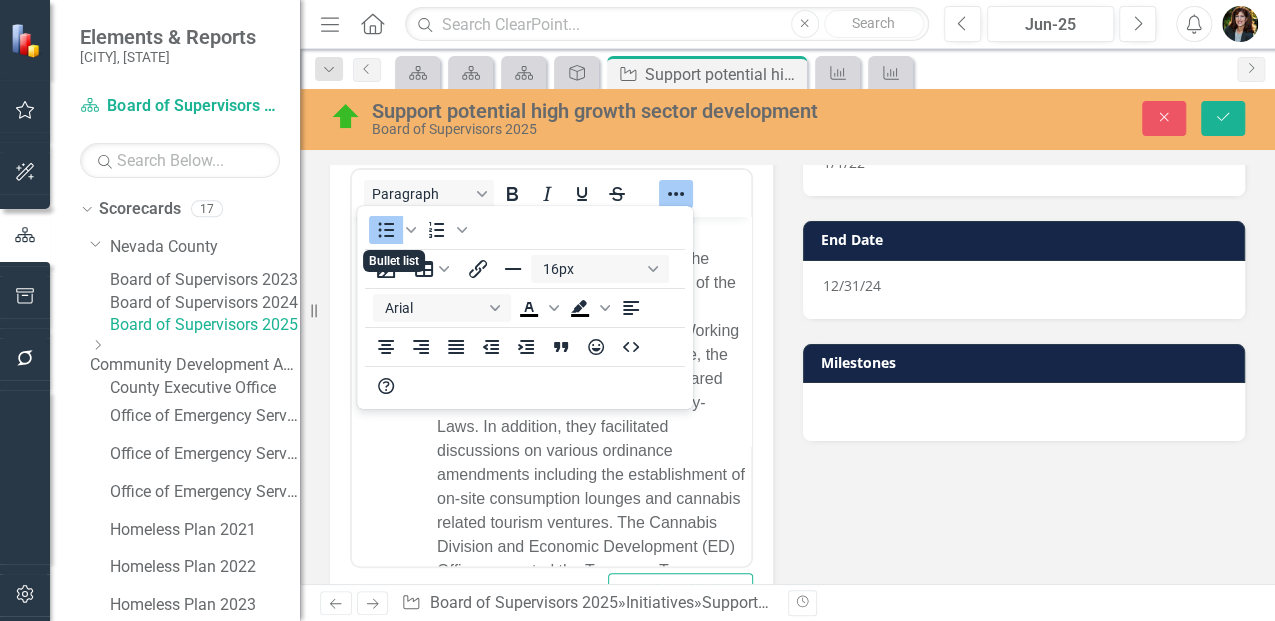 click 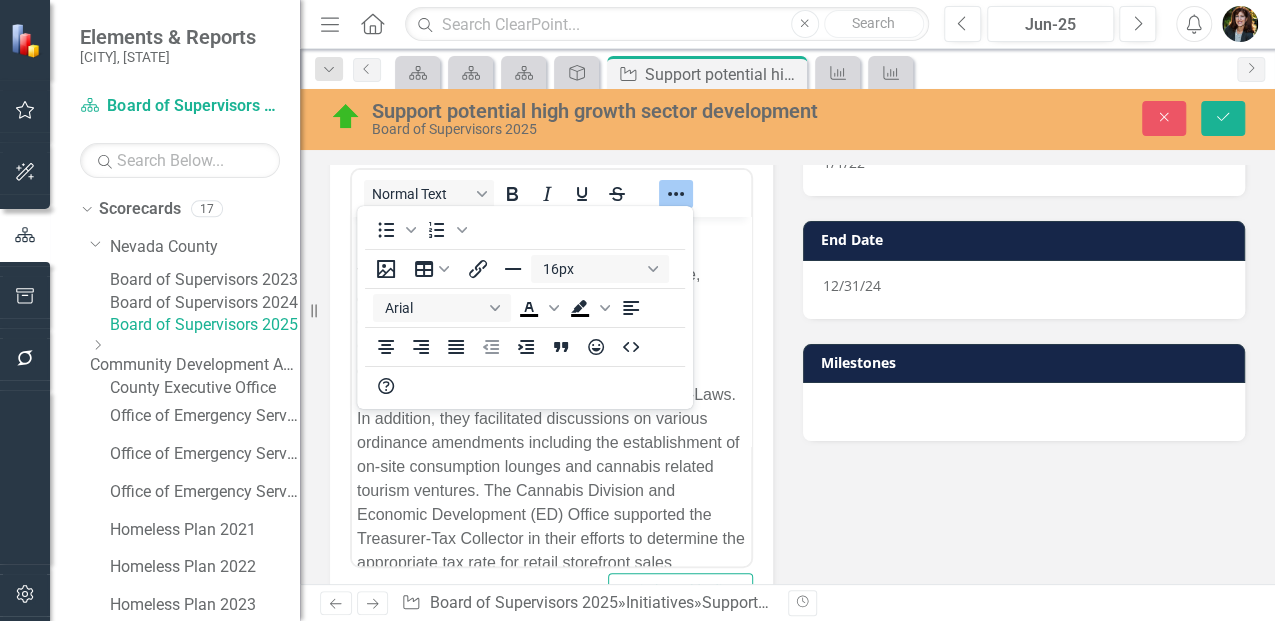 click on "Progress Update Jun-[YEAR] Copy Forward  Copy Forward  ClearPoint AI  AI Assistant Normal Text Switch to old editor Next Steps Jun-[YEAR] Q3 & Q4 (July- December [YEAR]) plans include:
Agriculture:
The Agriculture Department will participate at the Nevada County Fair focusing on educating the general public about the role the County Ag Department plays in protecting Agriculture, Environment, and consumers.
The Agriculture Department will participate at the Nevada County Farm Day which involves educating over 600 third graders about the role the County Ag Department plays in protecting Agriculture, Environment, and consumers.
The [YEAR] Nevada County Crop and Livestock Report will be completed by October.
As part of Sierra Harvest's USDA Beginning Farmer and Ranchers grant, the Economic Development Office will meet with farmers one-on-one after they graduate from their Farm Biz Course.
Tourism:
The ED Program Manager will review and update current procedures for film permitting.
1/1/[YEAR]" at bounding box center (787, 865) 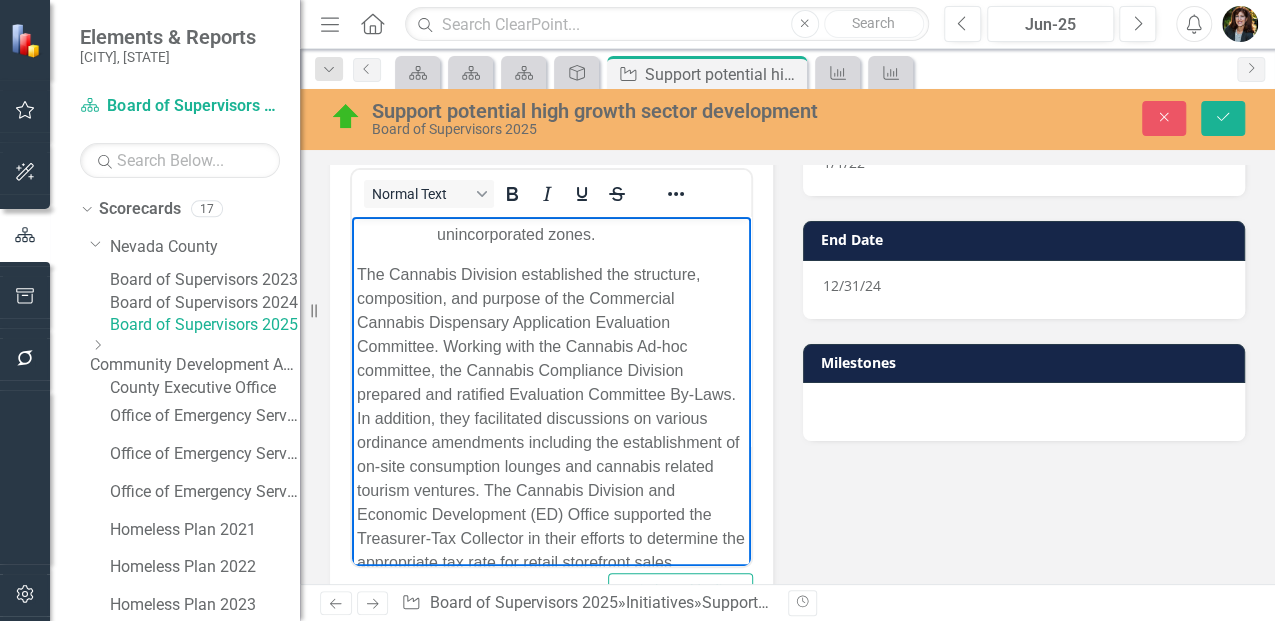 click on "The Cannabis Division established the structure, composition, and purpose of the Commercial Cannabis Dispensary Application Evaluation Committee. Working with the Cannabis Ad-hoc committee, the Cannabis Compliance Division prepared and ratified Evaluation Committee By-Laws. In addition, they facilitated discussions on various ordinance amendments including the establishment of on-site consumption lounges and cannabis related tourism ventures. The Cannabis Division and Economic Development (ED) Office supported the Treasurer-Tax Collector in their efforts to determine the appropriate tax rate for retail storefront sales (dispensaries)." at bounding box center (551, 430) 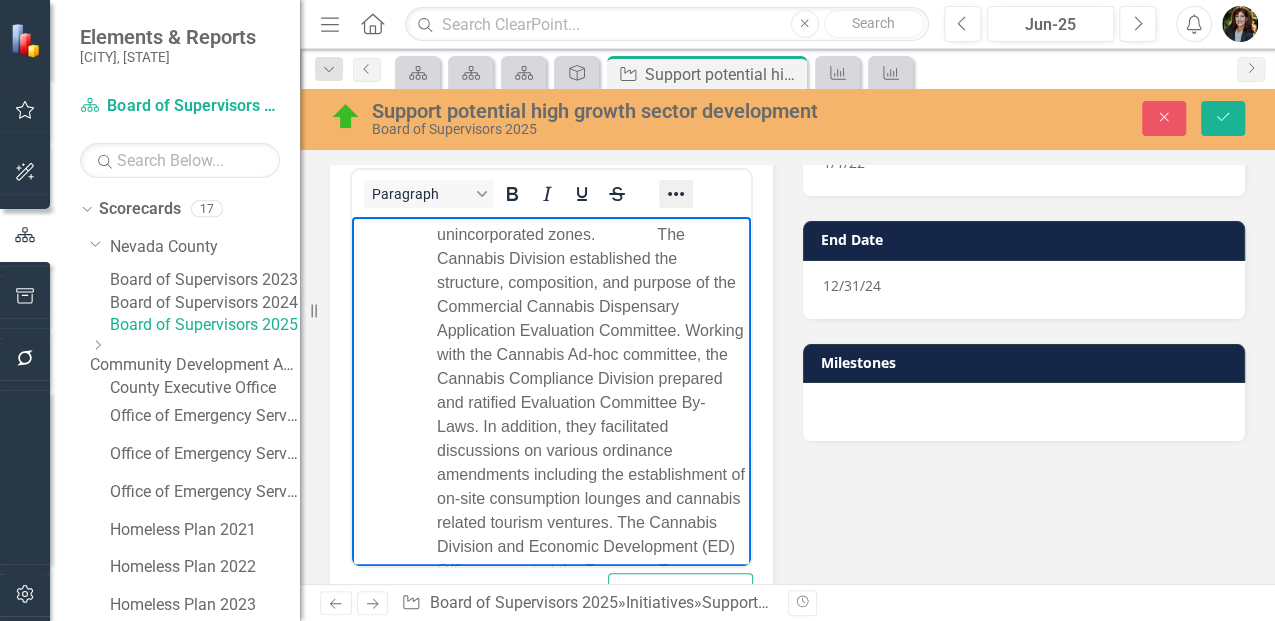 click 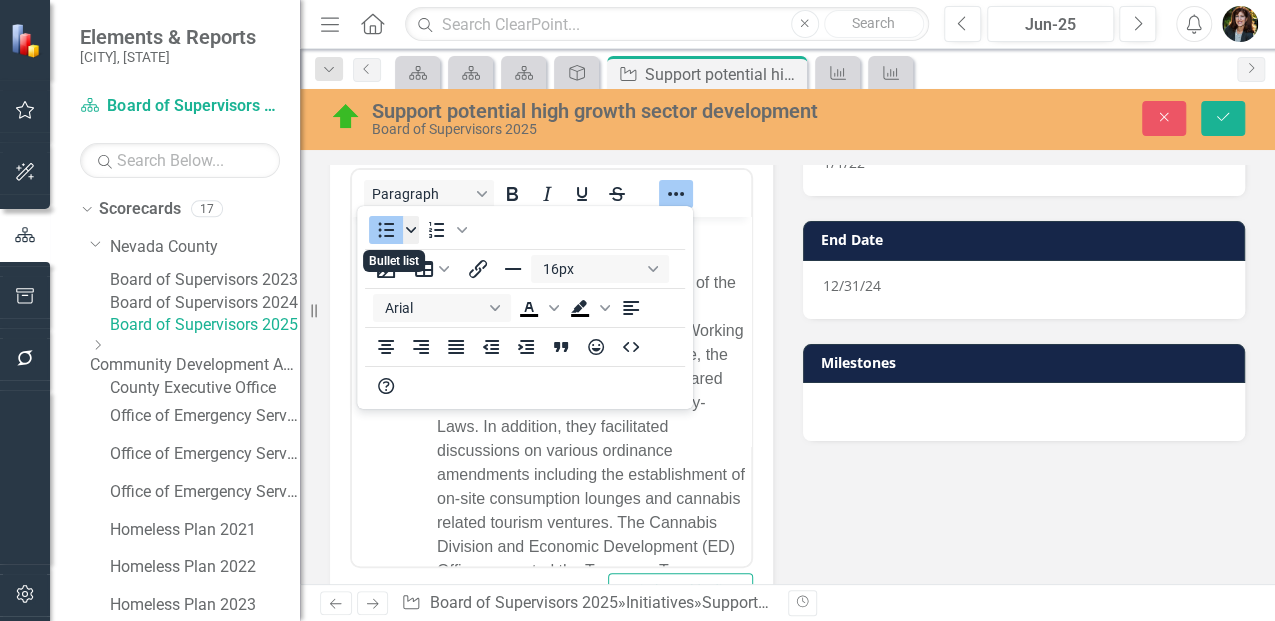 click 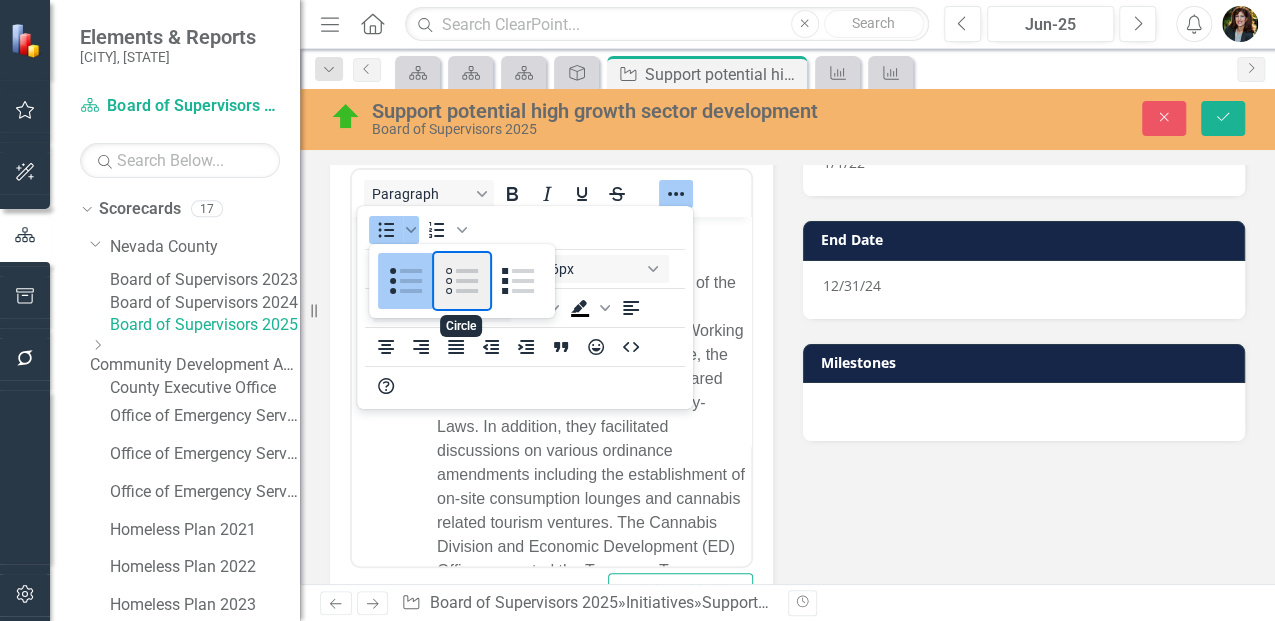 click at bounding box center [462, 281] 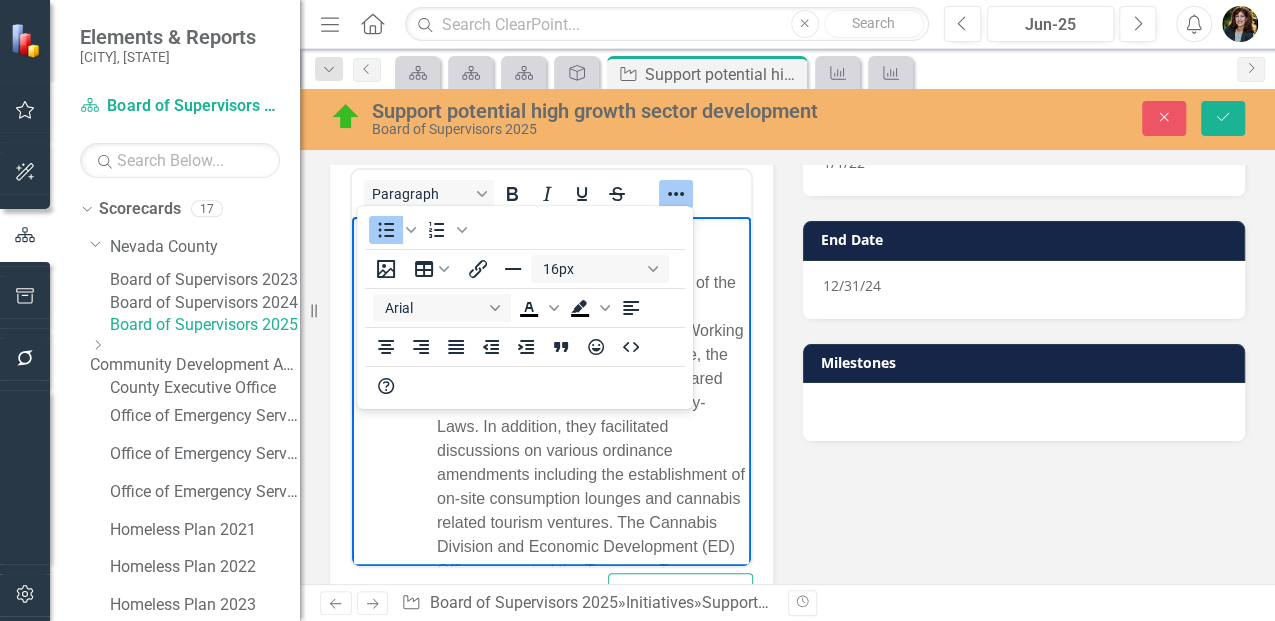 click 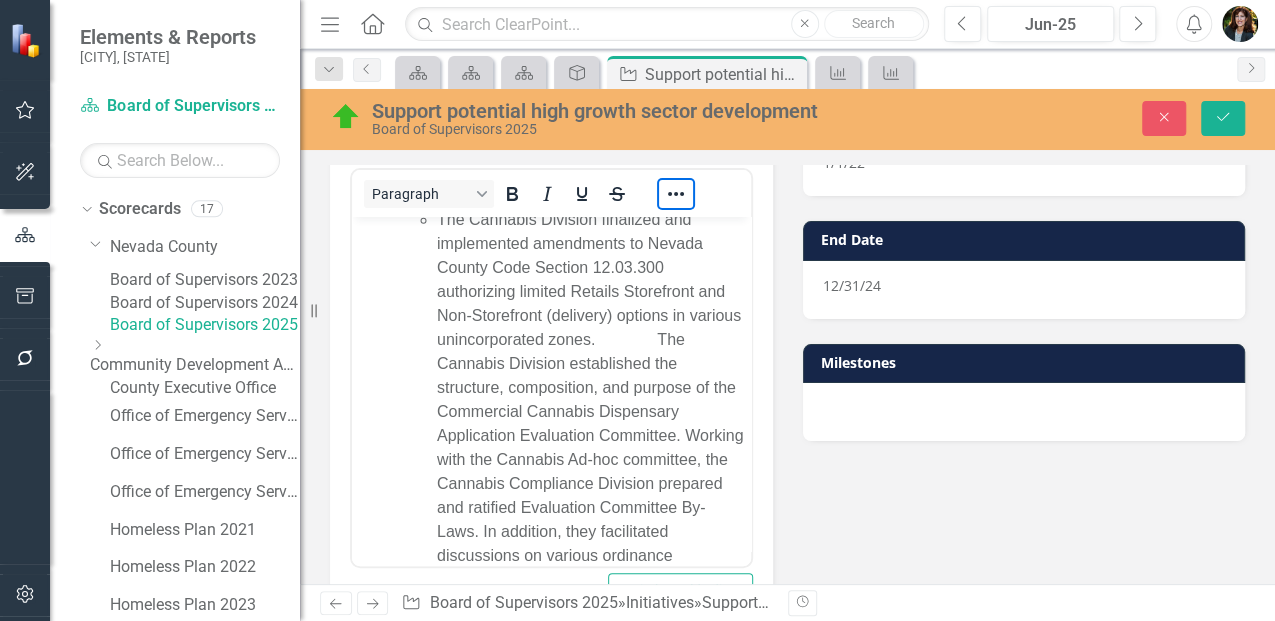scroll, scrollTop: 1162, scrollLeft: 0, axis: vertical 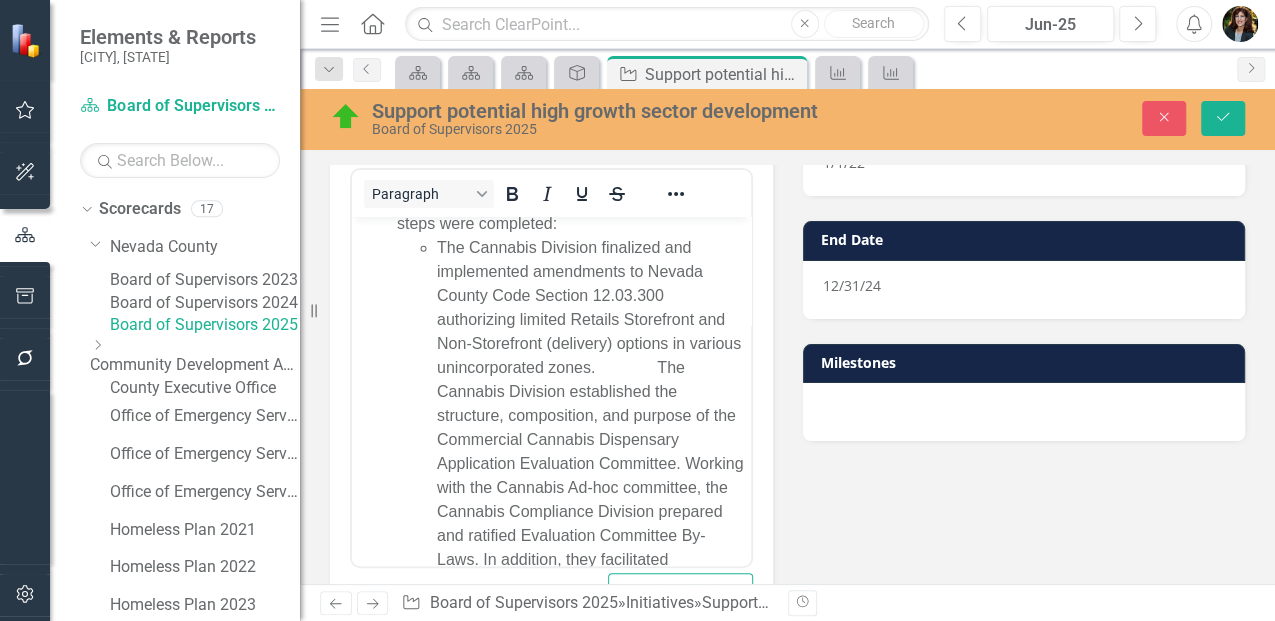 click on "The Cannabis Division finalized and implemented amendments to Nevada County Code Section 12.03.300 authorizing limited Retails Storefront and Non-Storefront (delivery) options in various unincorporated zones.              T he Cannabis Division established the structure, composition, and purpose of the Commercial Cannabis Dispensary Application Evaluation Committee. Working with the Cannabis Ad-hoc committee, the Cannabis Compliance Division prepared and ratified Evaluation Committee By-Laws. In addition, they facilitated discussions on various ordinance amendments including the establishment of on-site consumption lounges and cannabis related tourism ventures. The Cannabis Division and Economic Development (ED) Office supported the Treasurer-Tax Collector in their efforts to determine the appropriate tax rate for retail storefront sales (dispensaries)." at bounding box center [591, 511] 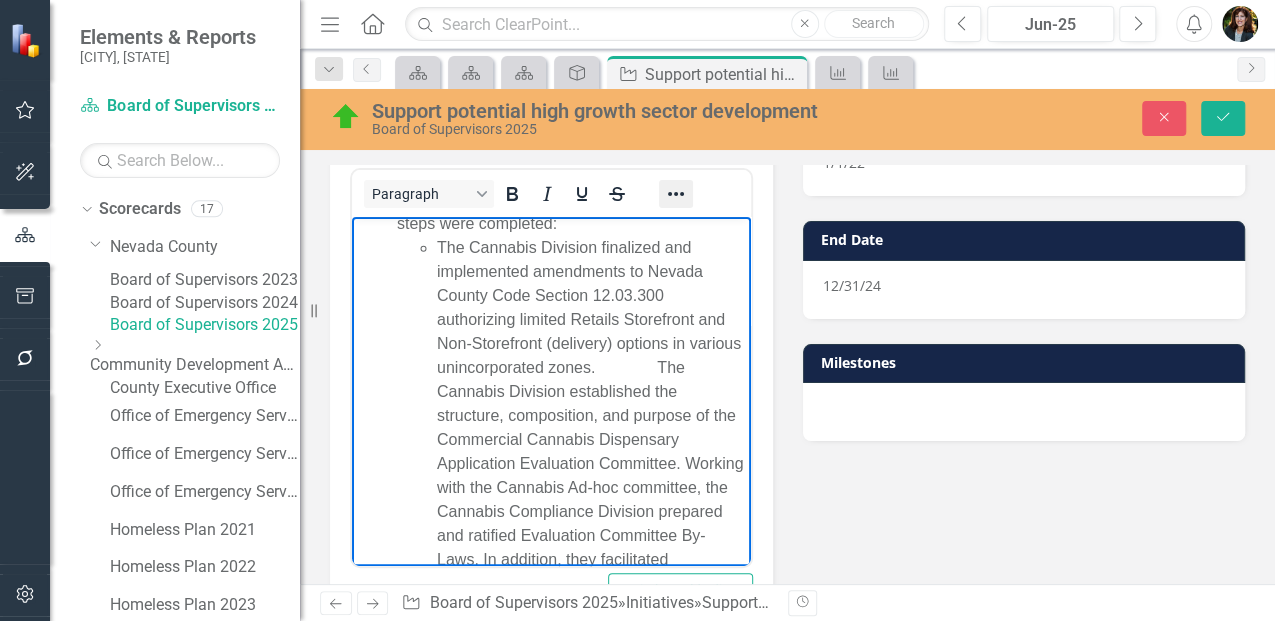 click 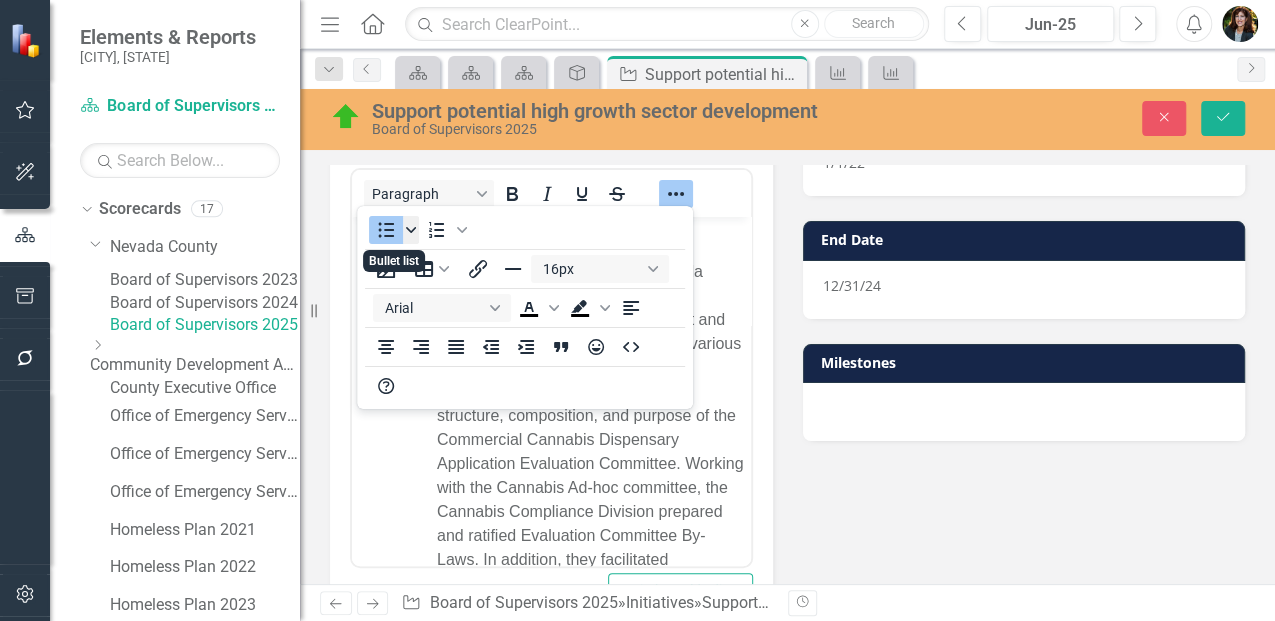 click 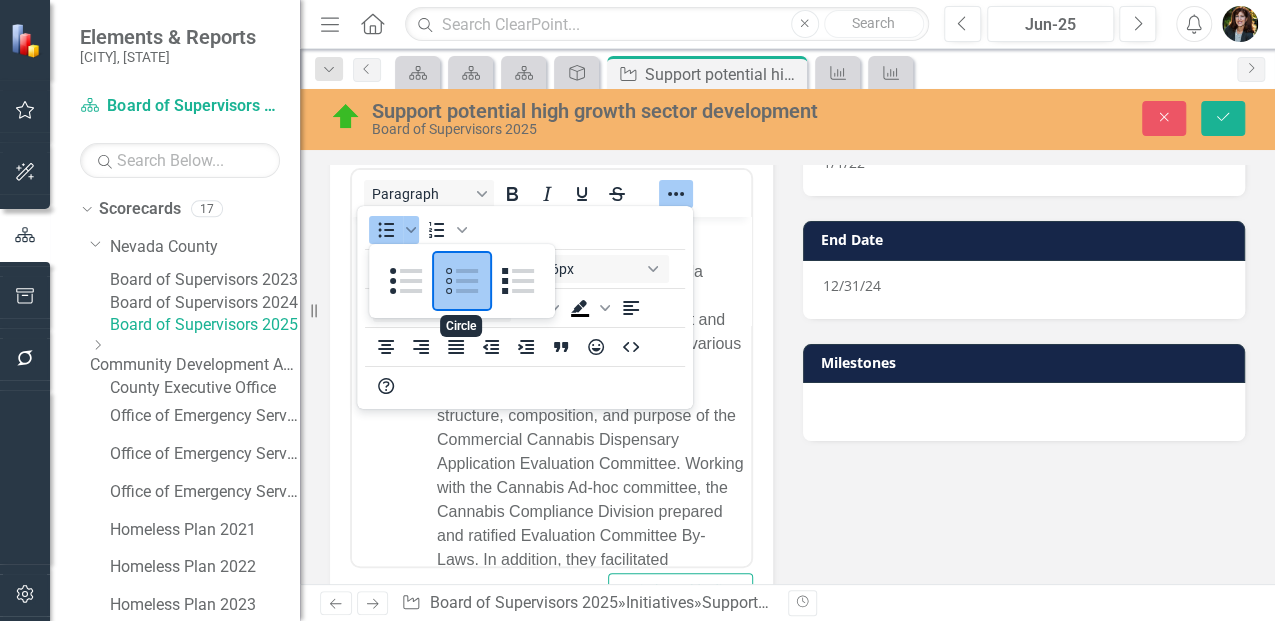 click at bounding box center (462, 281) 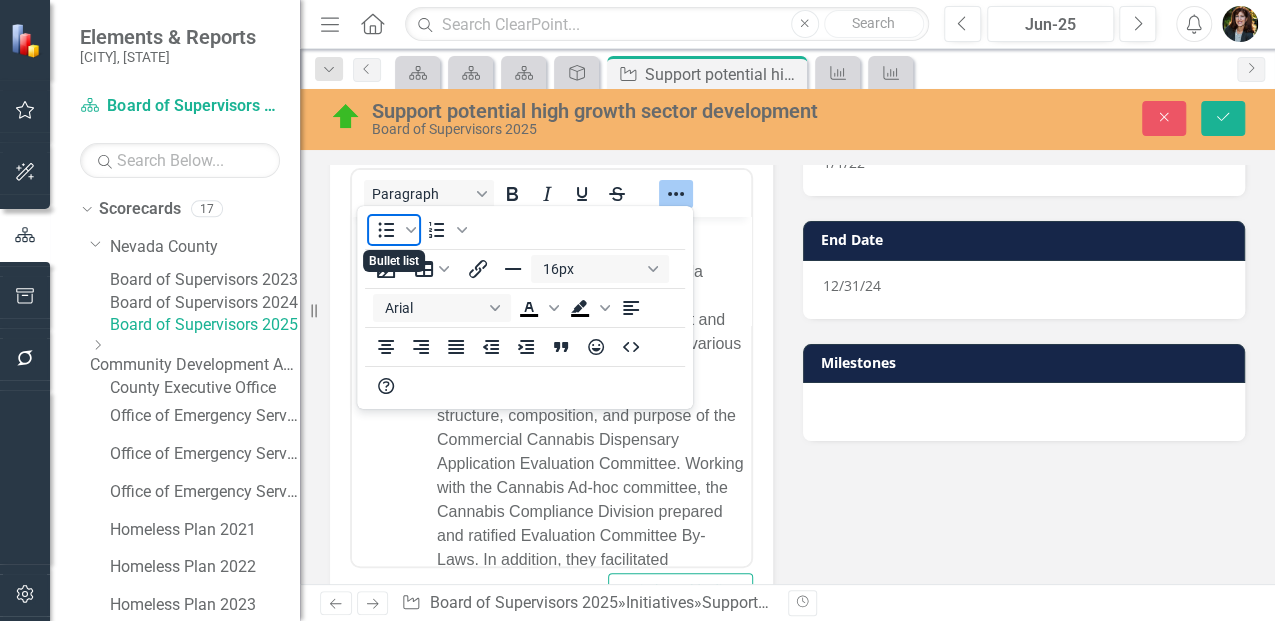 click 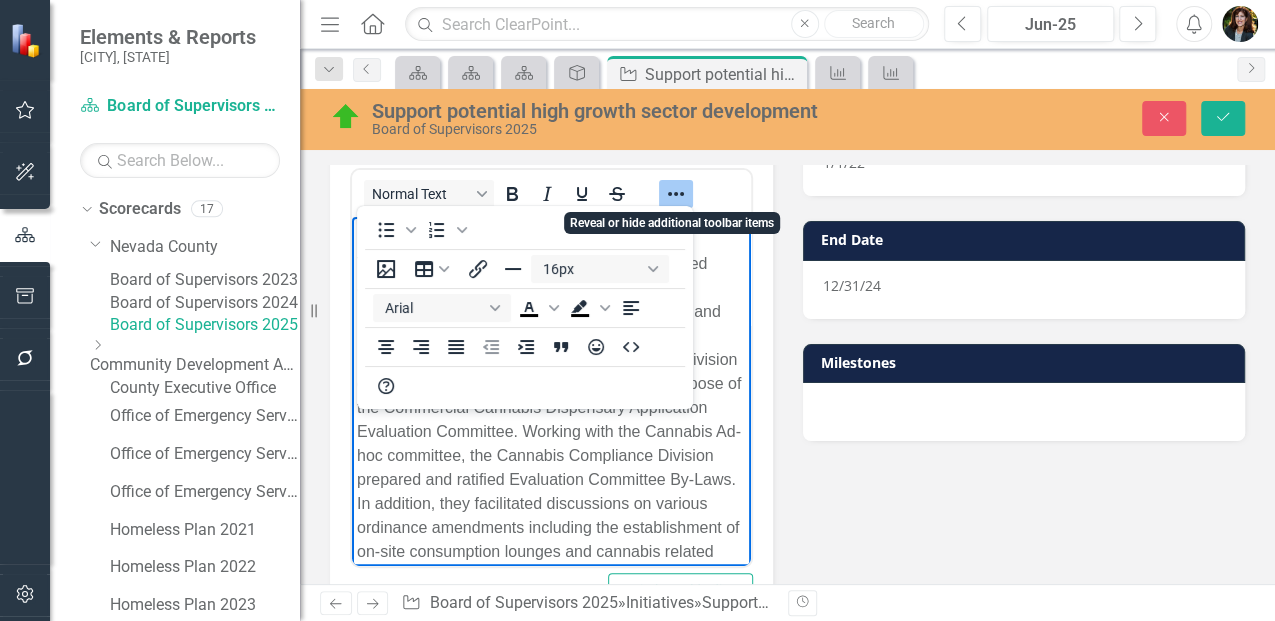 click 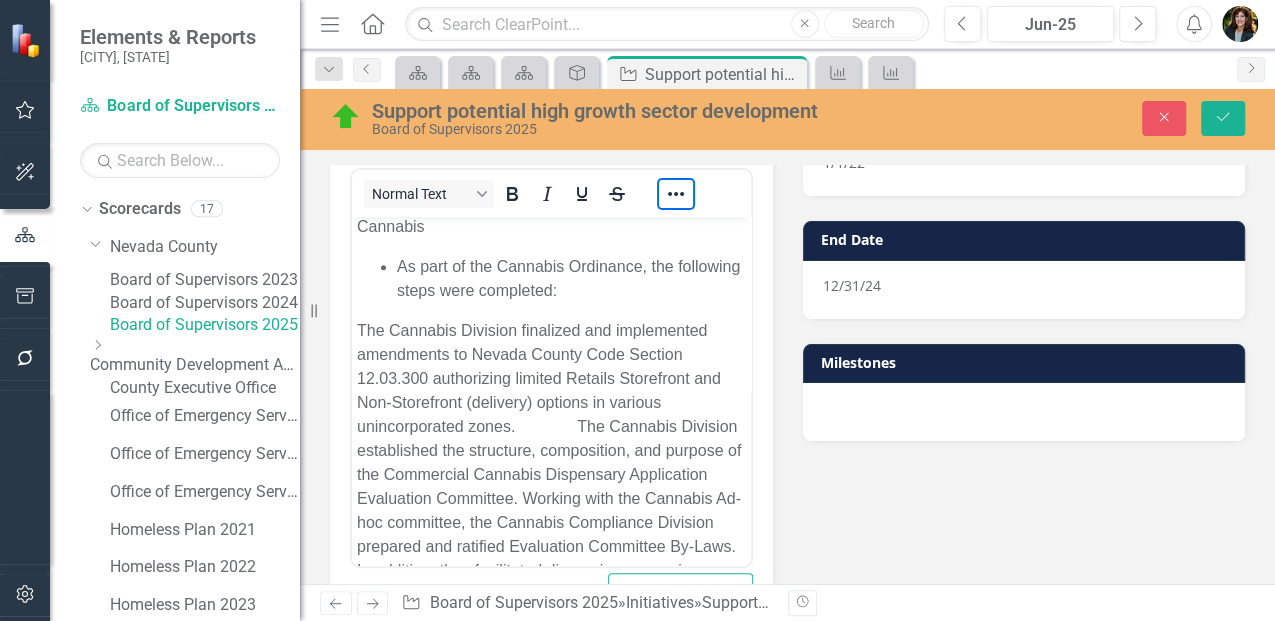 scroll, scrollTop: 1028, scrollLeft: 0, axis: vertical 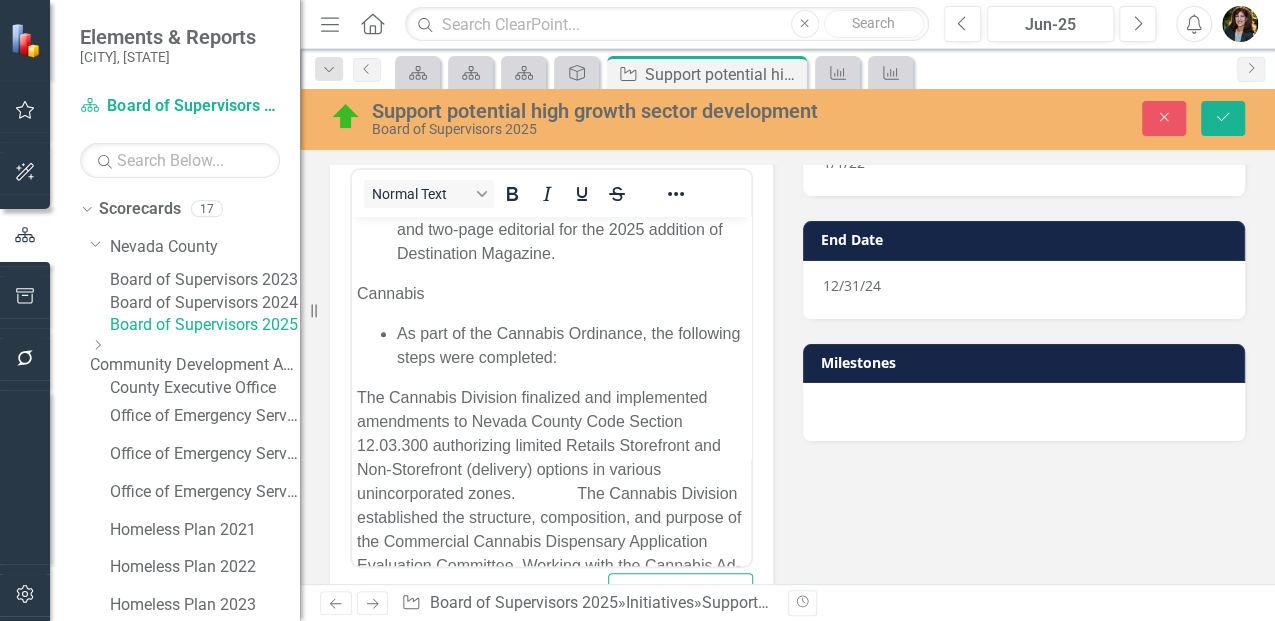 click on "Q1 & Q2 (January - June [YEAR]) highlights include: Agriculture In May, along with other Ag organizations, the Ag Department hosted the [COUNTY] County Ag Tour. Nearly 80 members of the public and county staff attended this all-day tour to learn about agriculture. The Ag Department, Planning Department and Economic Development continued to serve on the Sustainable Agriculture Land Conservation grant committee focusing on the further development of an Agricultural Working Landscape Conservation Plan. In early May, the county departments as well as the [COUNTY] County Resource Conservation District, [COUNTY] County Farm Bureau, Sierra Harvest, and Bear Yuba Land Trust) hosted two workshops. The SALC working group also partnered with GoldFolk Magazine to develop a story on local agriculture. The article is scheduled for publication later this fall. The Ag Commissioner continued to collaborate with the [COUNTY] County Food Policy Council. Tourism Cannabis" at bounding box center [551, 125] 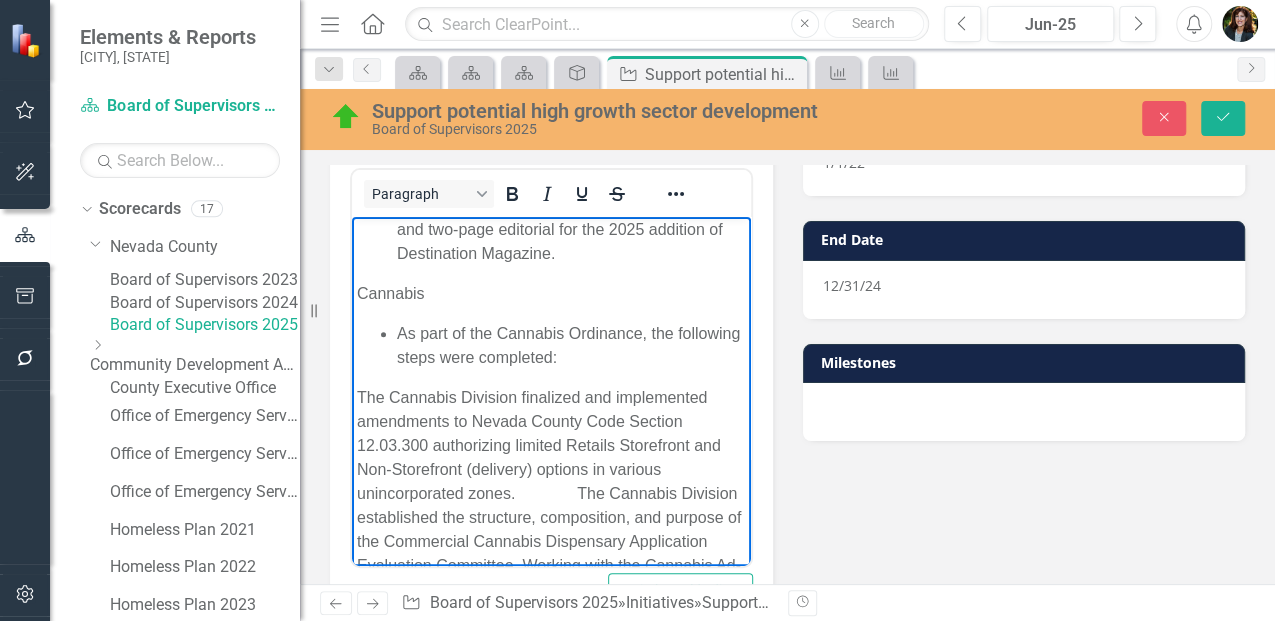 click on "As part of the Cannabis Ordinance, the following steps were completed:" at bounding box center (571, 345) 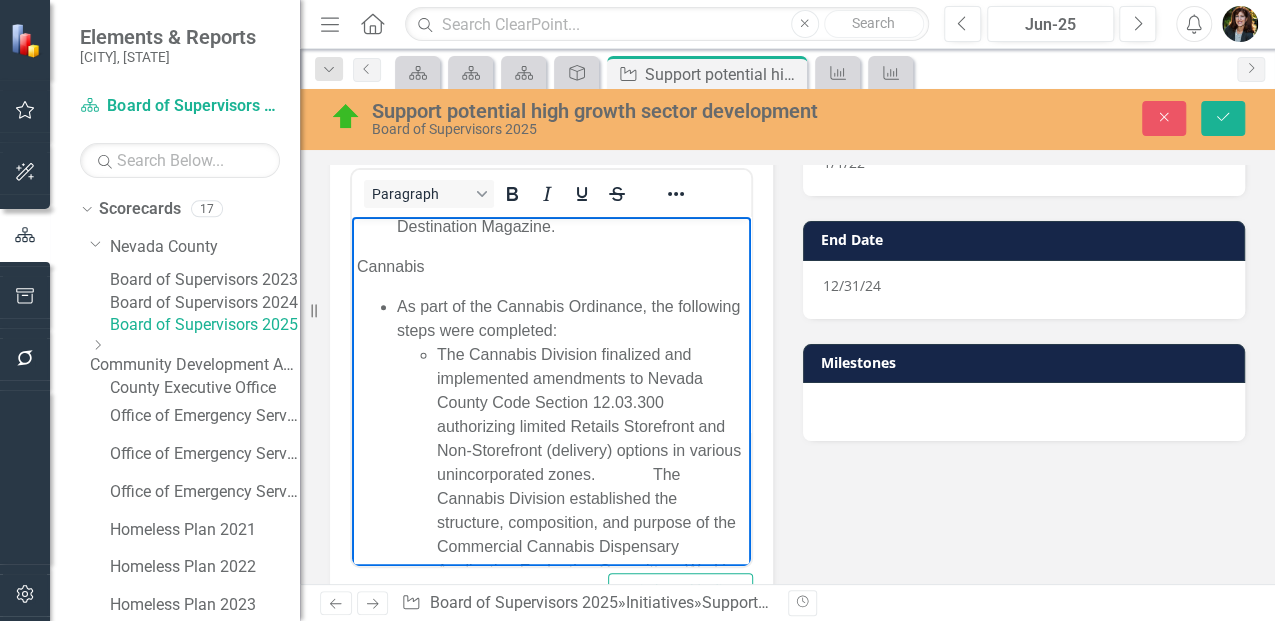 scroll, scrollTop: 1095, scrollLeft: 0, axis: vertical 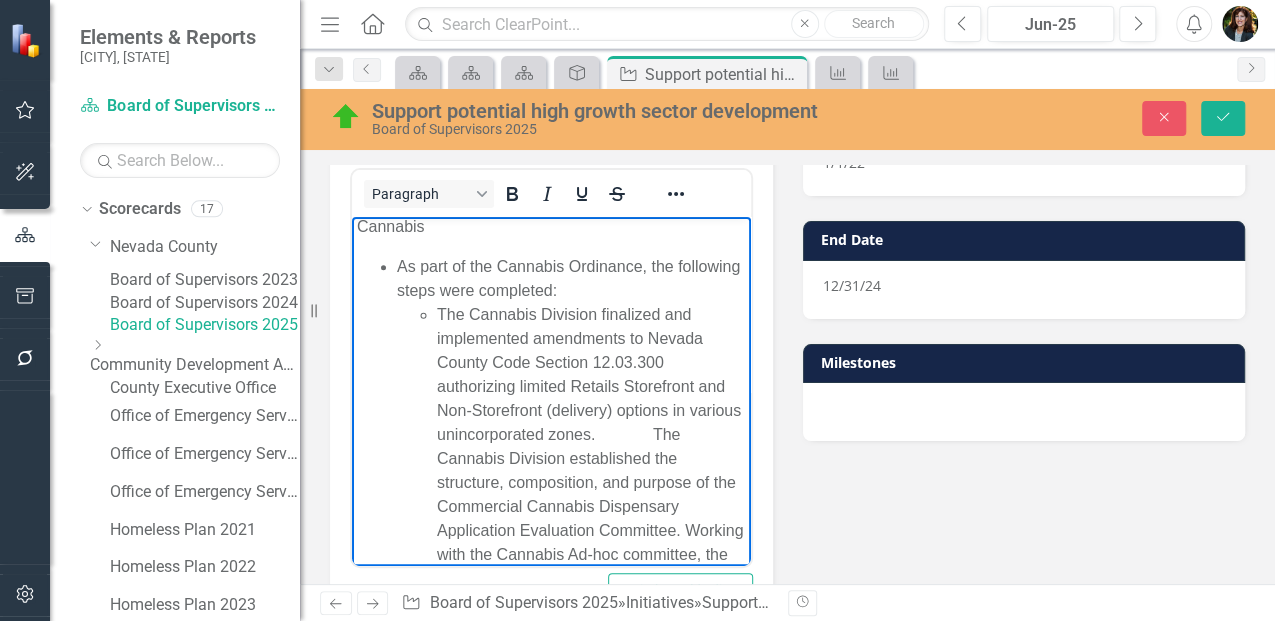 click on "The Cannabis Division finalized and implemented amendments to Nevada County Code Section 12.03.300 authorizing limited Retails Storefront and Non-Storefront (delivery) options in various unincorporated zones.             The Cannabis Division established the structure, composition, and purpose of the Commercial Cannabis Dispensary Application Evaluation Committee. Working with the Cannabis Ad-hoc committee, the Cannabis Compliance Division prepared and ratified Evaluation Committee By-Laws. In addition, they facilitated discussions on various ordinance amendments including the establishment of on-site consumption lounges and cannabis related tourism ventures. The Cannabis Division and Economic Development (ED) Office supported the Treasurer-Tax Collector in their efforts to determine the appropriate tax rate for retail storefront sales (dispensaries)." at bounding box center (591, 578) 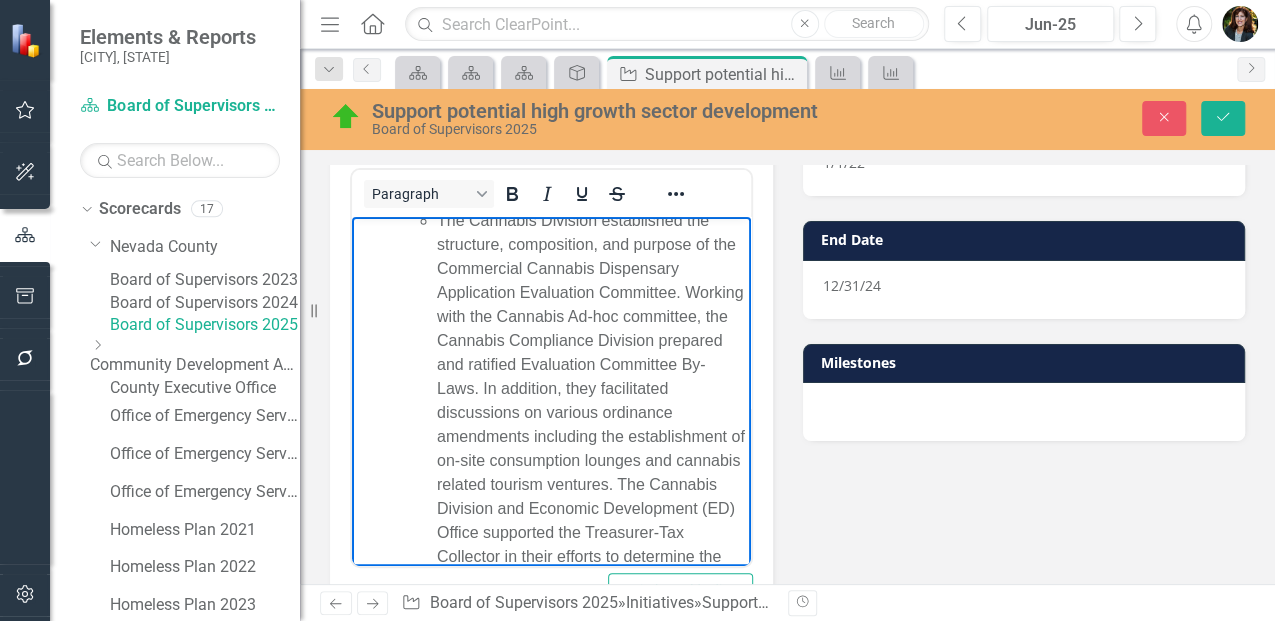 scroll, scrollTop: 1362, scrollLeft: 0, axis: vertical 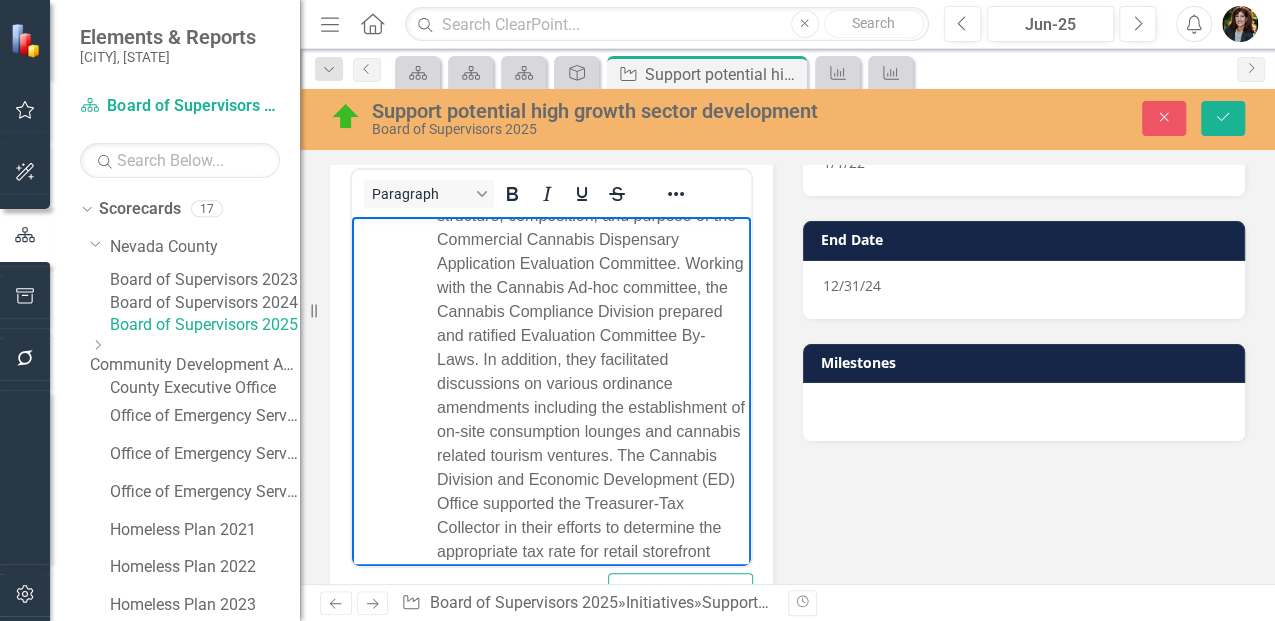 click on "The Cannabis Division finalized and implemented amendments to Nevada County Code Section 12.03.300 authorizing limited Retails Storefront and Non-Storefront (delivery) options in various unincorporated zones.  The Cannabis Division established the structure, composition, and purpose of the Commercial Cannabis Dispensary Application Evaluation Committee. Working with the Cannabis Ad-hoc committee, the Cannabis Compliance Division prepared and ratified Evaluation Committee By-Laws. In addition, they facilitated discussions on various ordinance amendments including the establishment of on-site consumption lounges and cannabis related tourism ventures. The Cannabis Division and Economic Development (ED) Office supported the Treasurer-Tax Collector in their efforts to determine the appropriate tax rate for retail storefront sales (dispensaries)." at bounding box center (571, 311) 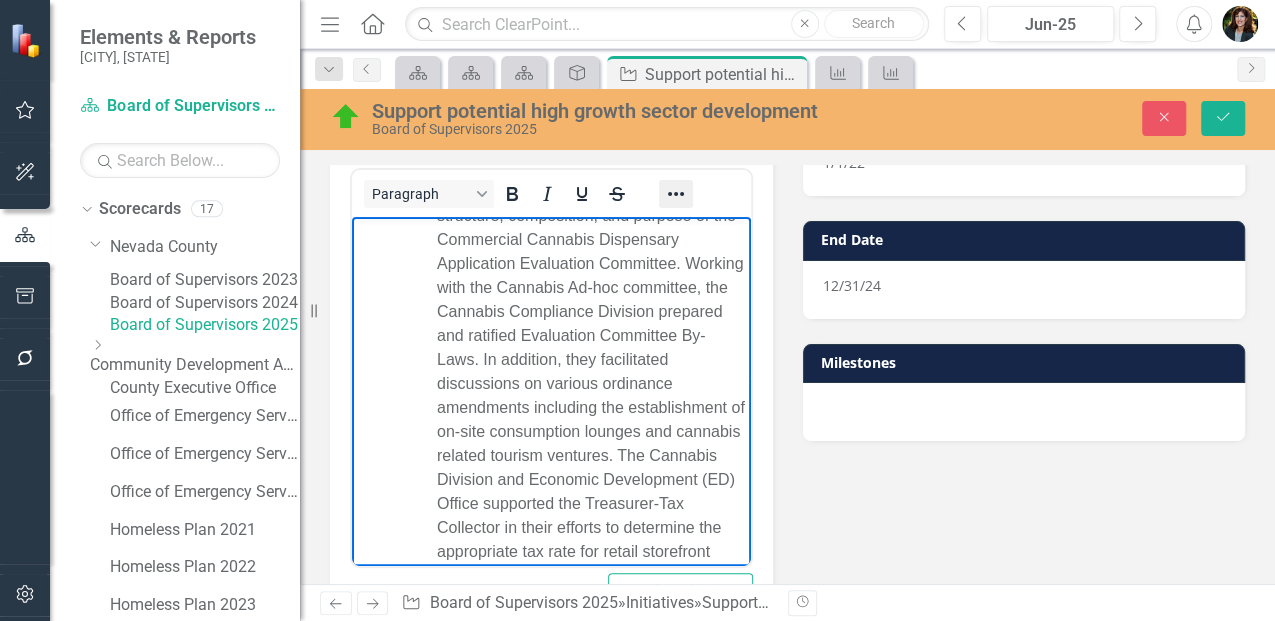click 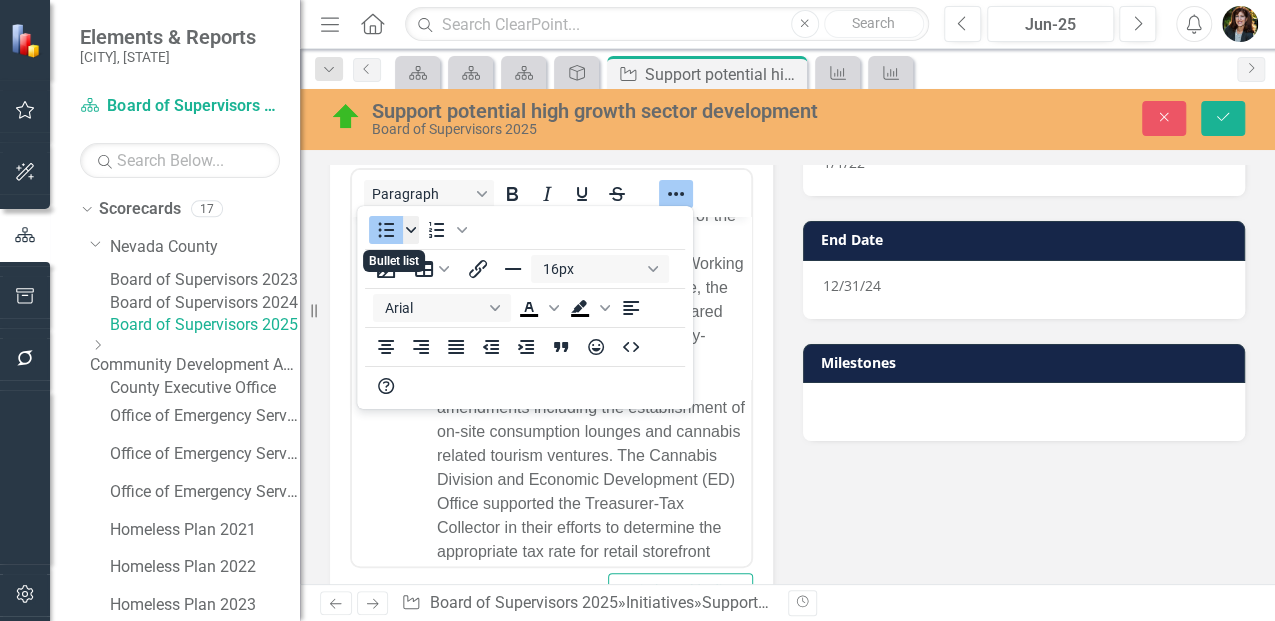 click 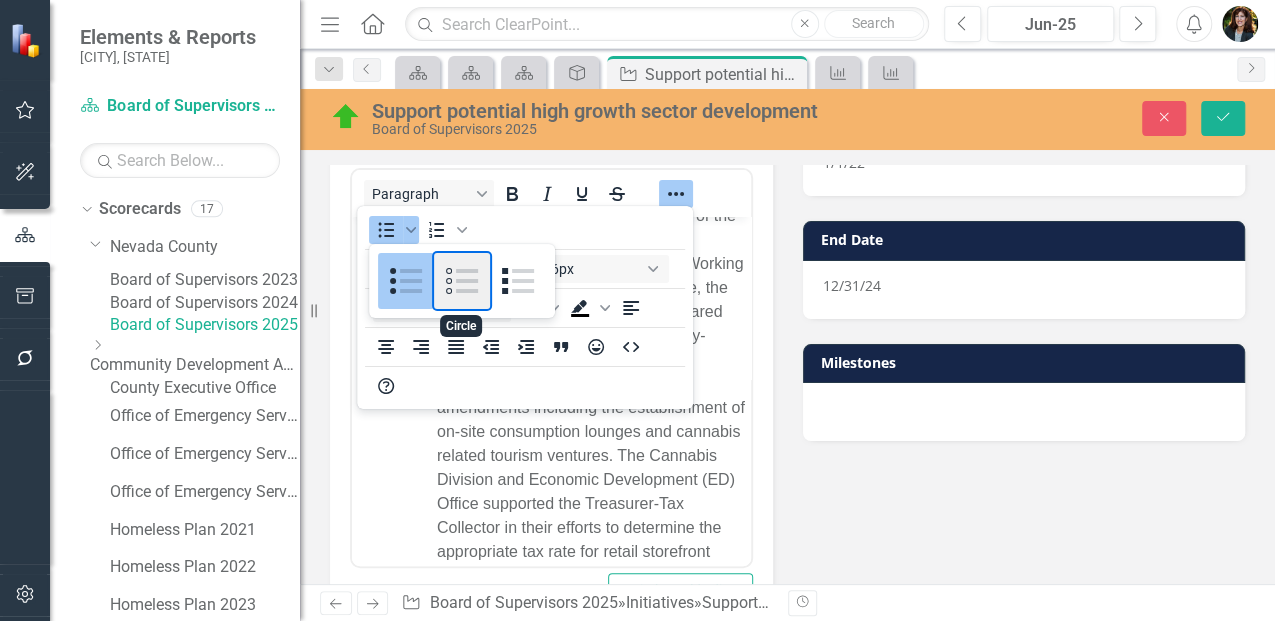 click at bounding box center [462, 281] 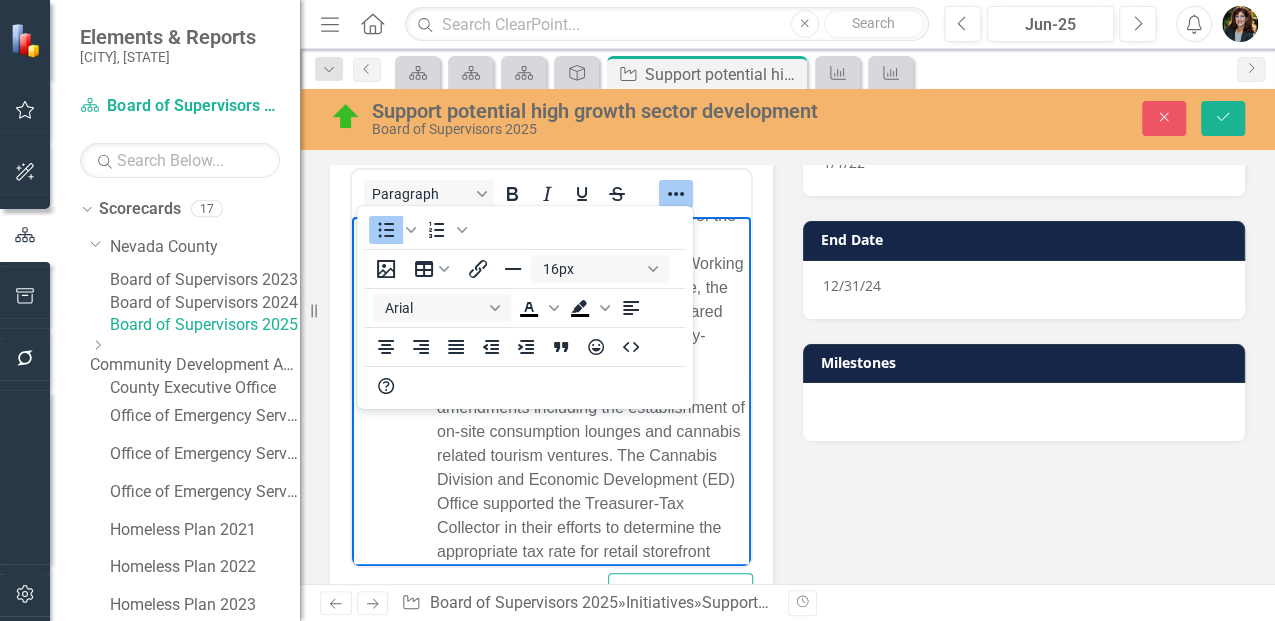 click 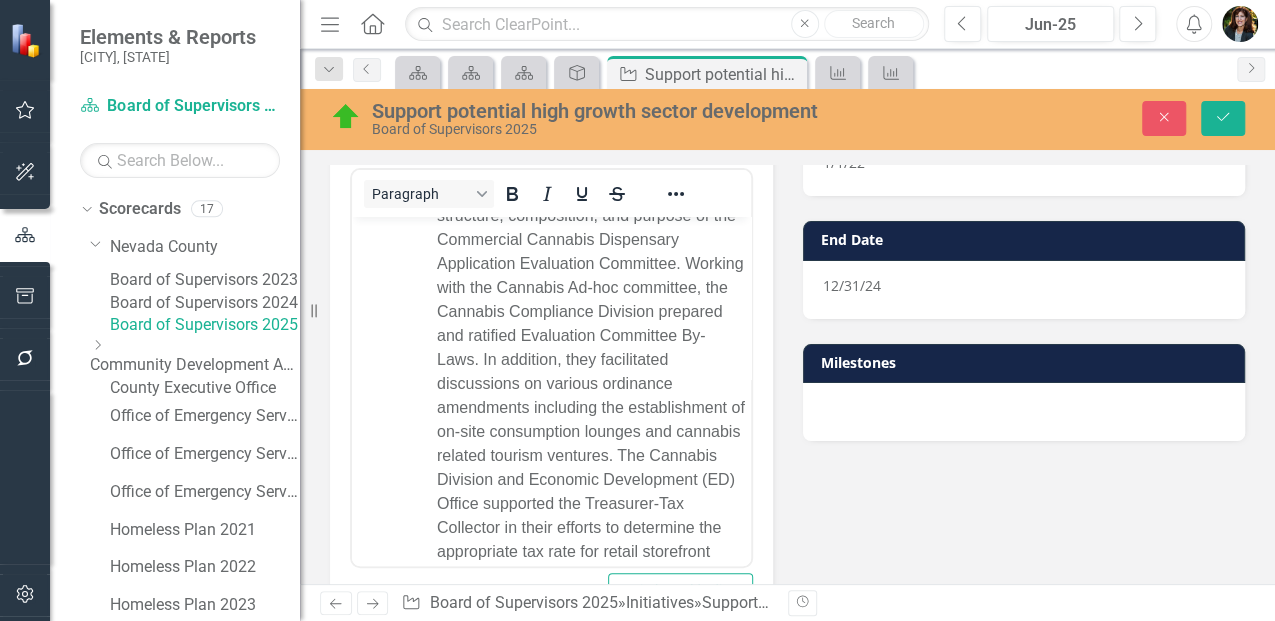 click on "The Cannabis Division finalized and implemented amendments to Nevada County Code Section 12.03.300 authorizing limited Retails Storefront and Non-Storefront (delivery) options in various unincorporated zones.  The Cannabis Division established the structure, composition, and purpose of the Commercial Cannabis Dispensary Application Evaluation Committee. Working with the Cannabis Ad-hoc committee, the Cannabis Compliance Division prepared and ratified Evaluation Committee By-Laws. In addition, they facilitated discussions on various ordinance amendments including the establishment of on-site consumption lounges and cannabis related tourism ventures. The Cannabis Division and Economic Development (ED) Office supported the Treasurer-Tax Collector in their efforts to determine the appropriate tax rate for retail storefront sales (dispensaries)." at bounding box center (571, 311) 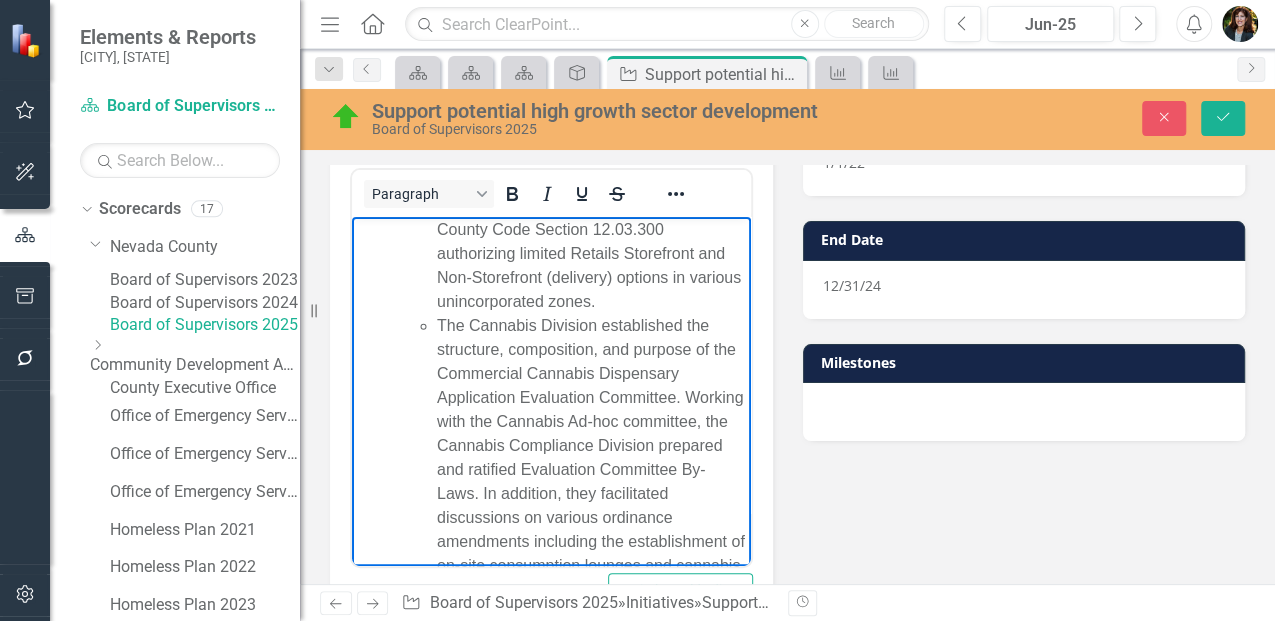 scroll, scrollTop: 1295, scrollLeft: 0, axis: vertical 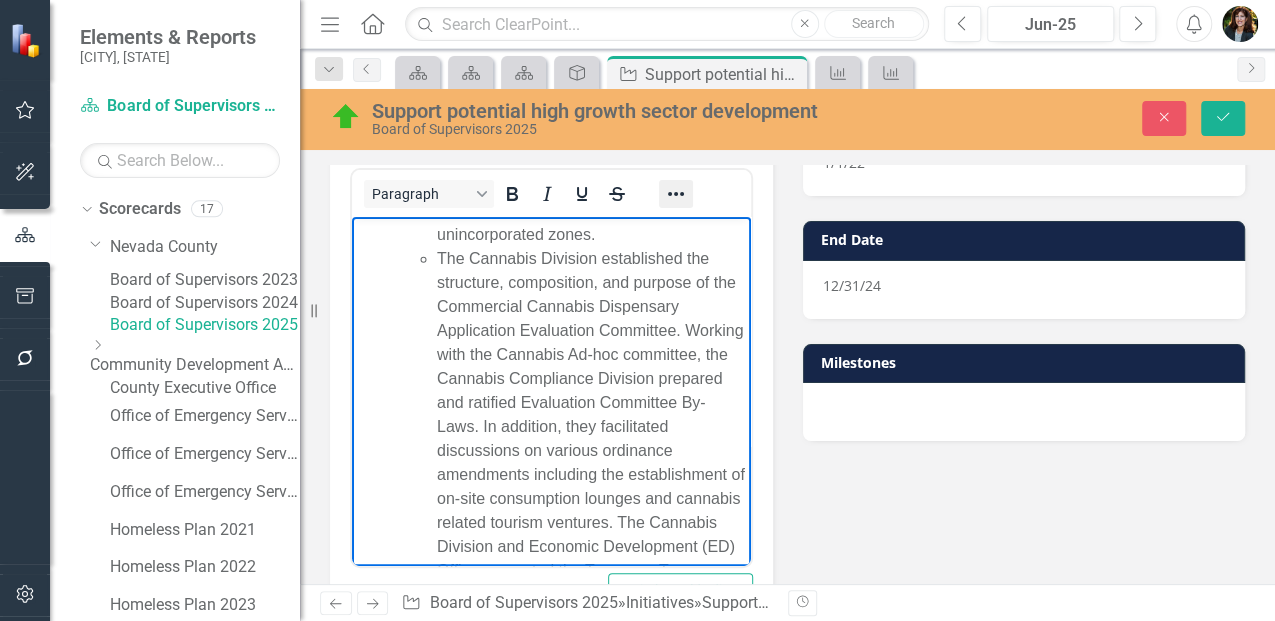 click 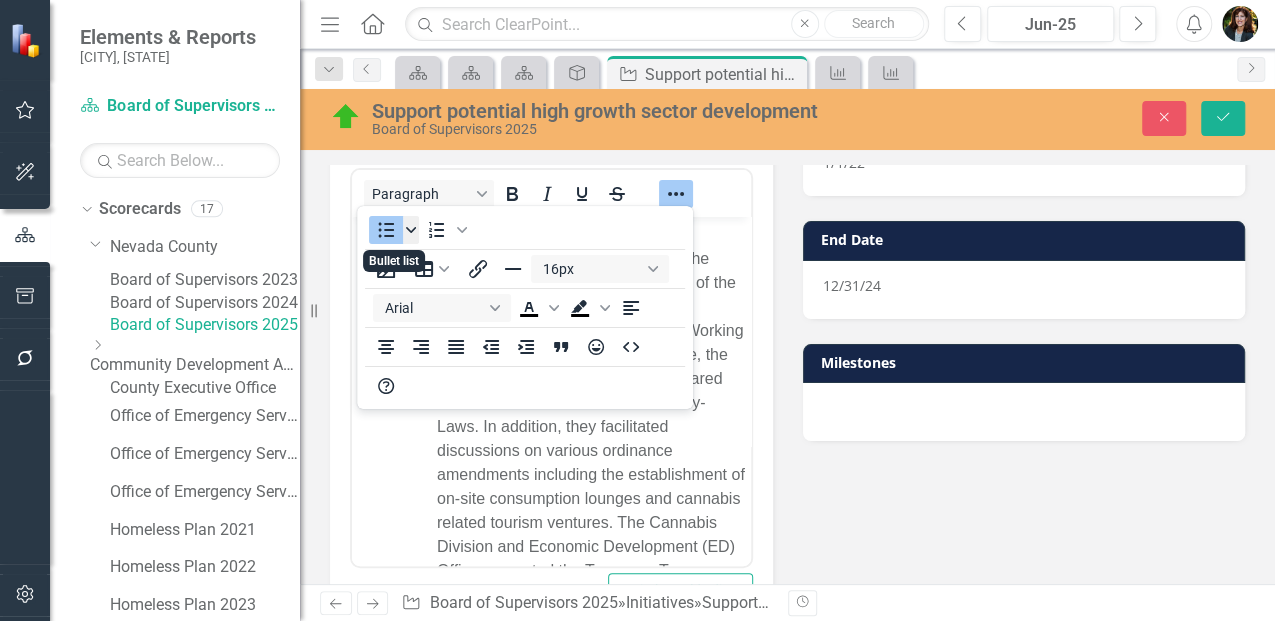 click 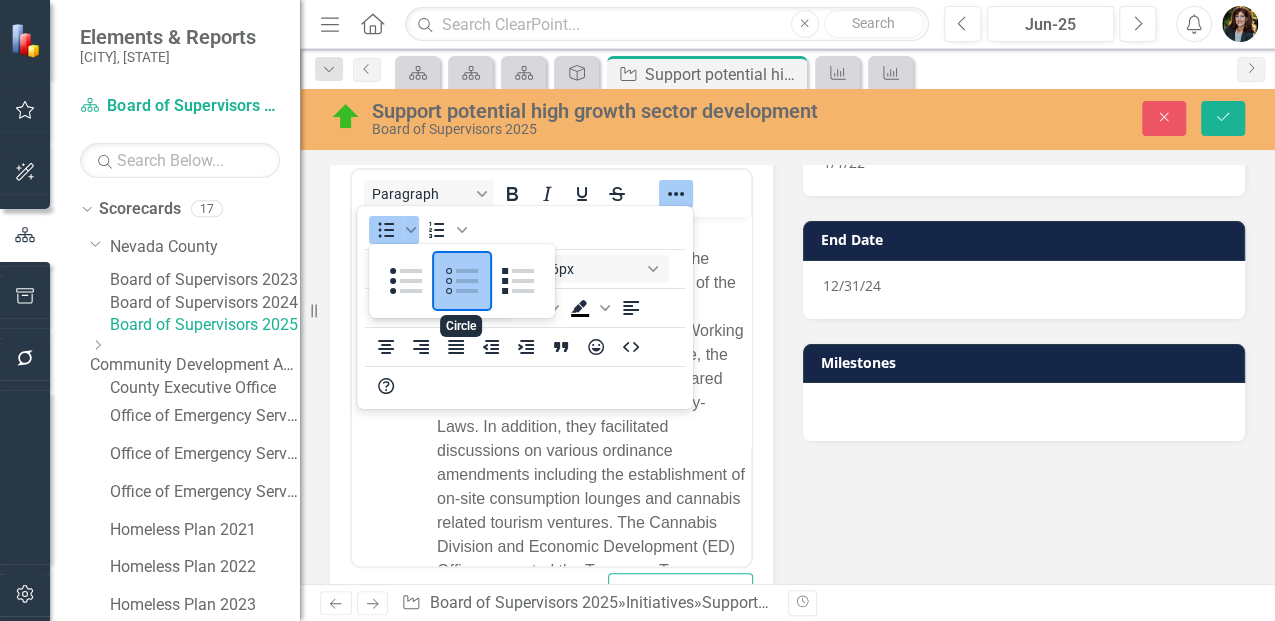 click at bounding box center (462, 281) 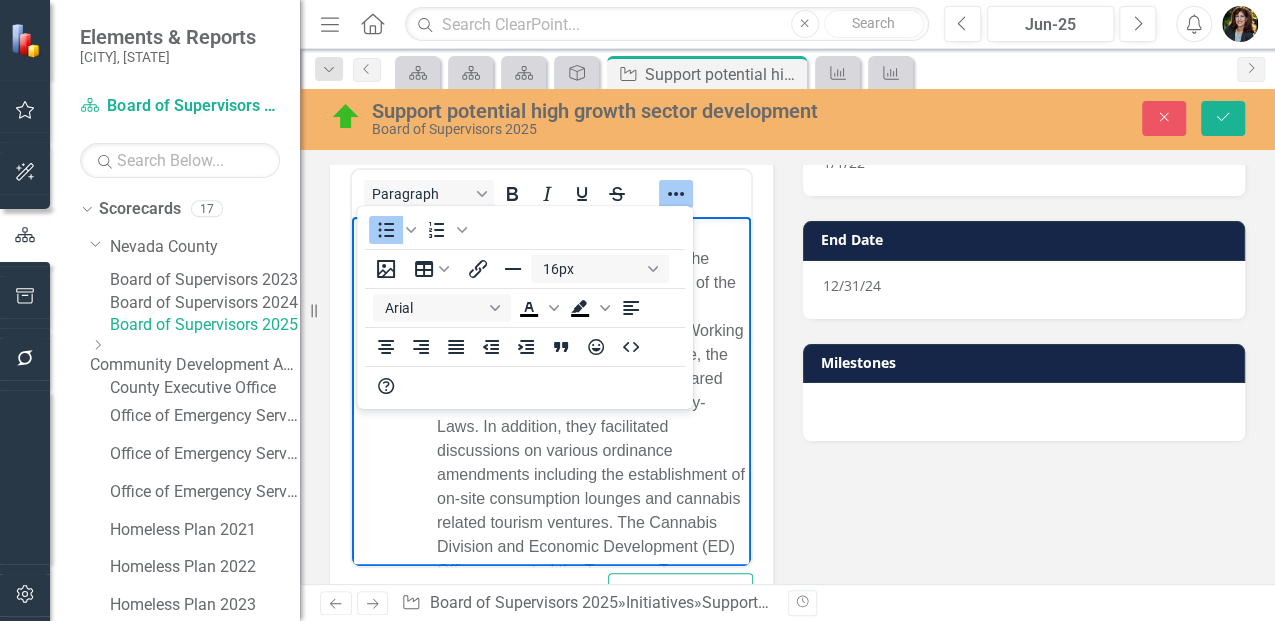 click 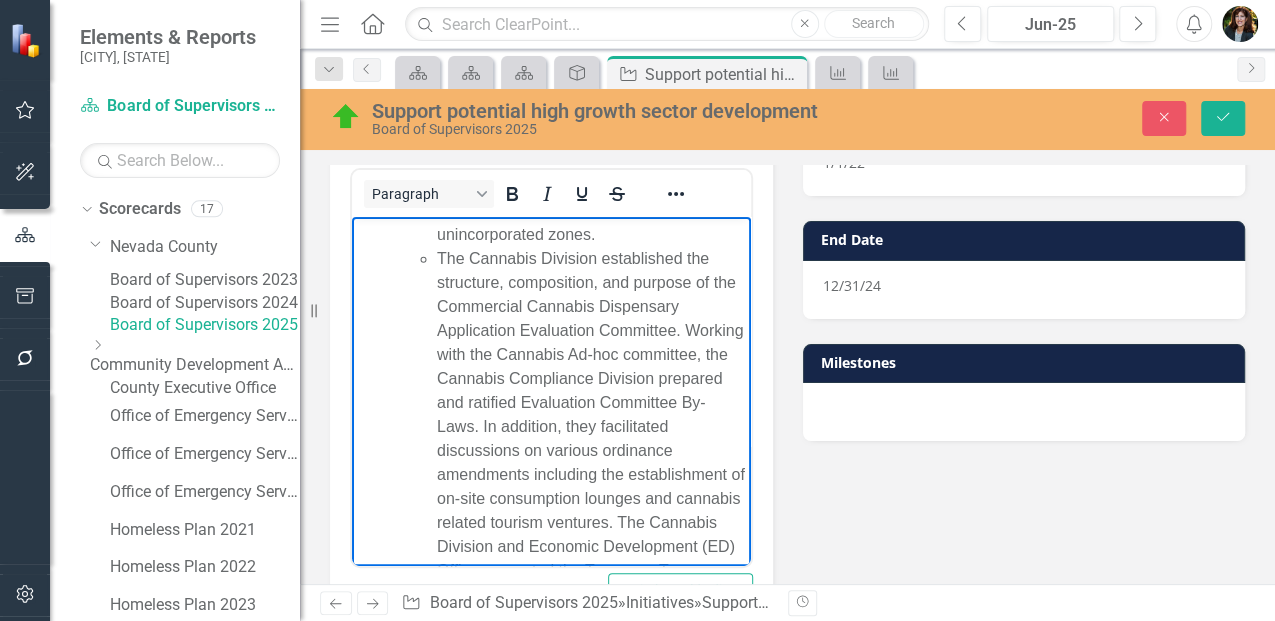 click on "The Cannabis Division established the structure, composition, and purpose of the Commercial Cannabis Dispensary Application Evaluation Committee. Working with the Cannabis Ad-hoc committee, the Cannabis Compliance Division prepared and ratified Evaluation Committee By-Laws. In addition, they facilitated discussions on various ordinance amendments including the establishment of on-site consumption lounges and cannabis related tourism ventures. The Cannabis Division and Economic Development (ED) Office supported the Treasurer-Tax Collector in their efforts to determine the appropriate tax rate for retail storefront sales (dispensaries)." at bounding box center (591, 450) 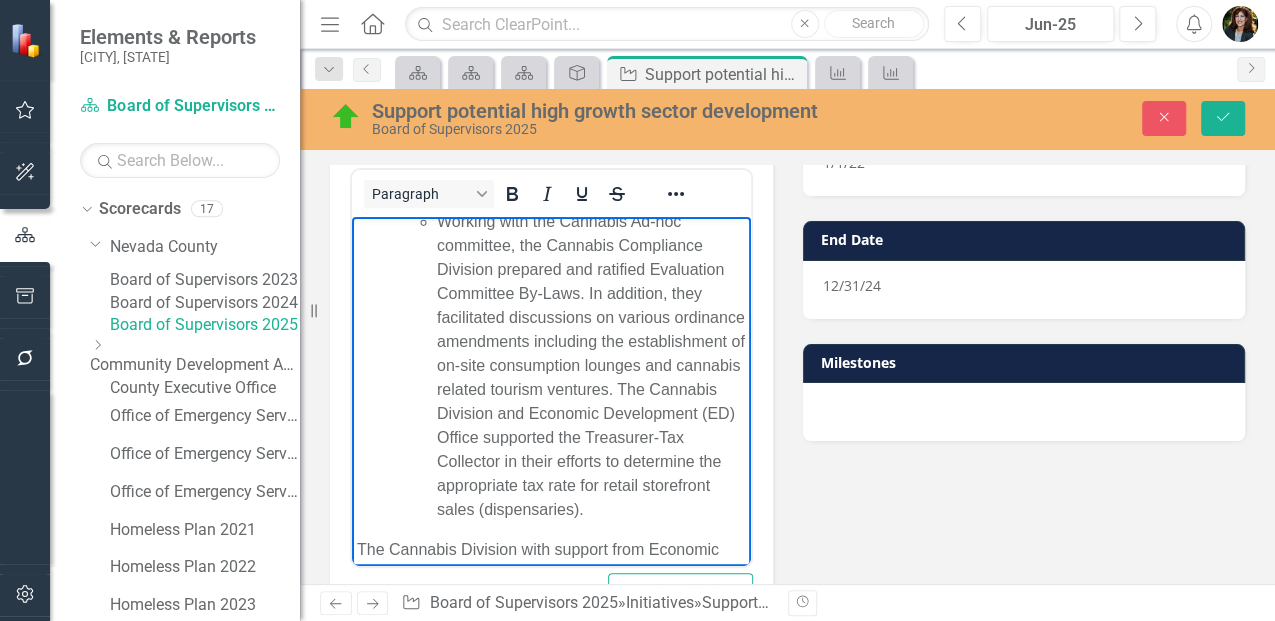 scroll, scrollTop: 1495, scrollLeft: 0, axis: vertical 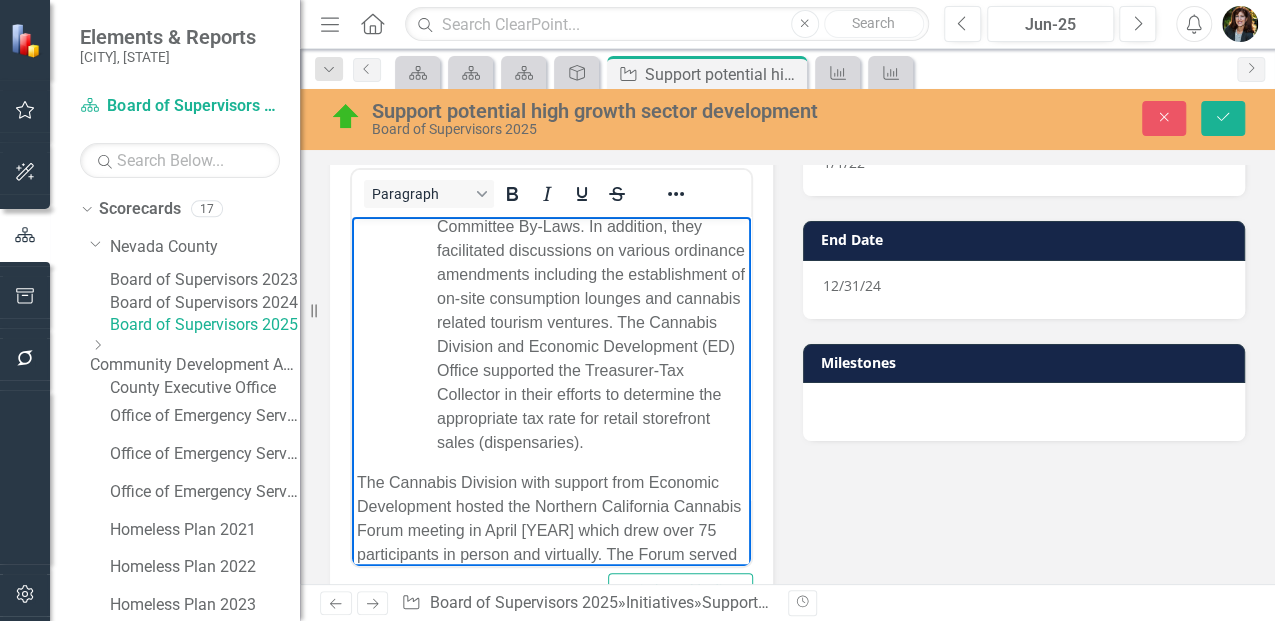 click on "Working with the Cannabis Ad-hoc committee, the Cannabis Compliance Division prepared and ratified Evaluation Committee By-Laws. In addition, they facilitated discussions on various ordinance amendments including the establishment of on-site consumption lounges and cannabis related tourism ventures. The Cannabis Division and Economic Development (ED) Office supported the Treasurer-Tax Collector in their efforts to determine the appropriate tax rate for retail storefront sales (dispensaries)." at bounding box center [591, 298] 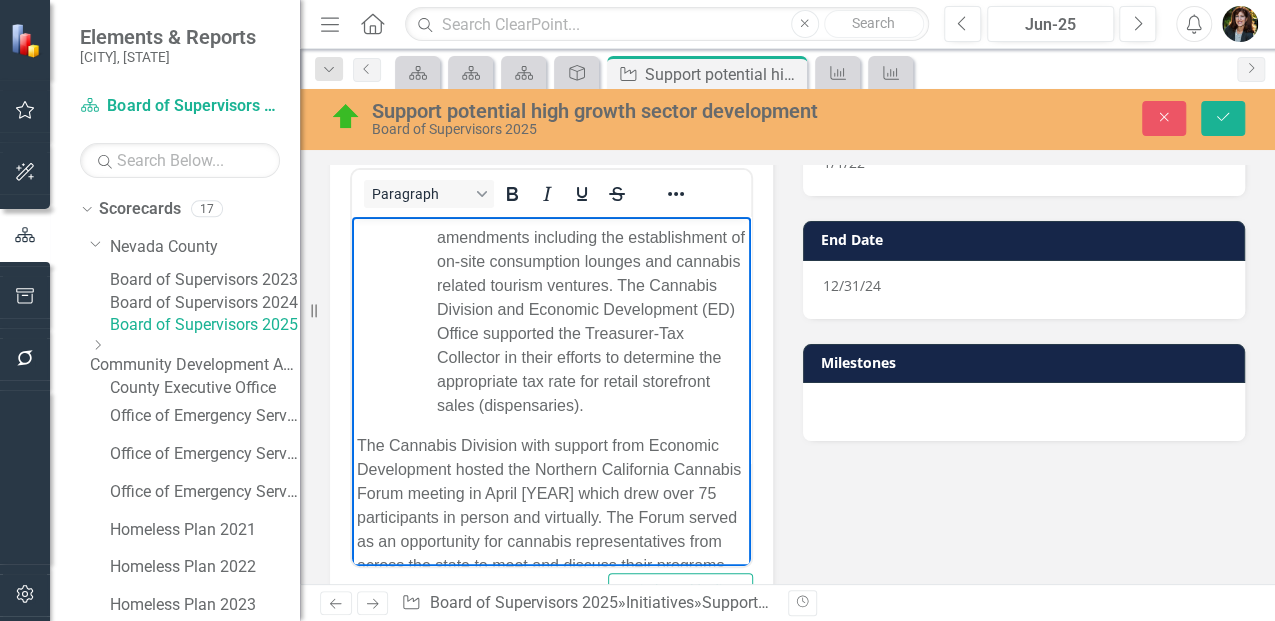 scroll, scrollTop: 1562, scrollLeft: 0, axis: vertical 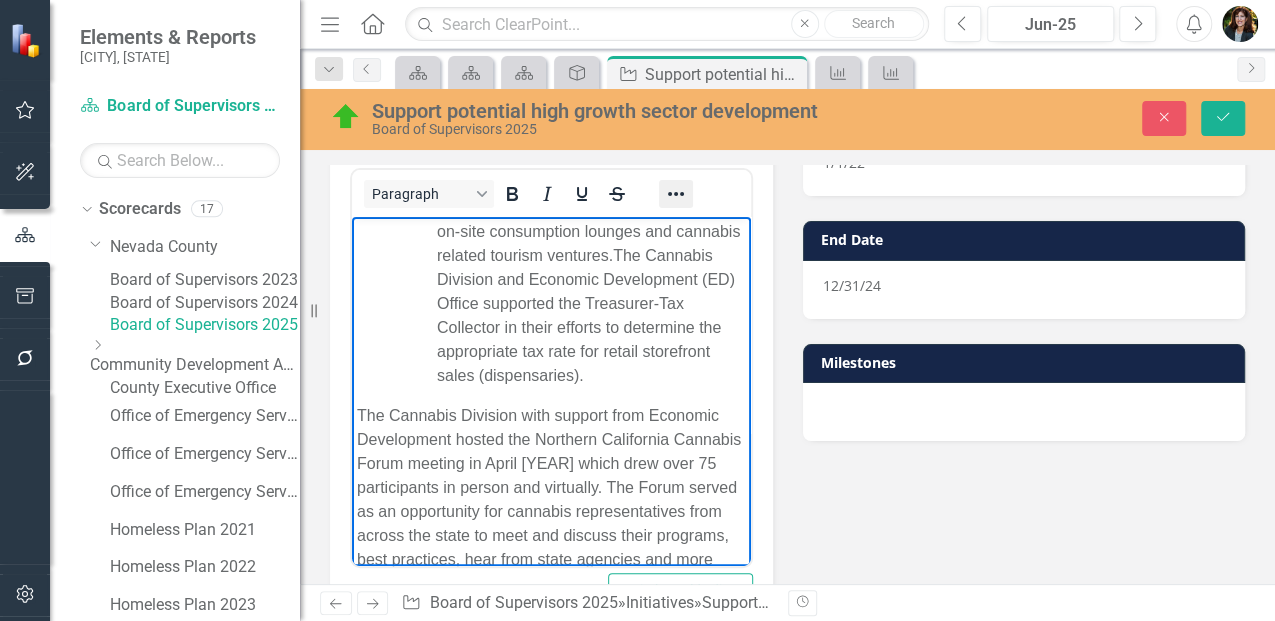 click 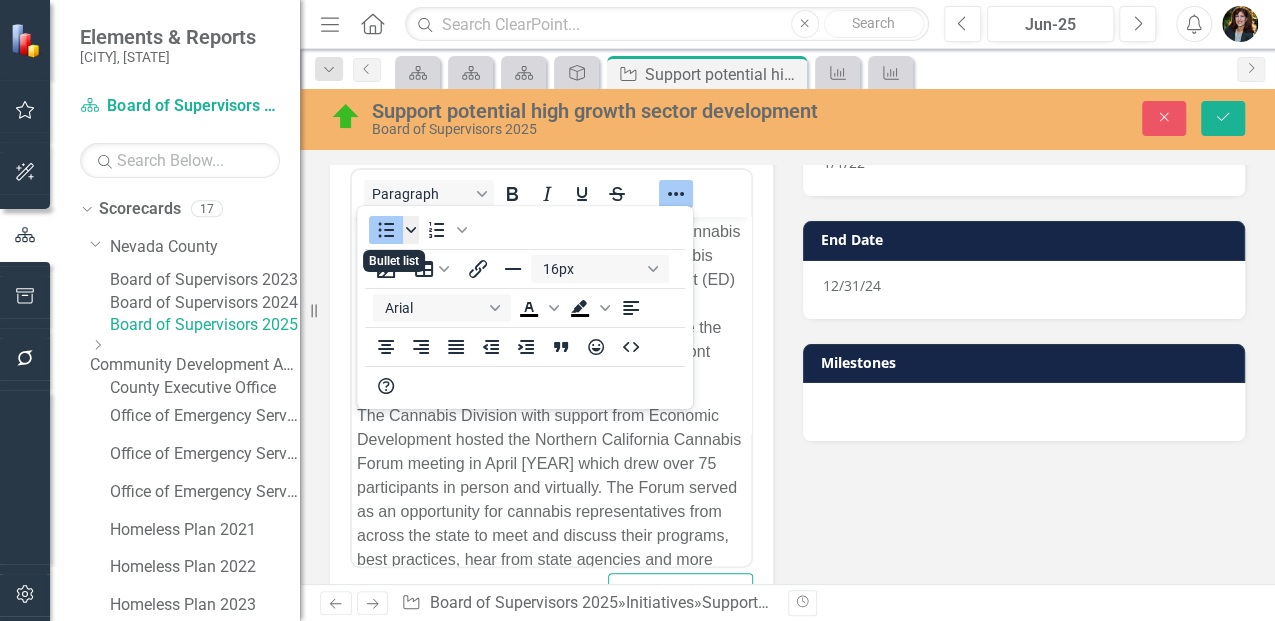 click 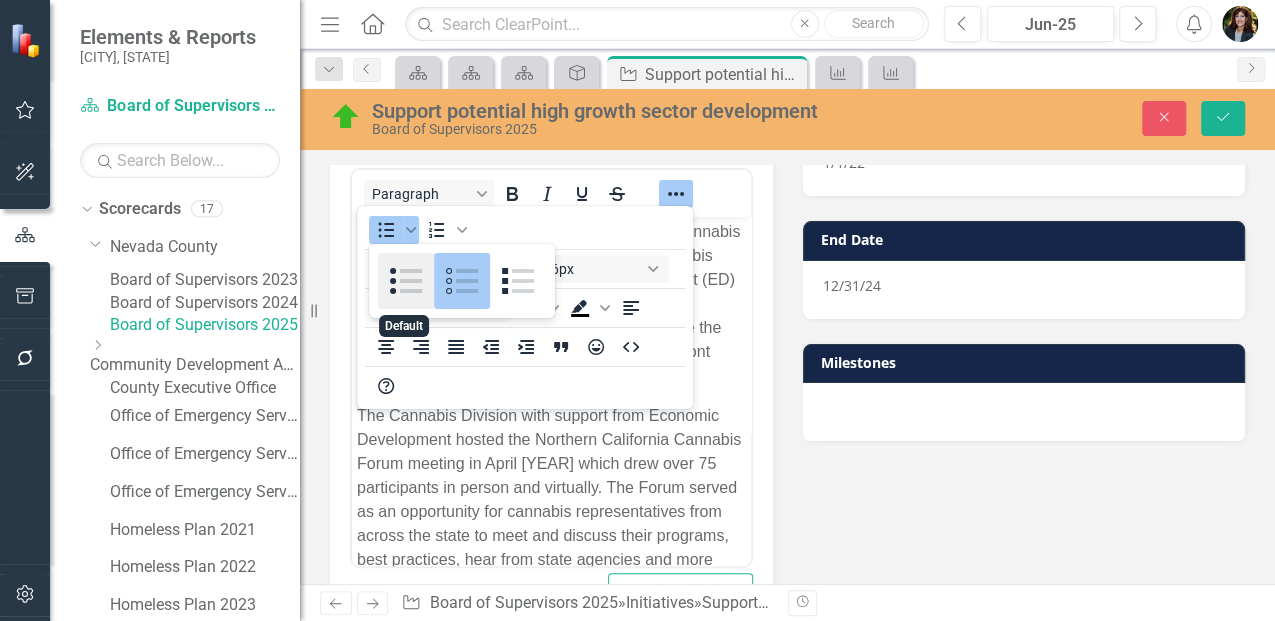 click at bounding box center (406, 281) 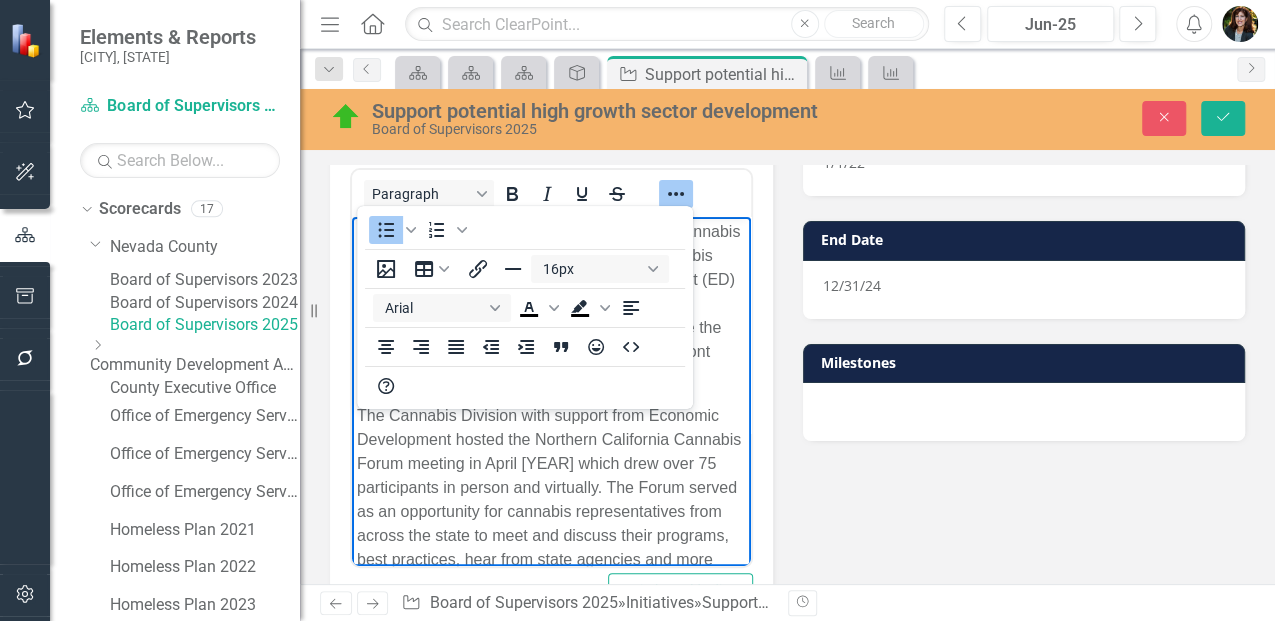 click at bounding box center [676, 193] 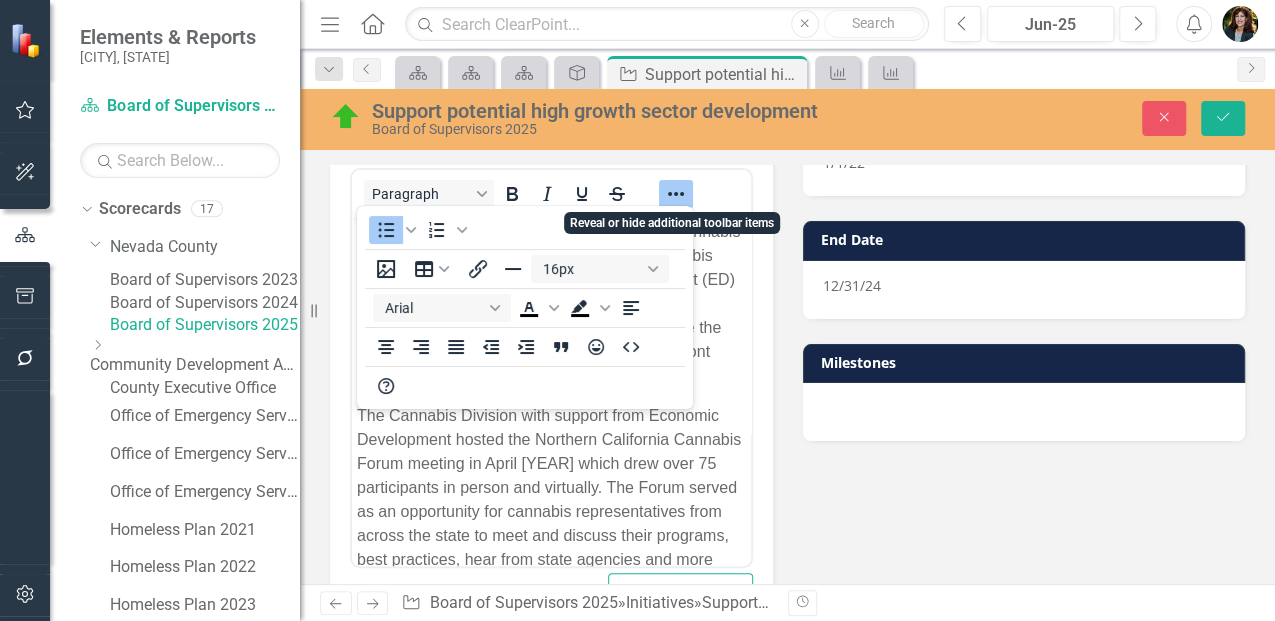 click 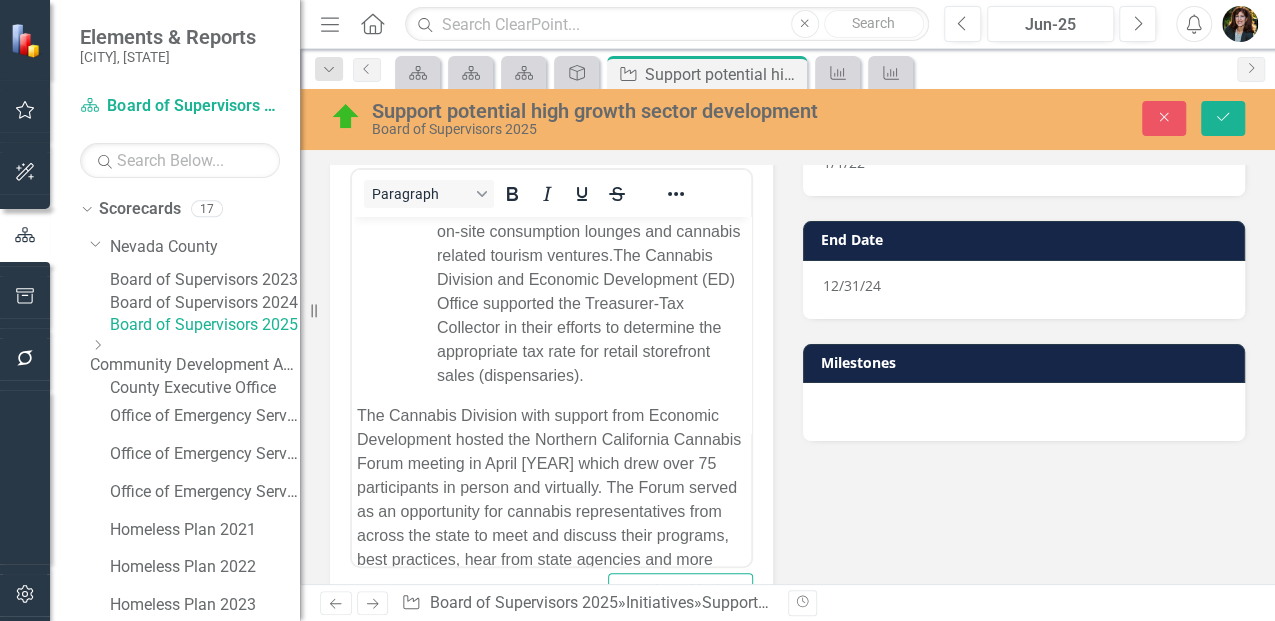 click on "Working with the Cannabis Ad-hoc committee, the Cannabis Compliance Division prepared and ratified Evaluation Committee By-Laws. In addition, they facilitated discussions on various ordinance amendments including the establishment of on-site consumption lounges and cannabis related tourism ventures.  The Cannabis Division and Economic Development (ED) Office supported the Treasurer-Tax Collector in their efforts to determine the appropriate tax rate for retail storefront sales (dispensaries)." at bounding box center [591, 231] 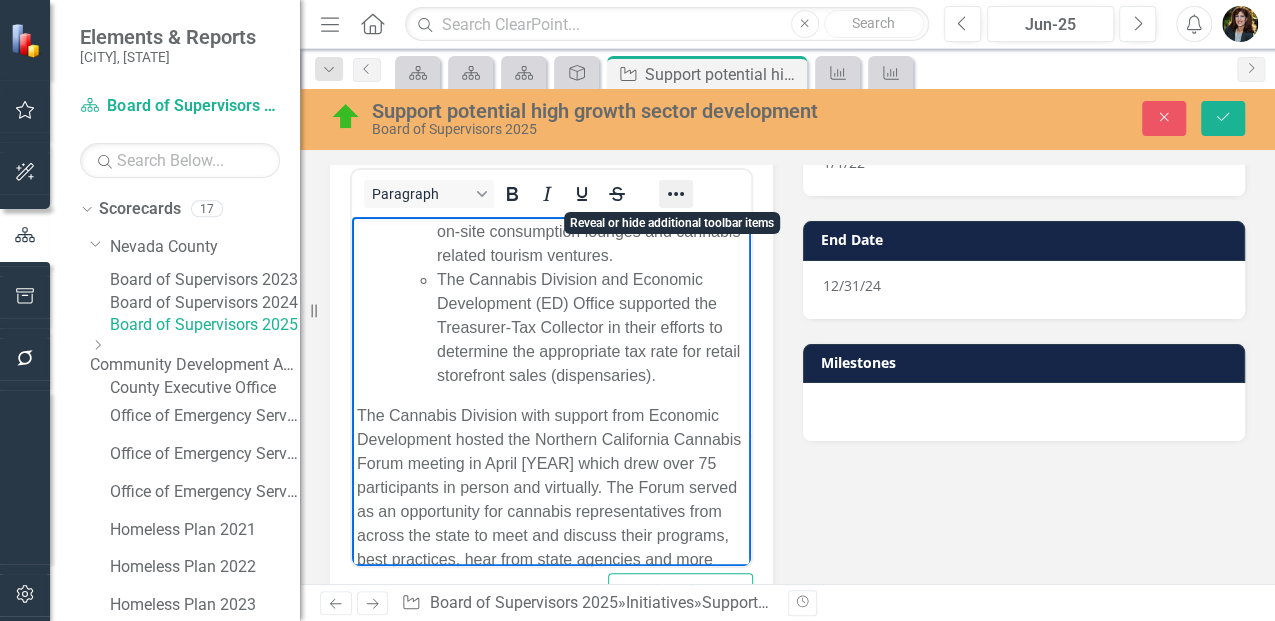 click 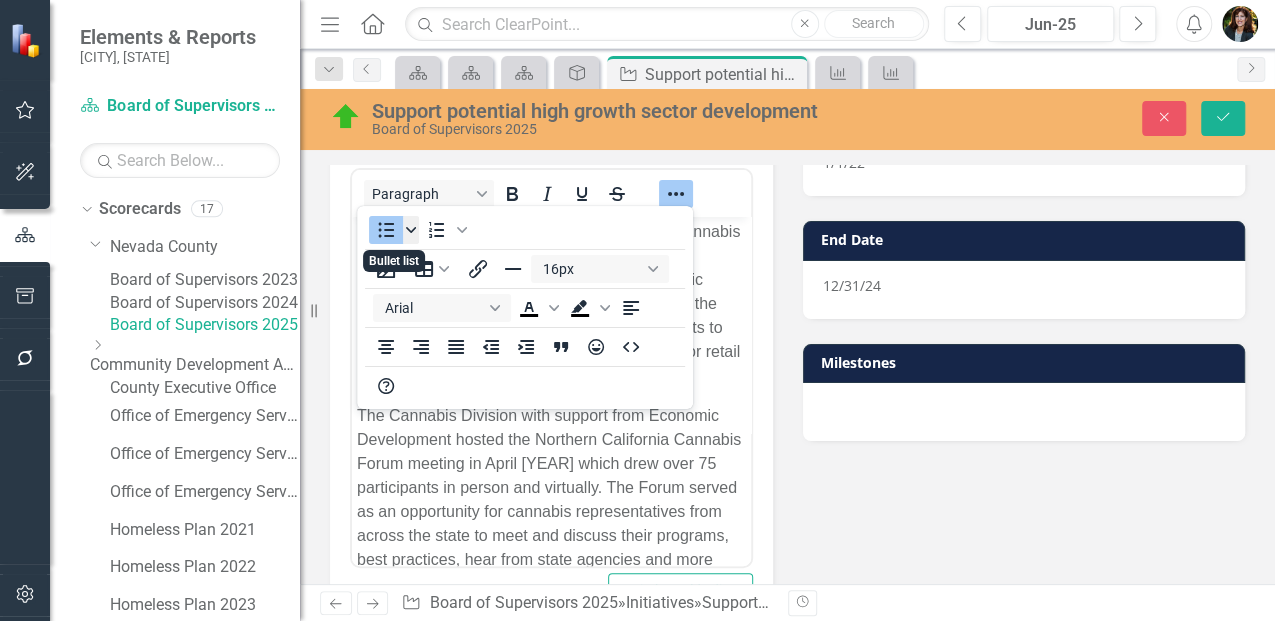 click 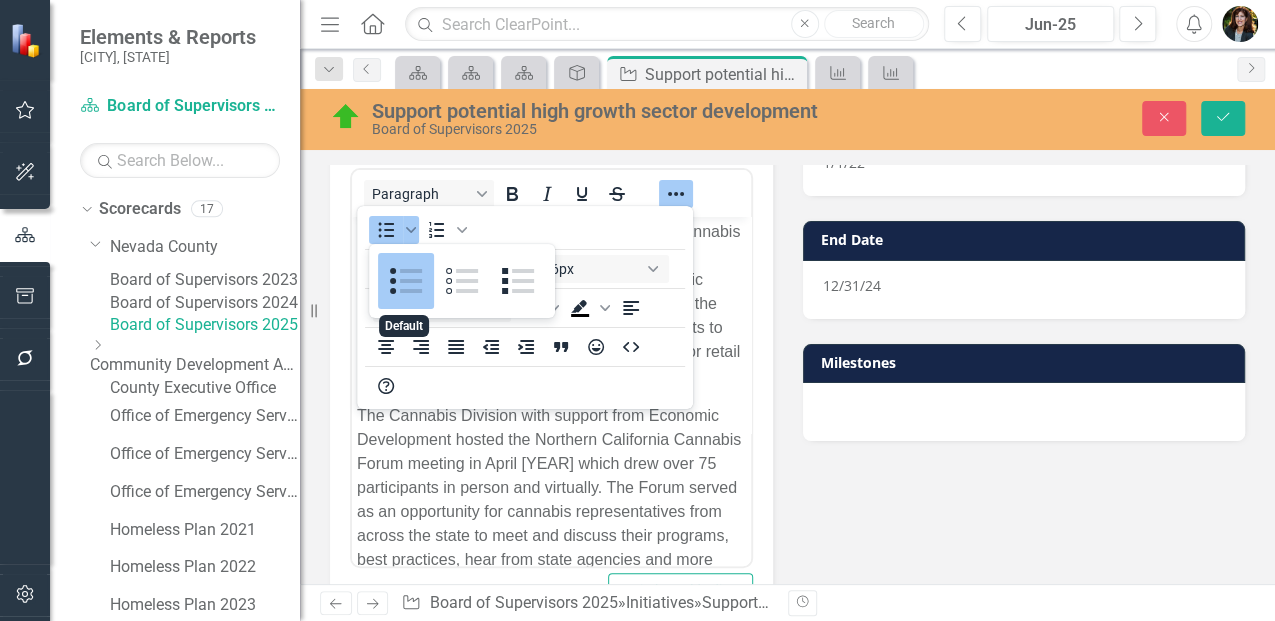 click at bounding box center [406, 281] 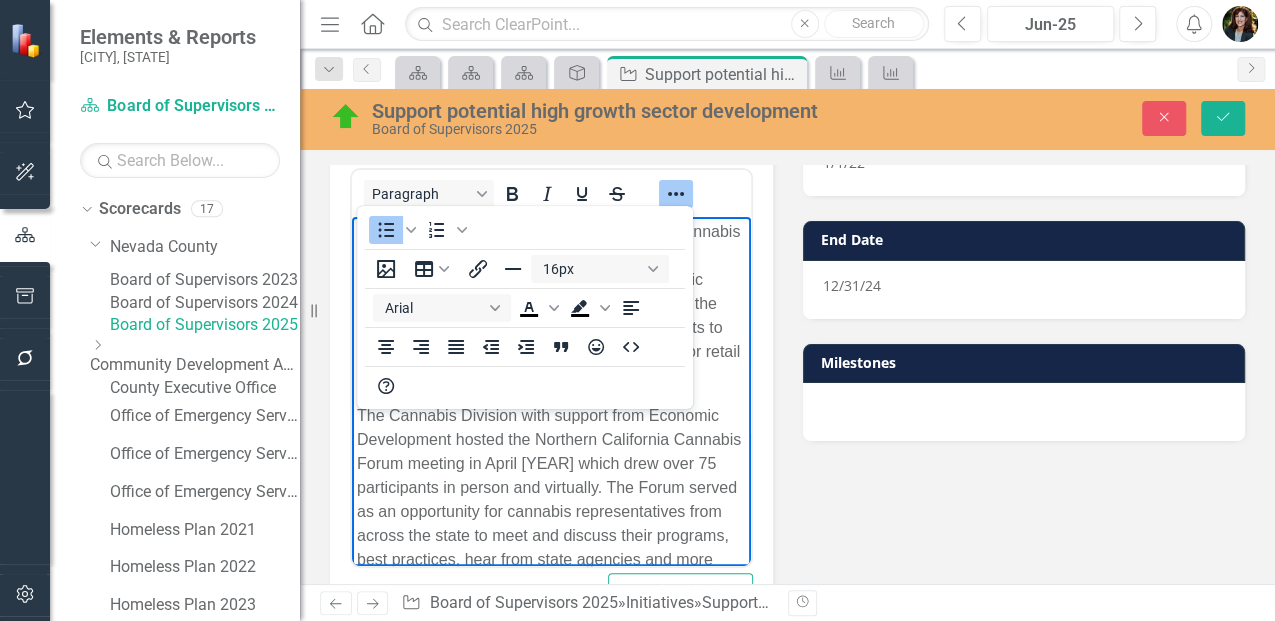 click 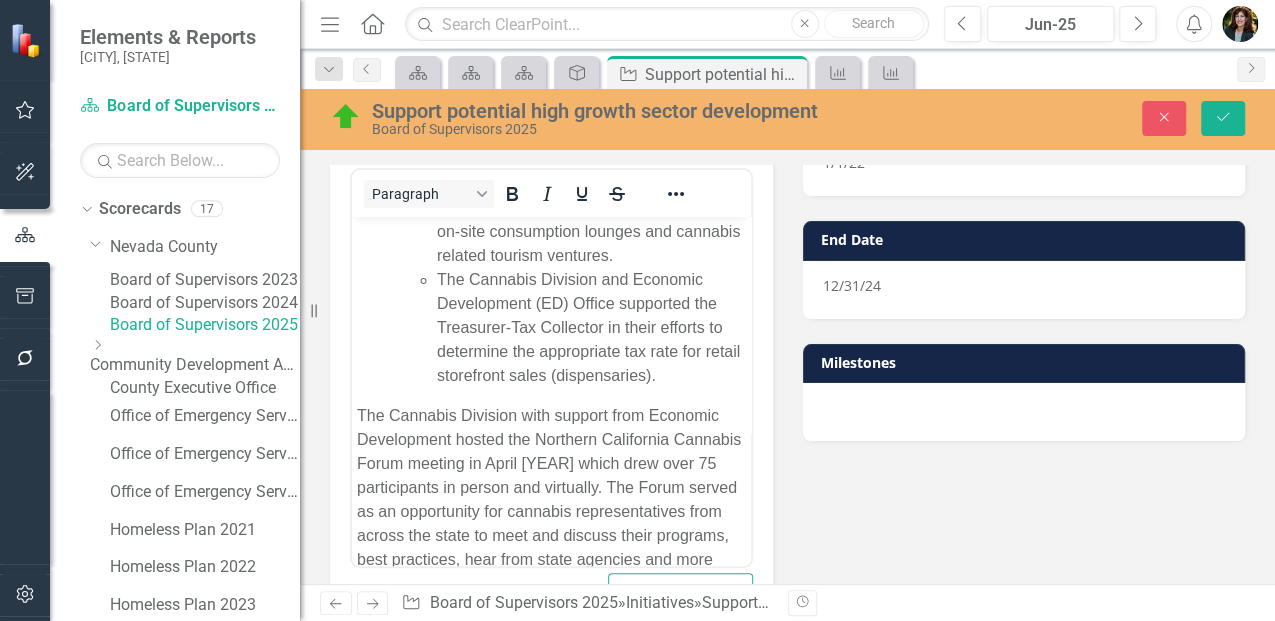 click on "The Cannabis Division and Economic Development (ED) Office supported the Treasurer-Tax Collector in their efforts to determine the appropriate tax rate for retail storefront sales (dispensaries)." at bounding box center (591, 327) 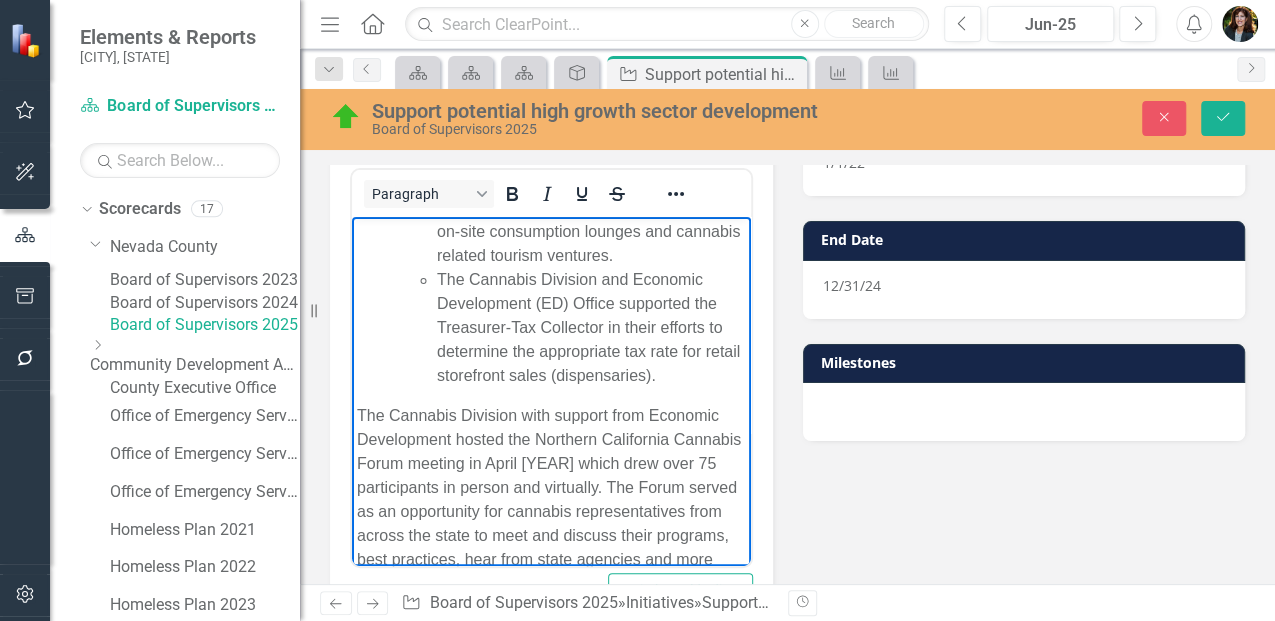 click on "The Cannabis Division finalized and implemented amendments to Nevada County Code Section 12.03.300 authorizing limited Retails Storefront and Non-Storefront (delivery) options in various unincorporated zones.  The Cannabis Division established the structure, composition, and purpose of the Commercial Cannabis Dispensary Application Evaluation Committee. Working with the Cannabis Ad-hoc committee, the Cannabis Compliance Division prepared and ratified Evaluation Committee By-Laws. In addition, they facilitated discussions on various ordinance amendments including the establishment of on-site consumption lounges and cannabis related tourism ventures.  The Cannabis Division and Economic Development (ED) Office supported the Treasurer-Tax Collector in their efforts to determine the appropriate tax rate for retail storefront sales (dispensaries)." at bounding box center [571, 111] 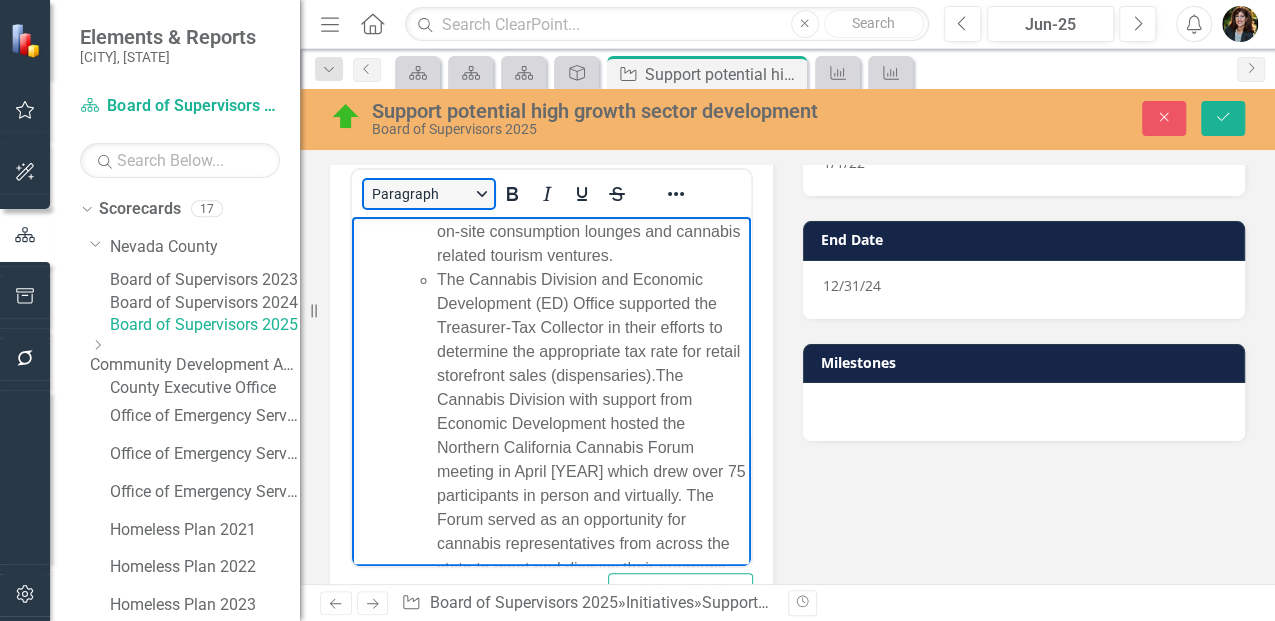 click on "Paragraph" at bounding box center [429, 194] 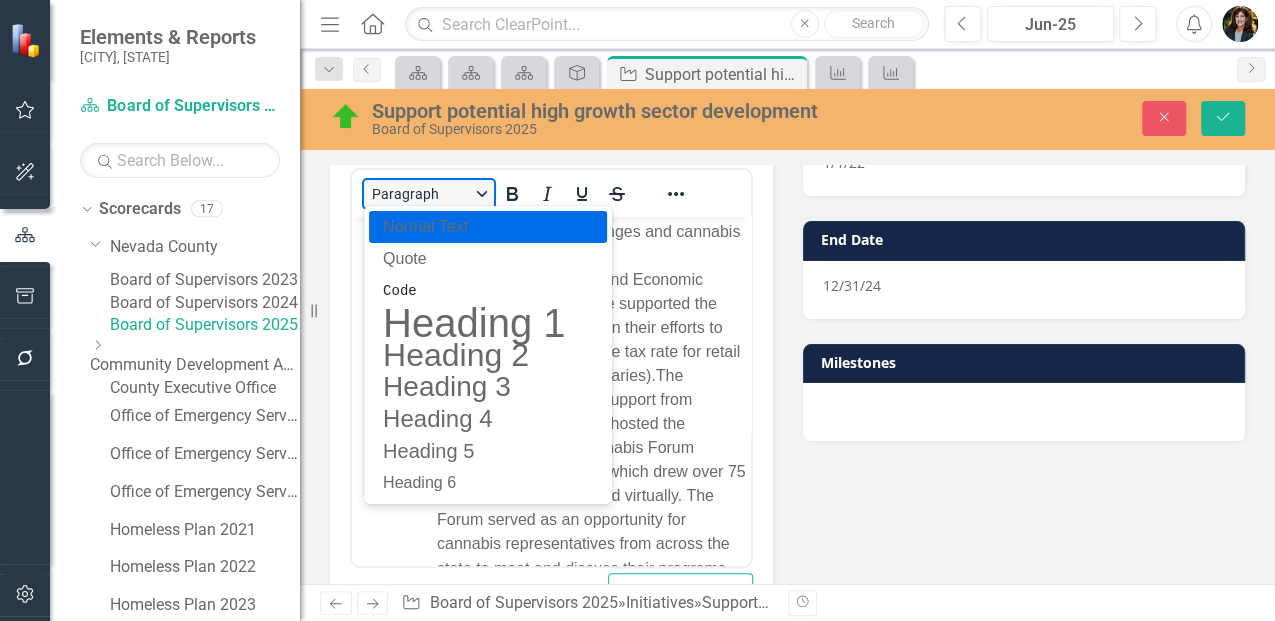click on "Paragraph" at bounding box center [429, 194] 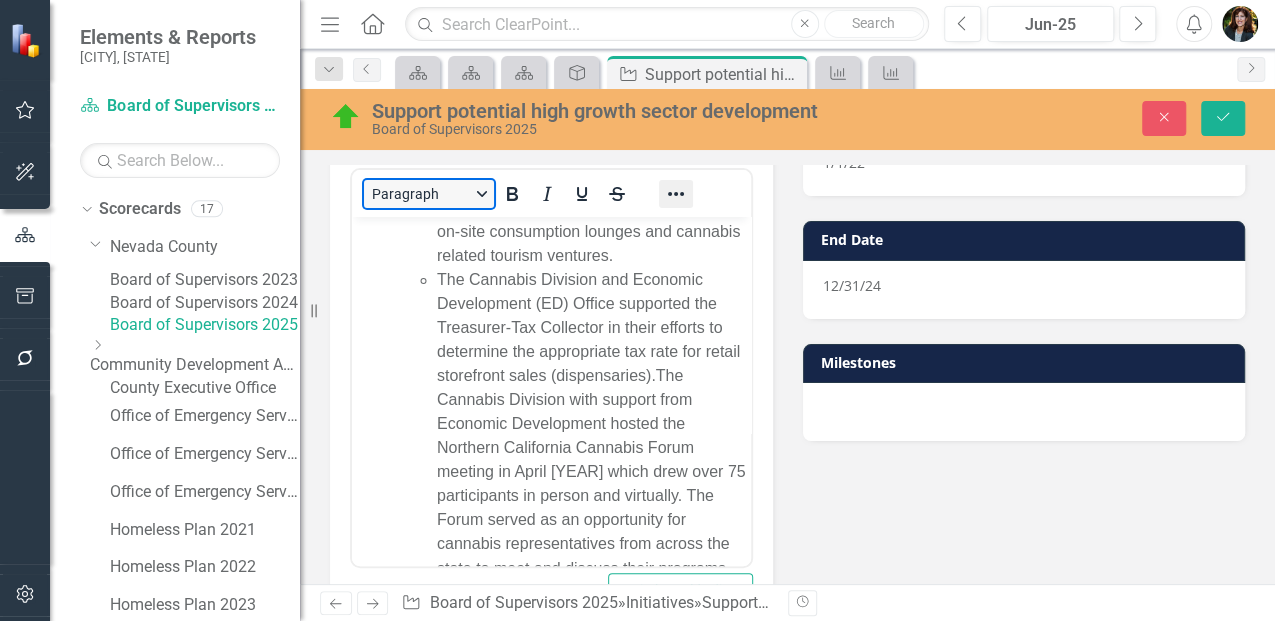click 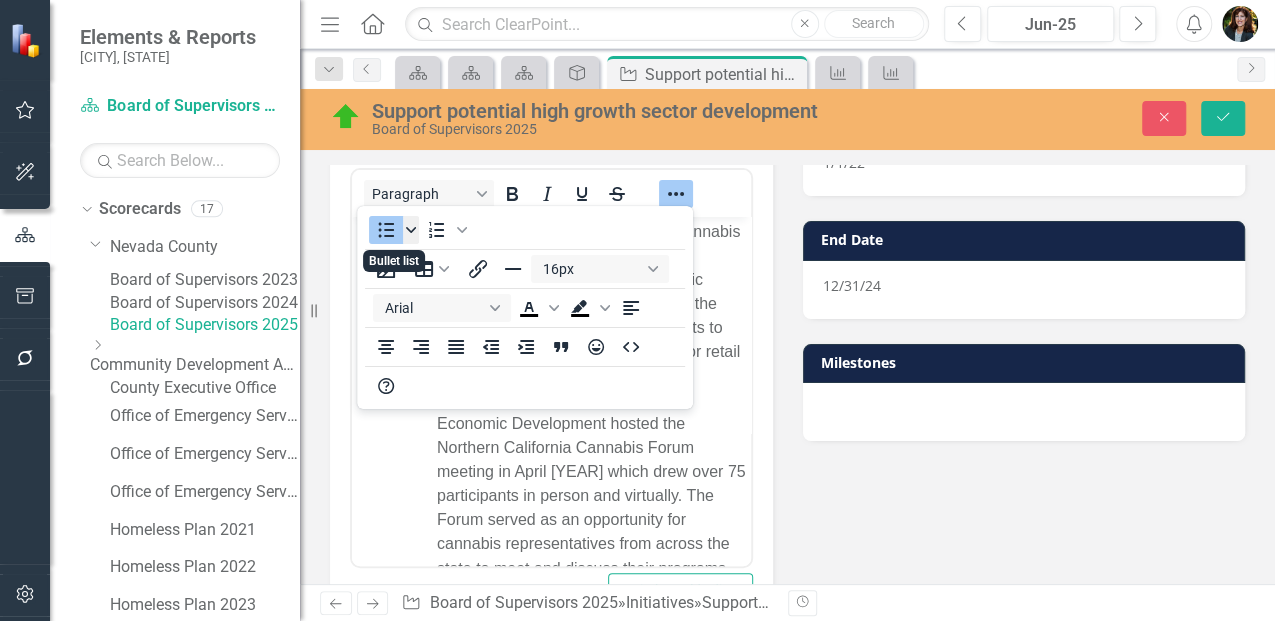 click 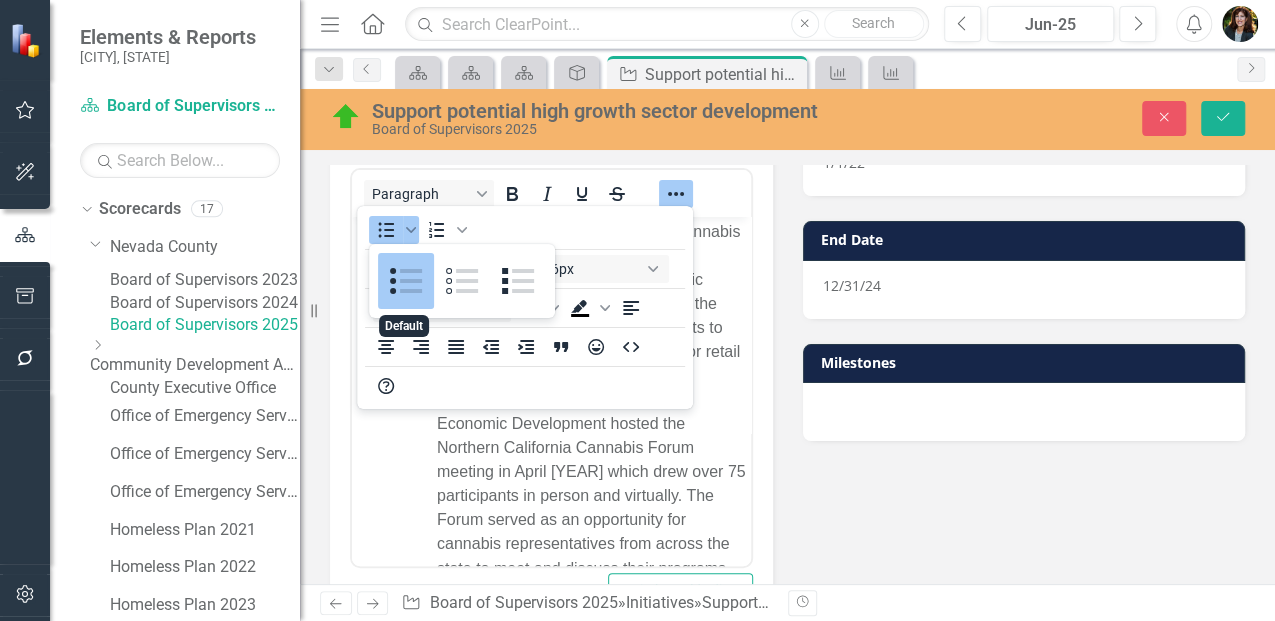 click at bounding box center [406, 281] 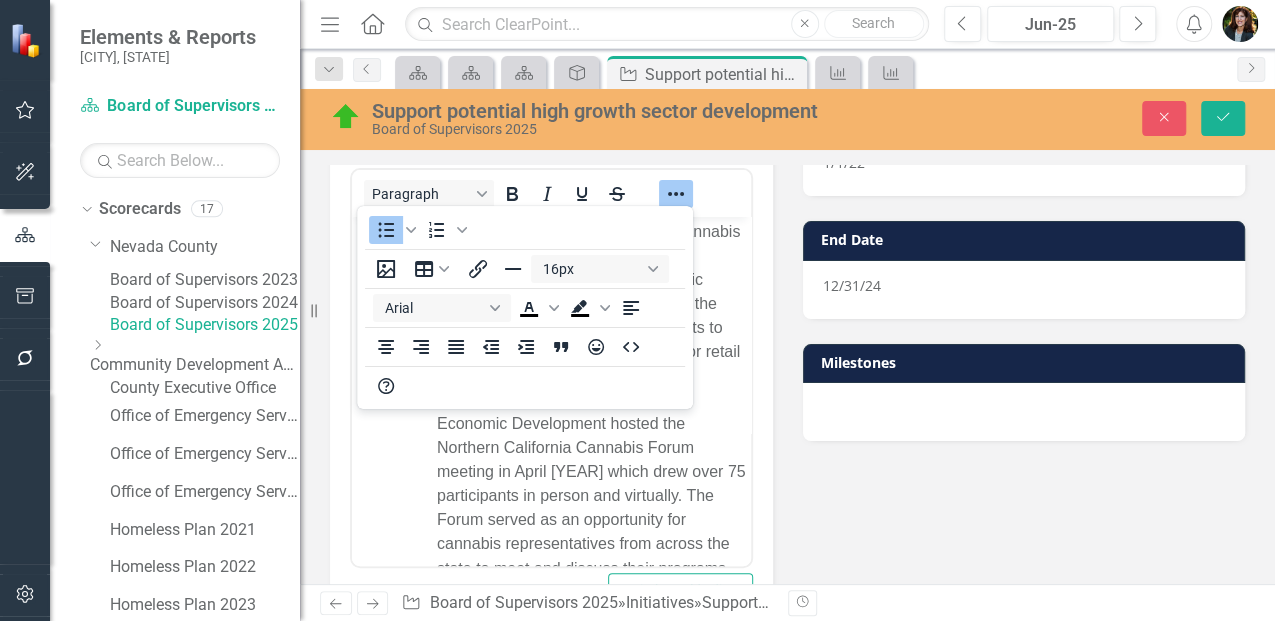 click on "16px Arial To open the popup, press Shift+Enter To open the popup, press Shift+Enter" at bounding box center (525, 327) 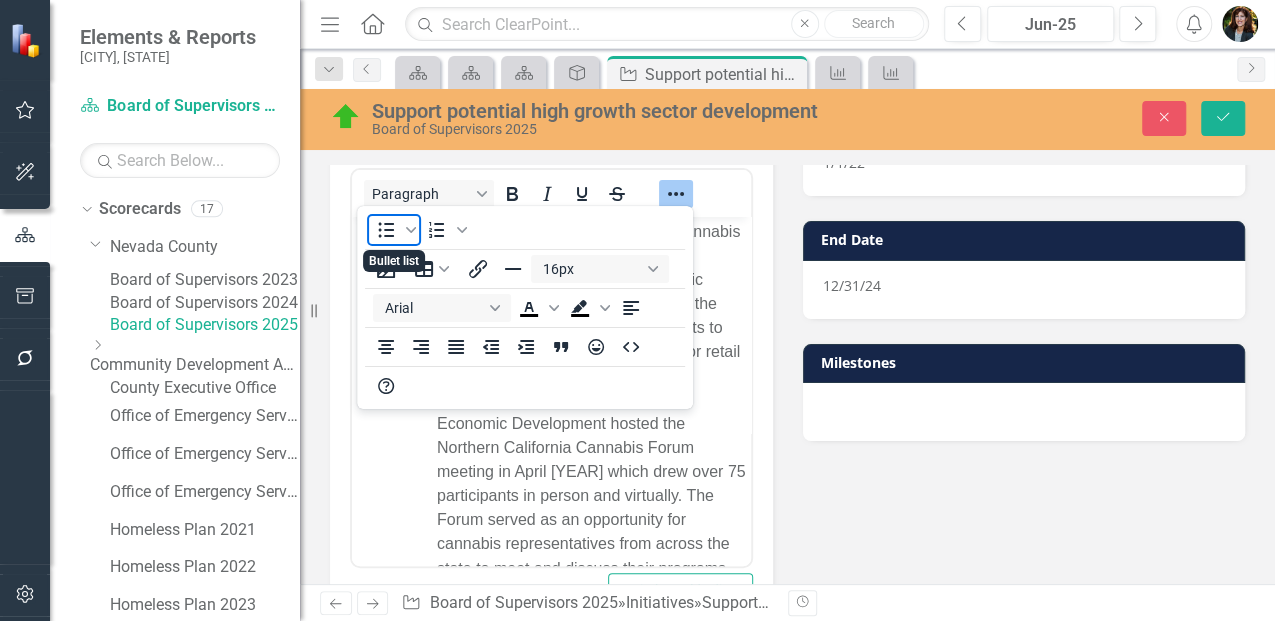 click 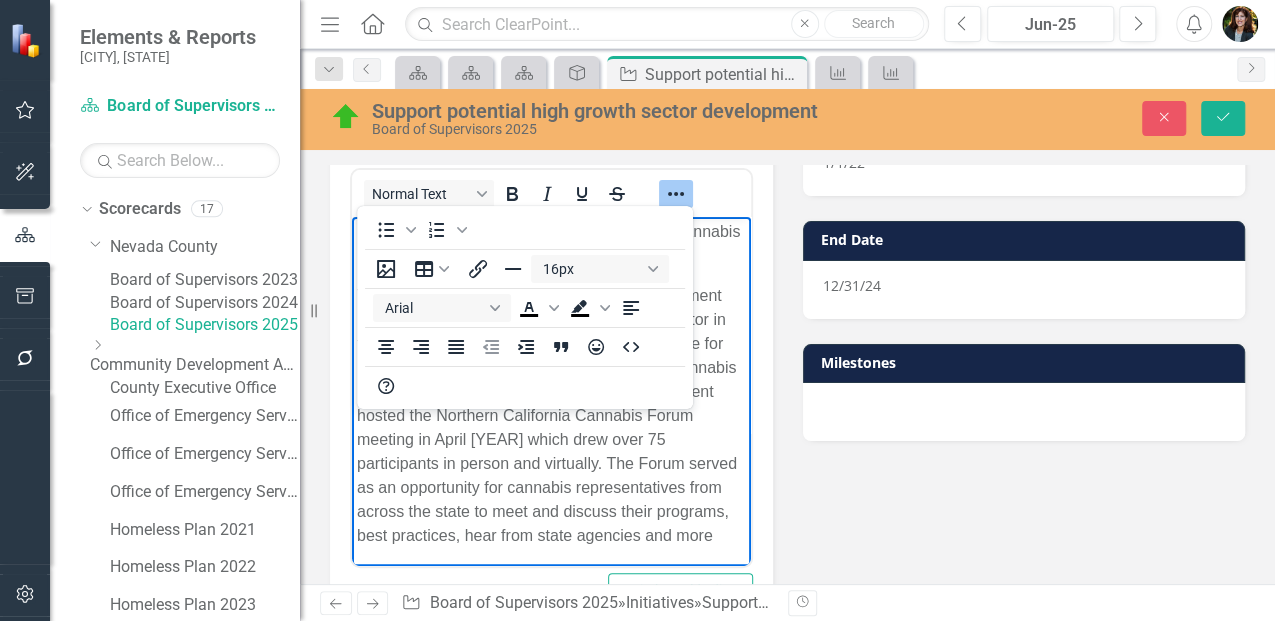 click 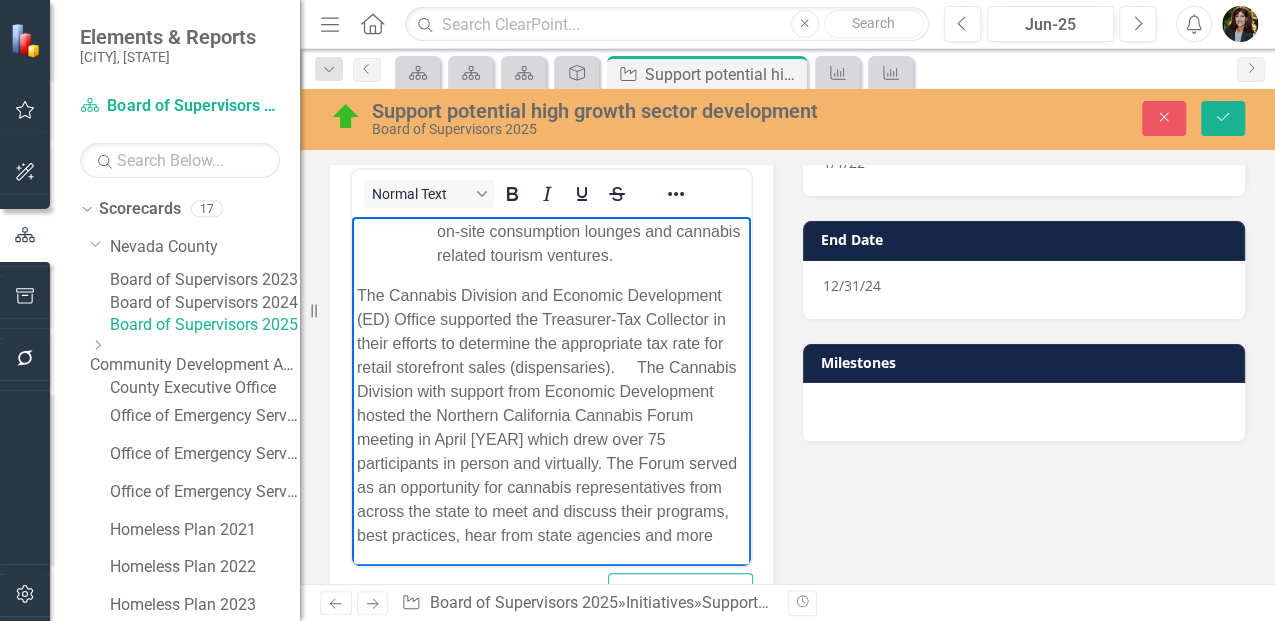 click on "Q1 & Q2 (January - June [YEAR]) highlights include: Agriculture In May, along with other Ag organizations, the Ag Department hosted the [COUNTY] County Ag Tour. Nearly 80 members of the public and county staff attended this all-day tour to learn about agriculture. The Ag Department, Planning Department and Economic Development continued to serve on the Sustainable Agriculture Land Conservation grant committee focusing on the further development of an Agricultural Working Landscape Conservation Plan. In early May, the county departments as well as the [COUNTY] County Resource Conservation District, [COUNTY] County Farm Bureau, Sierra Harvest, and Bear Yuba Land Trust) hosted two workshops. The SALC working group also partnered with GoldFolk Magazine to develop a story on local agriculture. The article is scheduled for publication later this fall. The Ag Commissioner continued to collaborate with the [COUNTY] County Food Policy Council. Tourism Cannabis" at bounding box center [551, -369] 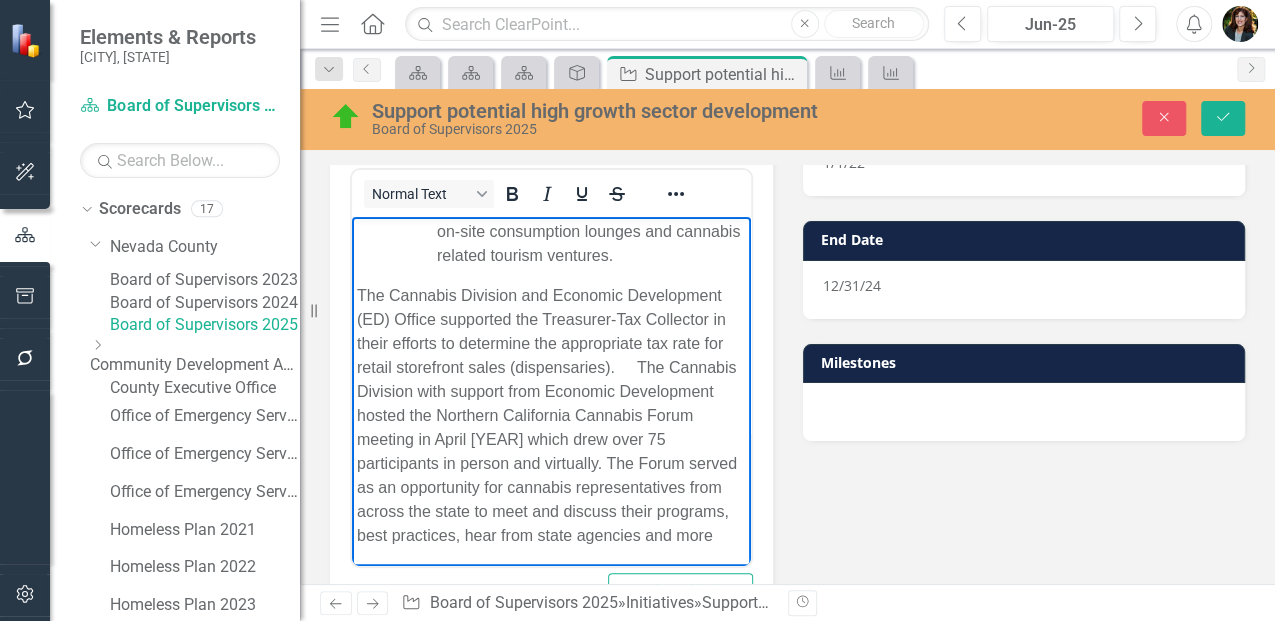 click on "Q1 & Q2 (January - June [YEAR]) highlights include: Agriculture In May, along with other Ag organizations, the Ag Department hosted the [COUNTY] County Ag Tour. Nearly 80 members of the public and county staff attended this all-day tour to learn about agriculture. The Ag Department, Planning Department and Economic Development continued to serve on the Sustainable Agriculture Land Conservation grant committee focusing on the further development of an Agricultural Working Landscape Conservation Plan. In early May, the county departments as well as the [COUNTY] County Resource Conservation District, [COUNTY] County Farm Bureau, Sierra Harvest, and Bear Yuba Land Trust) hosted two workshops. The SALC working group also partnered with GoldFolk Magazine to develop a story on local agriculture. The article is scheduled for publication later this fall. The Ag Commissioner continued to collaborate with the [COUNTY] County Food Policy Council. Tourism Cannabis" at bounding box center [551, -369] 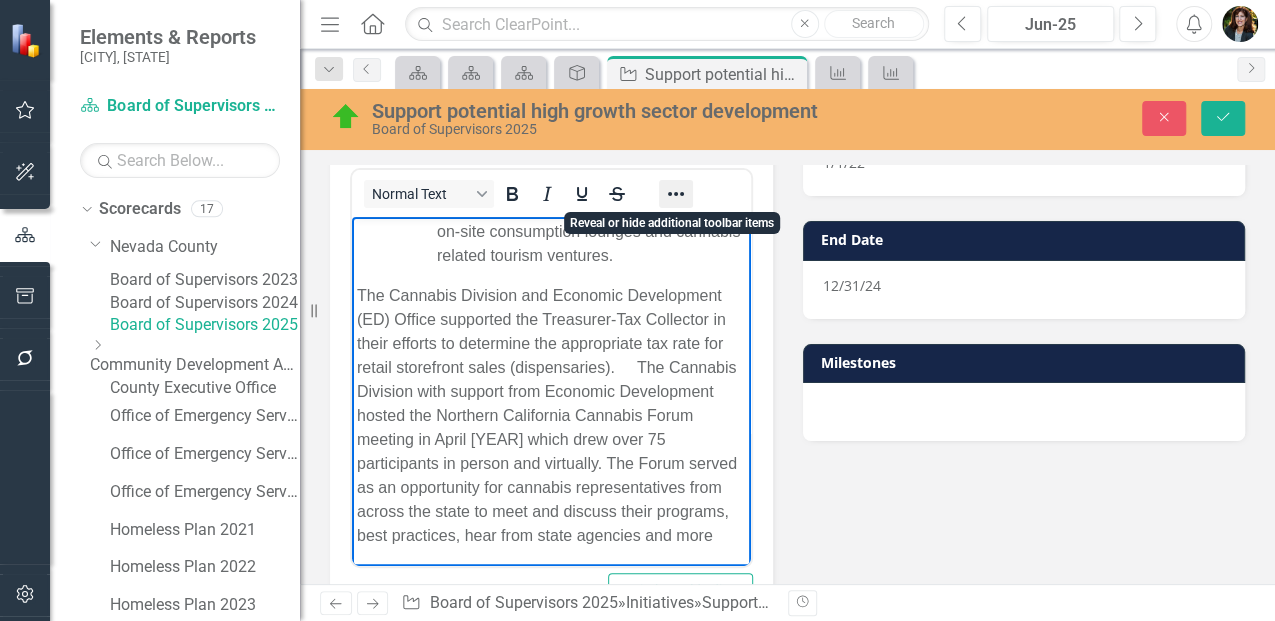 click 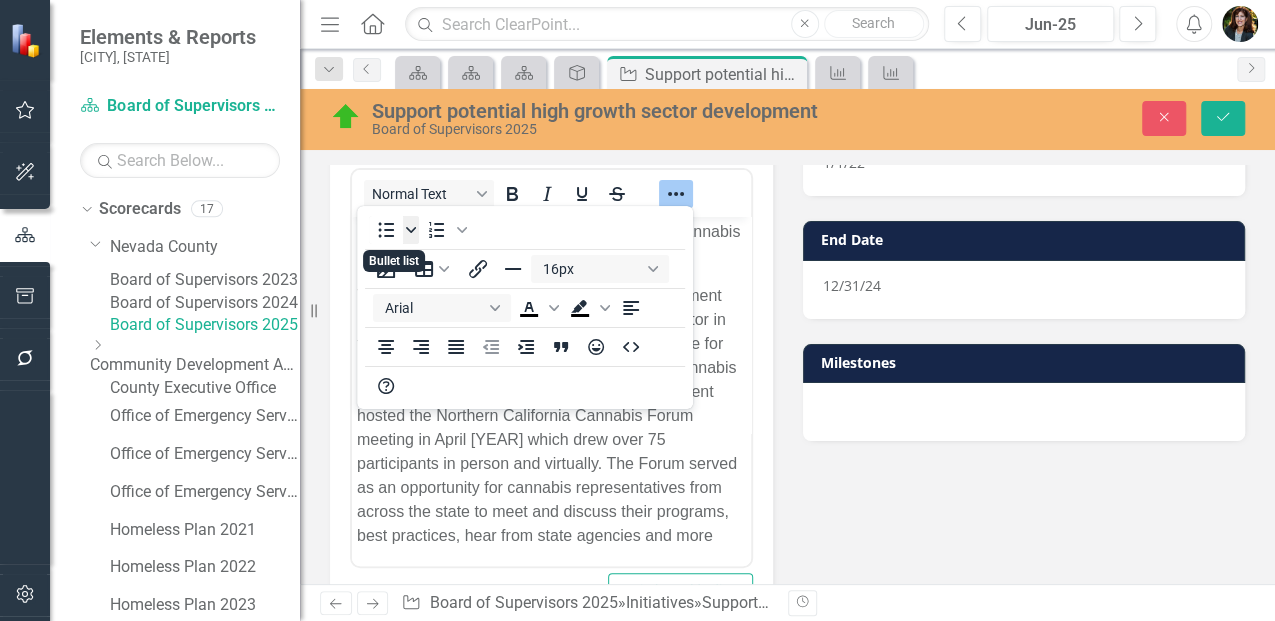 click 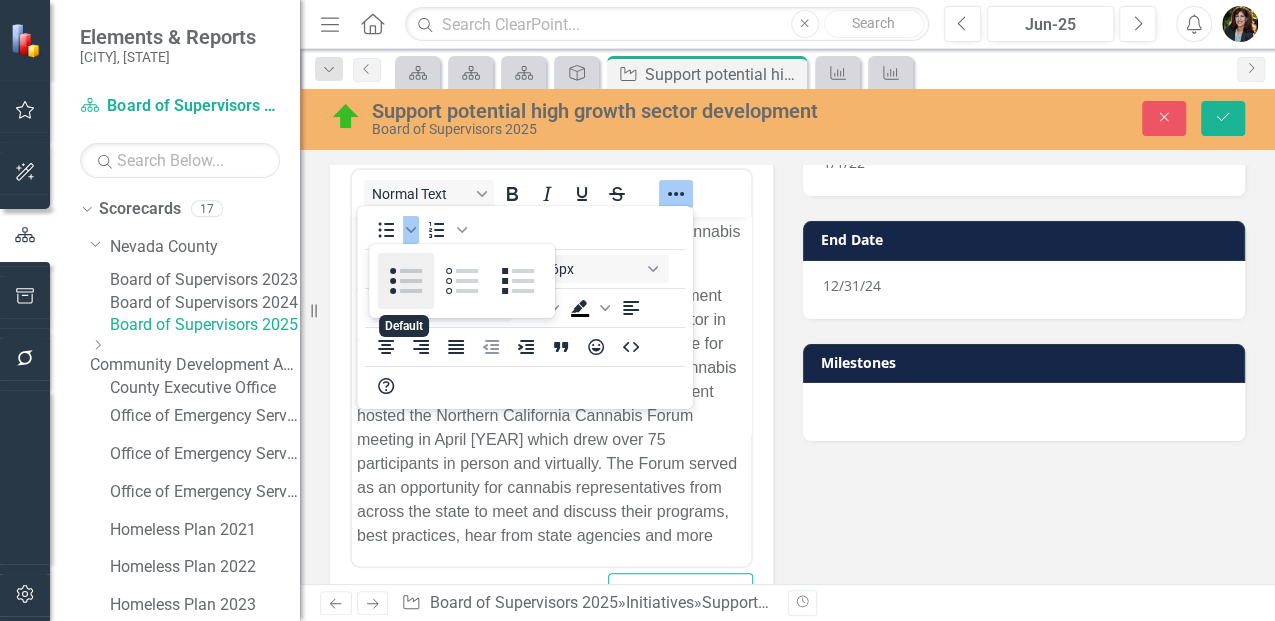 click at bounding box center [406, 281] 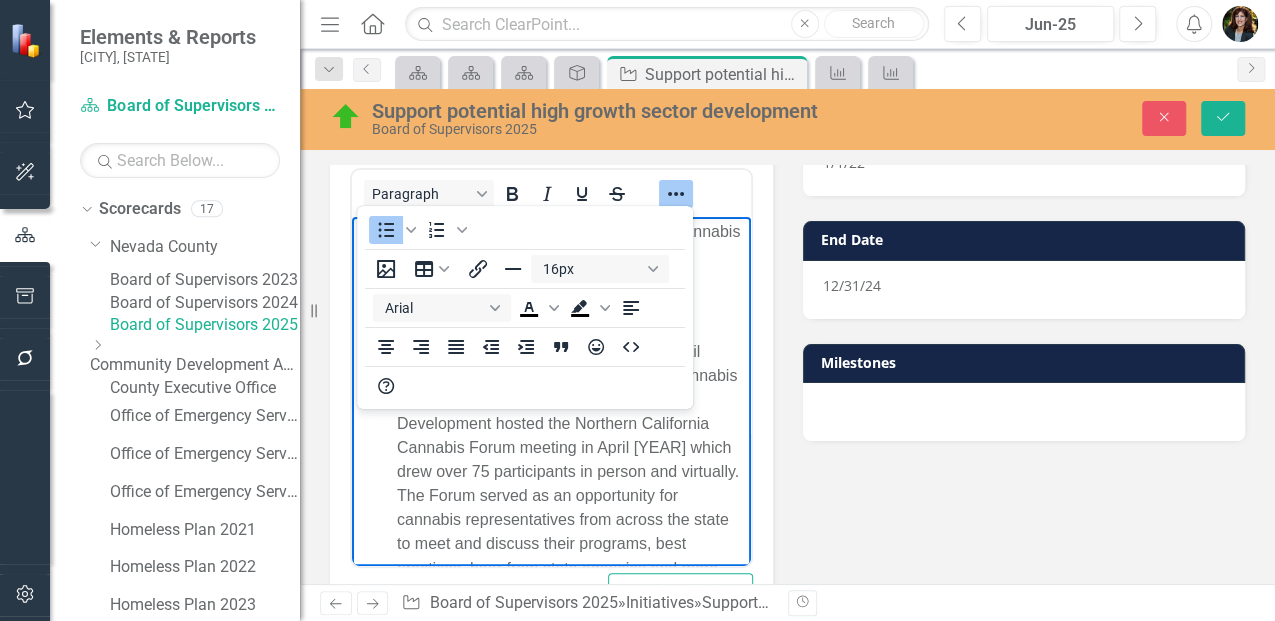click 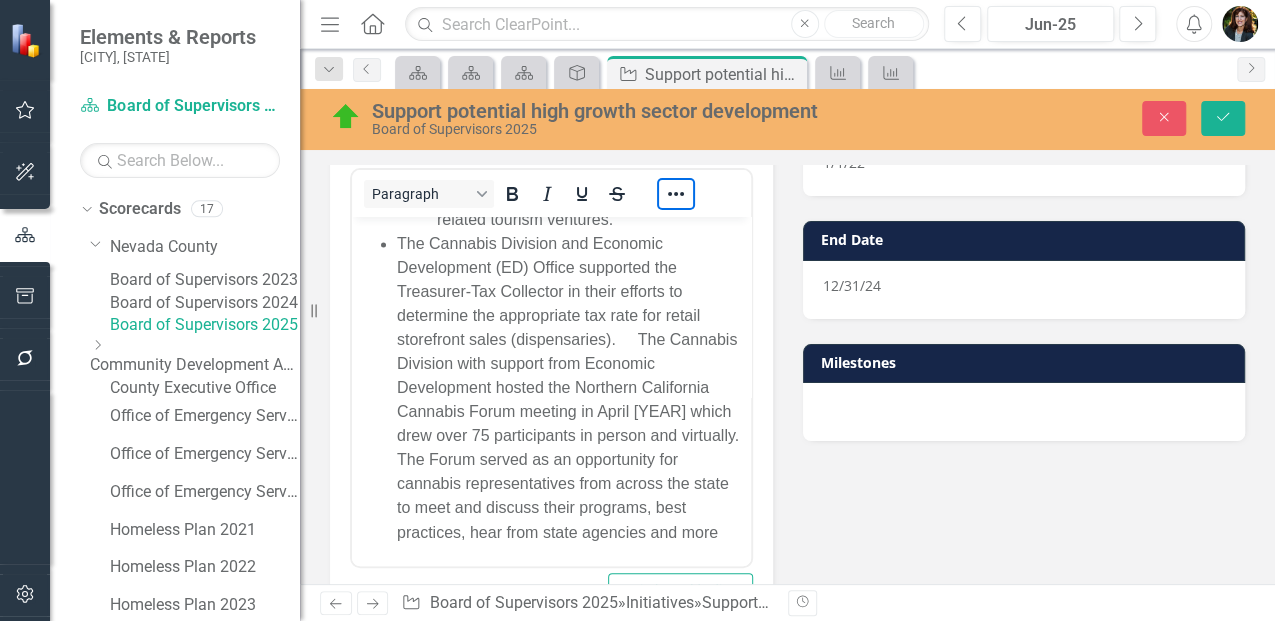 scroll, scrollTop: 1628, scrollLeft: 0, axis: vertical 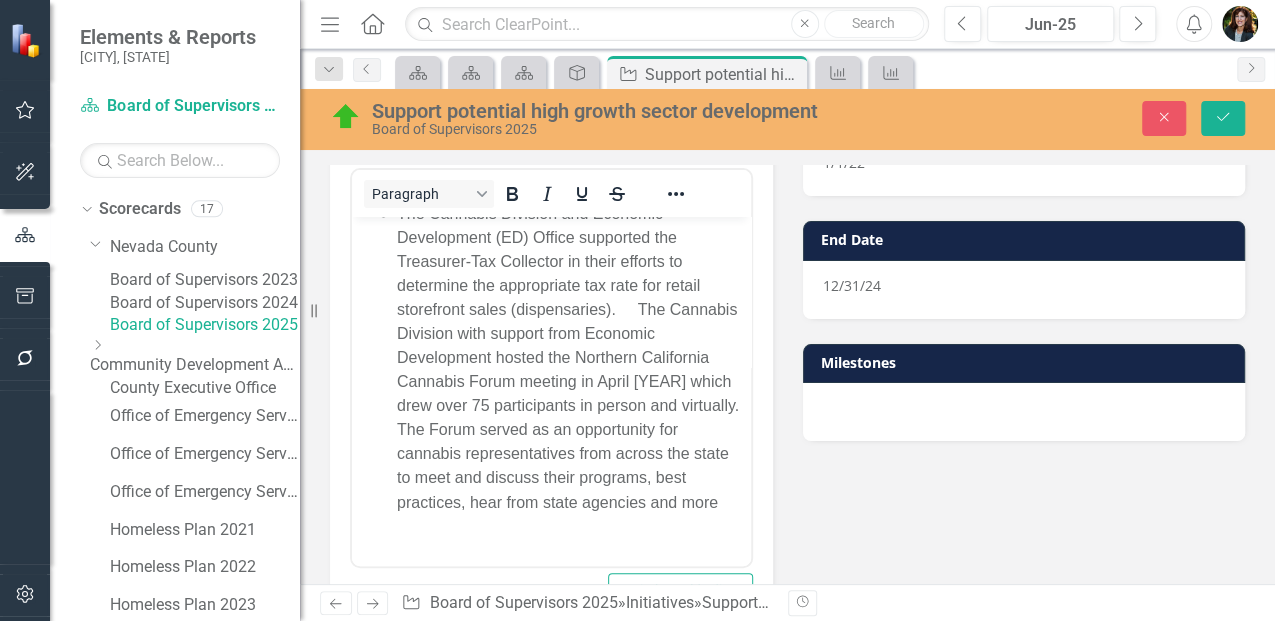 click on "The Cannabis Division and Economic Development (ED) Office supported the Treasurer-Tax Collector in their efforts to determine the appropriate tax rate for retail storefront sales (dispensaries).     The Cannabis Division with support from Economic Development hosted the Northern California Cannabis Forum meeting in April [YEAR] which drew over 75 participants in person and virtually. The Forum served as an opportunity for cannabis representatives from across the state to meet and discuss their programs, best practices, hear from state agencies and more" at bounding box center (571, 357) 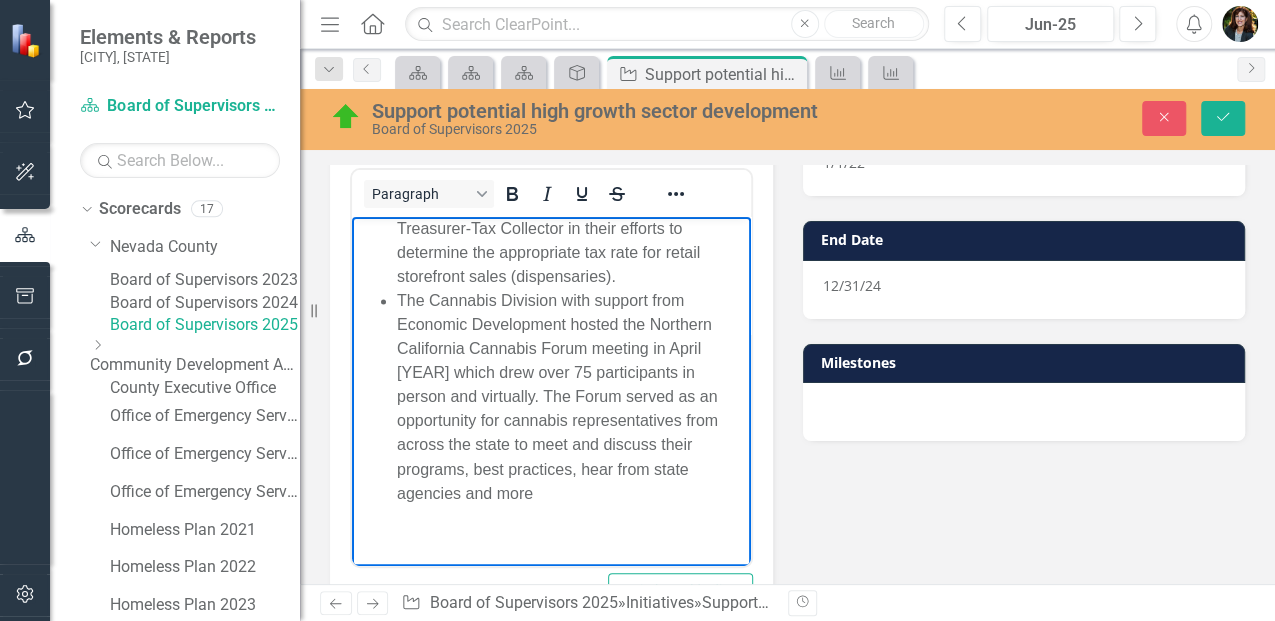 scroll, scrollTop: 1708, scrollLeft: 0, axis: vertical 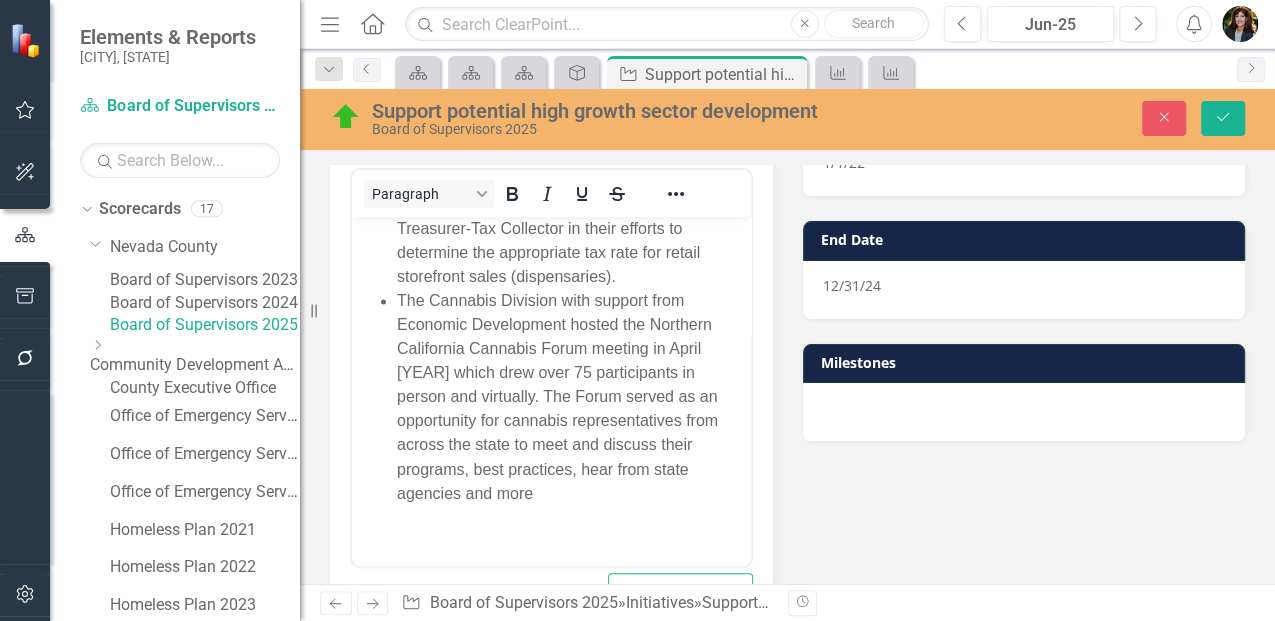 drag, startPoint x: 1230, startPoint y: 128, endPoint x: 873, endPoint y: 174, distance: 359.9514 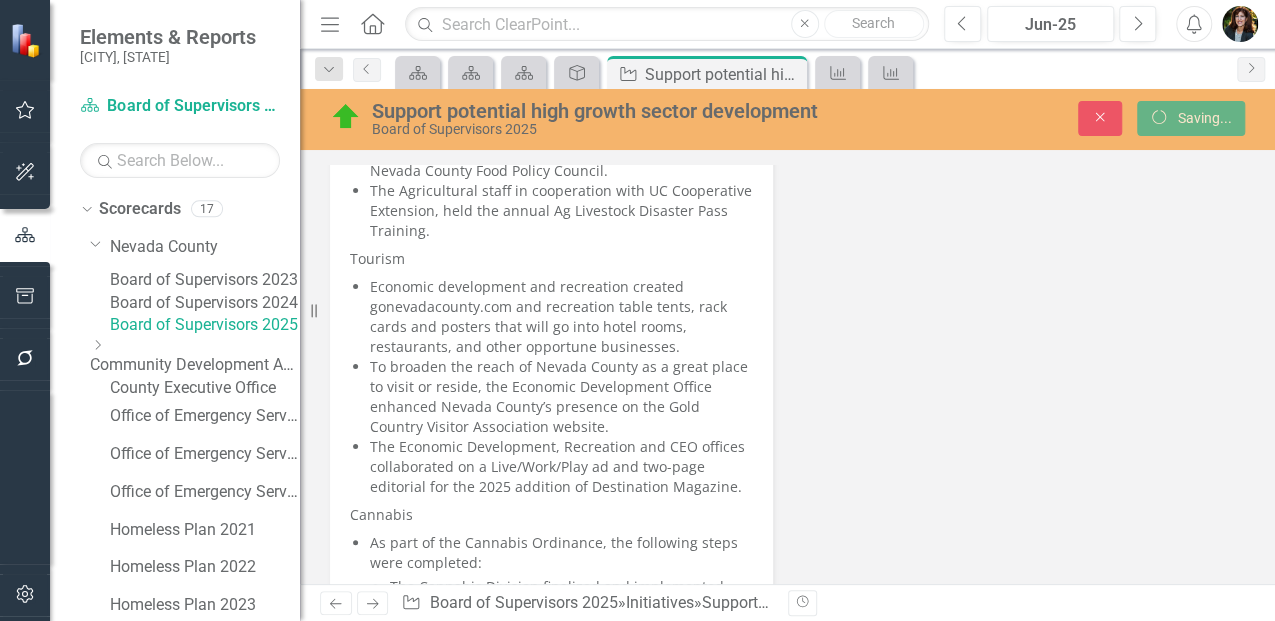 scroll, scrollTop: 584, scrollLeft: 0, axis: vertical 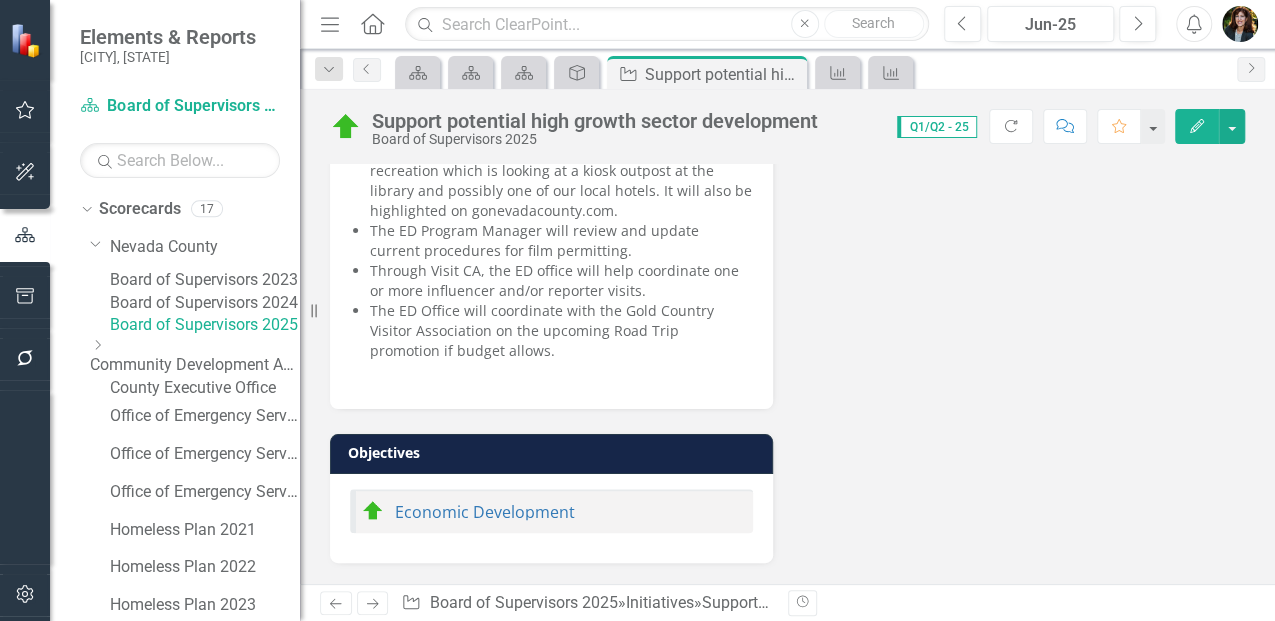 click on "The ED Office will coordinate with the Gold Country Visitor Association on the upcoming Road Trip promotion if budget allows." at bounding box center (561, 331) 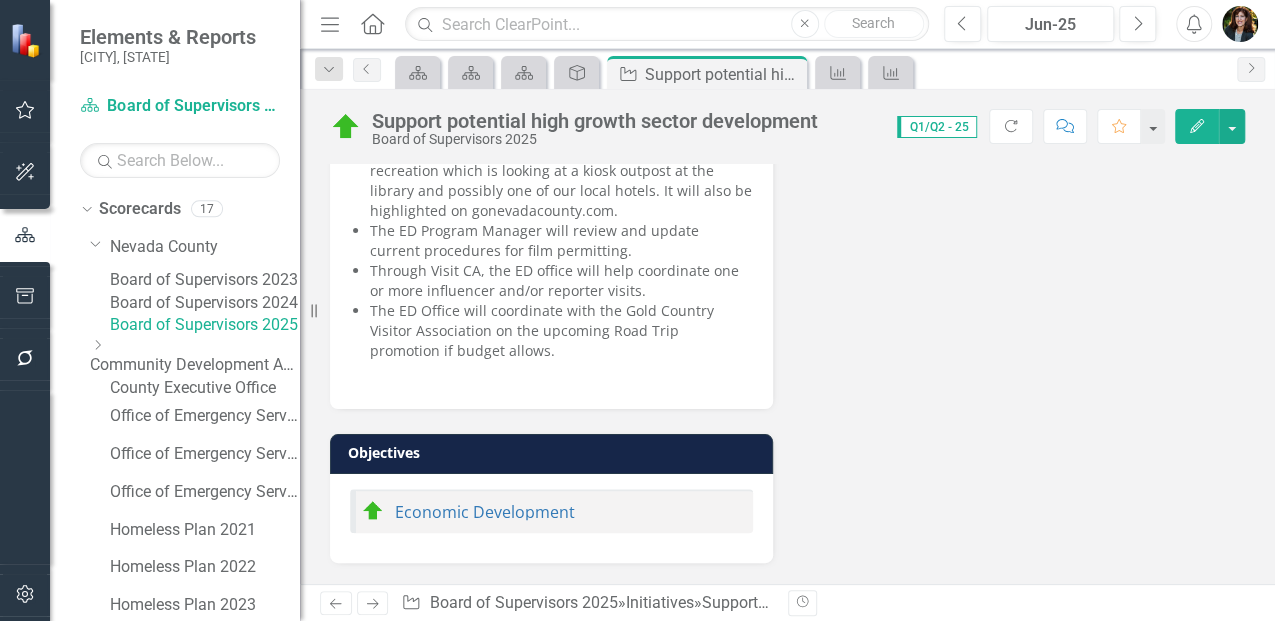 click on "The ED Office will coordinate with the Gold Country Visitor Association on the upcoming Road Trip promotion if budget allows." at bounding box center [561, 331] 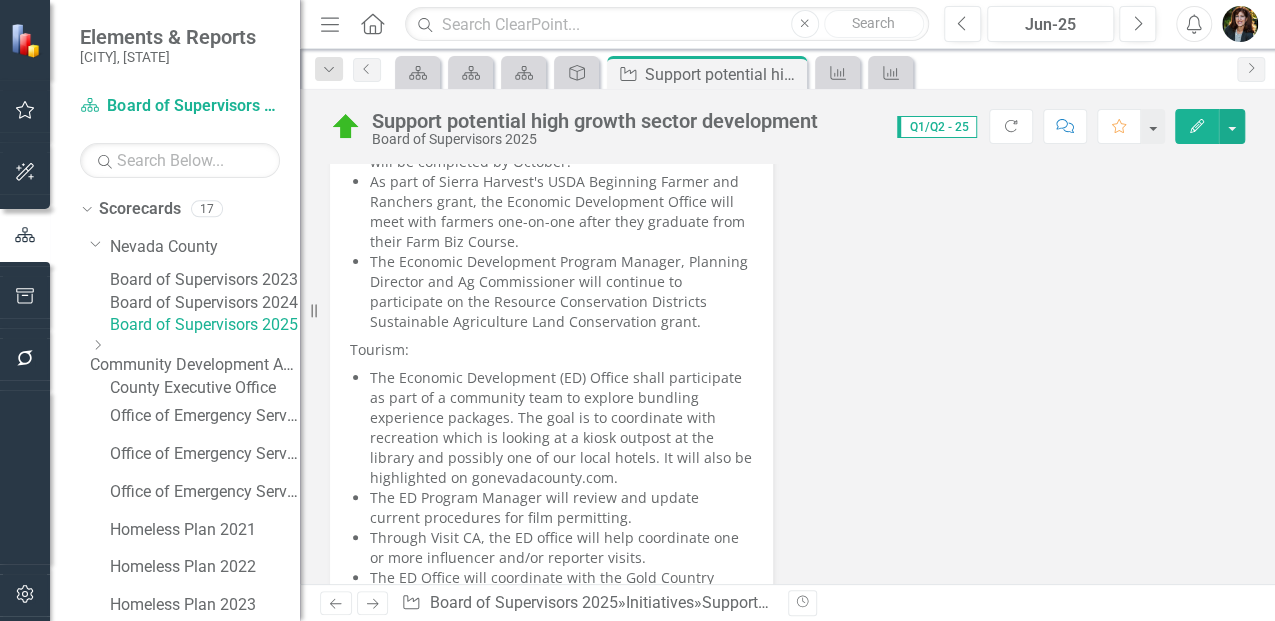 scroll, scrollTop: 2200, scrollLeft: 0, axis: vertical 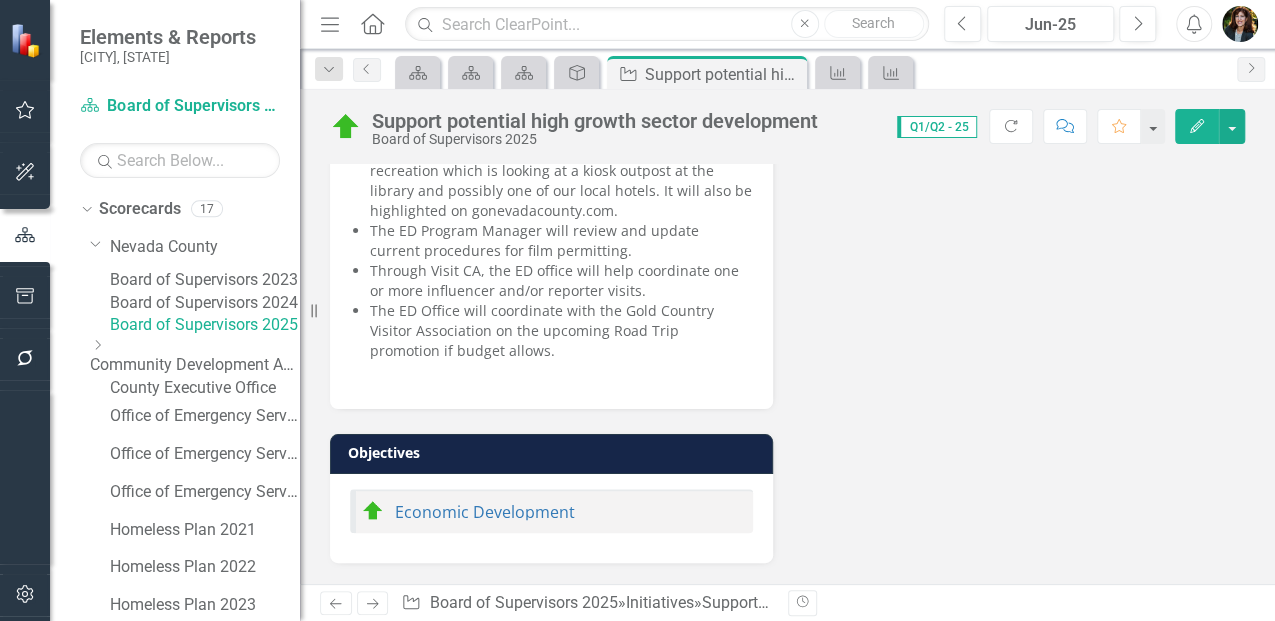 click on "The ED Office will coordinate with the Gold Country Visitor Association on the upcoming Road Trip promotion if budget allows." at bounding box center [561, 331] 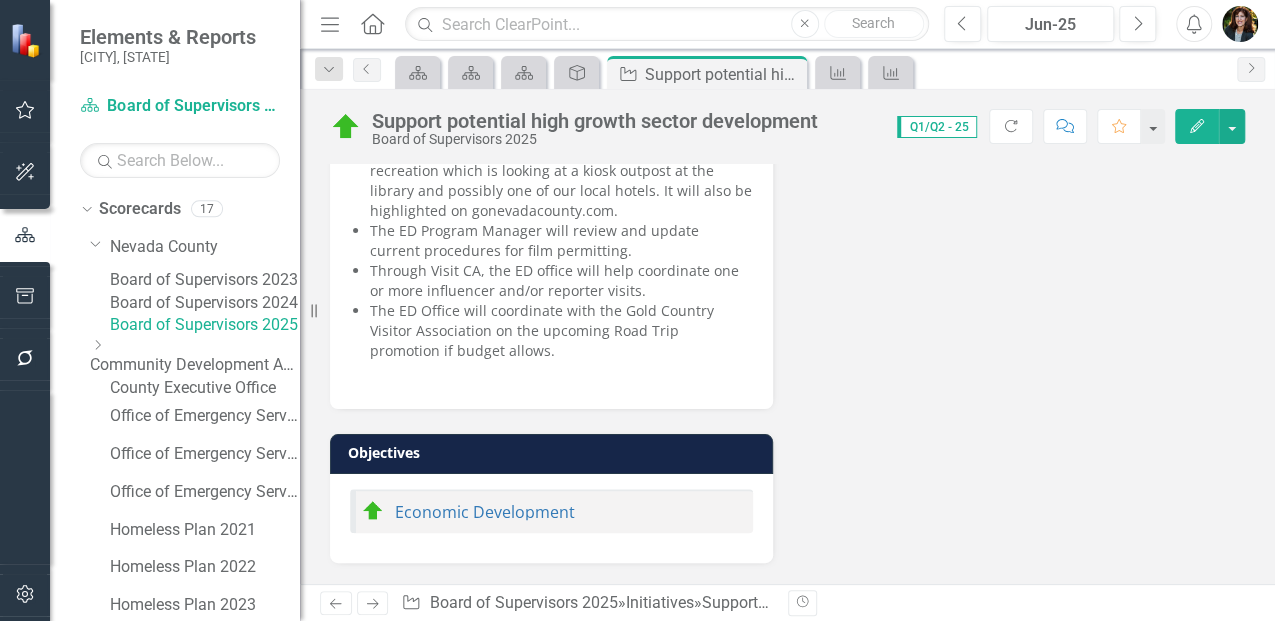 click on "The ED Office will coordinate with the Gold Country Visitor Association on the upcoming Road Trip promotion if budget allows." at bounding box center [561, 331] 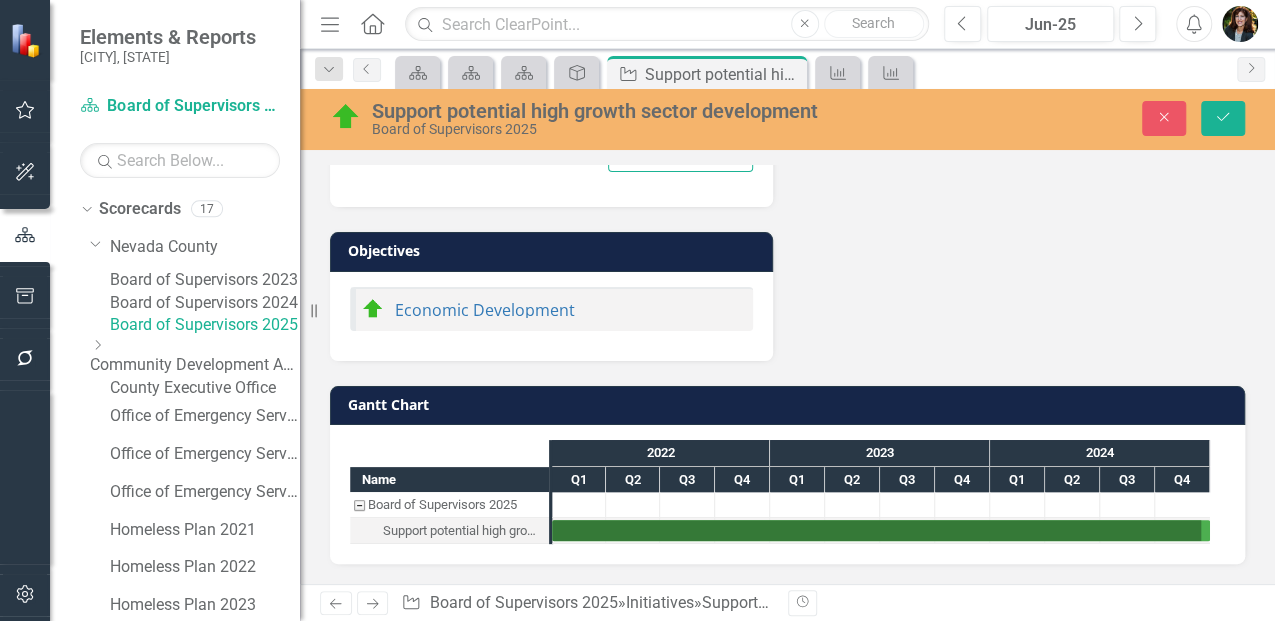 scroll, scrollTop: 2108, scrollLeft: 0, axis: vertical 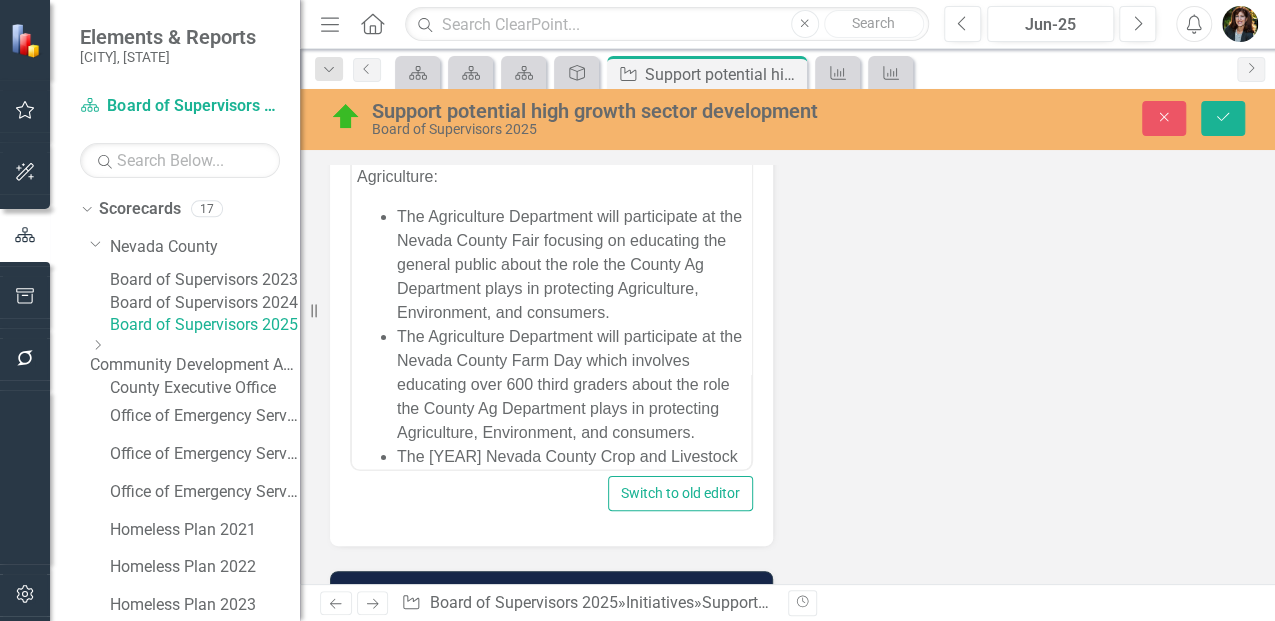 click on "The Agriculture Department will participate at the Nevada County Farm Day which involves educating over 600 third graders about the role the County Ag Department plays in protecting Agriculture, Environment, and consumers." at bounding box center [571, 385] 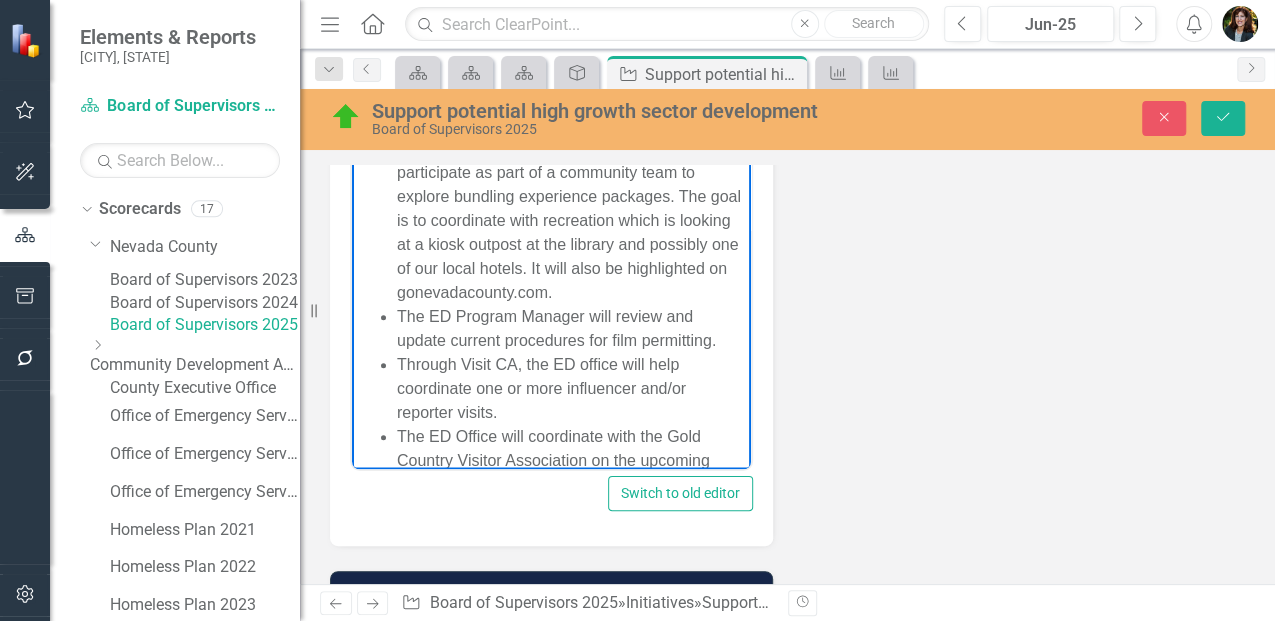 scroll, scrollTop: 764, scrollLeft: 0, axis: vertical 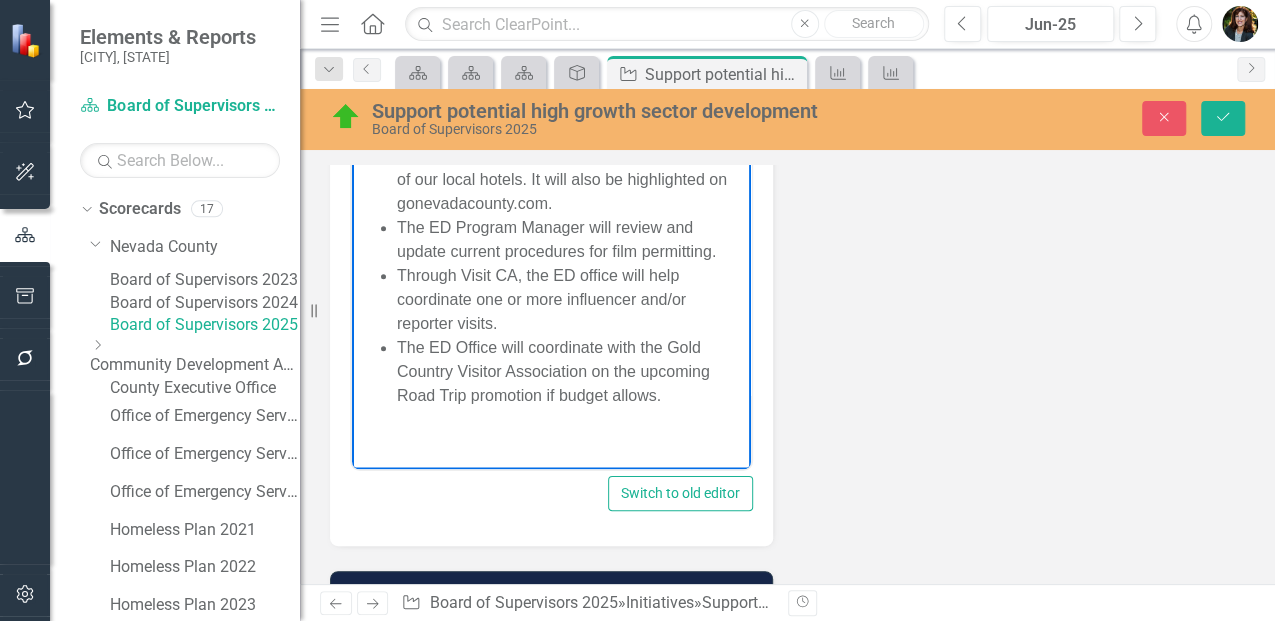 click on "The ED Office will coordinate with the Gold Country Visitor Association on the upcoming Road Trip promotion if budget allows." at bounding box center [571, 372] 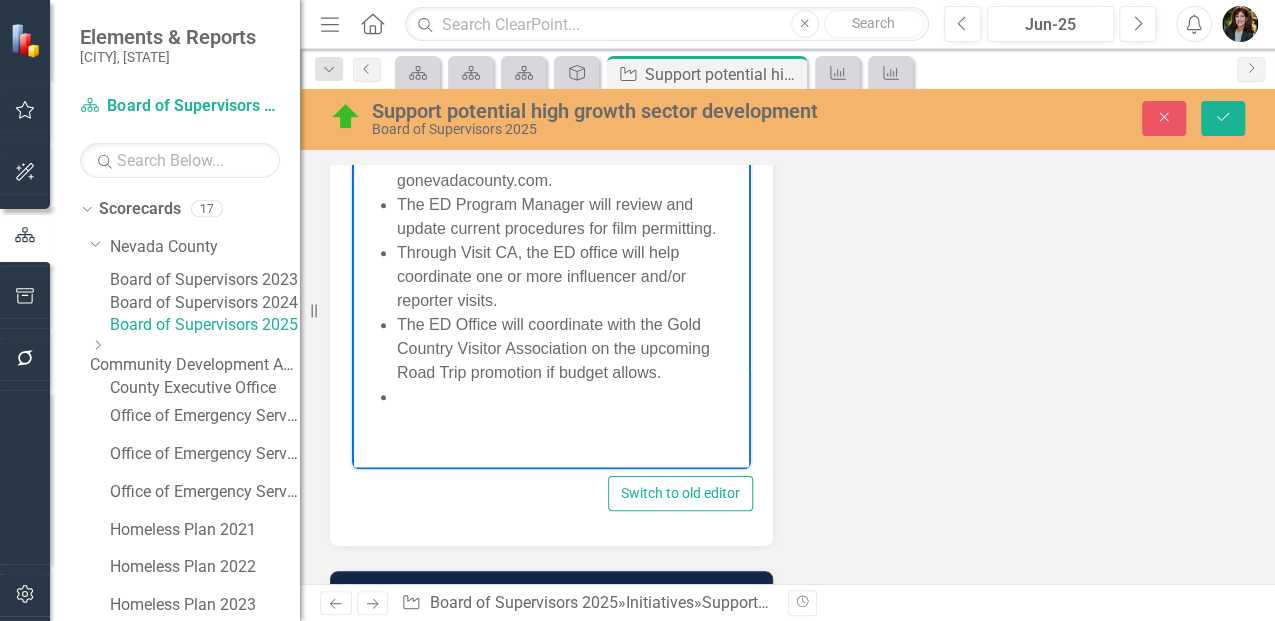 scroll, scrollTop: 768, scrollLeft: 0, axis: vertical 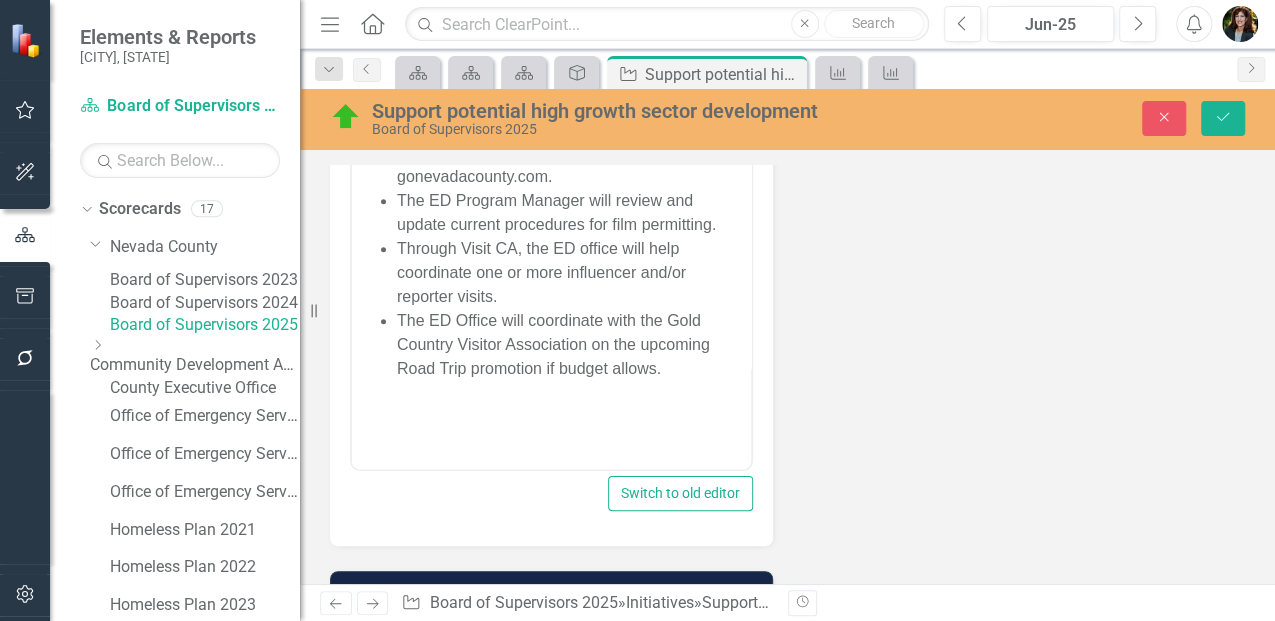 type 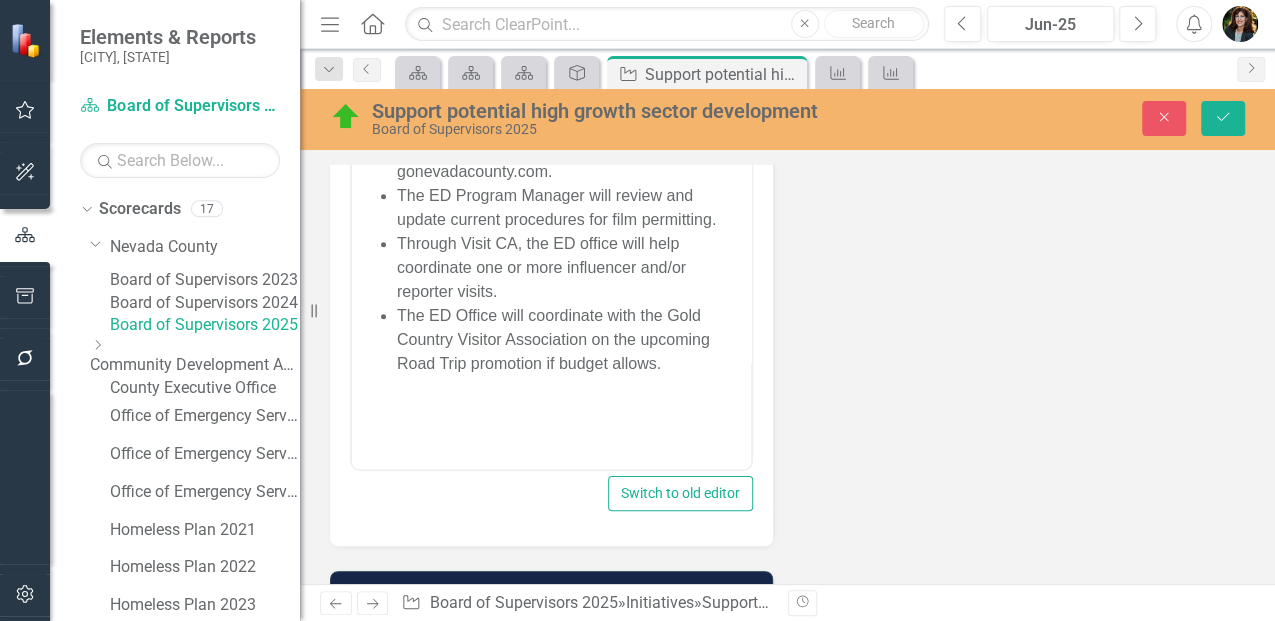 scroll, scrollTop: 828, scrollLeft: 0, axis: vertical 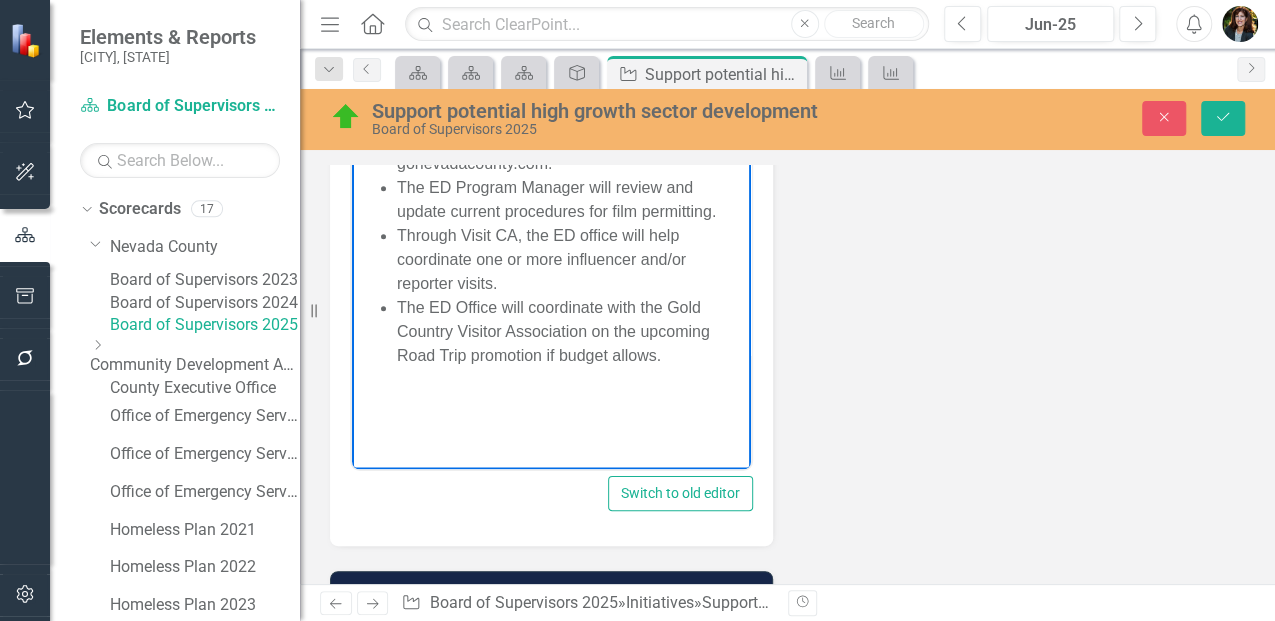 click on "The ED Office will coordinate with the Gold Country Visitor Association on the upcoming Road Trip promotion if budget allows." at bounding box center [571, 332] 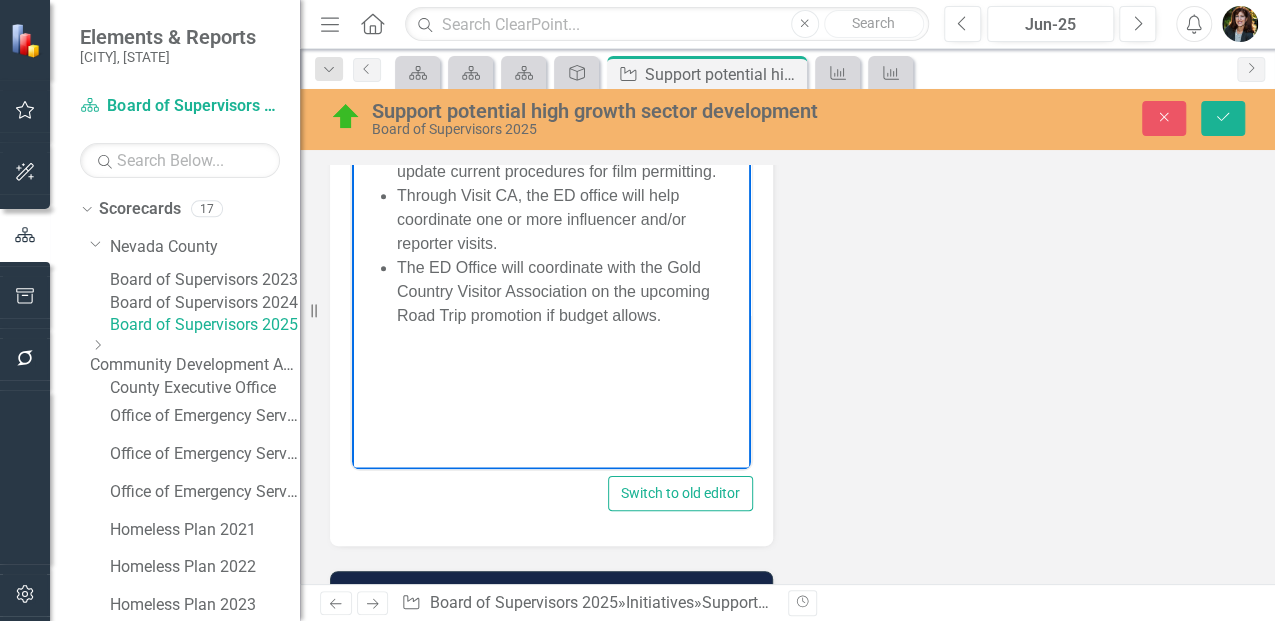 type 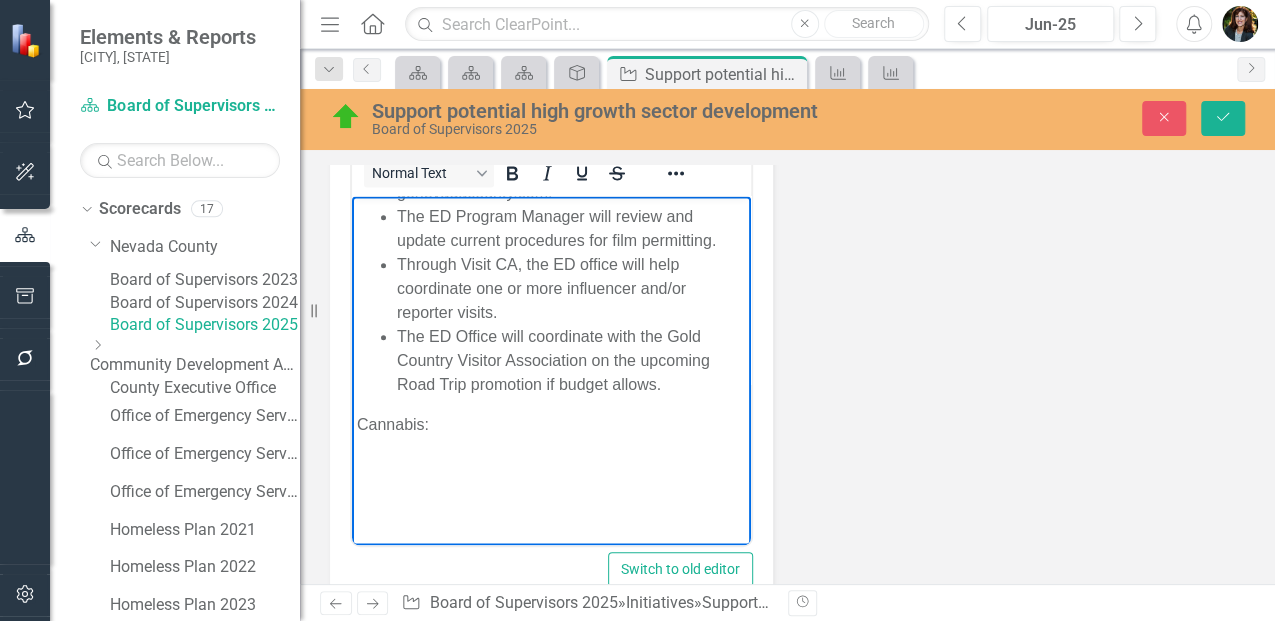 scroll, scrollTop: 1730, scrollLeft: 0, axis: vertical 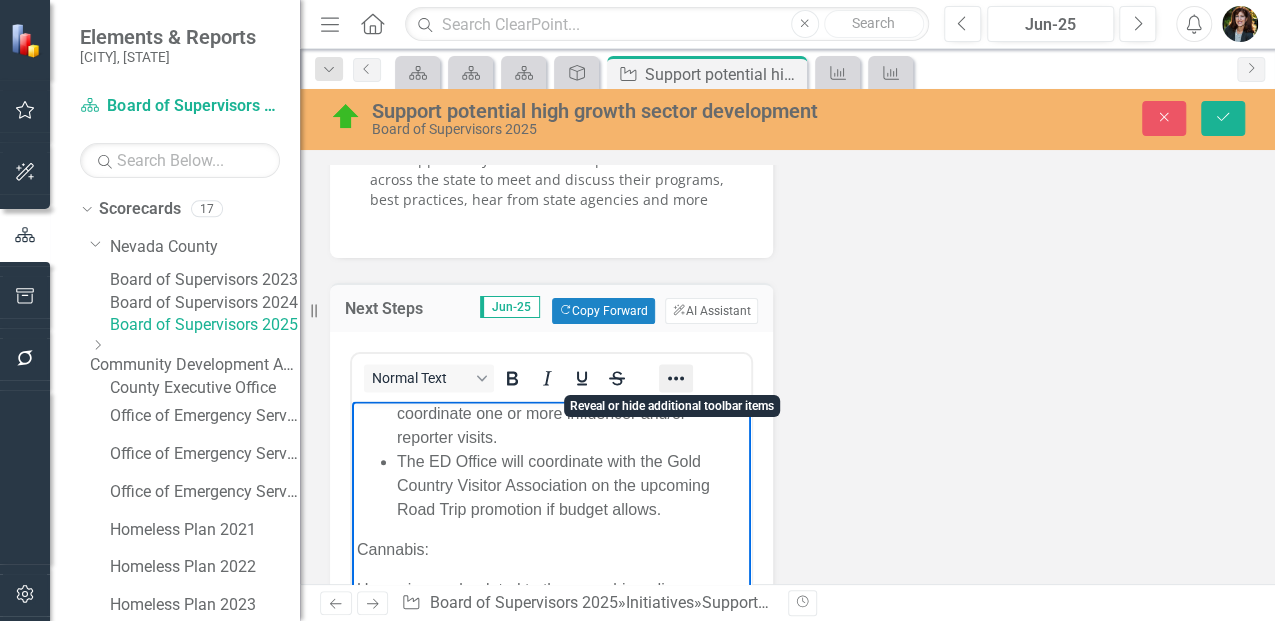 click 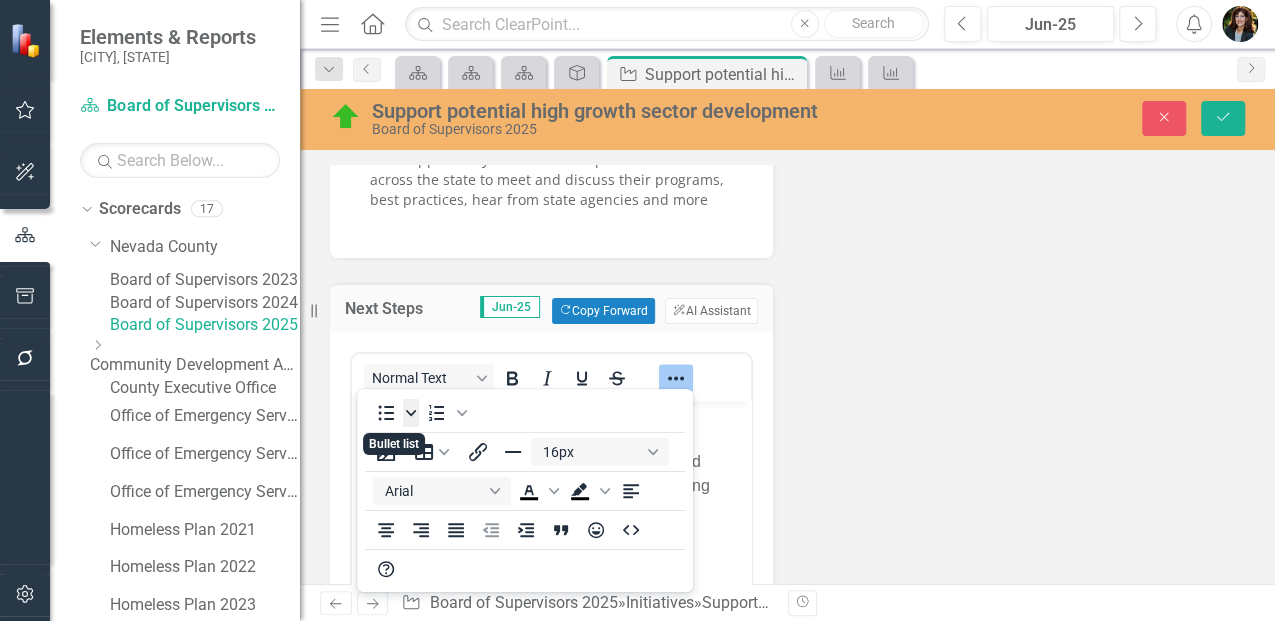 click 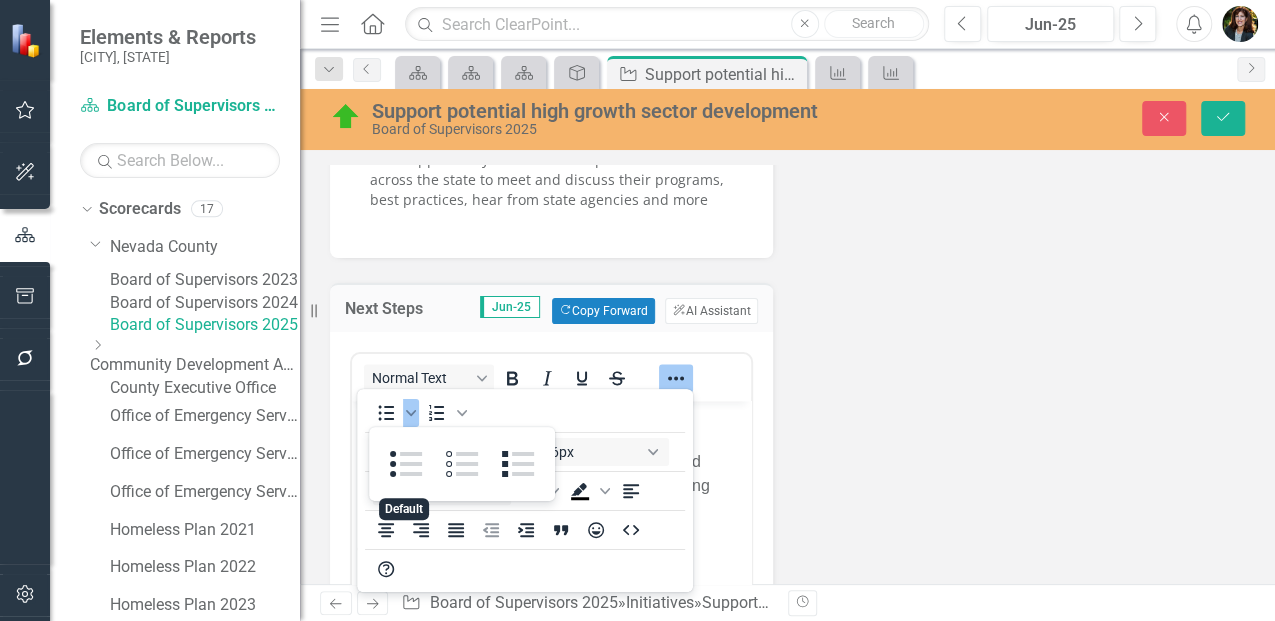 drag, startPoint x: 401, startPoint y: 466, endPoint x: 402, endPoint y: 456, distance: 10.049875 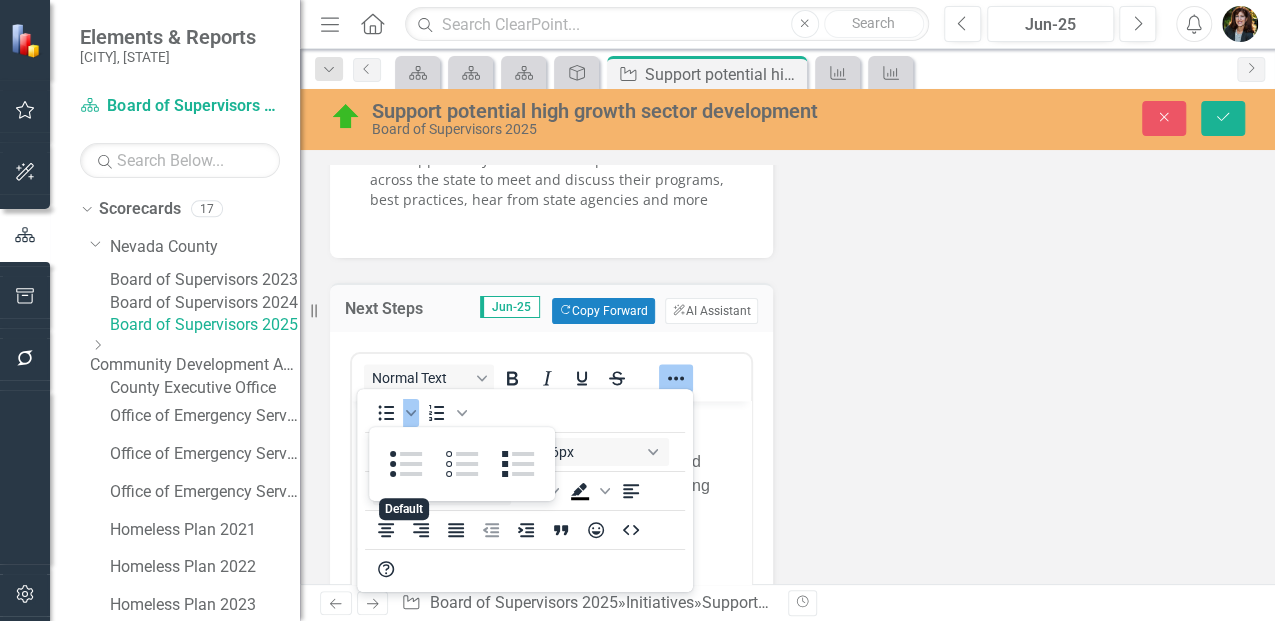 click at bounding box center [406, 464] 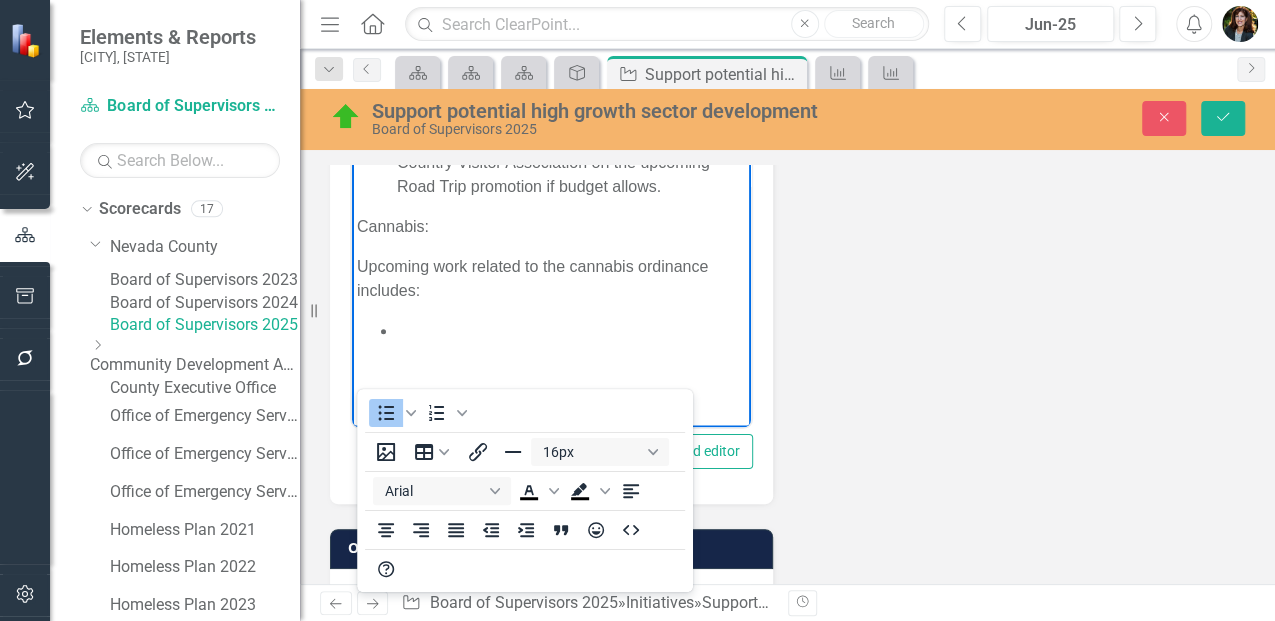 click at bounding box center [571, 331] 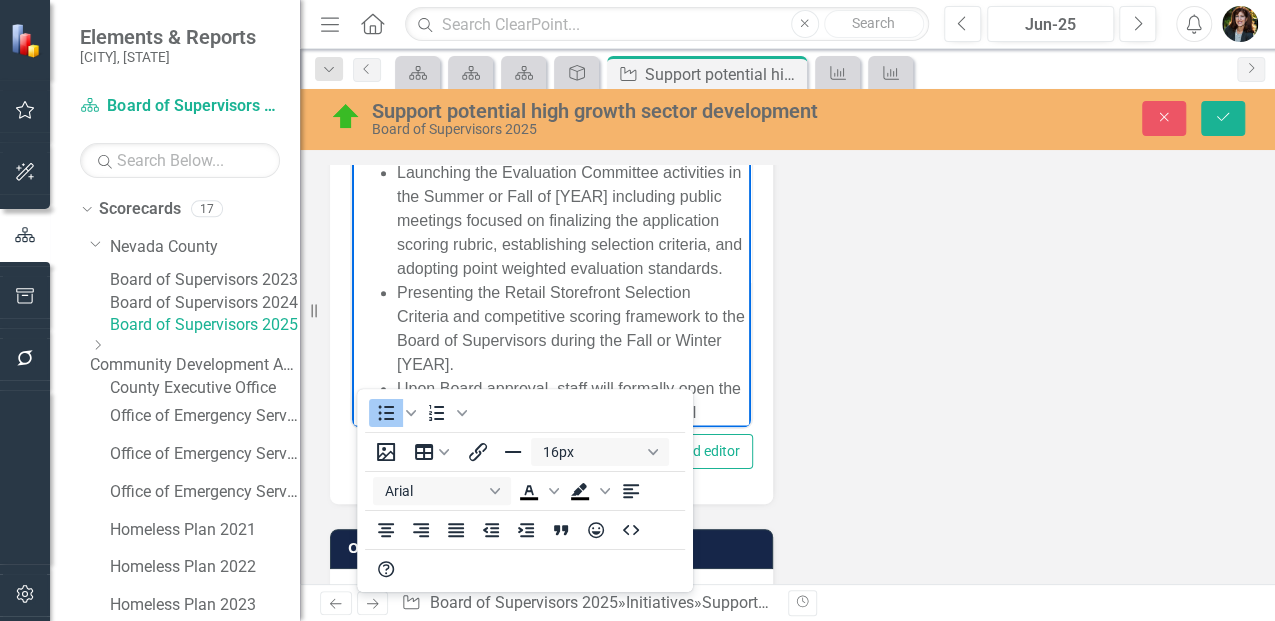 scroll, scrollTop: 1084, scrollLeft: 0, axis: vertical 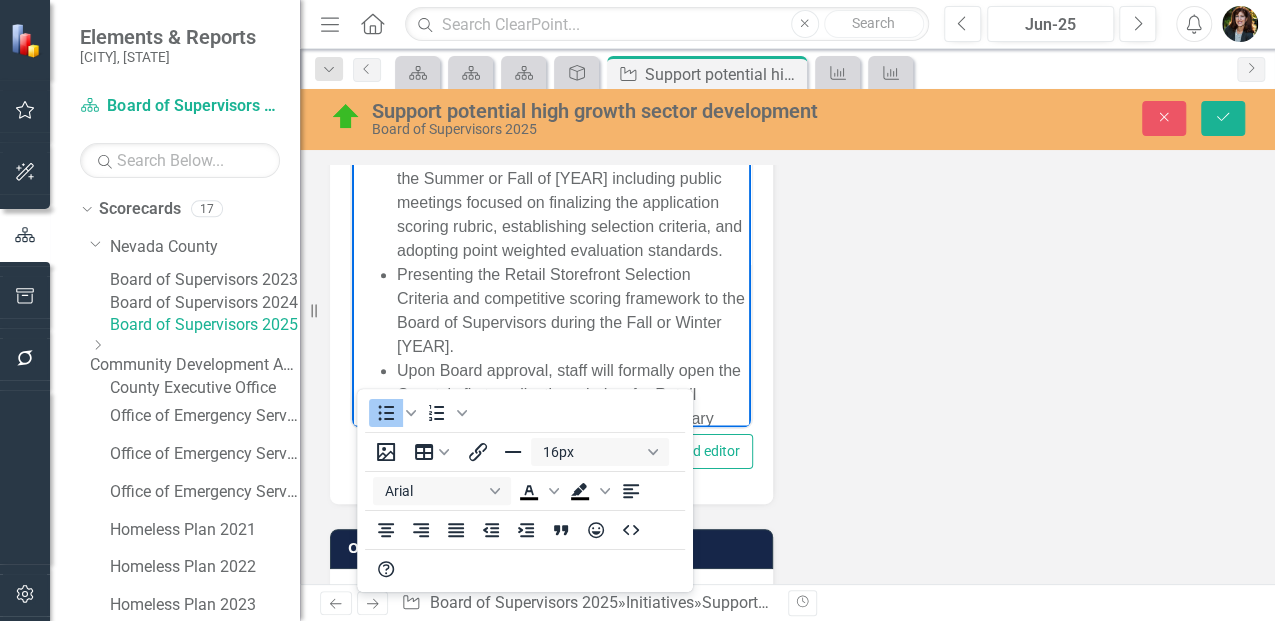 click on "Launching the Evaluation Committee activities in the Summer or Fall of [YEAR] including public meetings focused on finalizing the application scoring rubric, establishing selection criteria, and adopting point weighted evaluation standards." at bounding box center (571, 203) 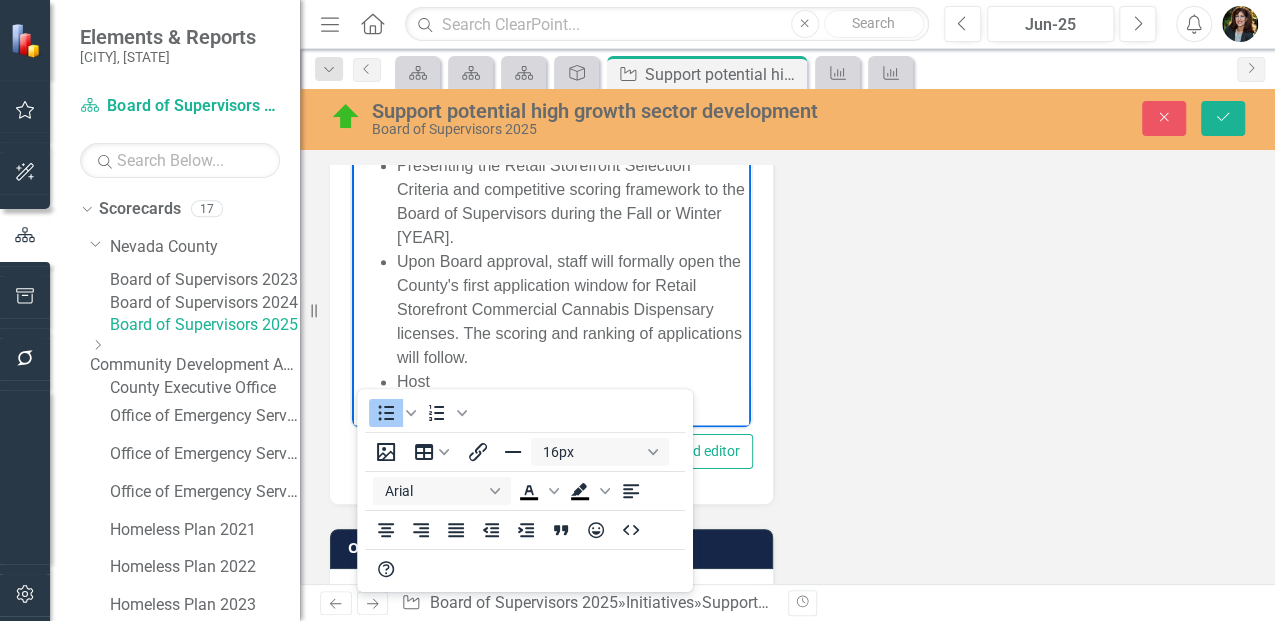 scroll, scrollTop: 1218, scrollLeft: 0, axis: vertical 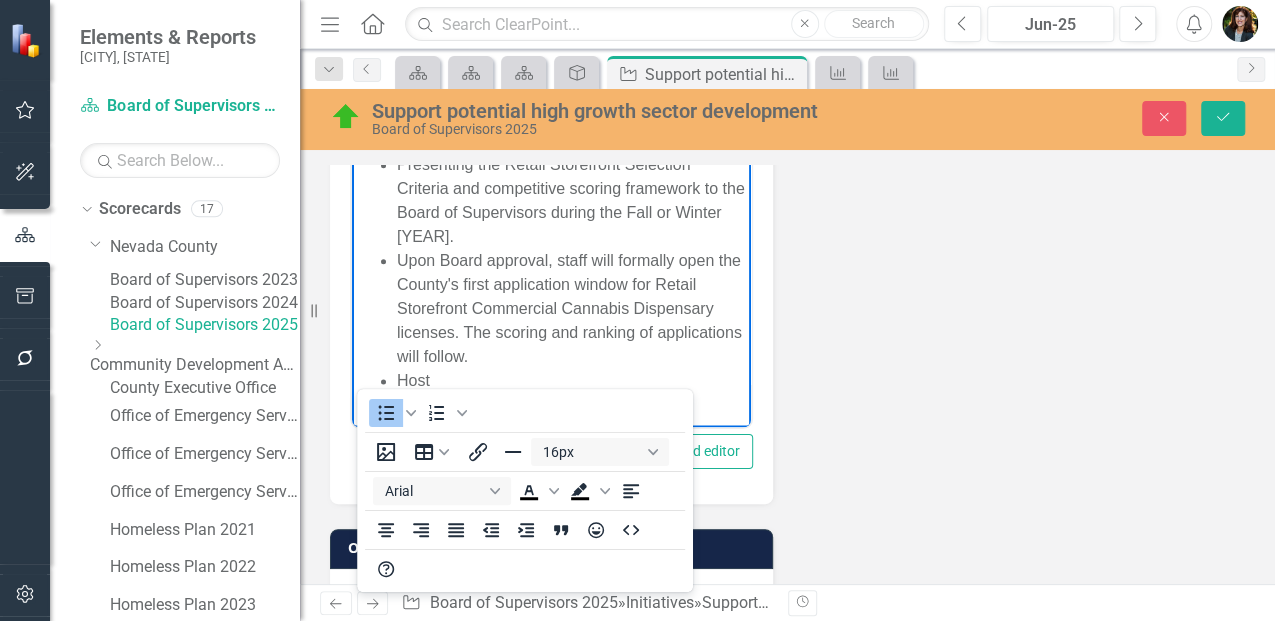 click on "Presenting the Retail Storefront Selection Criteria and competitive scoring framework to the Board of Supervisors during the Fall or Winter [YEAR]." at bounding box center (571, 201) 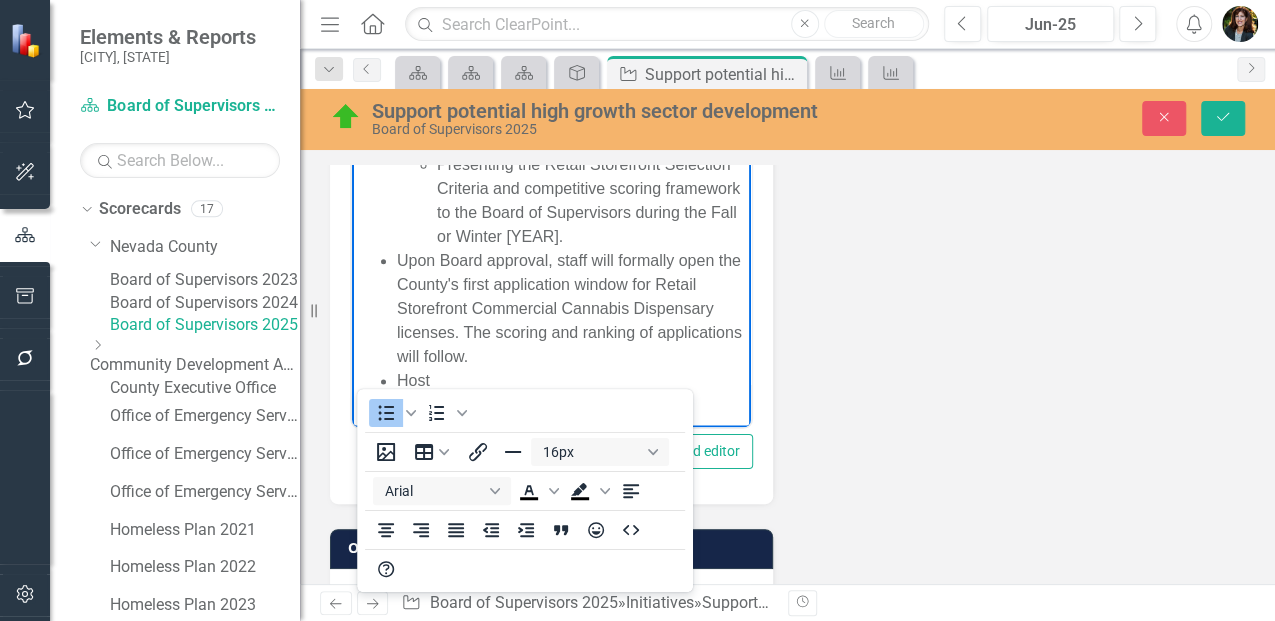 click on "Upon Board approval, staff will formally open the County's first application window for Retail Storefront Commercial Cannabis Dispensary licenses. The scoring and ranking of applications will follow." at bounding box center (571, 309) 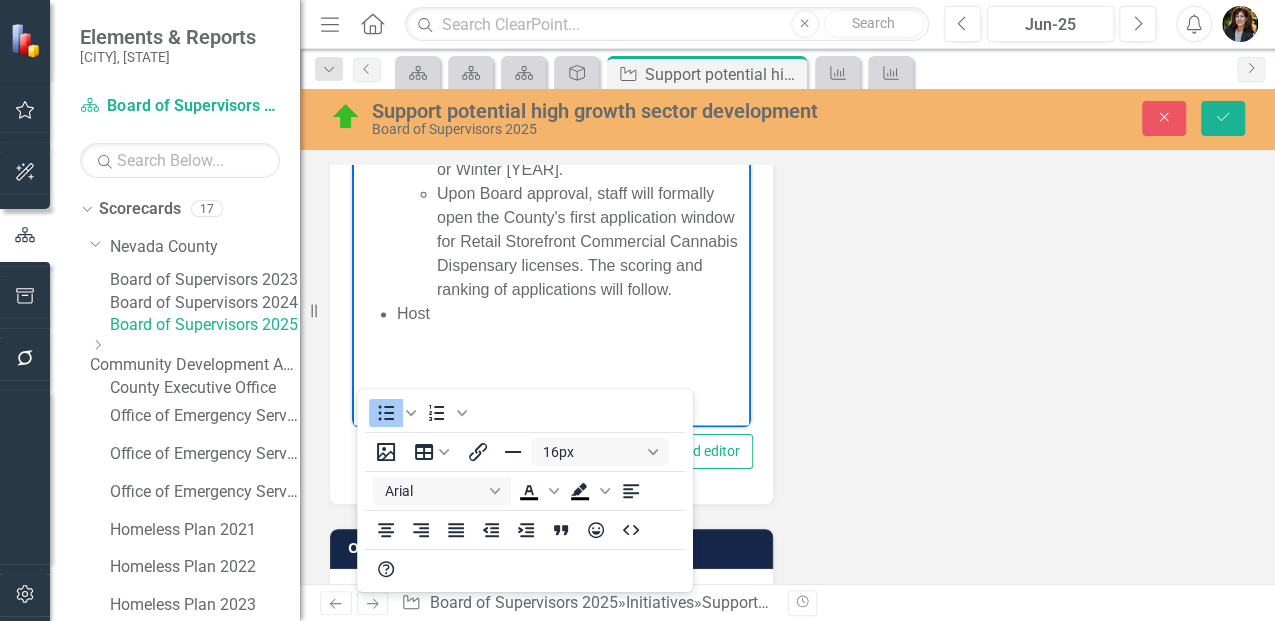 scroll, scrollTop: 1404, scrollLeft: 0, axis: vertical 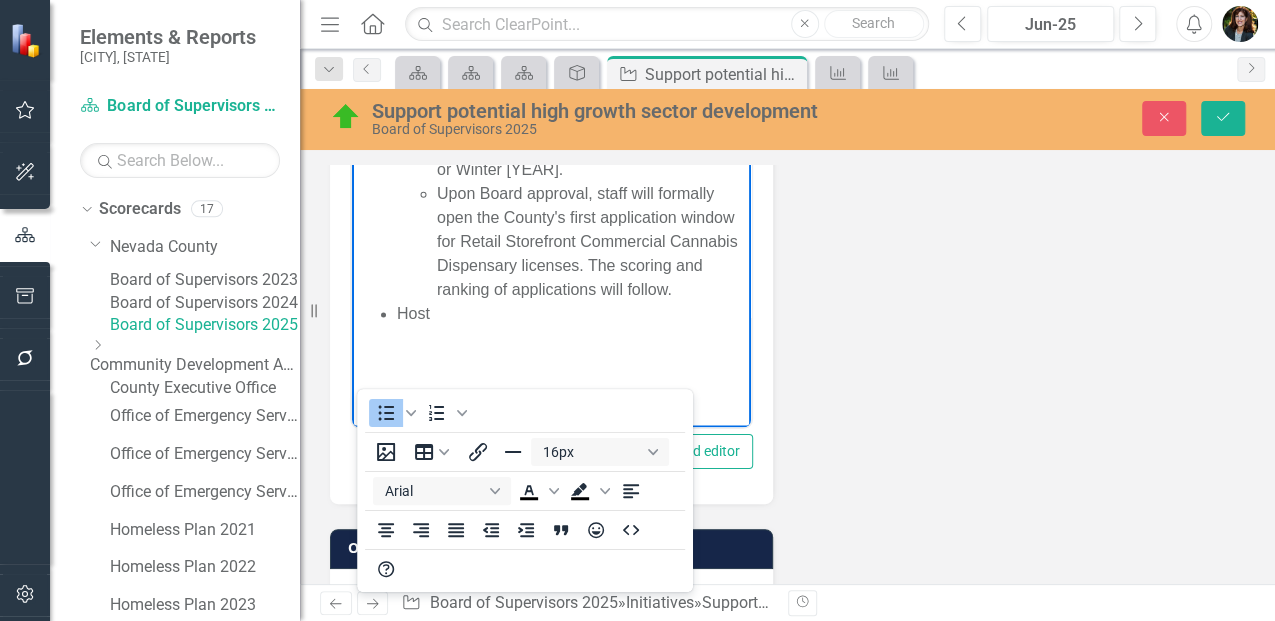 click on "Host" at bounding box center (571, 314) 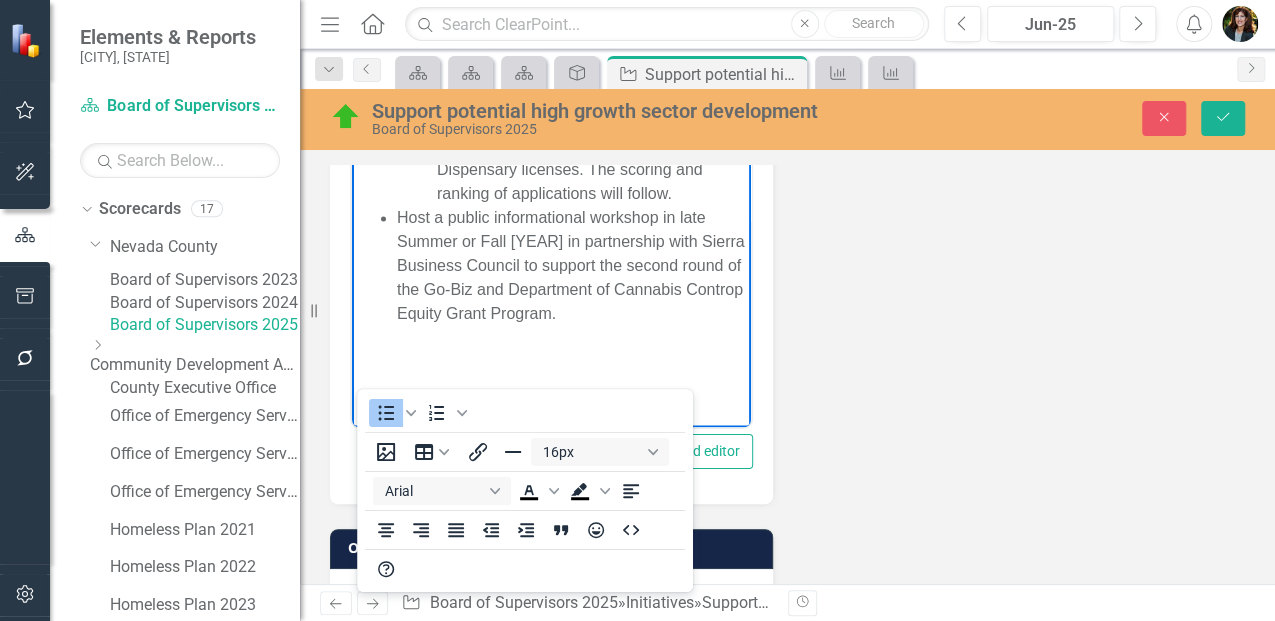 drag, startPoint x: 699, startPoint y: 426, endPoint x: 1188, endPoint y: 546, distance: 503.5087 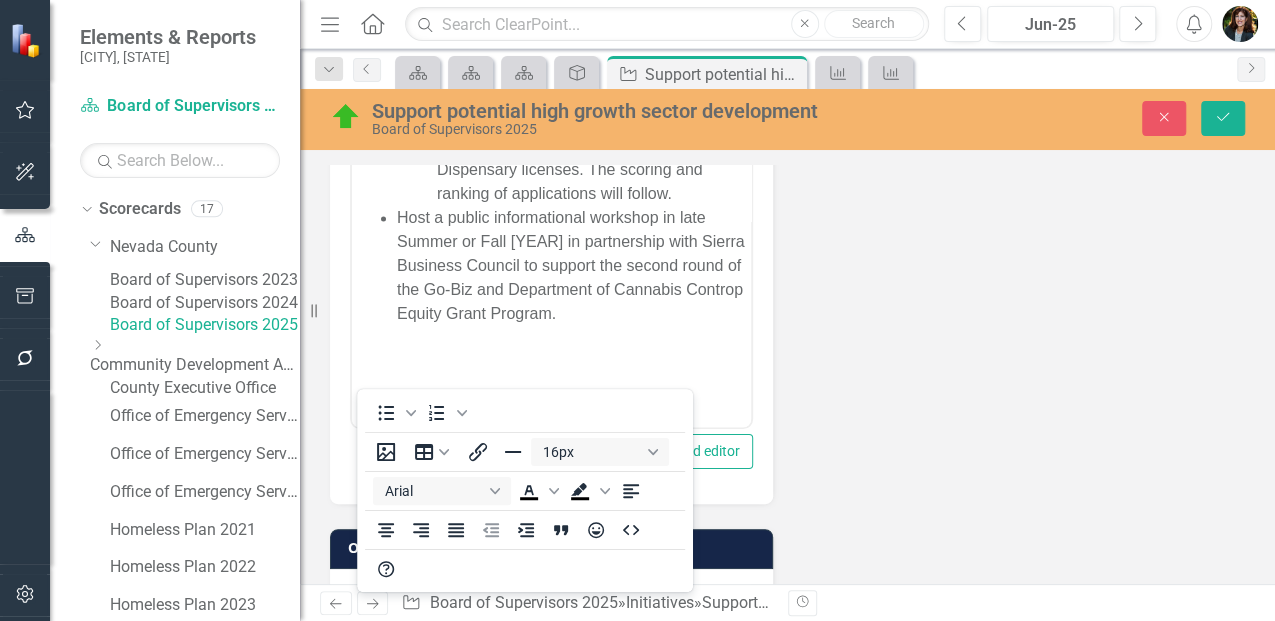 click on "Progress Update Jun-25 Q1 & Q2 (January - June [YEAR]) highlights include:
Agriculture
In May, along with other Ag organizations, the Ag Department hosted the Nevada County Ag Tour. Nearly 80 members of the public and county staff attended this all-day tour to learn about agriculture.
The Ag Department, Planning Department and Economic Development continued to serve on the Sustainable Agriculture Land Conservation grant committee focusing on the further development of an Agricultural Working Landscape Conservation Plan. In early May, the county departments as well as the Nevada County Resource Conservation District, Nevada County Farm Bureau, Sierra Harvest, and Bear Yuba Land Trust) hosted two workshops.
The SALC working group also partnered with GoldFolk   Magazine to develop a story on local agriculture. The article is scheduled for publication later this fall.
The Ag Commissioner continued to collaborate with the Nevada County Food Policy Council.
Tourism
Cannabis" at bounding box center (787, -445) 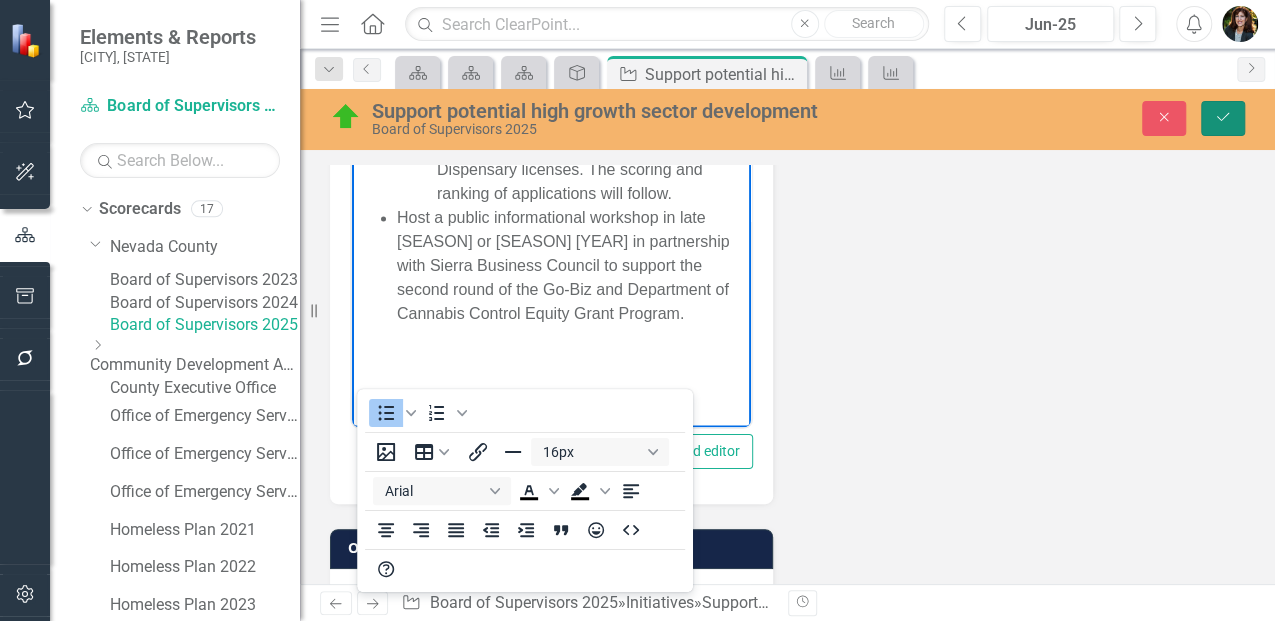 click on "Save" at bounding box center [1223, 118] 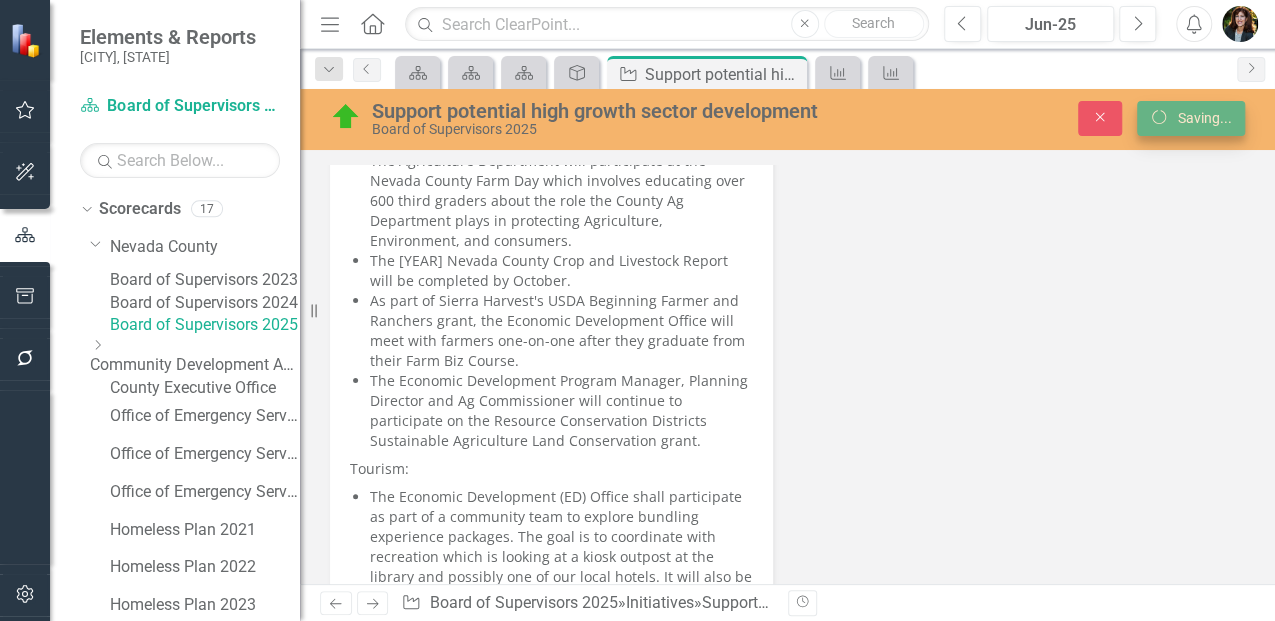 scroll, scrollTop: 1806, scrollLeft: 0, axis: vertical 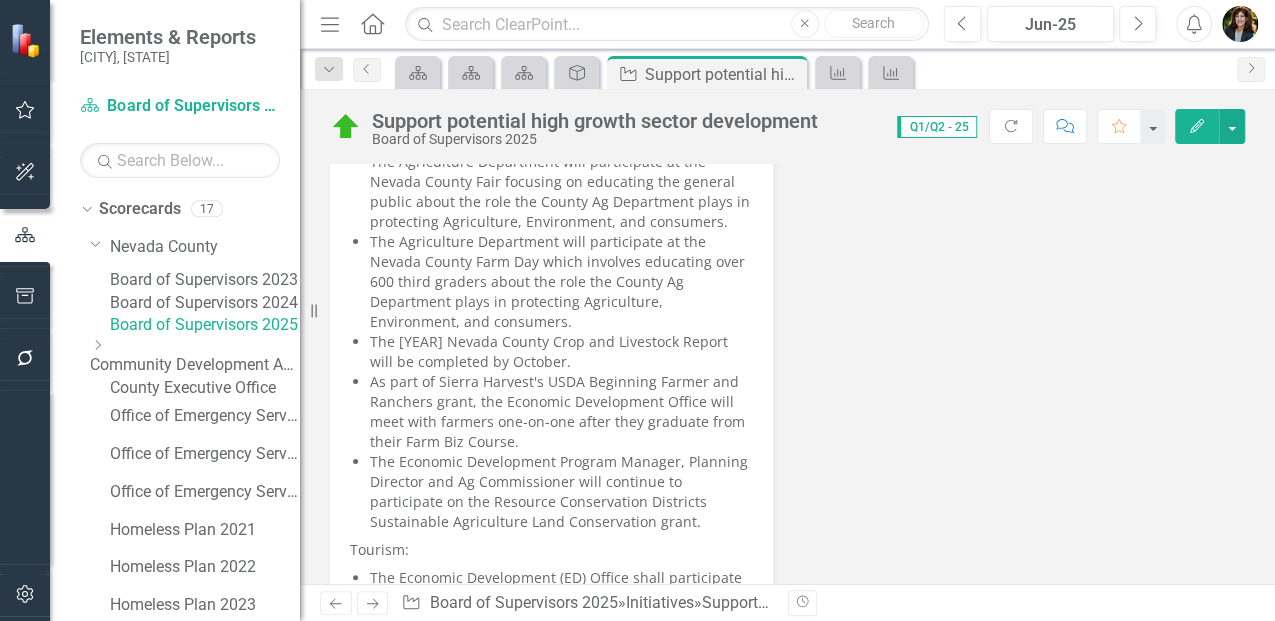 click on "As part of Sierra Harvest's USDA Beginning Farmer and Ranchers grant, the Economic Development Office will meet with farmers one-on-one after they graduate from their Farm Biz Course." at bounding box center [561, 412] 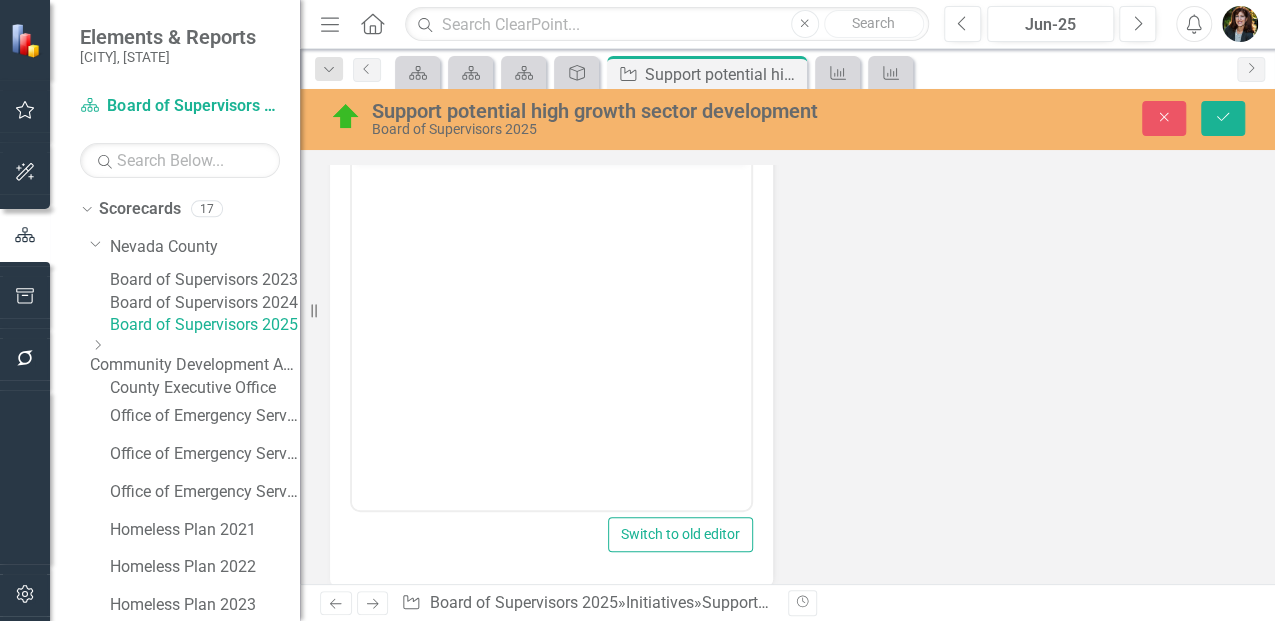 scroll, scrollTop: 1743, scrollLeft: 0, axis: vertical 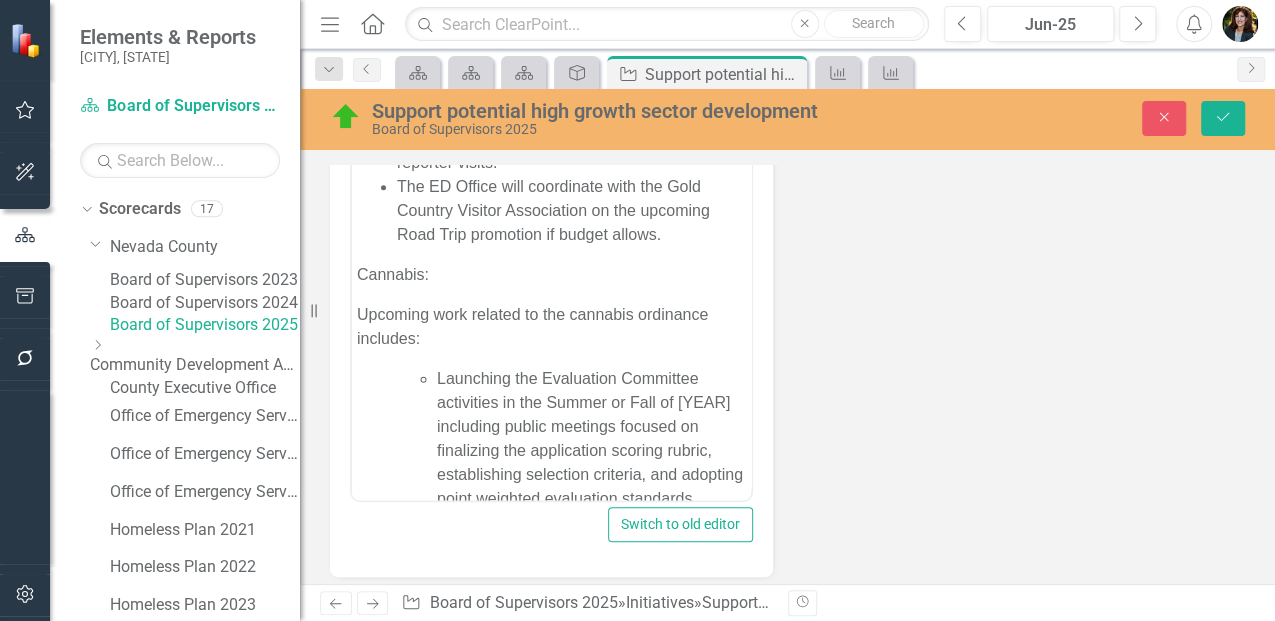 click on "Cannabis:" at bounding box center [551, 275] 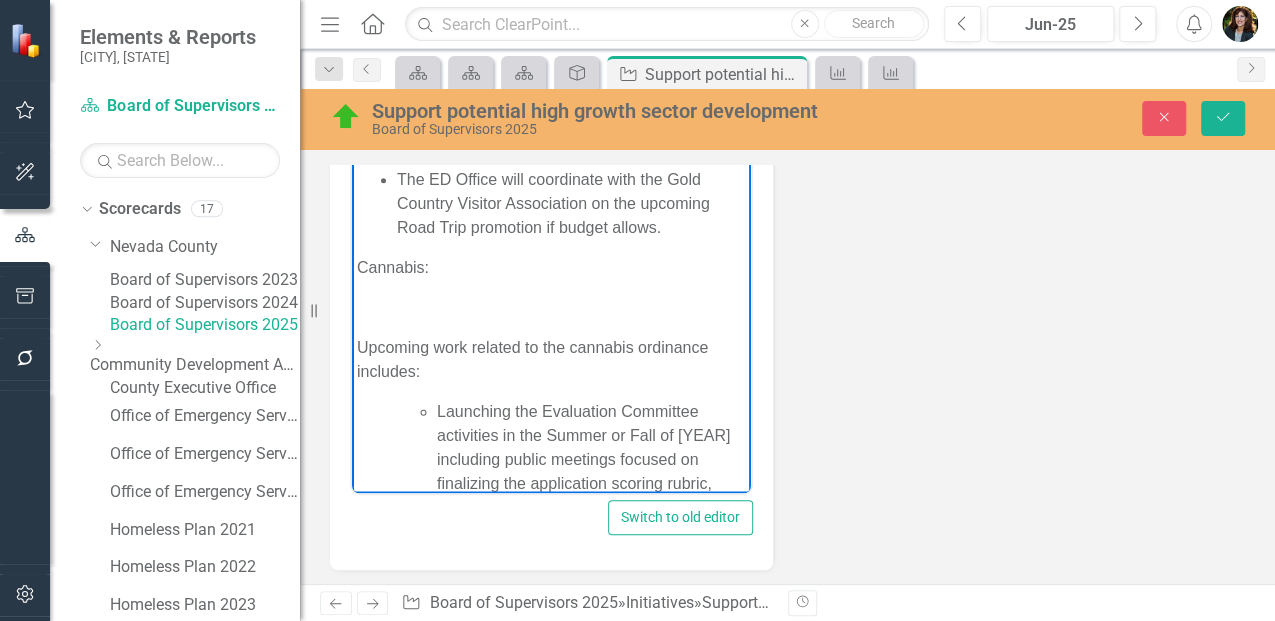 scroll, scrollTop: 1602, scrollLeft: 0, axis: vertical 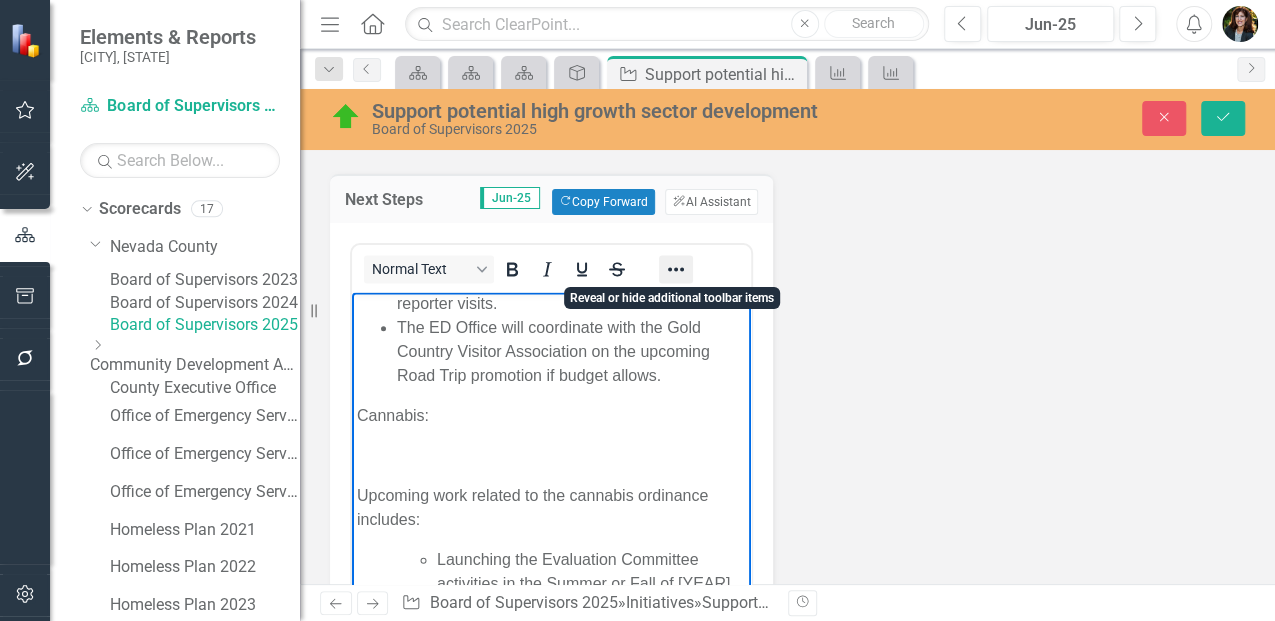click 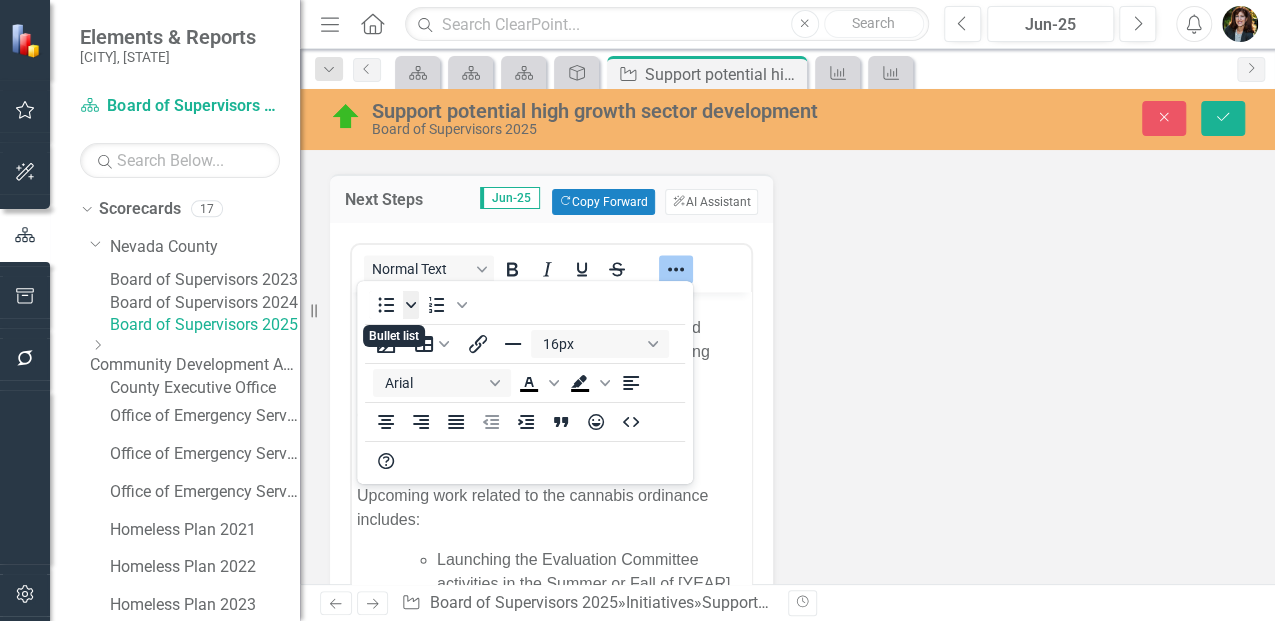 click 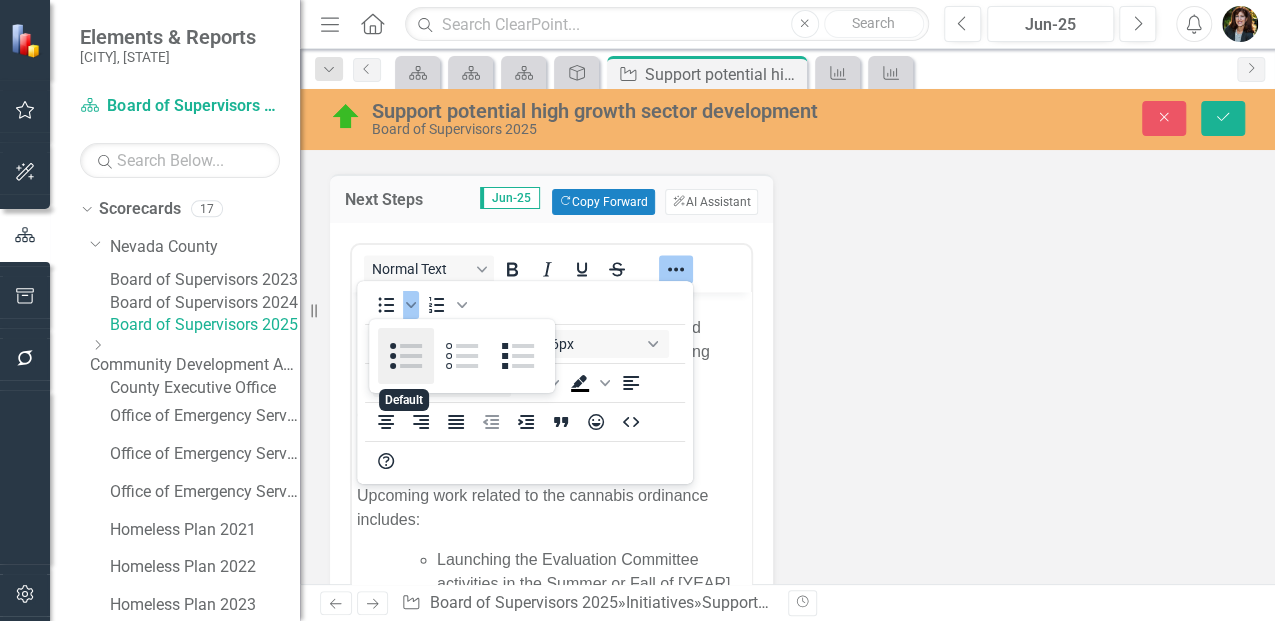 click at bounding box center [406, 356] 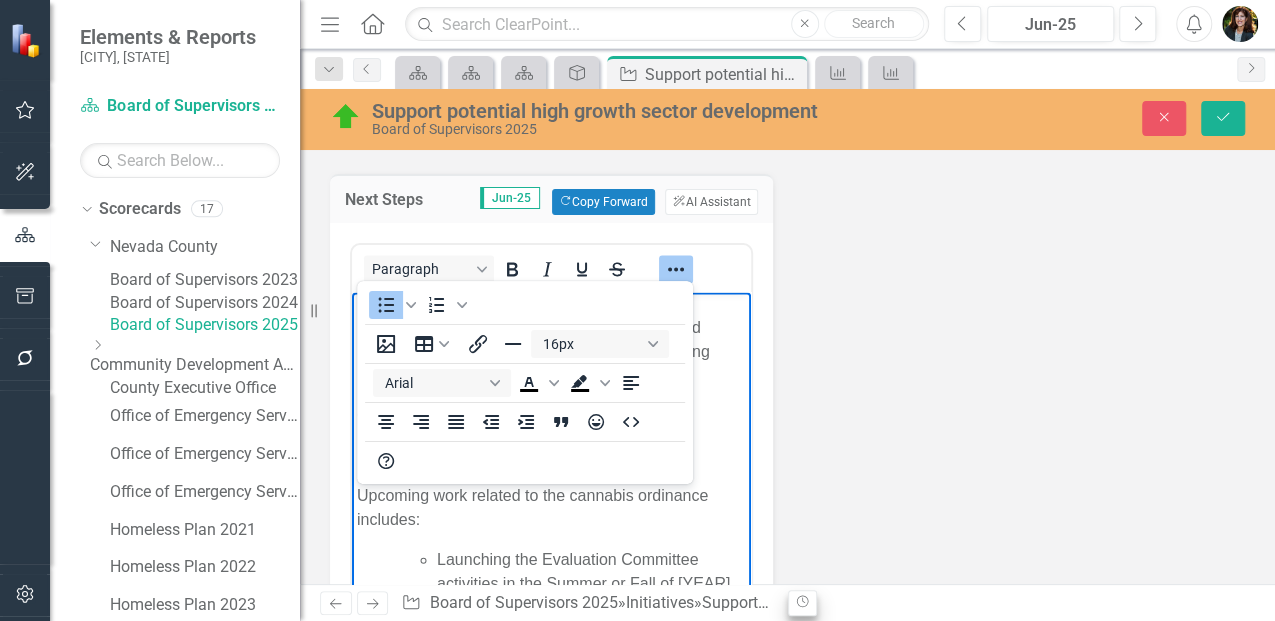 type 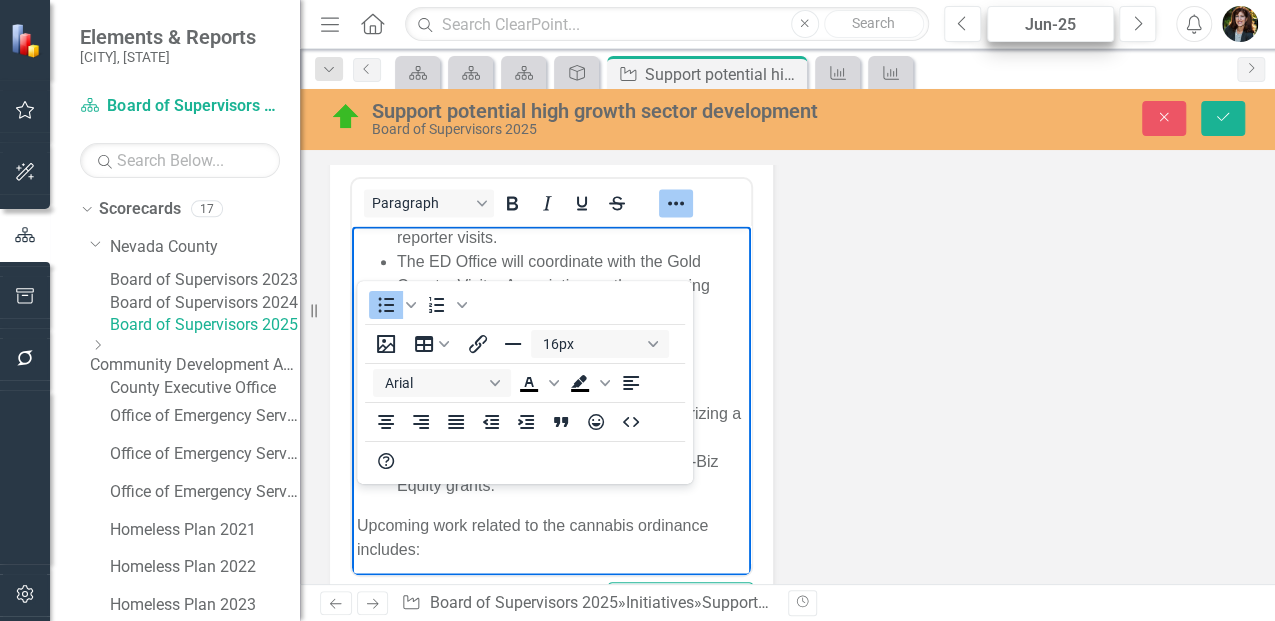 scroll, scrollTop: 1690, scrollLeft: 0, axis: vertical 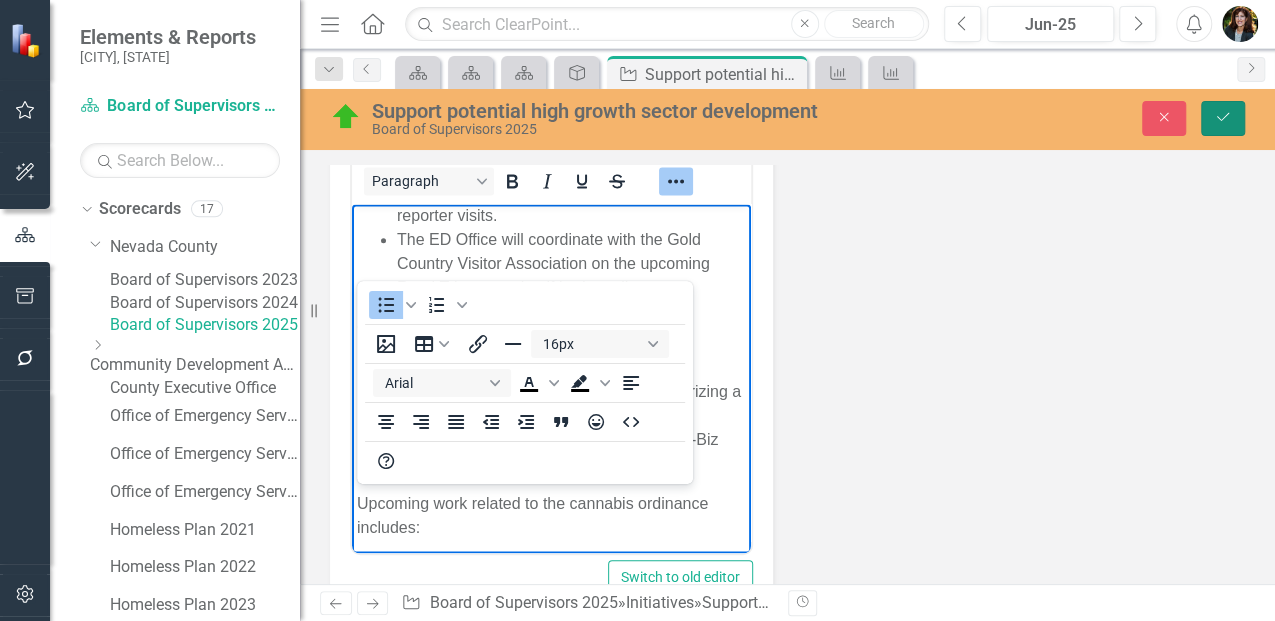 click on "Save" 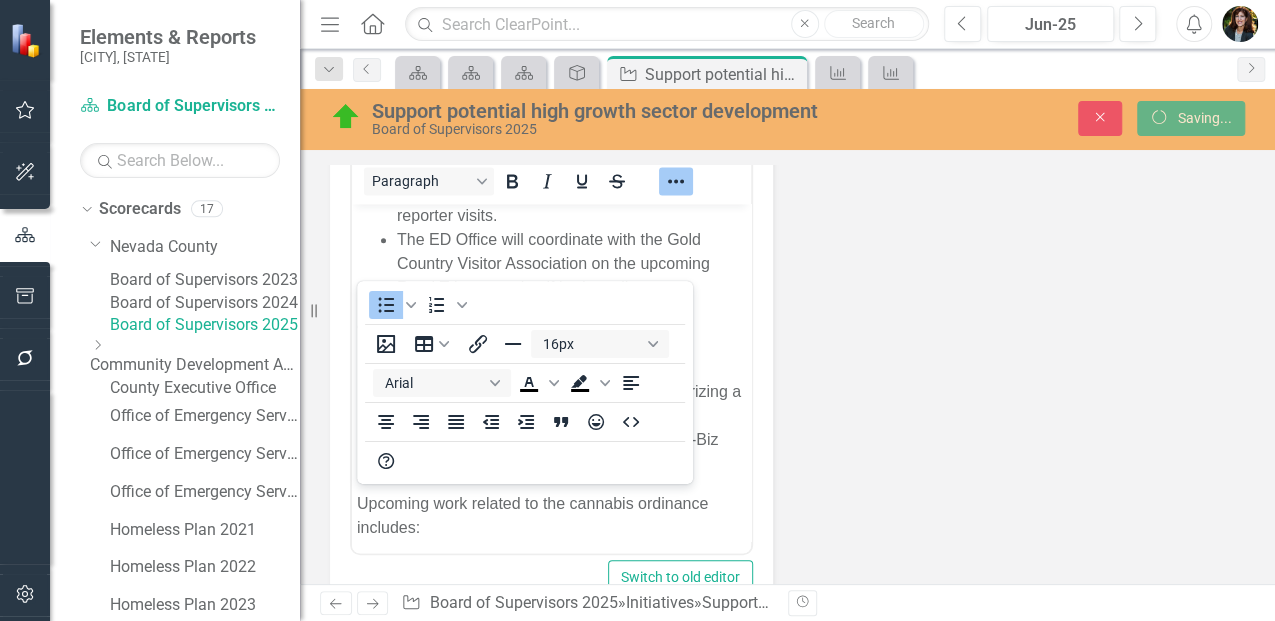 scroll, scrollTop: 1680, scrollLeft: 0, axis: vertical 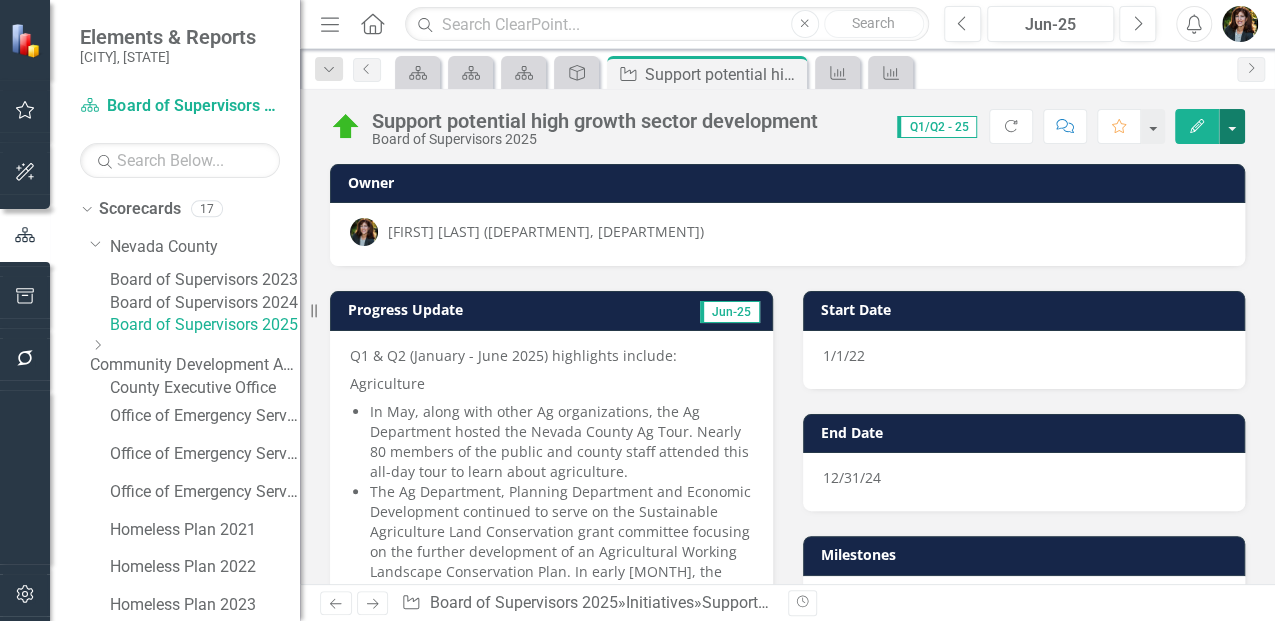 click at bounding box center [1232, 126] 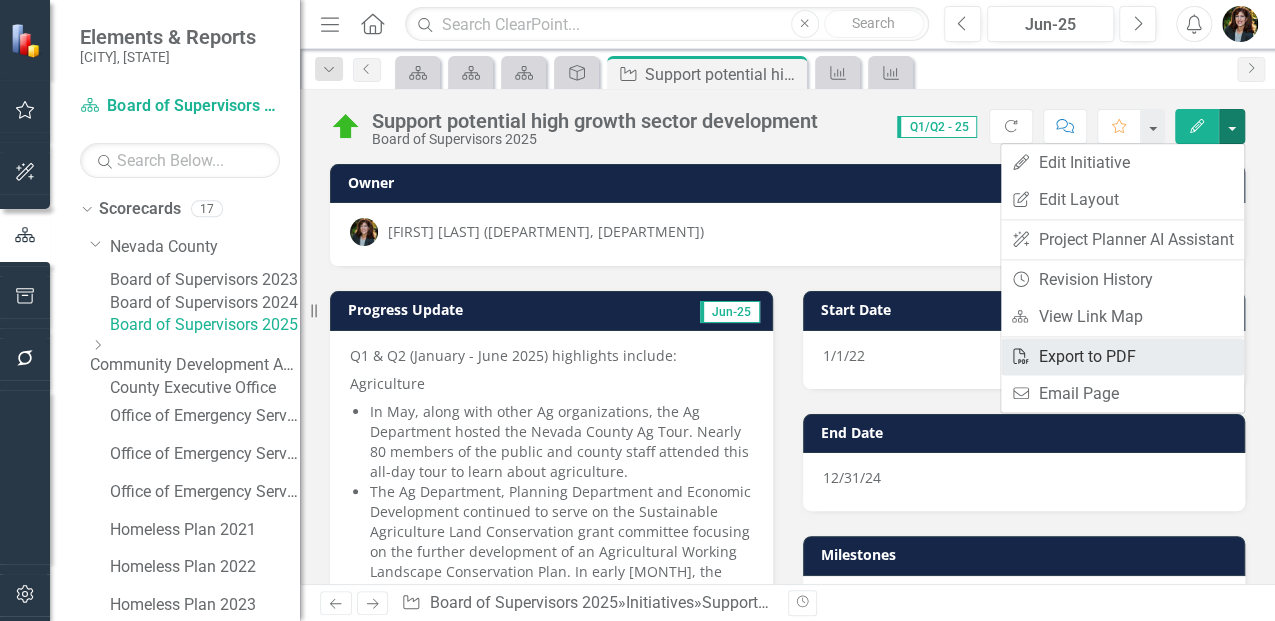 click on "PDF Export to PDF" at bounding box center (1122, 356) 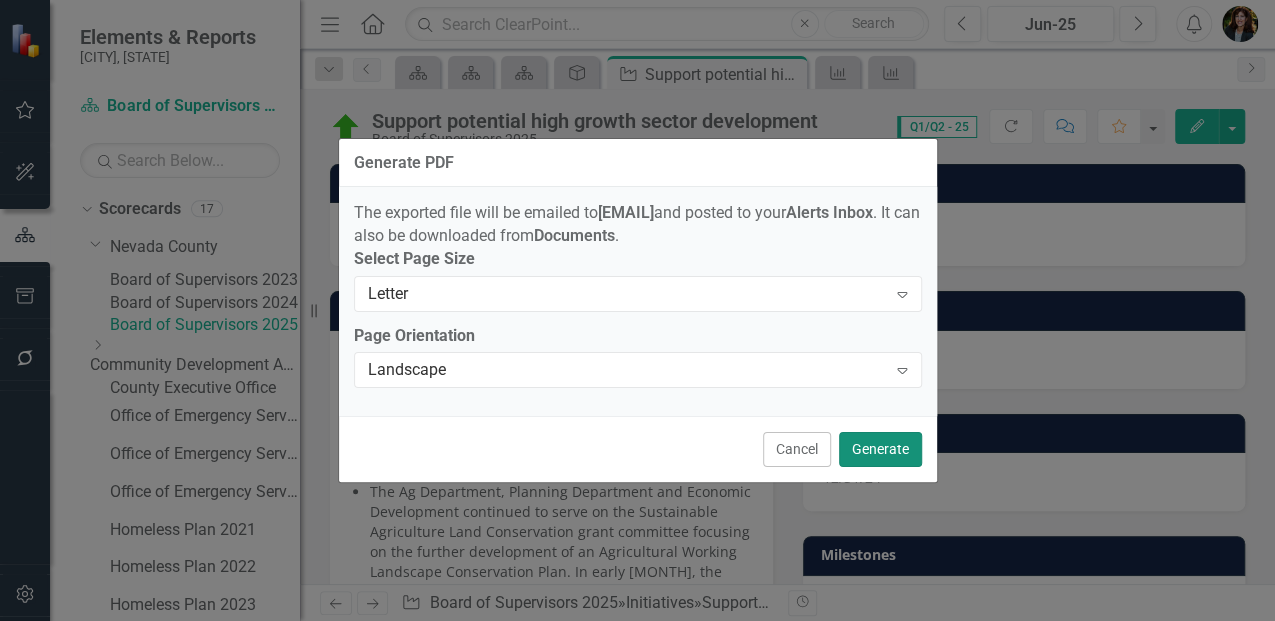 click on "Generate" at bounding box center (880, 449) 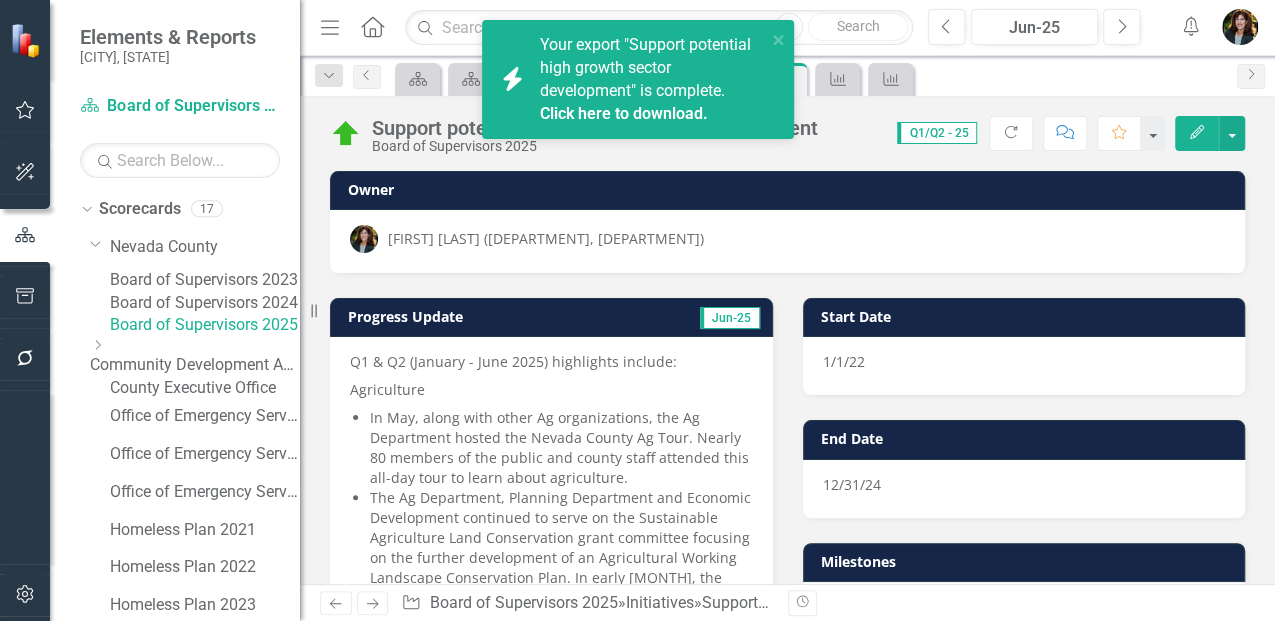 click on "Your export "Support potential high growth sector development" is complete.  Click here to download." at bounding box center (650, 80) 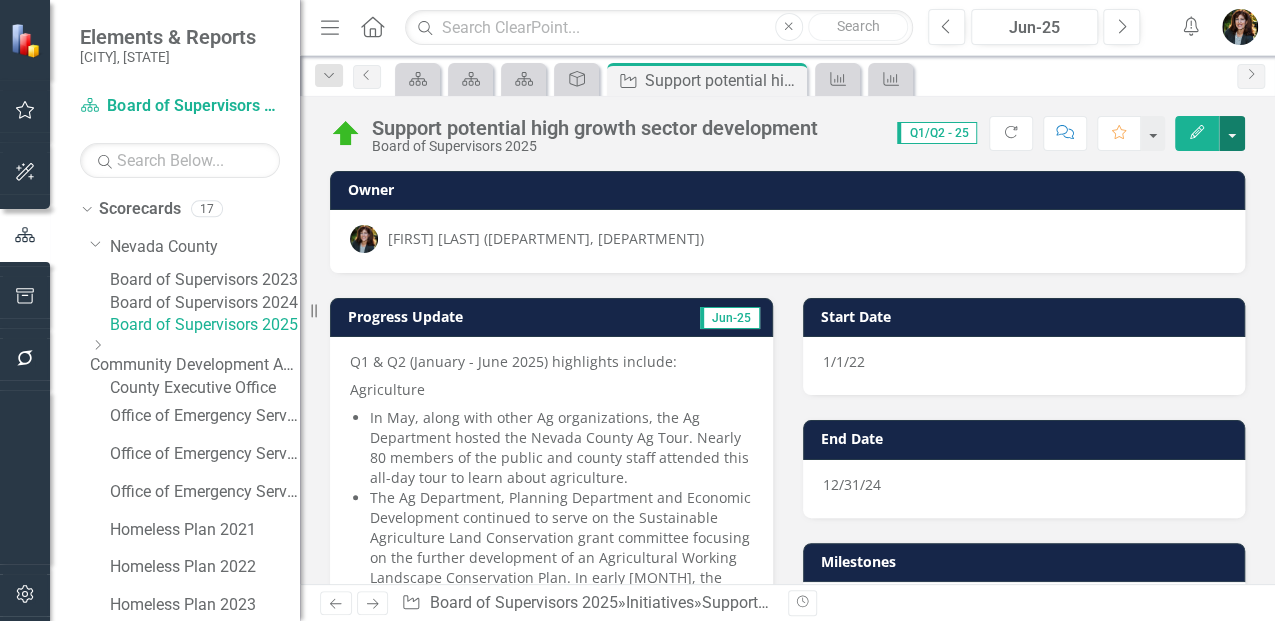 click at bounding box center [1232, 133] 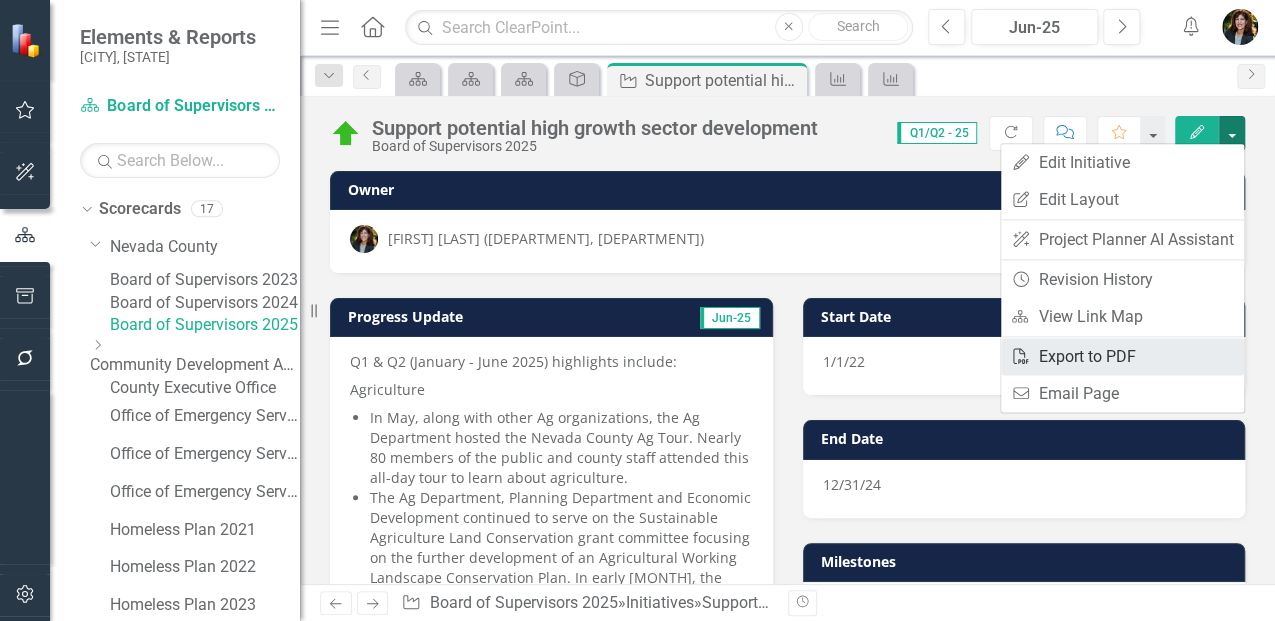 click on "PDF Export to PDF" at bounding box center [1122, 356] 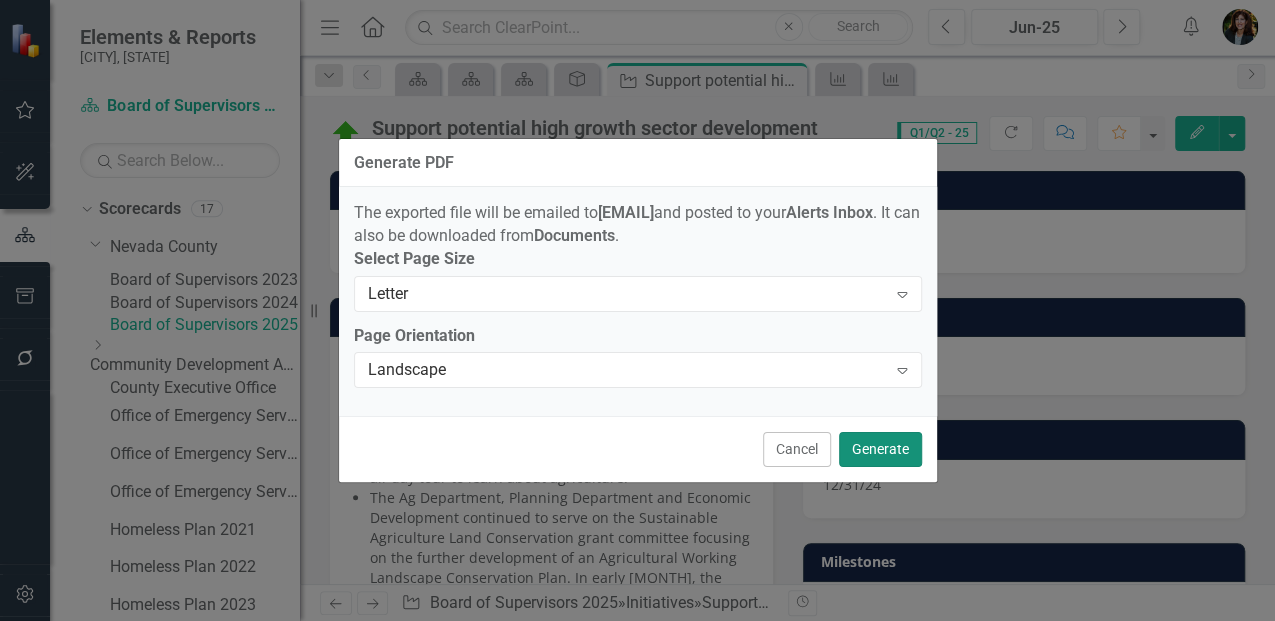 click on "Generate" at bounding box center (880, 449) 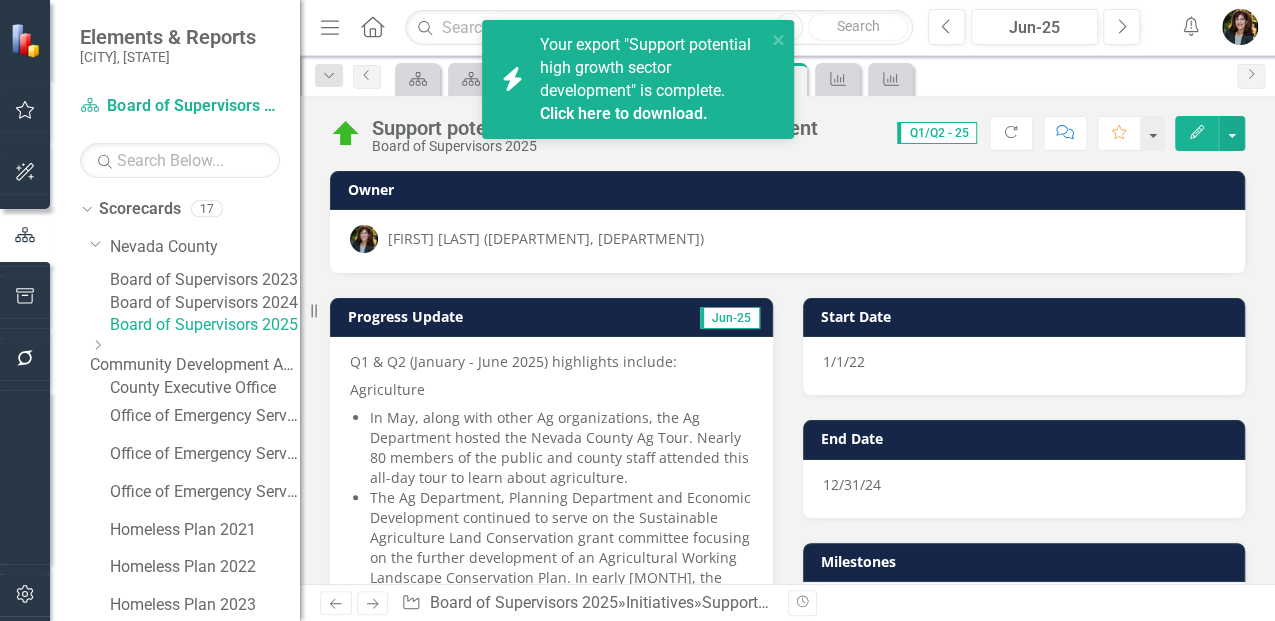 click on "Click here to download." at bounding box center (624, 113) 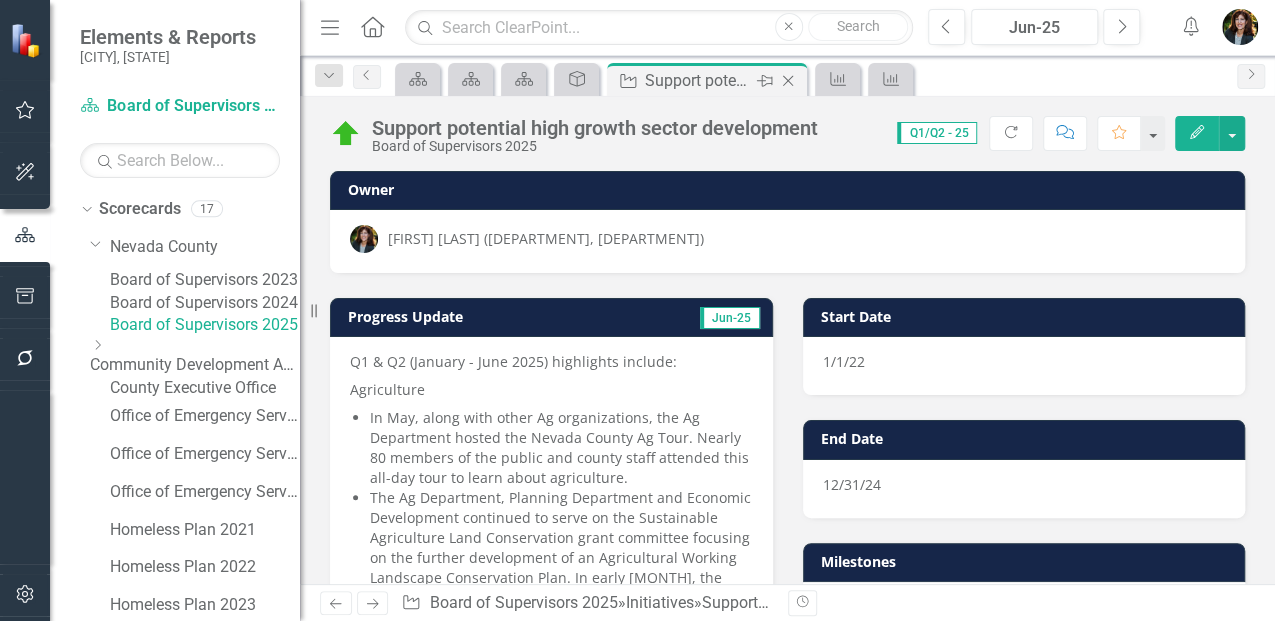 click on "Close" 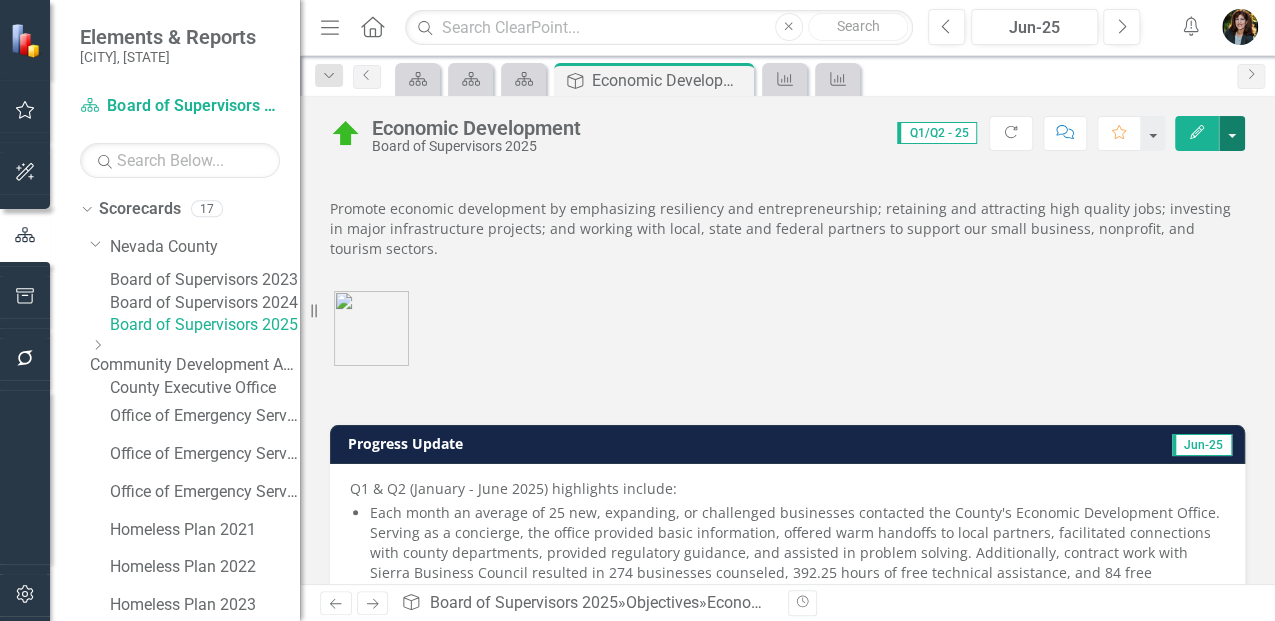 click at bounding box center [1232, 133] 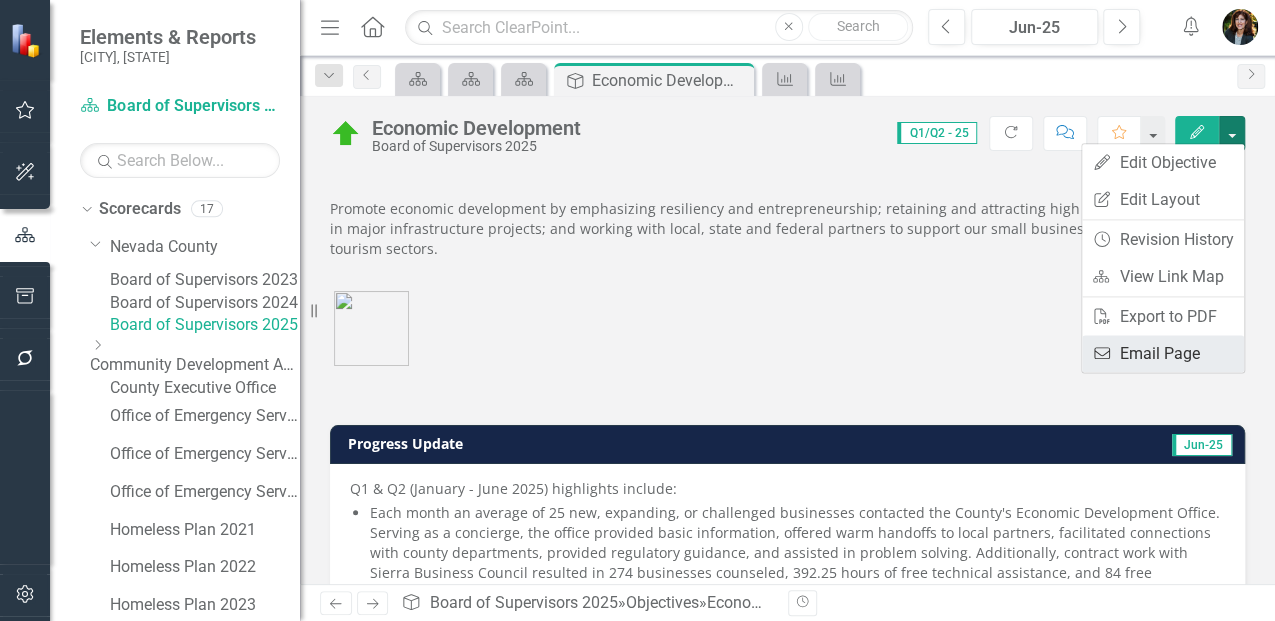 click on "Email Email Page" at bounding box center (1163, 353) 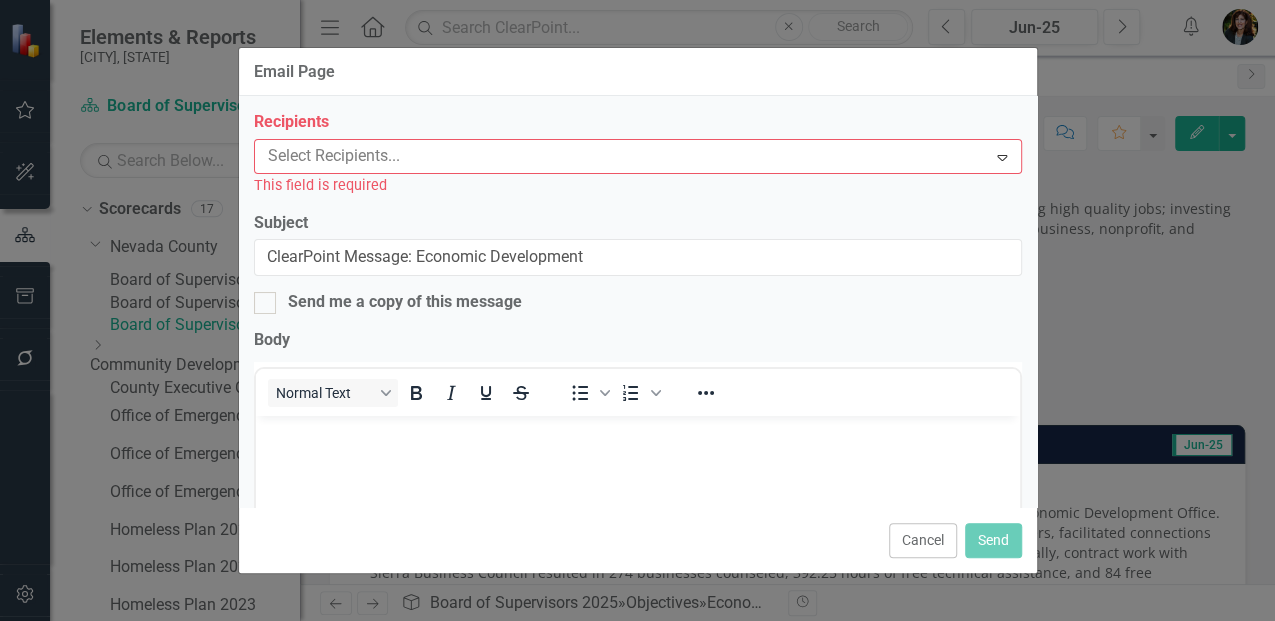 scroll, scrollTop: 0, scrollLeft: 0, axis: both 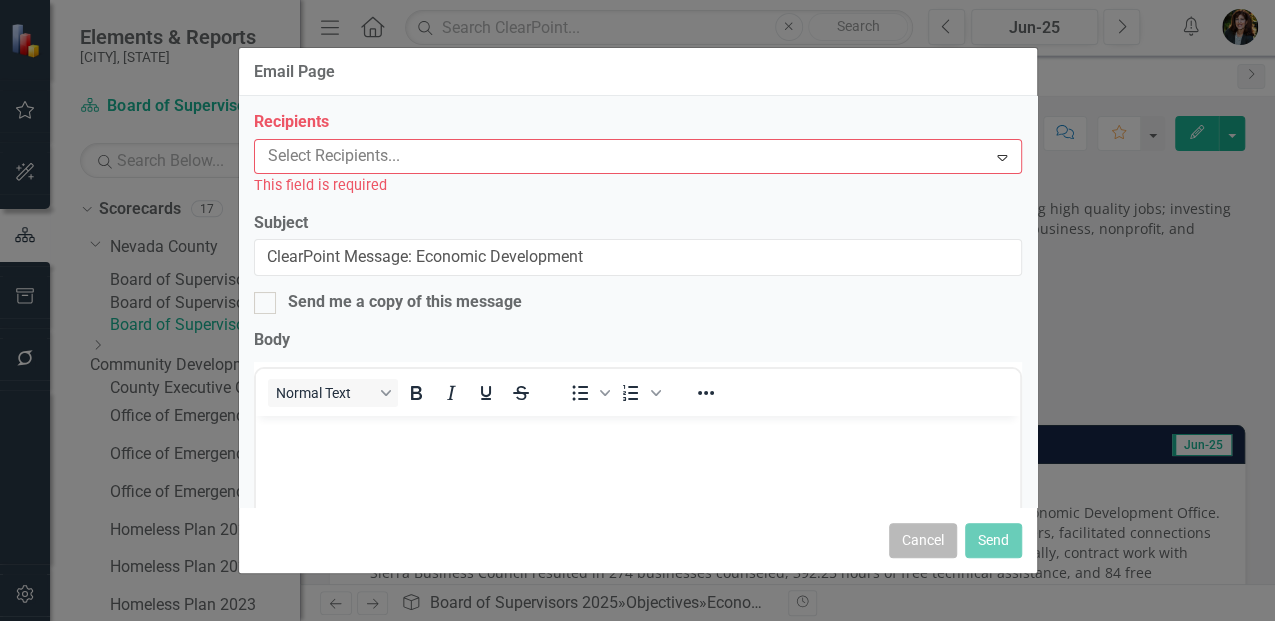 click on "Cancel" at bounding box center [923, 540] 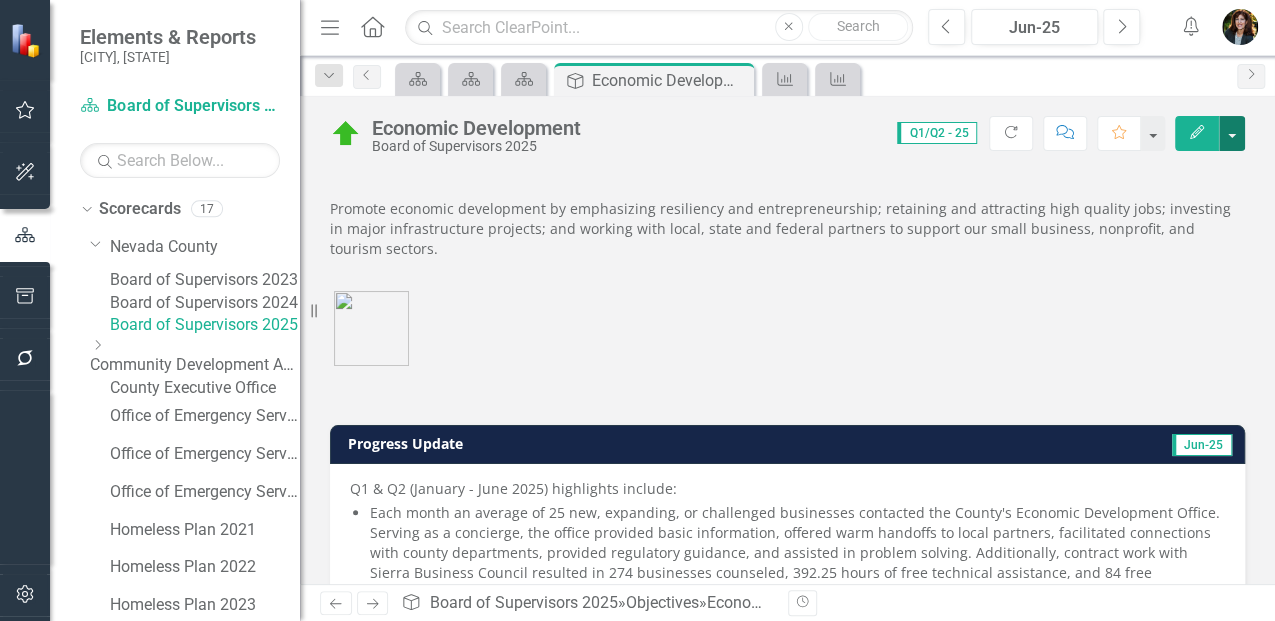 click at bounding box center (1232, 133) 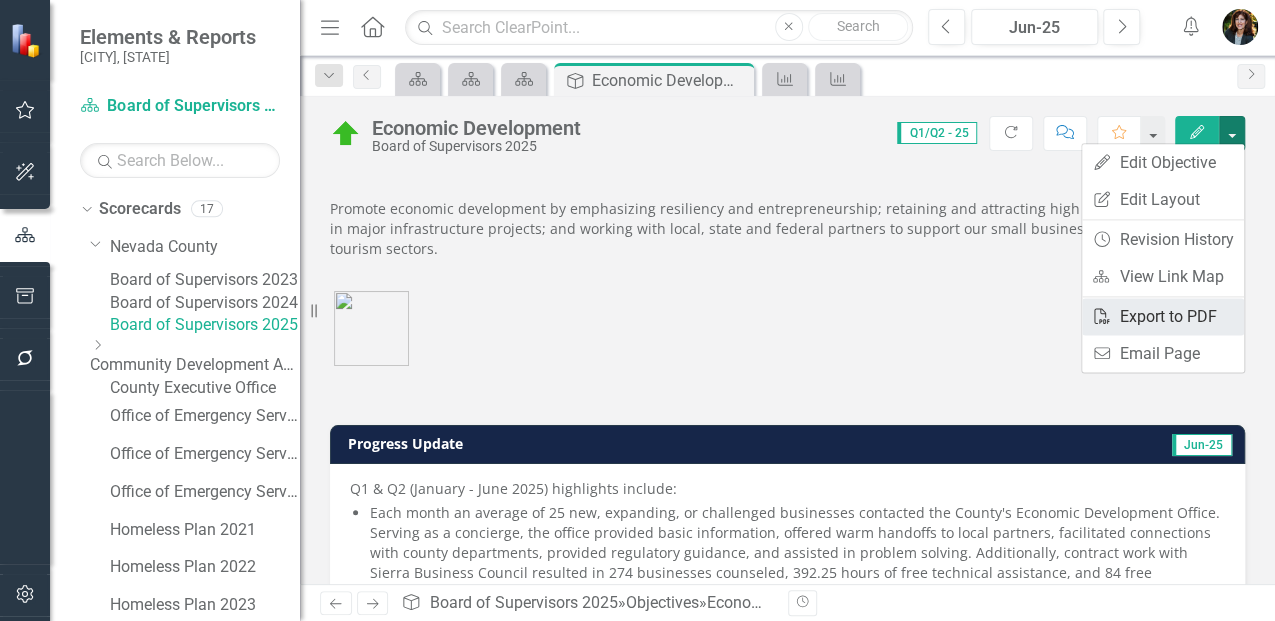 click on "PDF Export to PDF" at bounding box center [1163, 316] 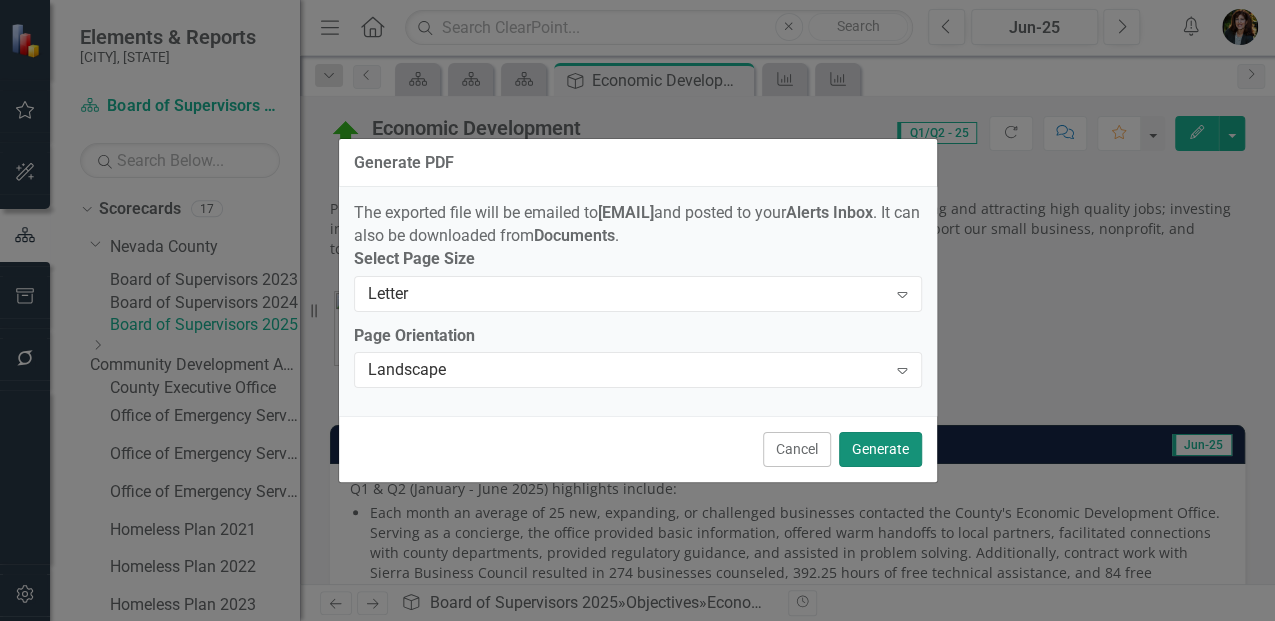 click on "Generate" at bounding box center [880, 449] 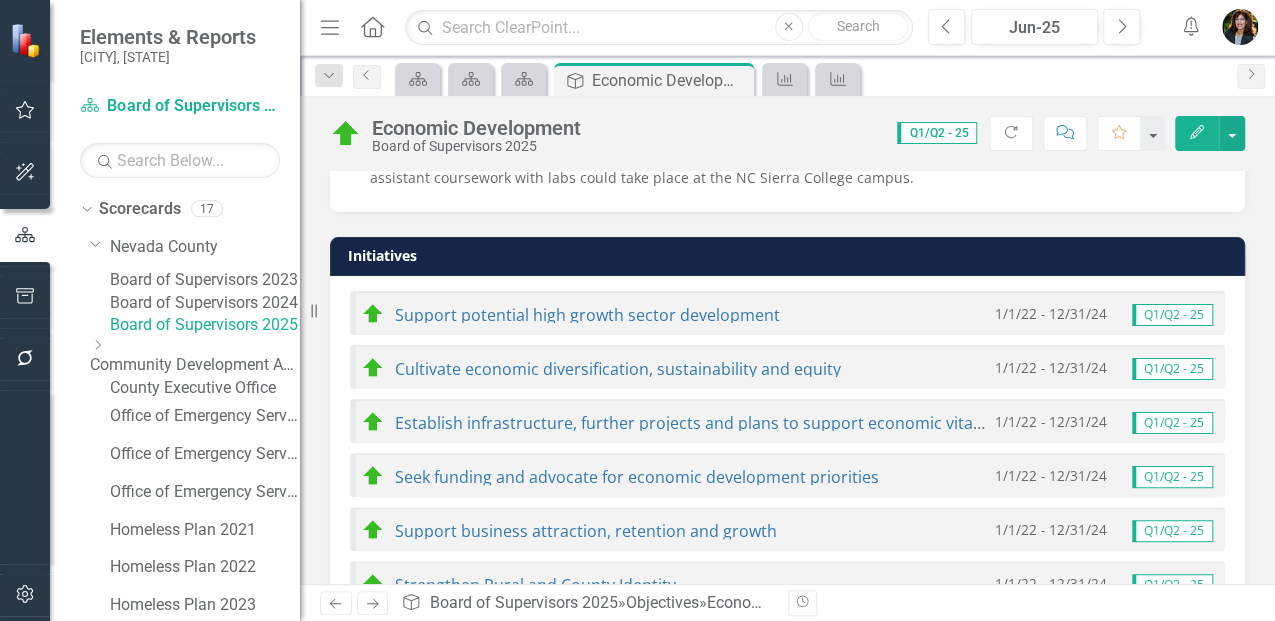scroll, scrollTop: 1133, scrollLeft: 0, axis: vertical 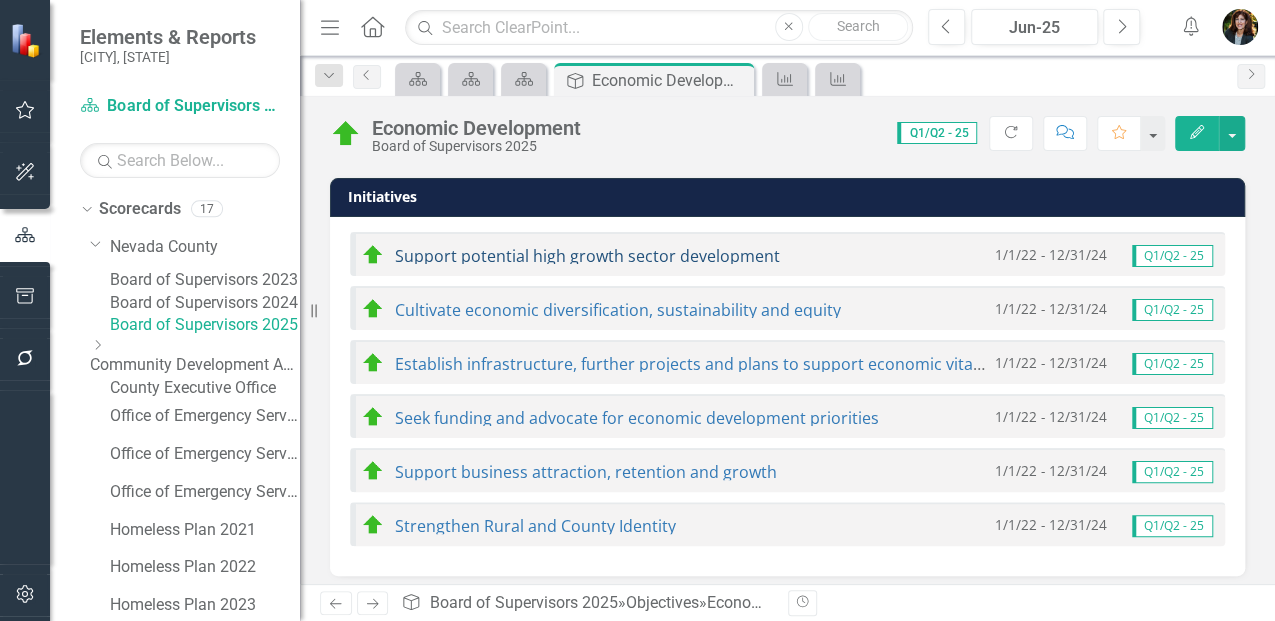 click on "Support potential high growth sector development" at bounding box center (587, 256) 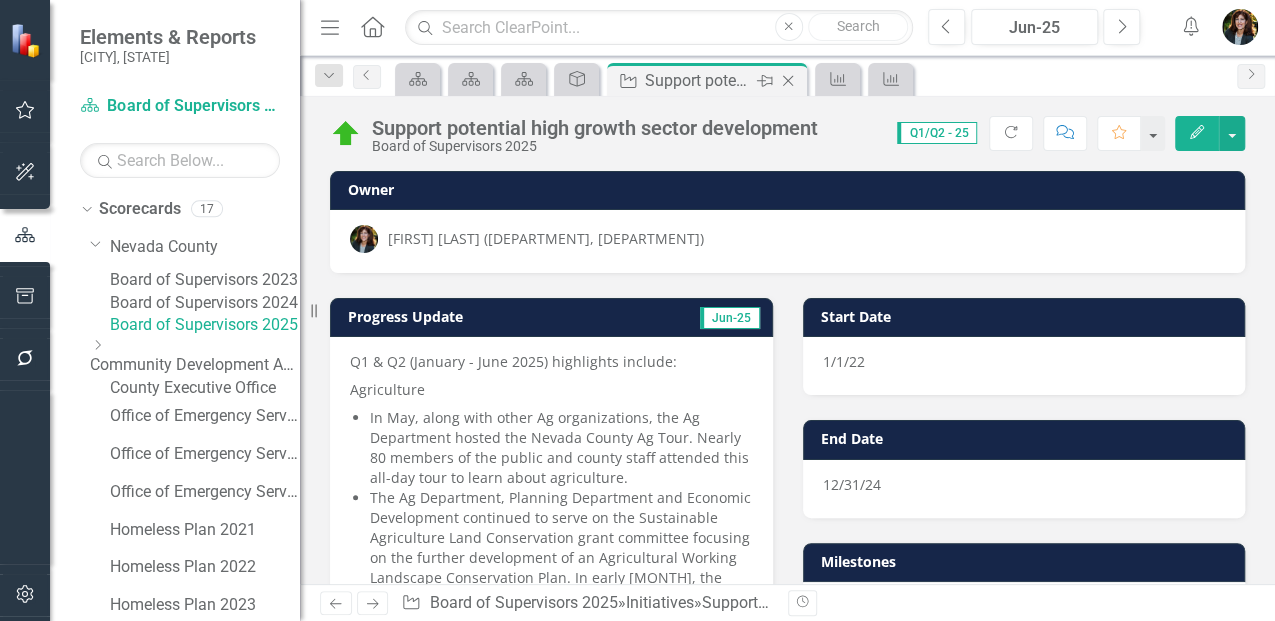 click on "Close" 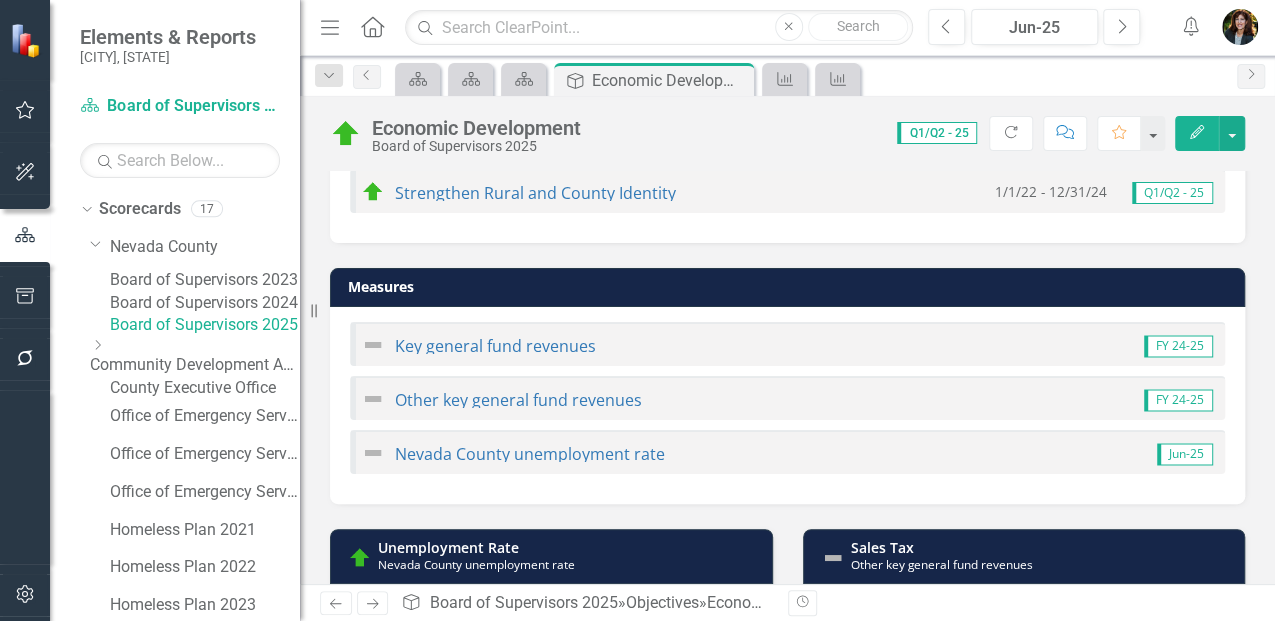 scroll, scrollTop: 1133, scrollLeft: 0, axis: vertical 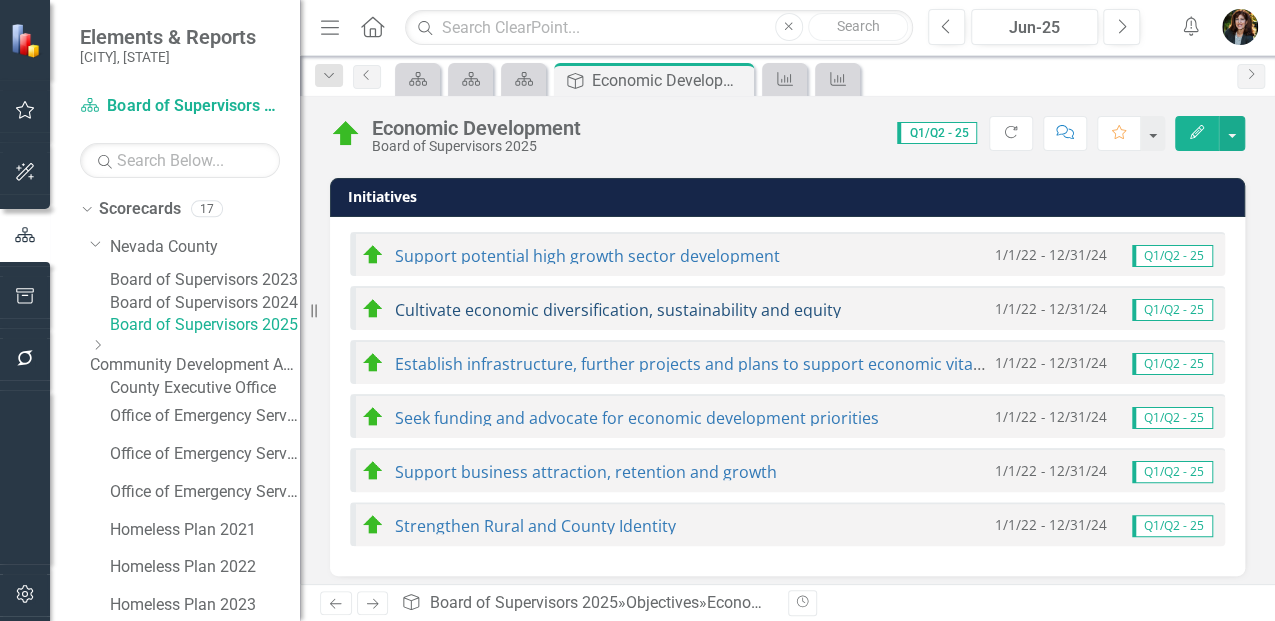 click on "Cultivate economic diversification, sustainability and equity" at bounding box center [618, 310] 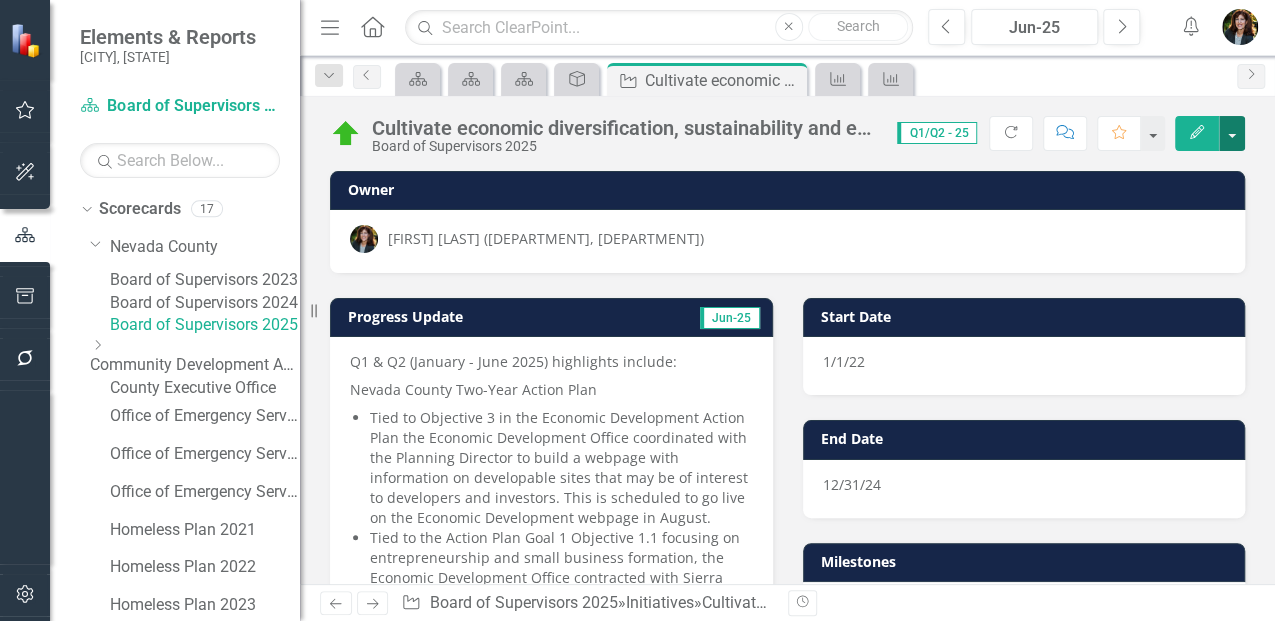 click at bounding box center [1232, 133] 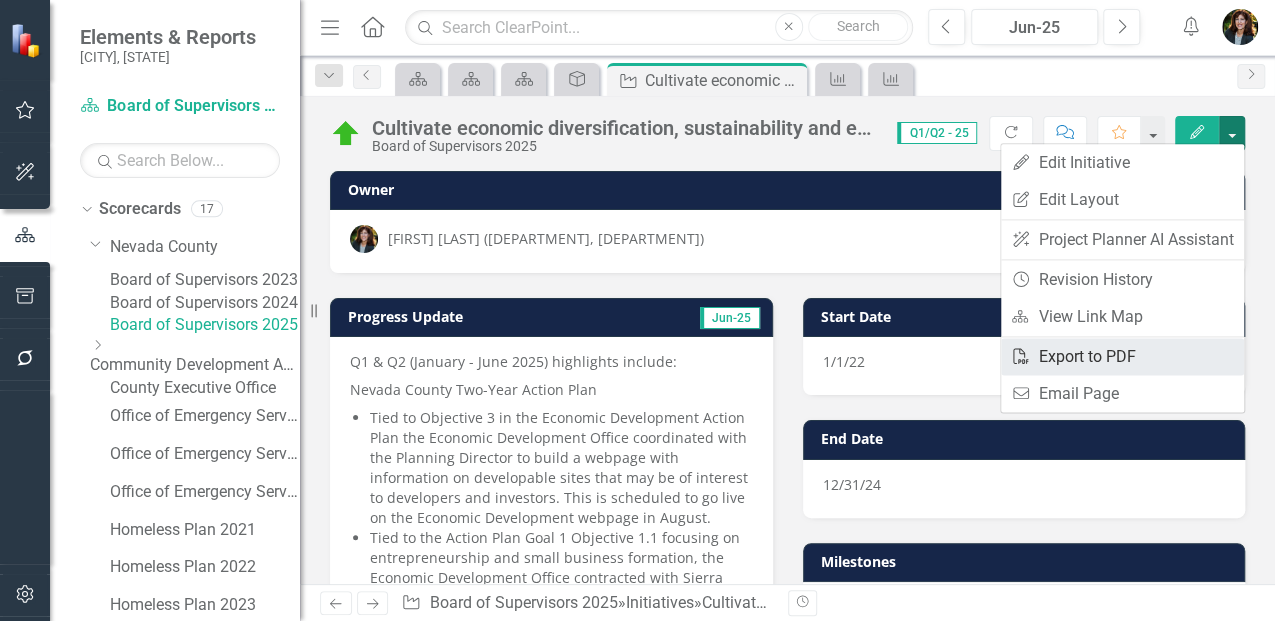 click on "PDF Export to PDF" at bounding box center (1122, 356) 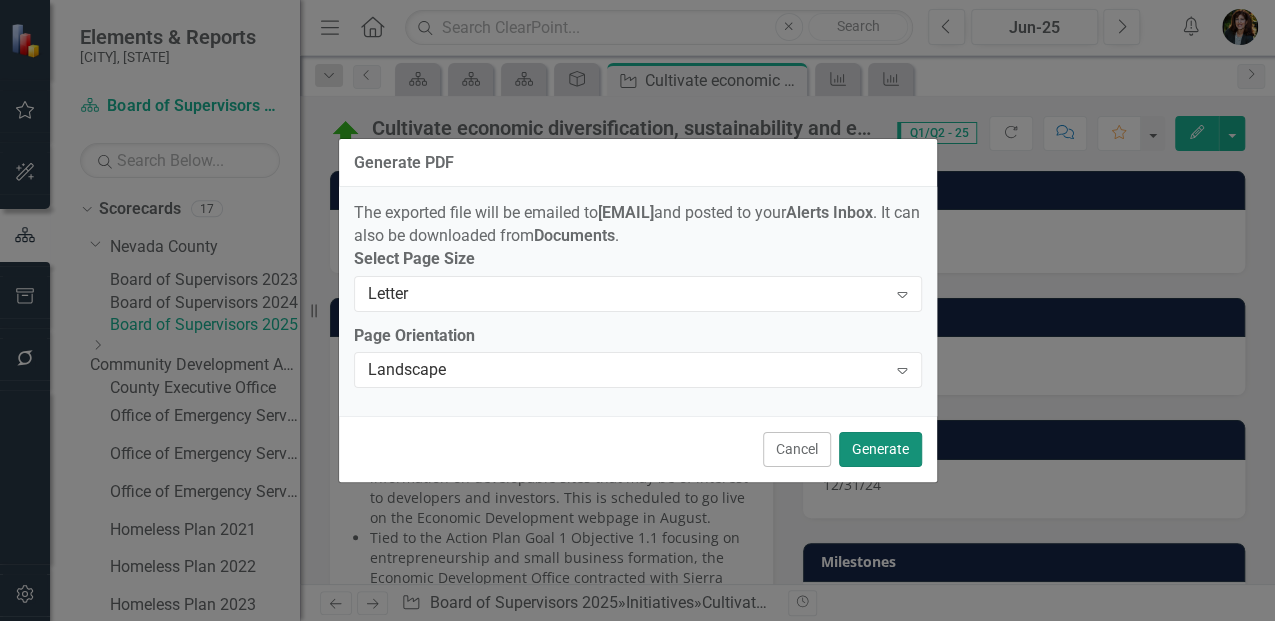 click on "Generate" at bounding box center (880, 449) 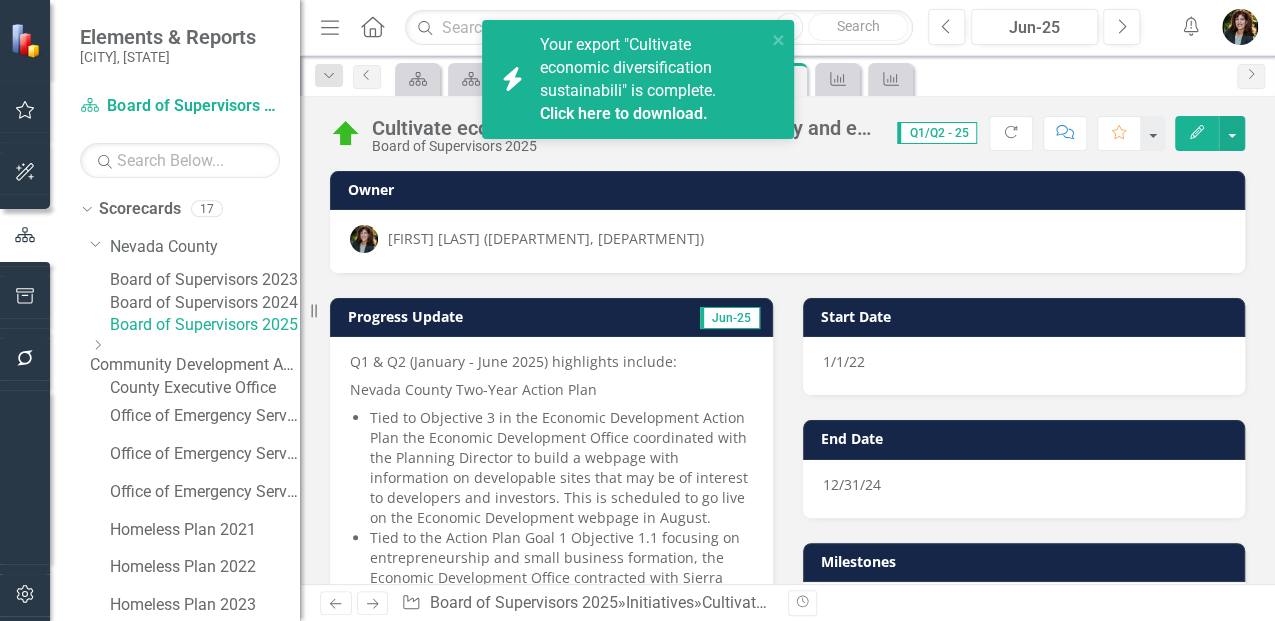click on "Click here to download." at bounding box center (624, 113) 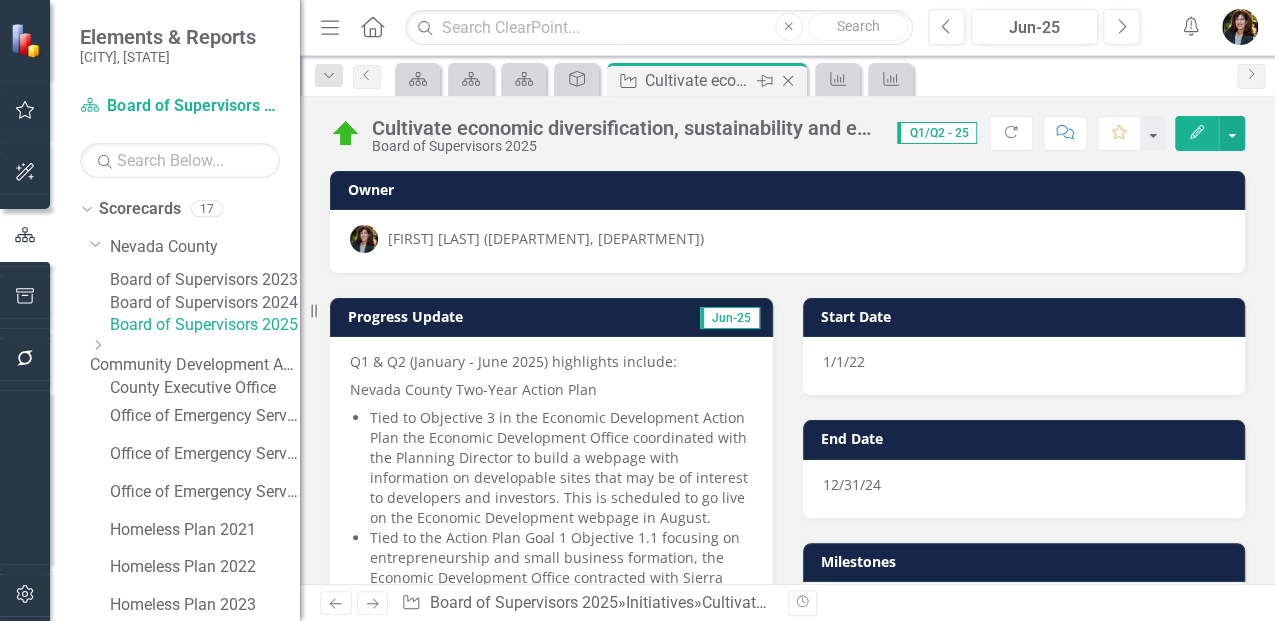click on "Close" 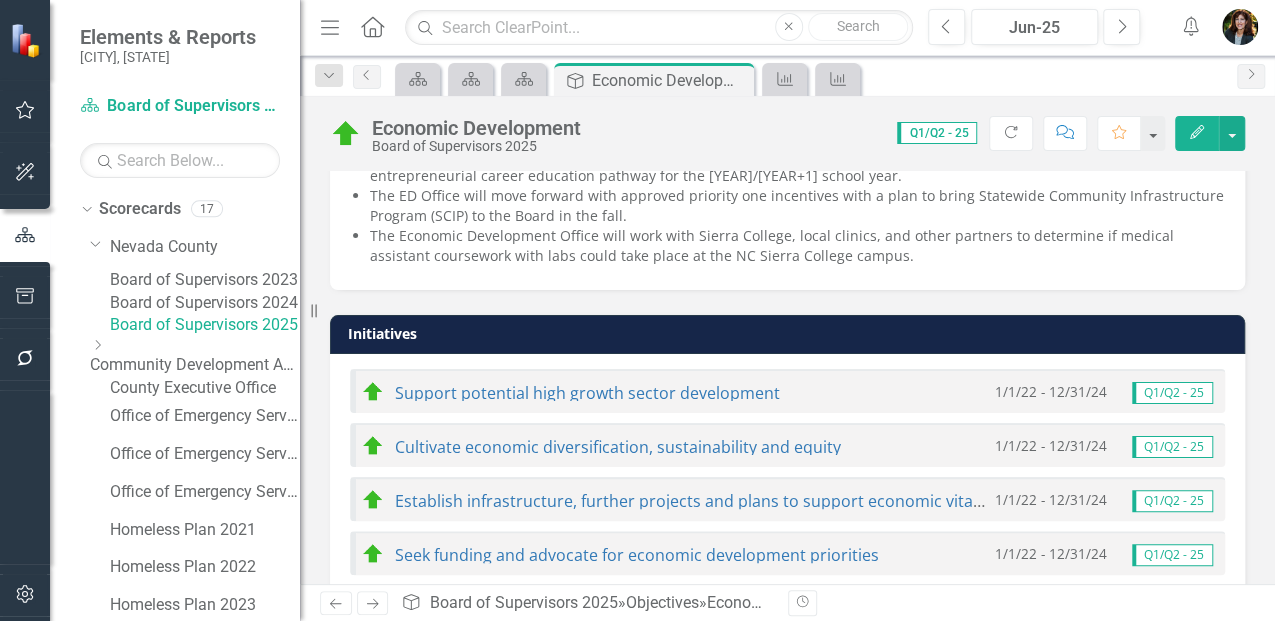 scroll, scrollTop: 1000, scrollLeft: 0, axis: vertical 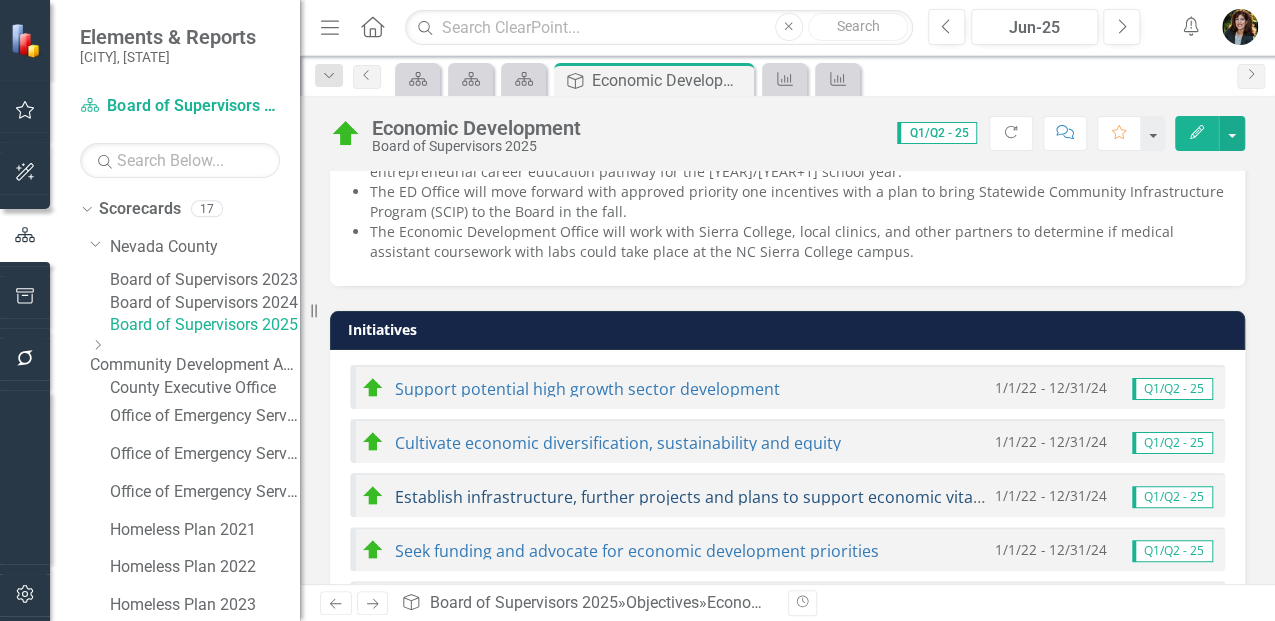 click on "Establish infrastructure, further projects and plans to support economic vitality" at bounding box center (695, 497) 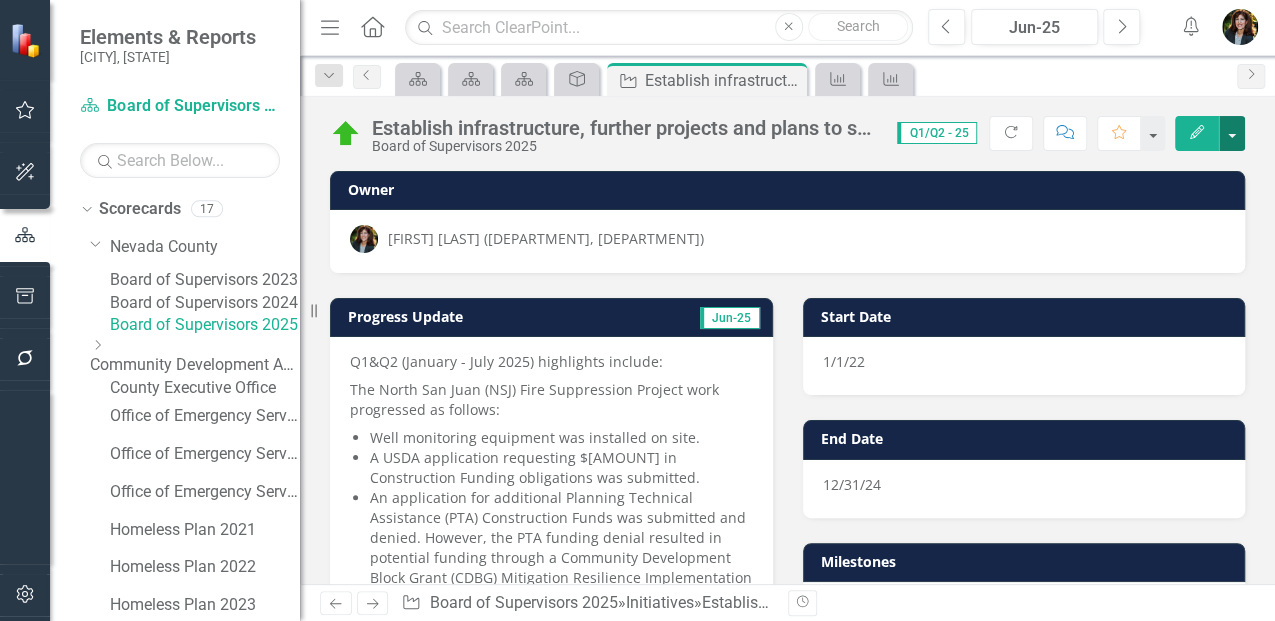 click at bounding box center (1232, 133) 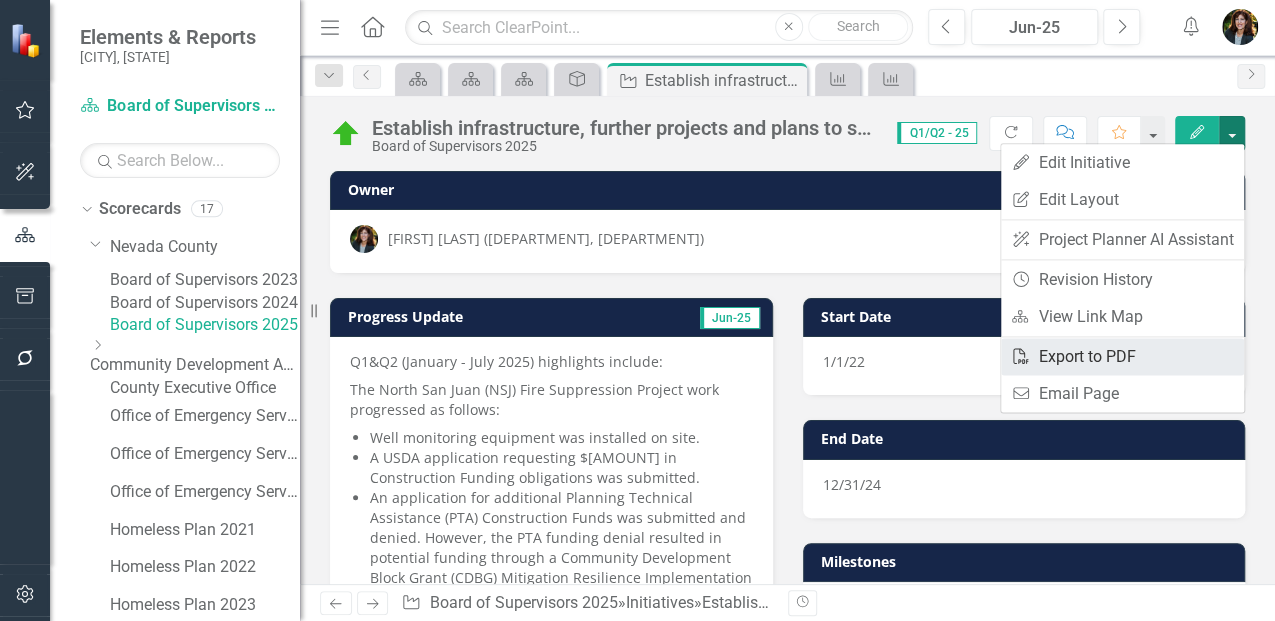 click on "PDF Export to PDF" at bounding box center (1122, 356) 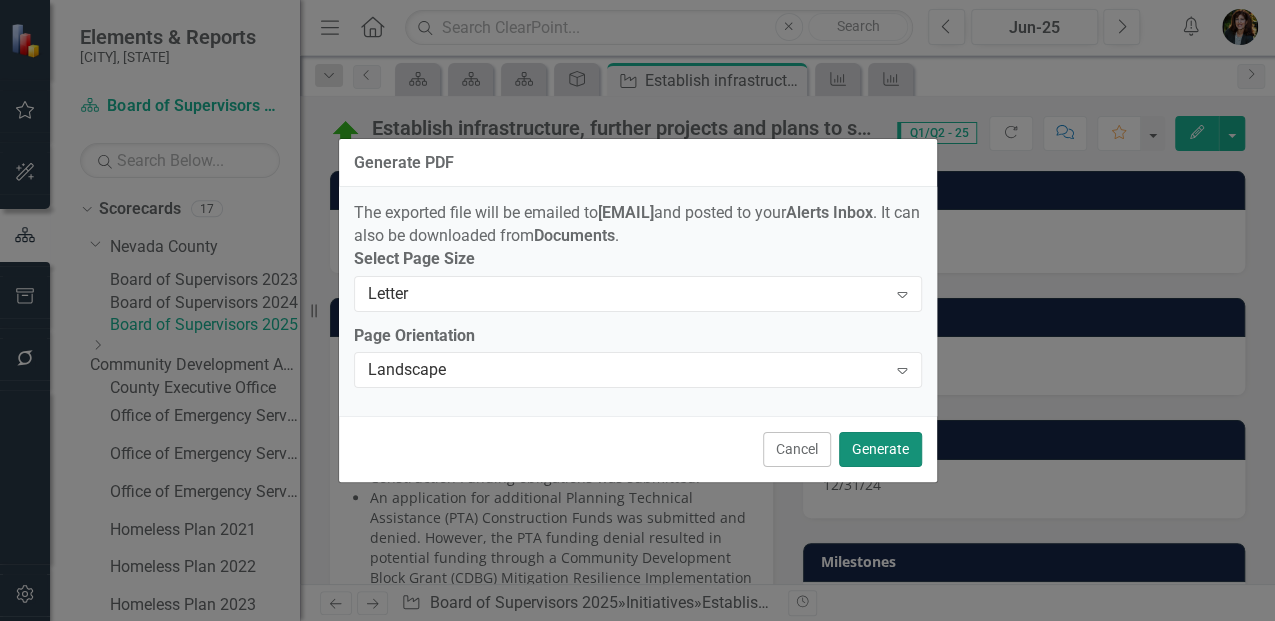 click on "Generate" at bounding box center [880, 449] 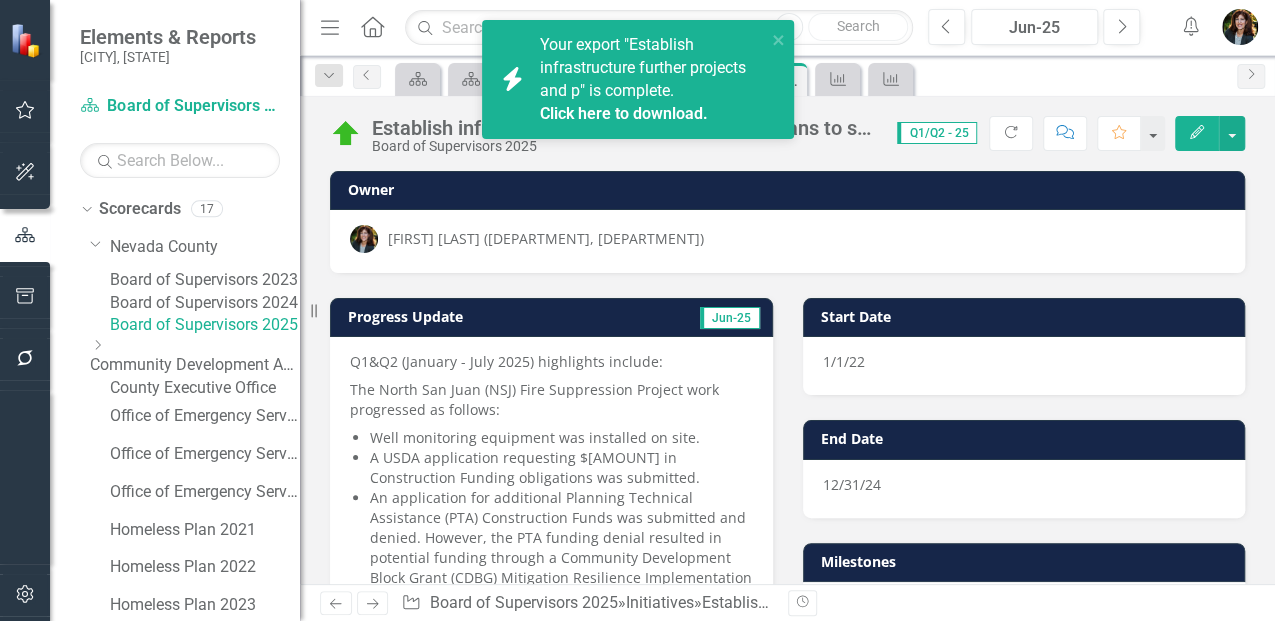 click on "Click here to download." at bounding box center [624, 113] 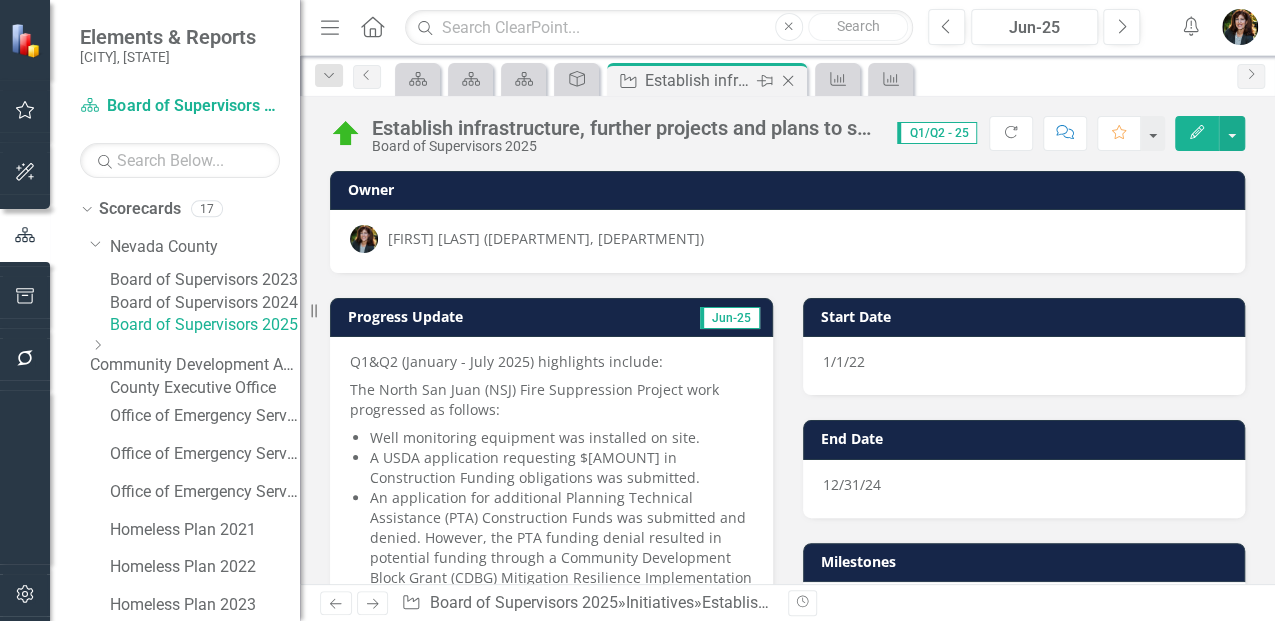 click on "Close" 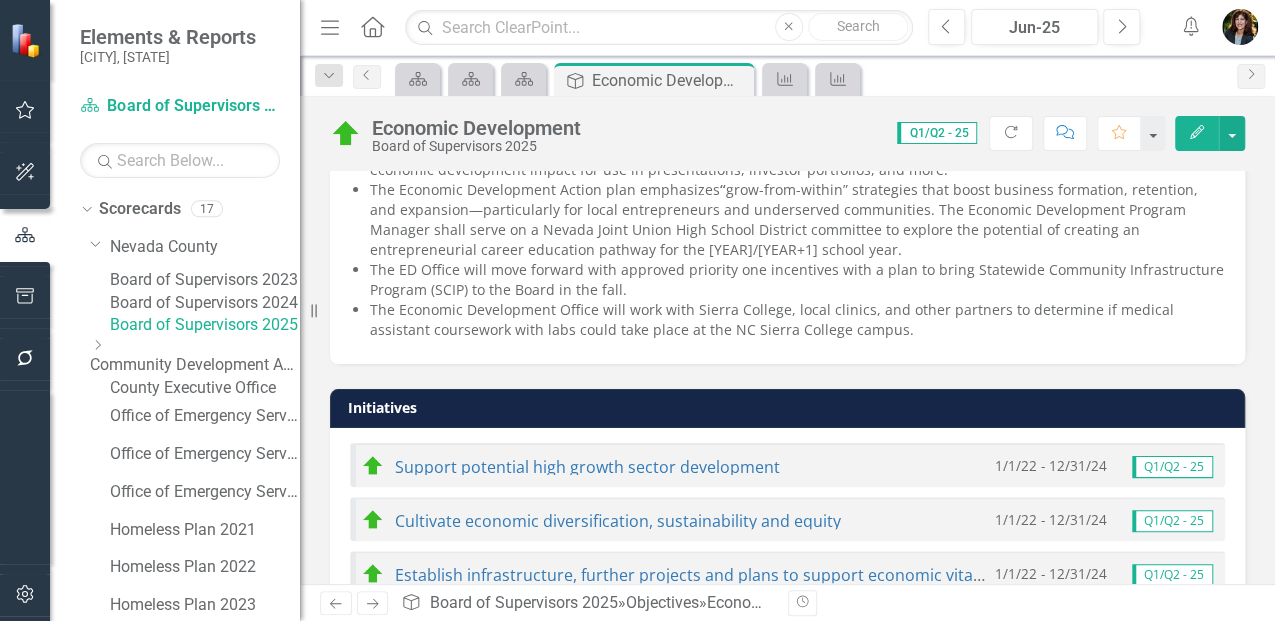 scroll, scrollTop: 1133, scrollLeft: 0, axis: vertical 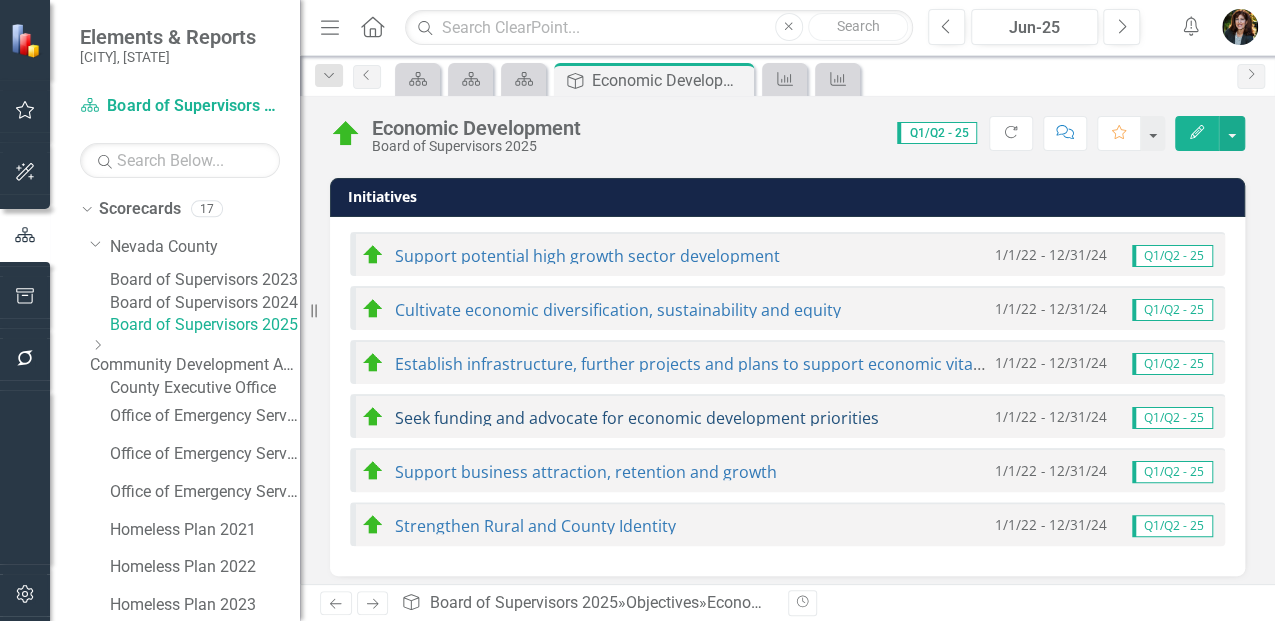 click on "Seek funding and advocate for economic development priorities" at bounding box center [637, 418] 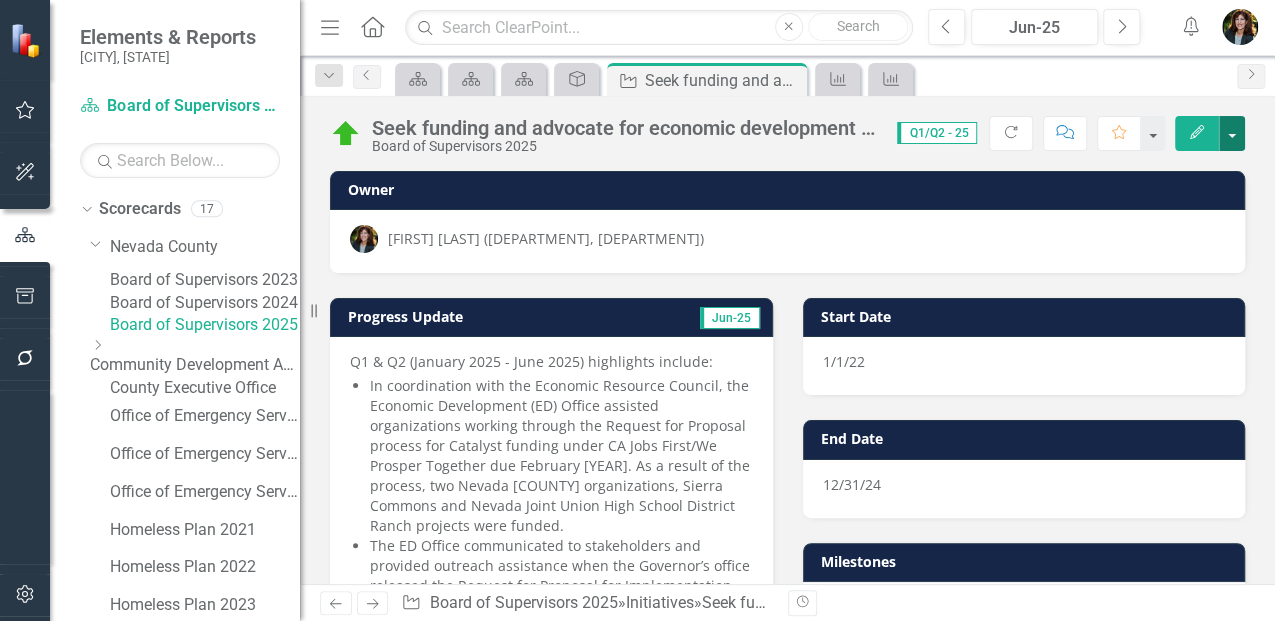 click at bounding box center (1232, 133) 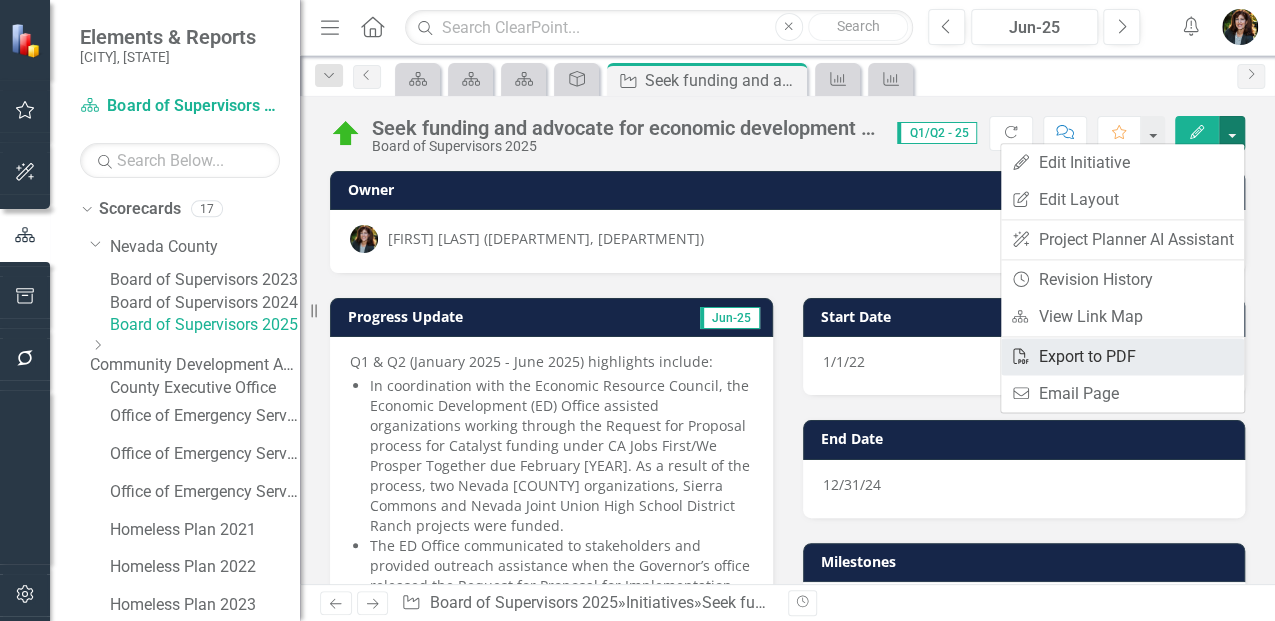 click on "PDF Export to PDF" at bounding box center [1122, 356] 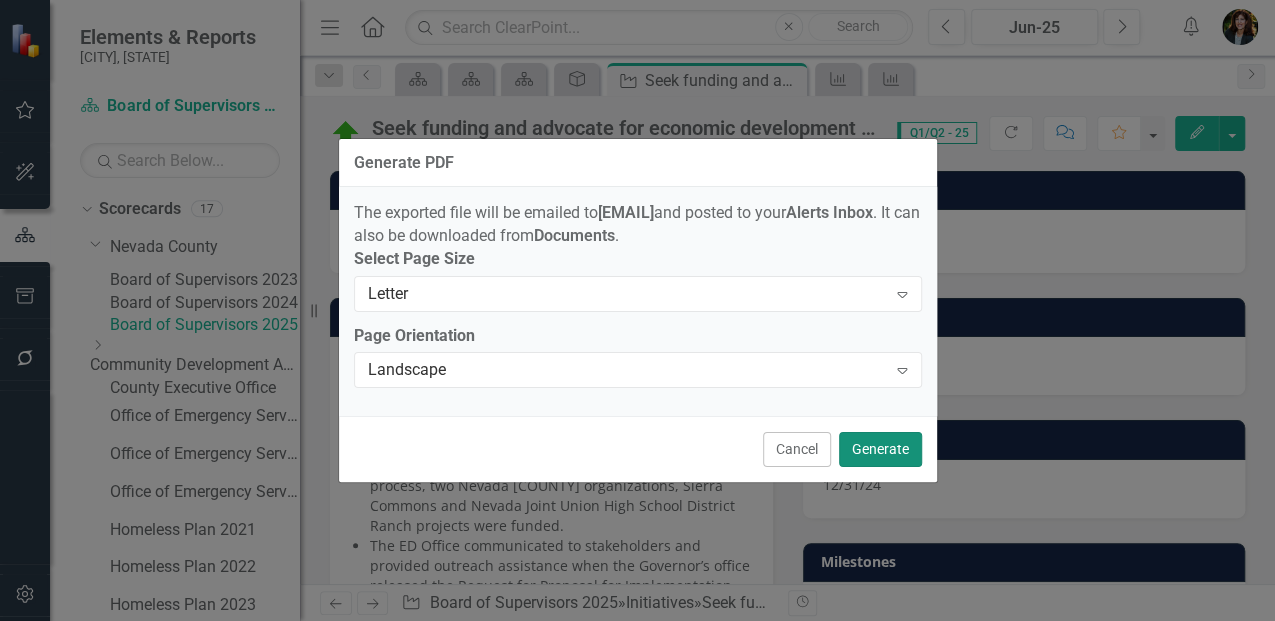 click on "Generate" at bounding box center (880, 449) 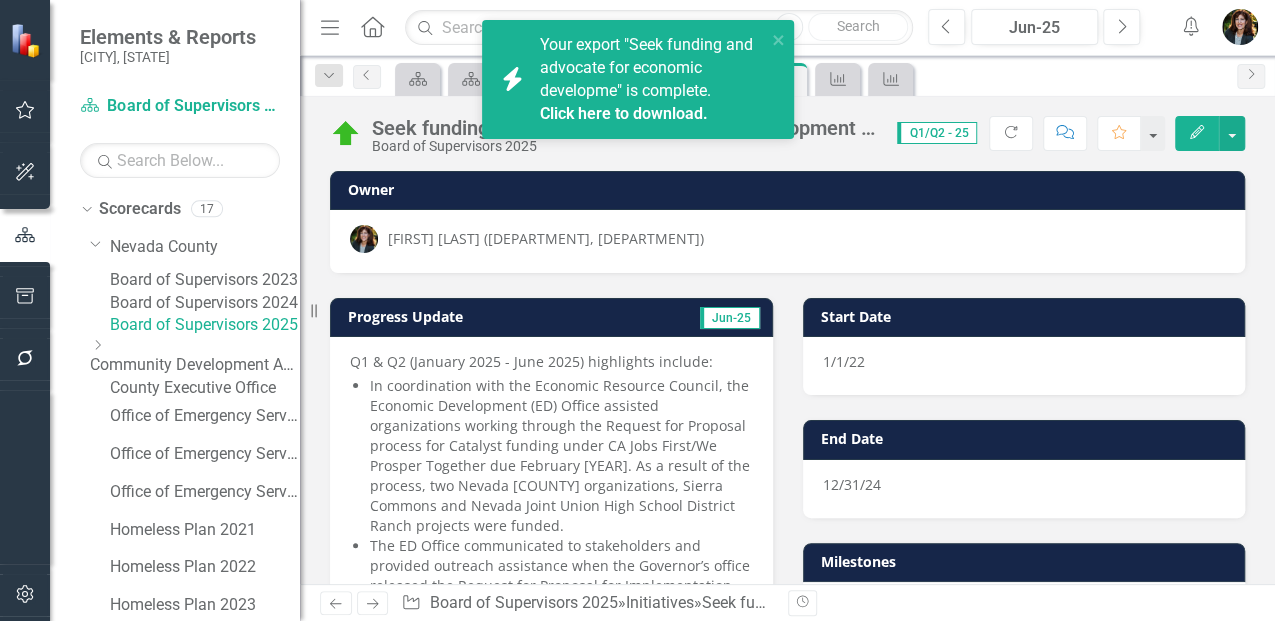 click on "Click here to download." at bounding box center (624, 113) 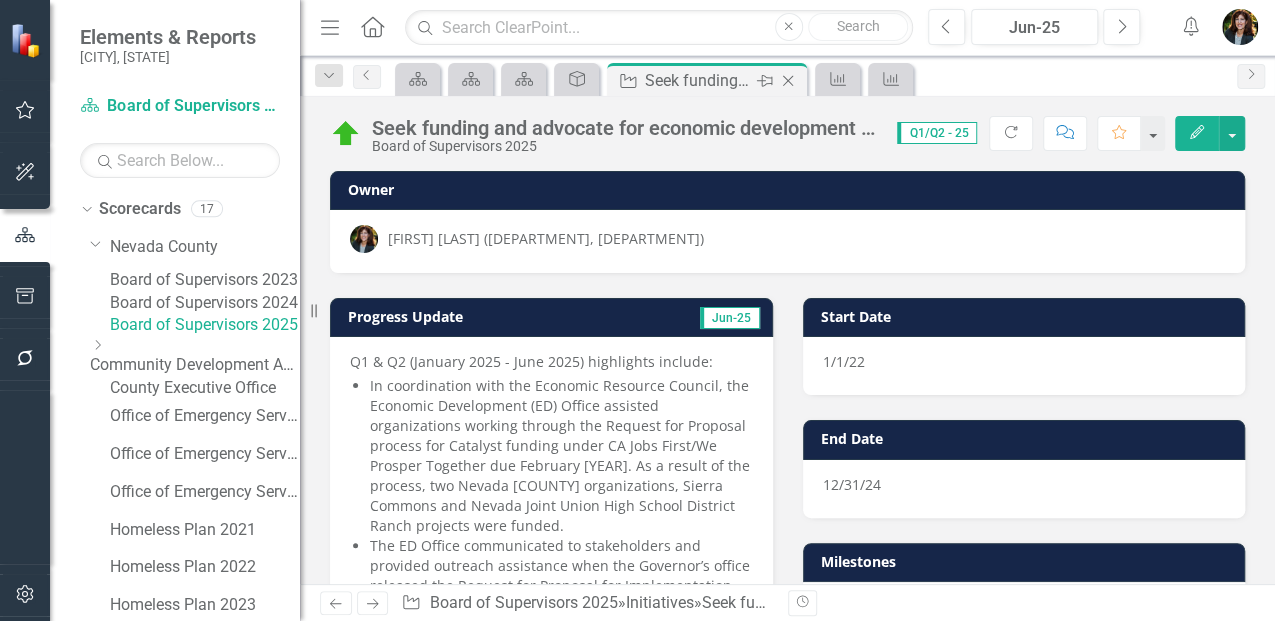 click 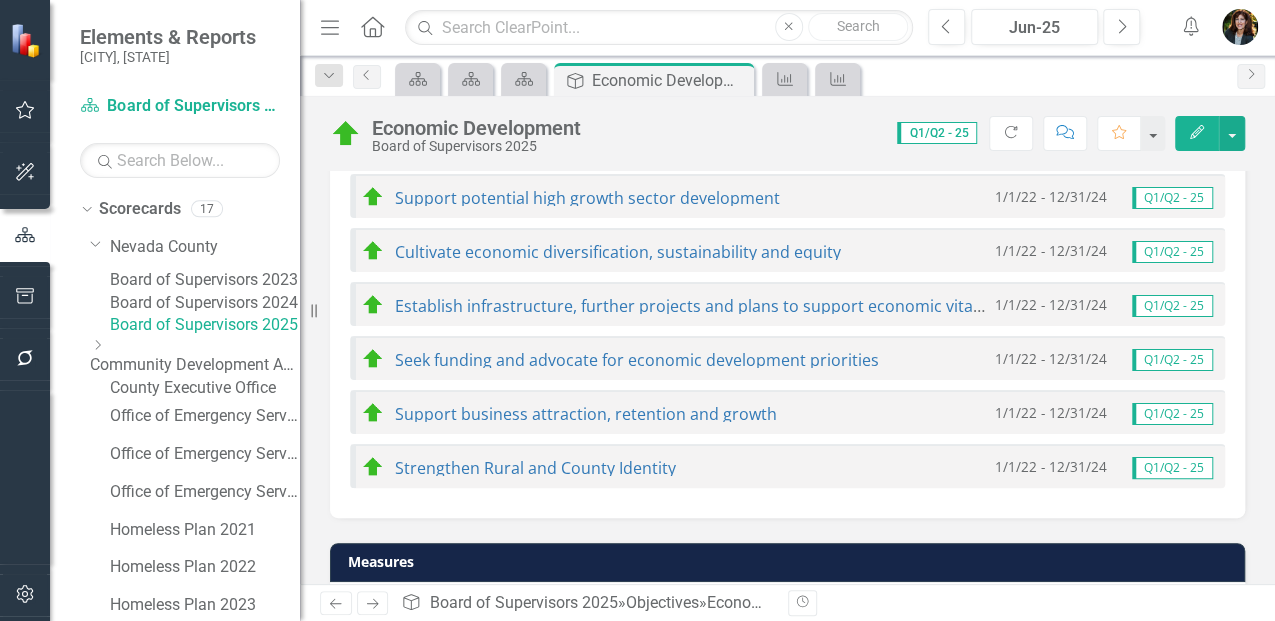scroll, scrollTop: 1200, scrollLeft: 0, axis: vertical 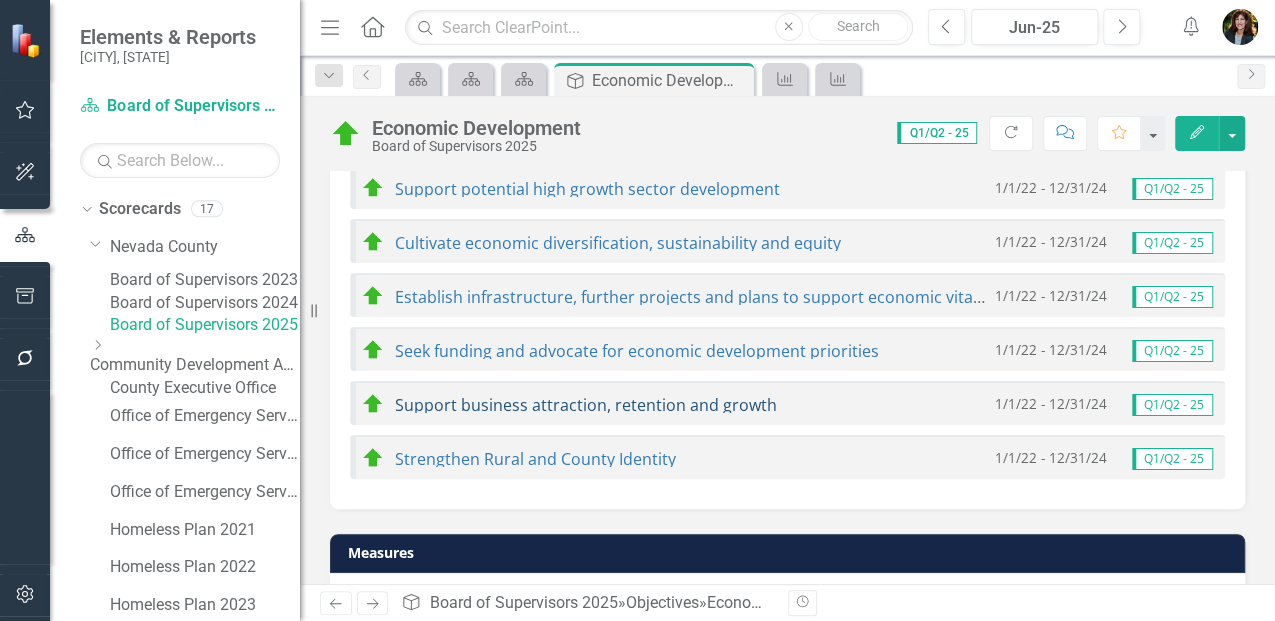 click on "Support business attraction, retention and growth" at bounding box center (586, 405) 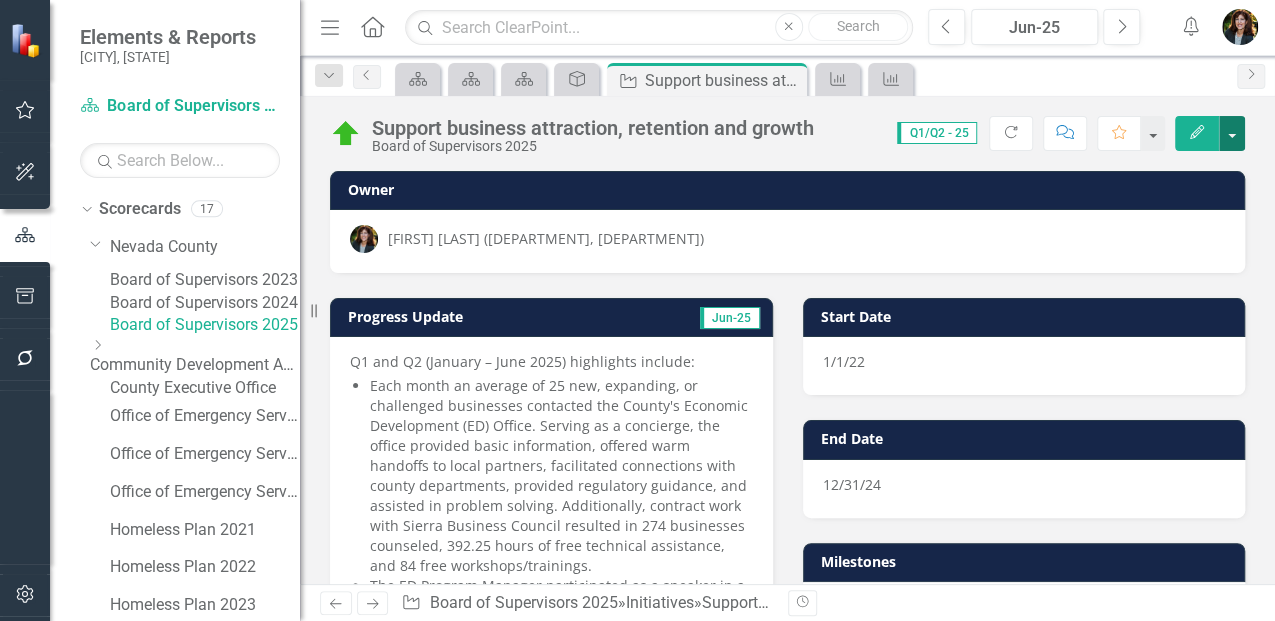 click at bounding box center [1232, 133] 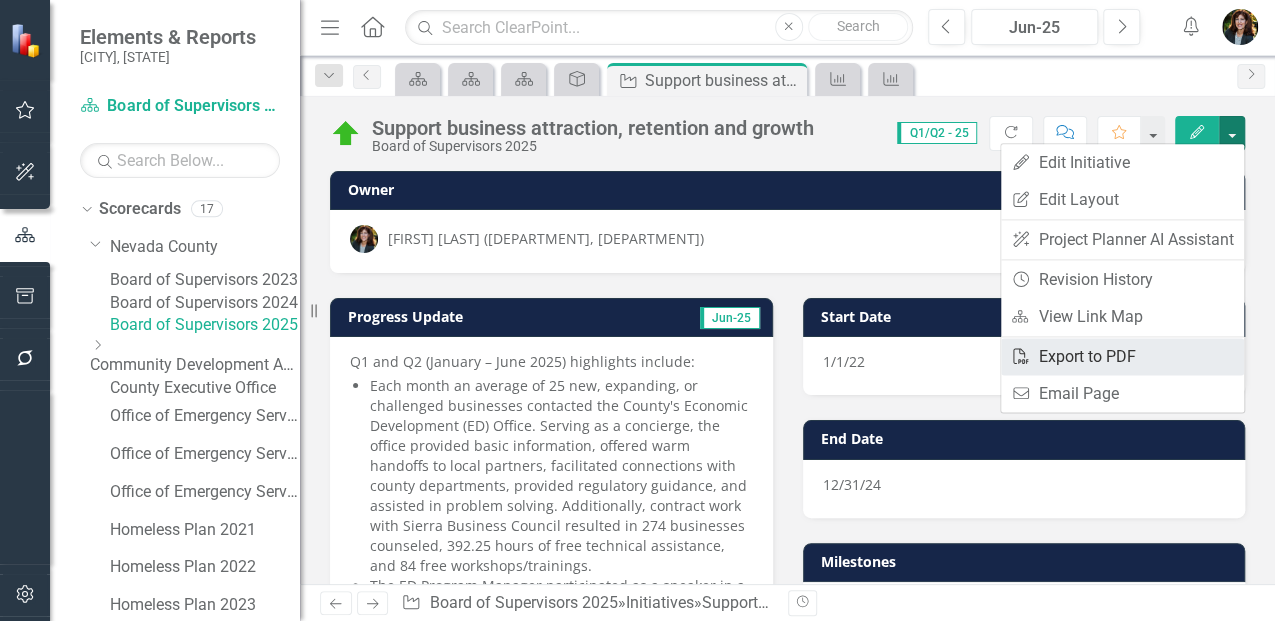 click on "PDF Export to PDF" at bounding box center [1122, 356] 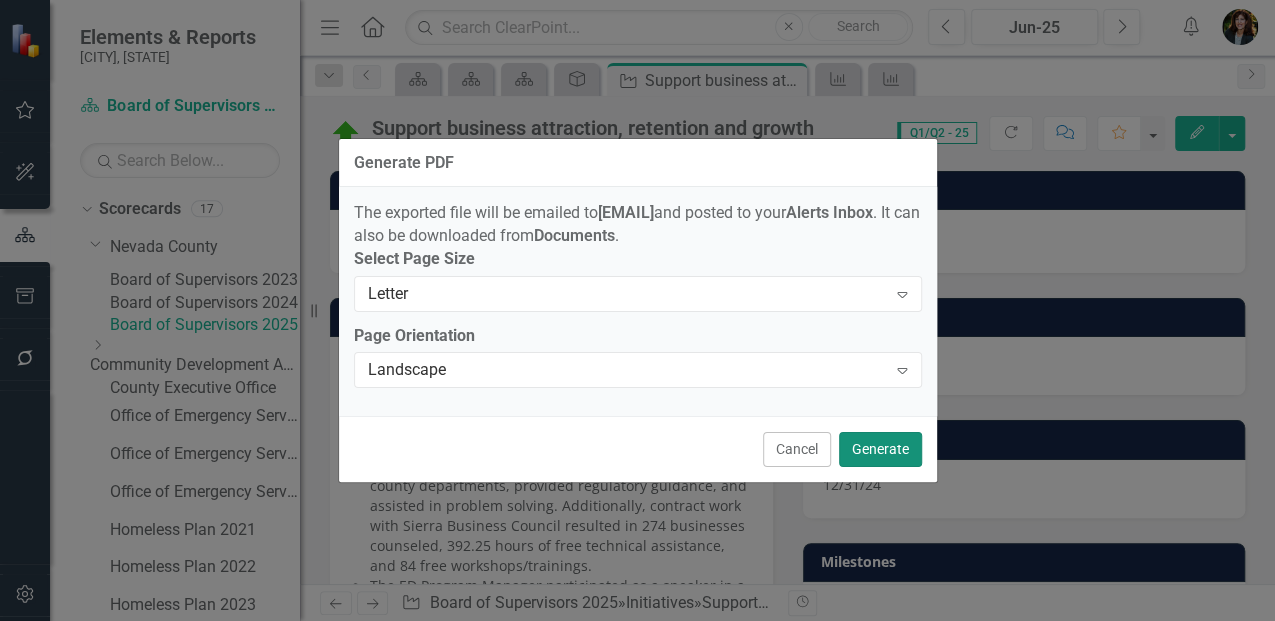 click on "Generate" at bounding box center [880, 449] 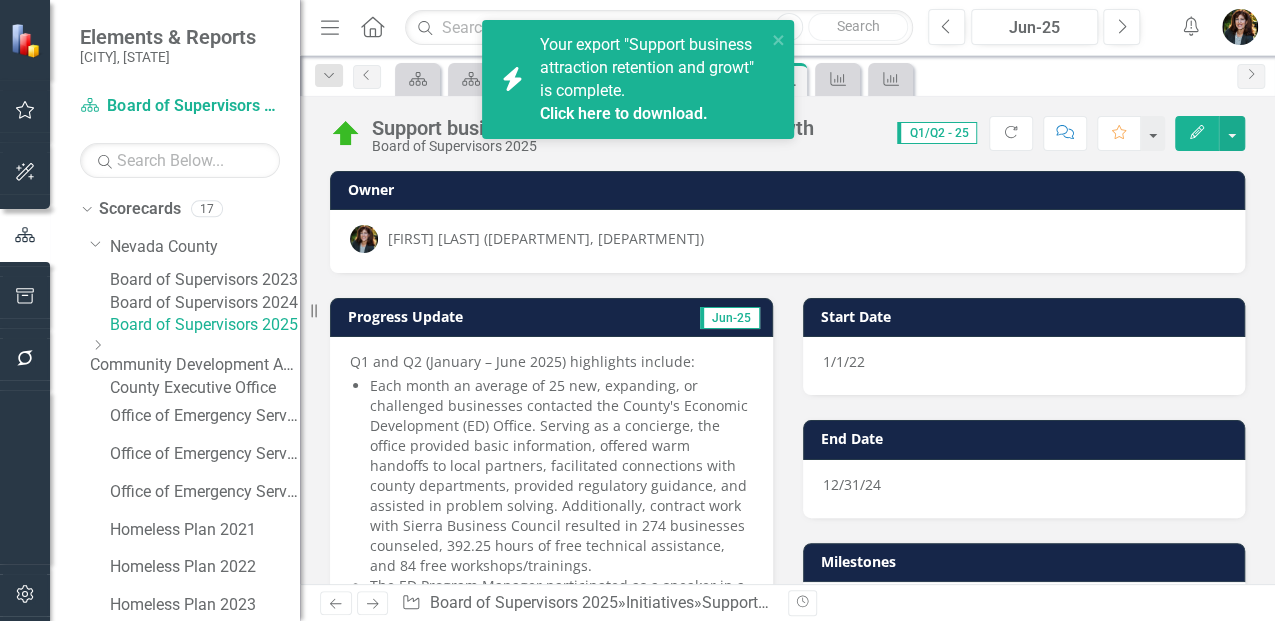click on "Click here to download." at bounding box center (624, 113) 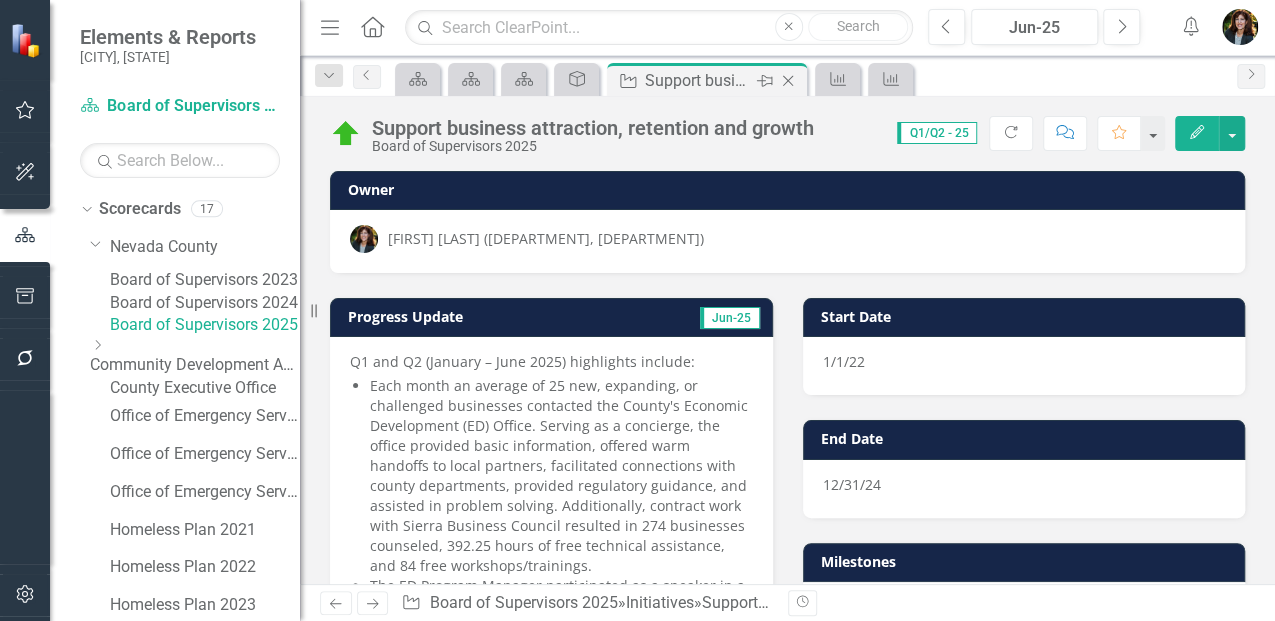 click on "Close" 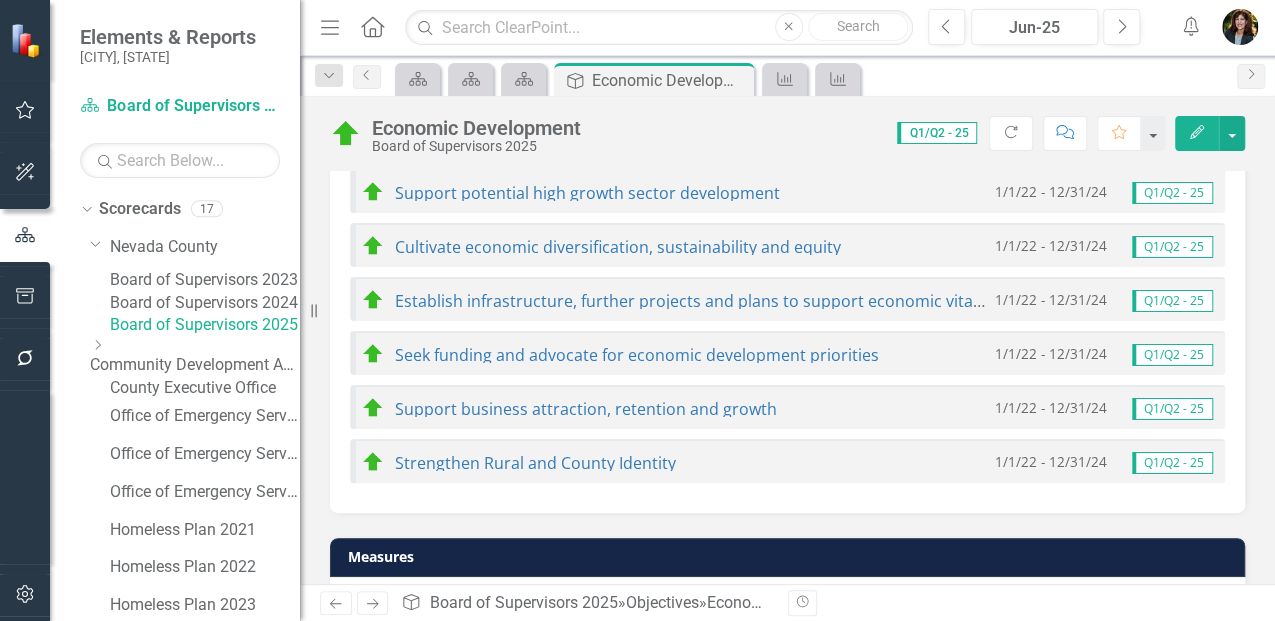 scroll, scrollTop: 1200, scrollLeft: 0, axis: vertical 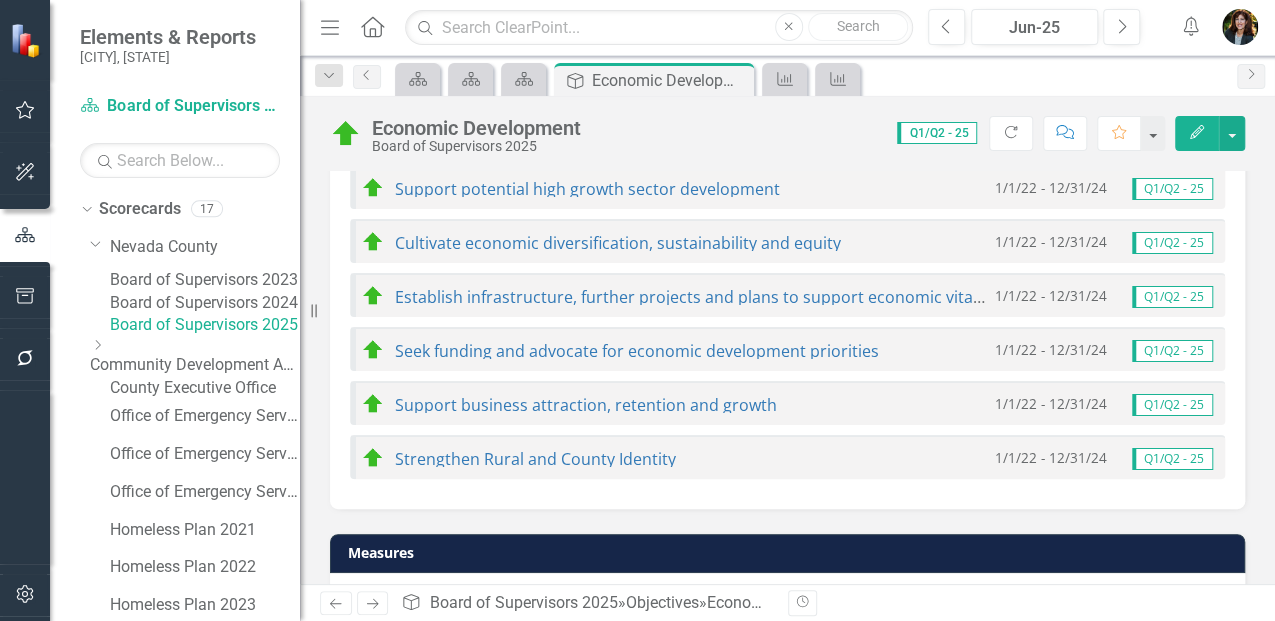 click on "Strengthen Rural and County Identity" at bounding box center [518, 458] 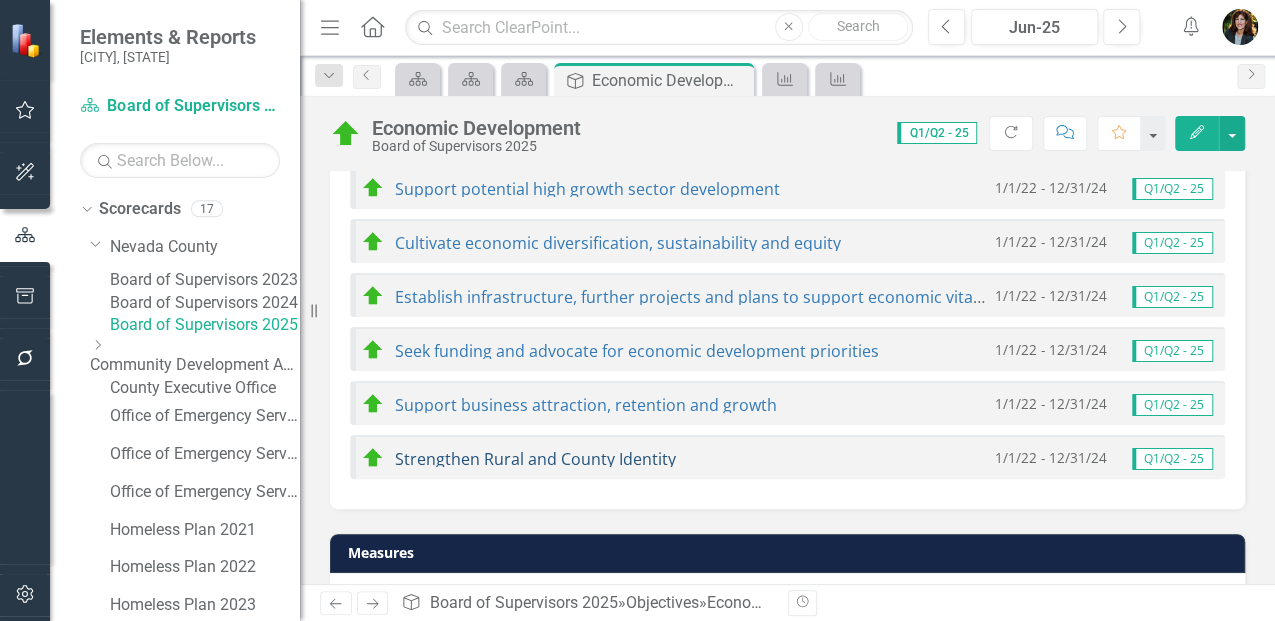 click on "Strengthen Rural and County Identity" at bounding box center [535, 459] 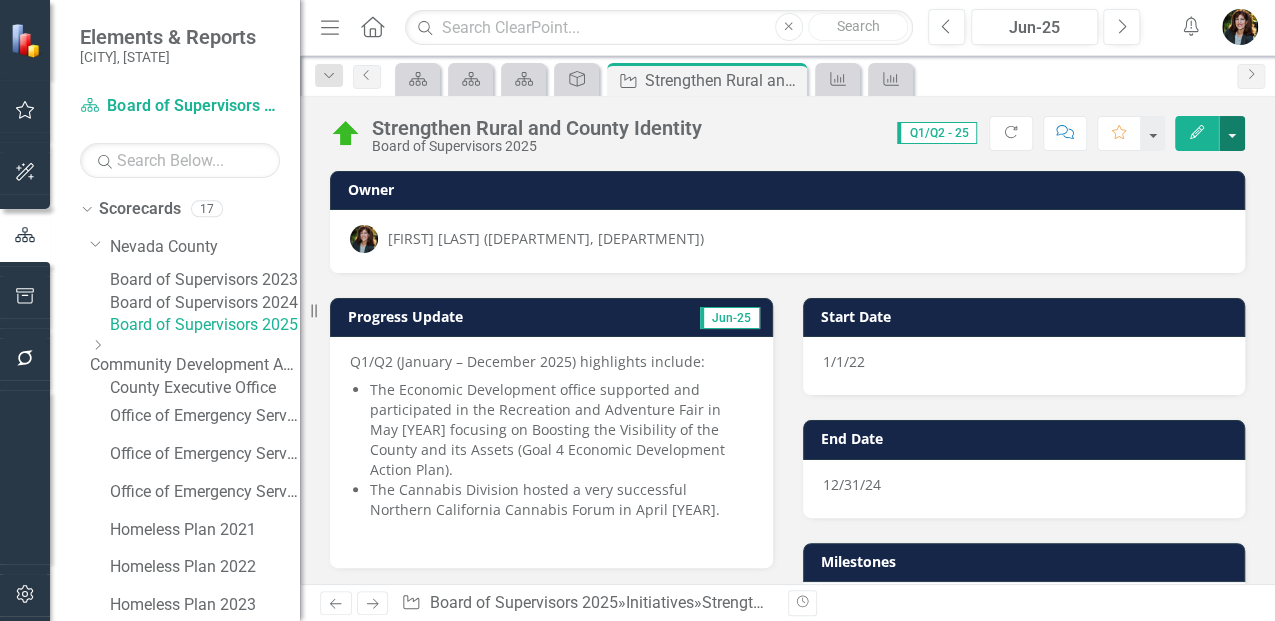 click at bounding box center (1232, 133) 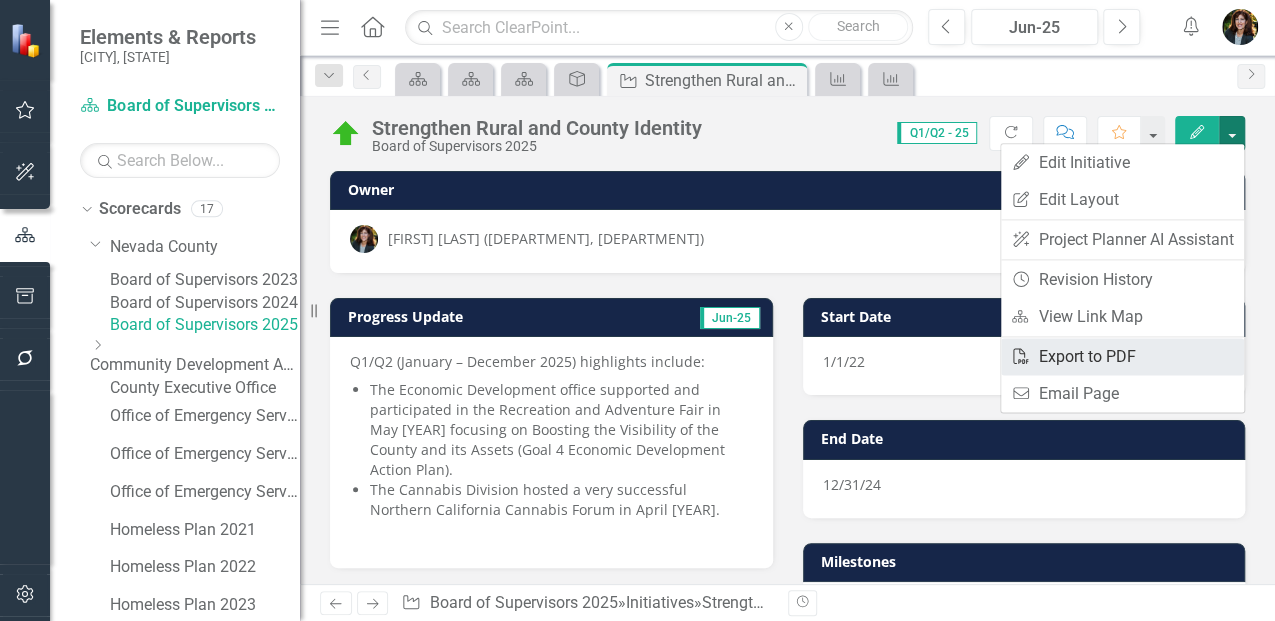 click on "PDF Export to PDF" at bounding box center (1122, 356) 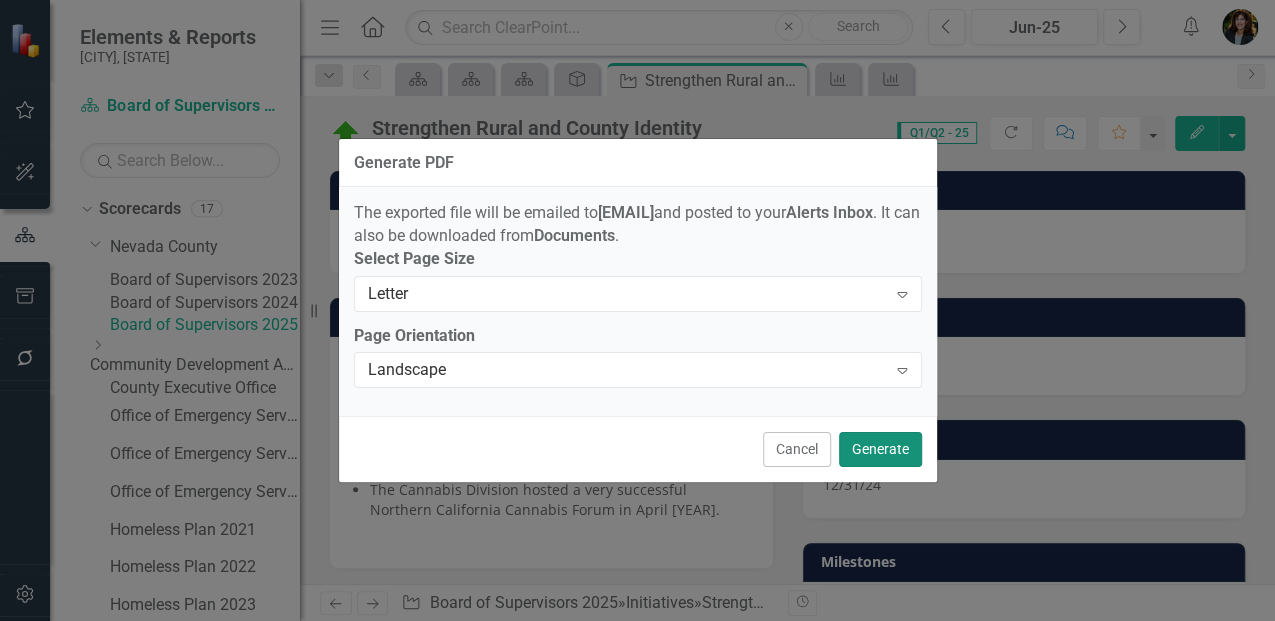 click on "Generate" at bounding box center (880, 449) 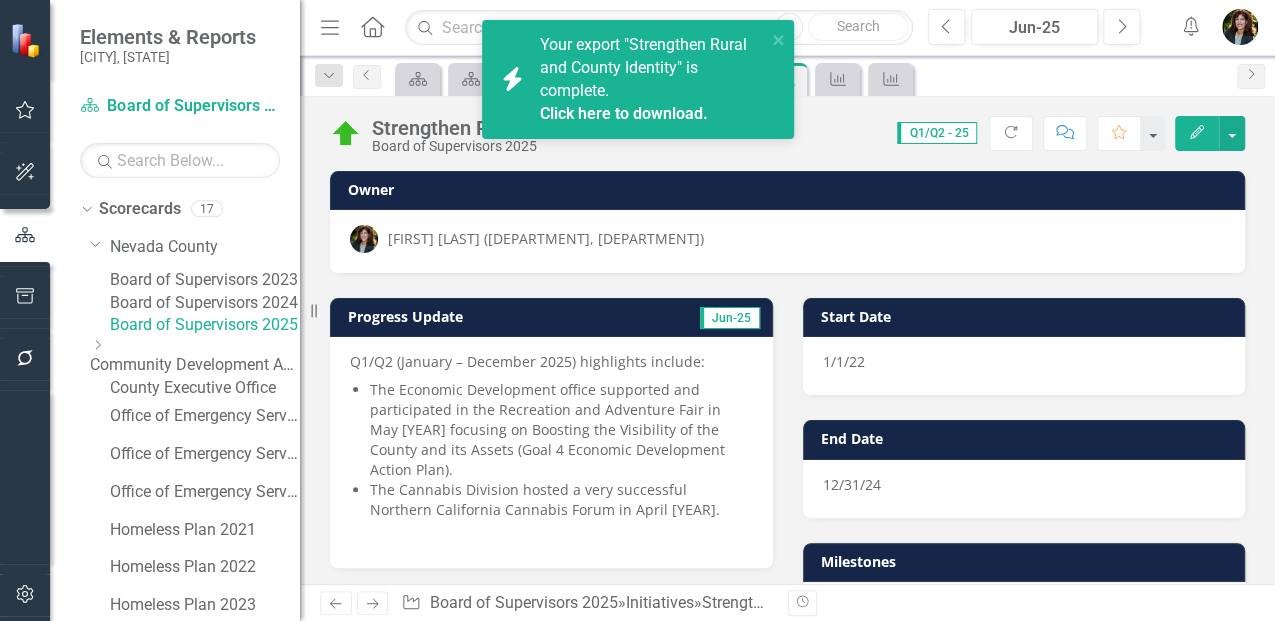 click on "Click here to download." at bounding box center (624, 113) 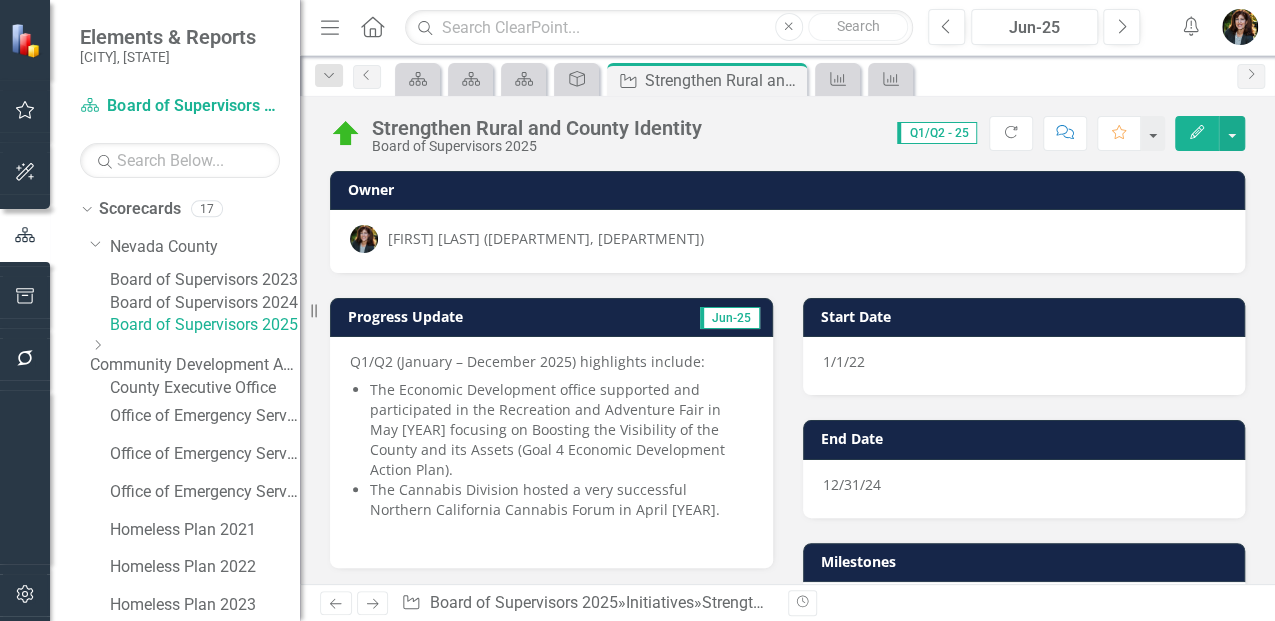 click on "Close" 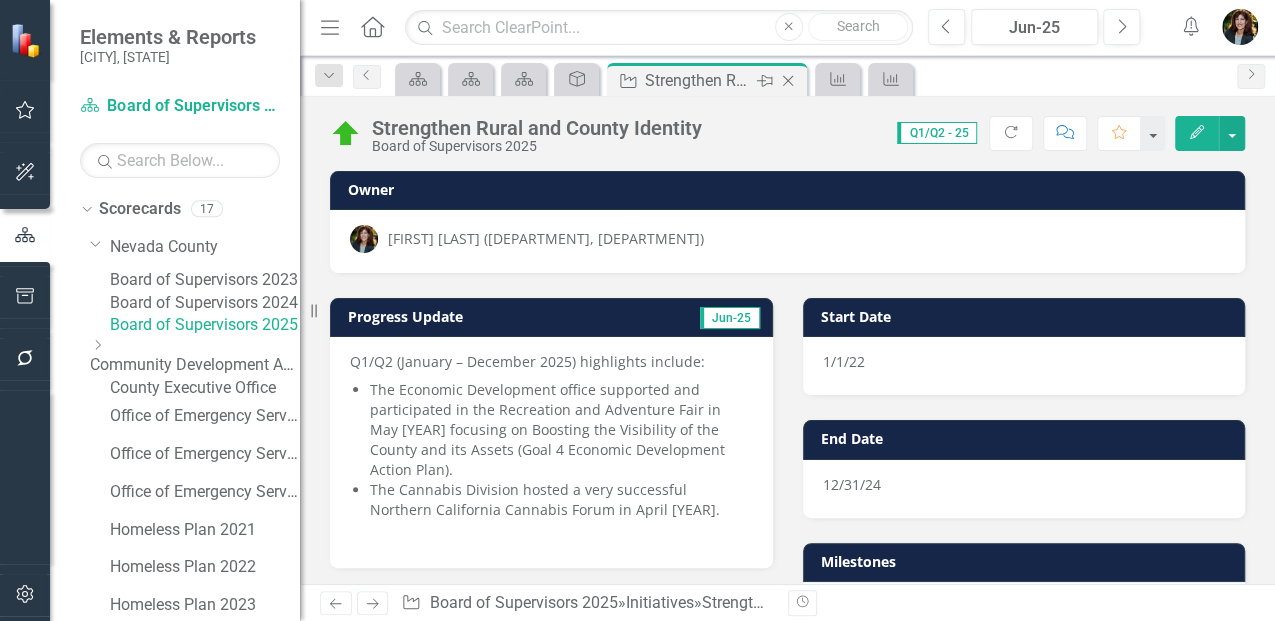 click on "Close" 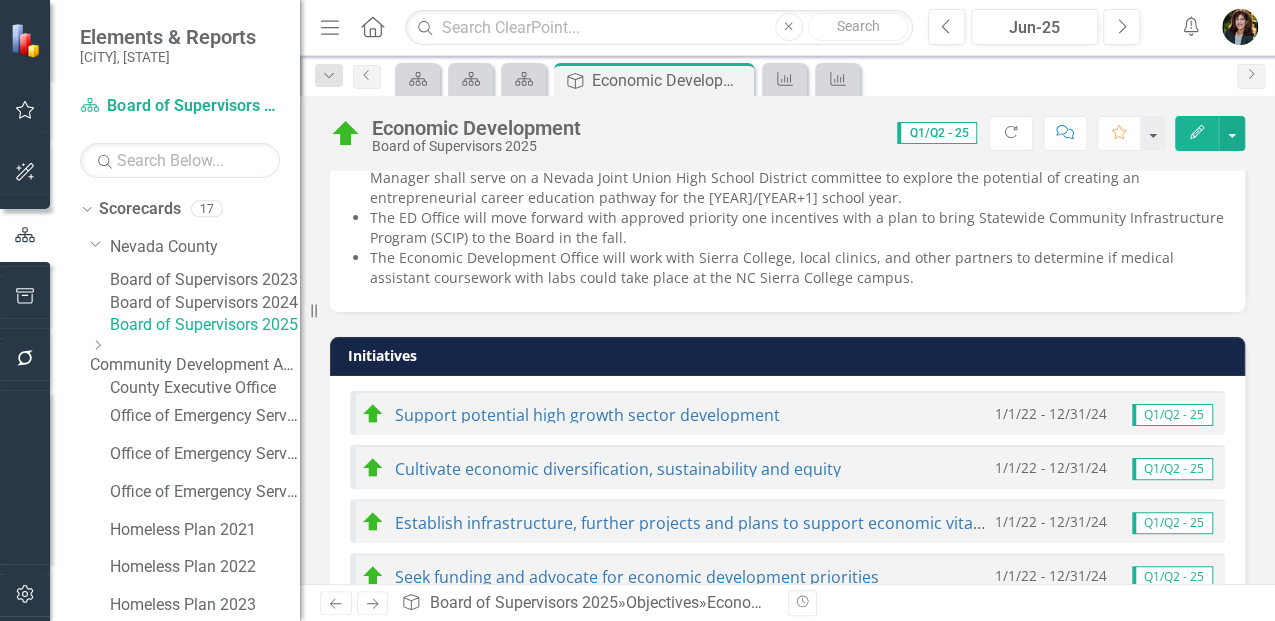 scroll, scrollTop: 1000, scrollLeft: 0, axis: vertical 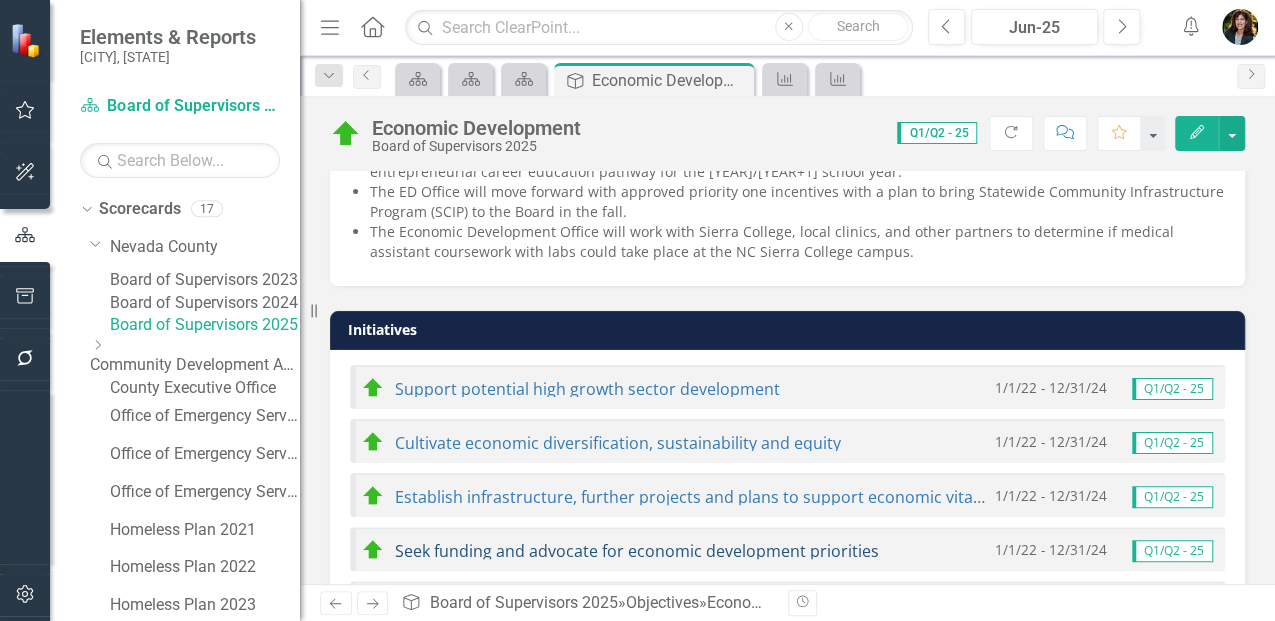 click on "Seek funding and advocate for economic development priorities" at bounding box center (637, 551) 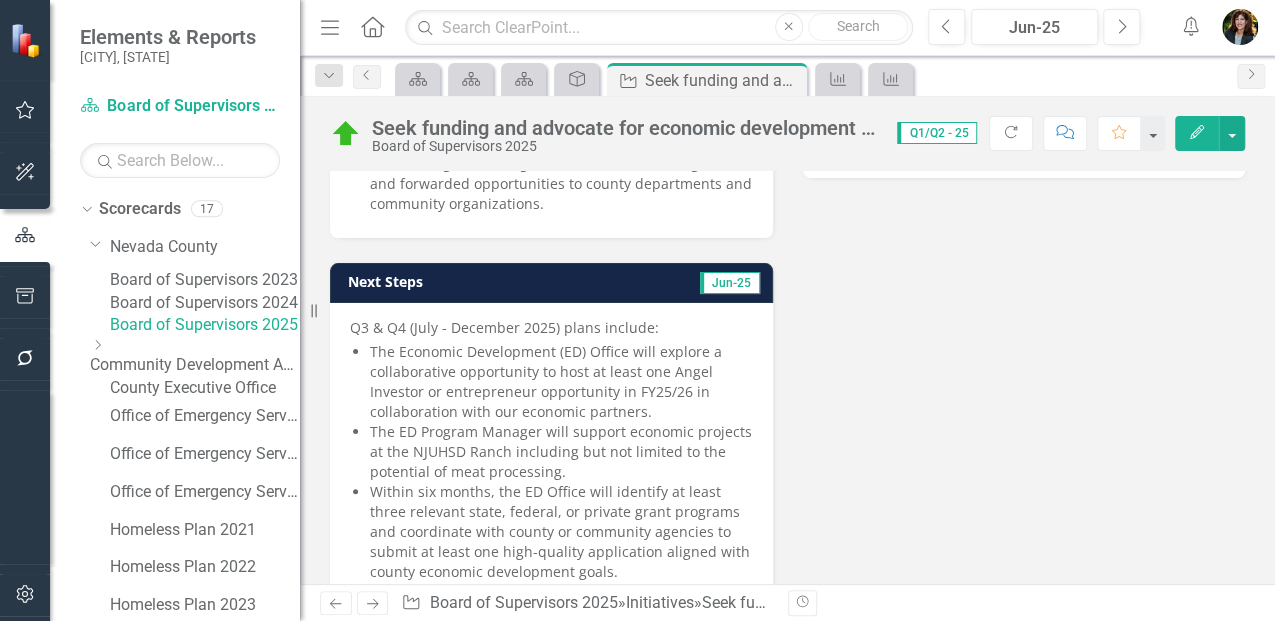 scroll, scrollTop: 62, scrollLeft: 0, axis: vertical 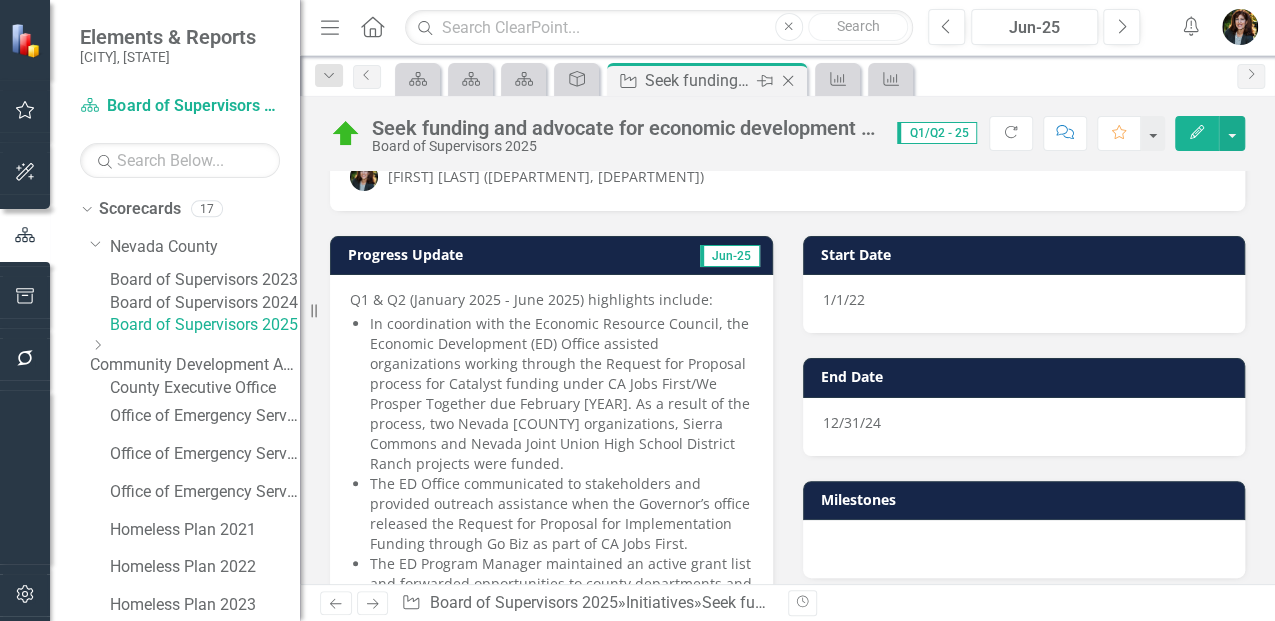 click on "Close" 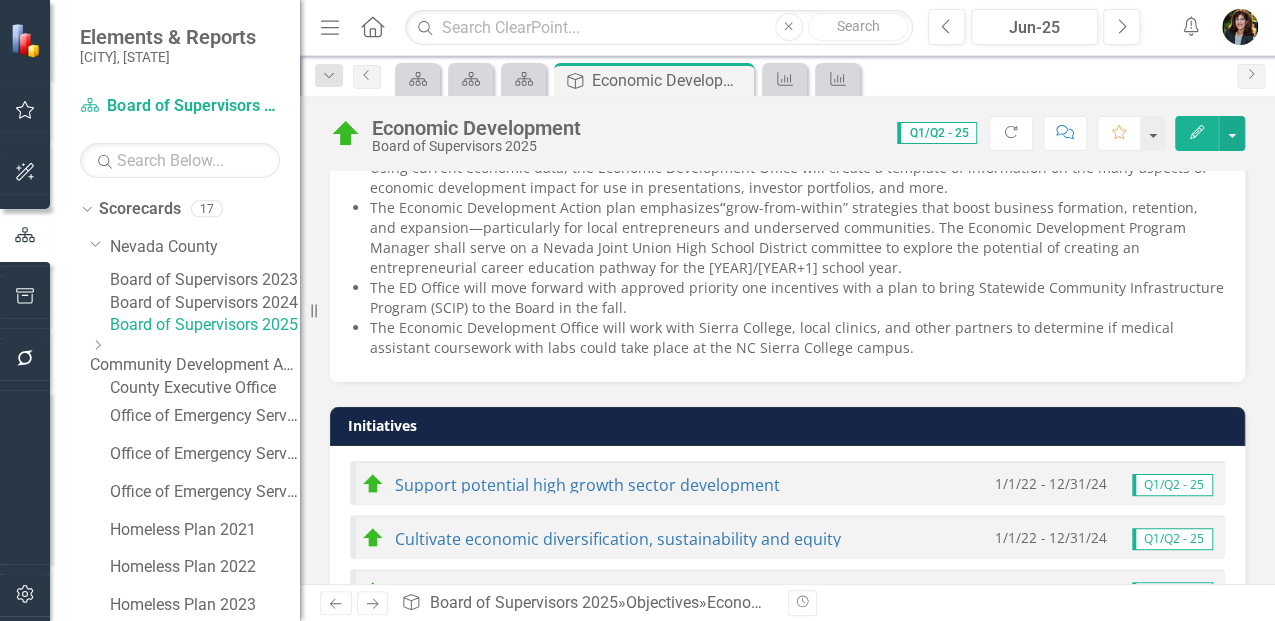 scroll, scrollTop: 933, scrollLeft: 0, axis: vertical 